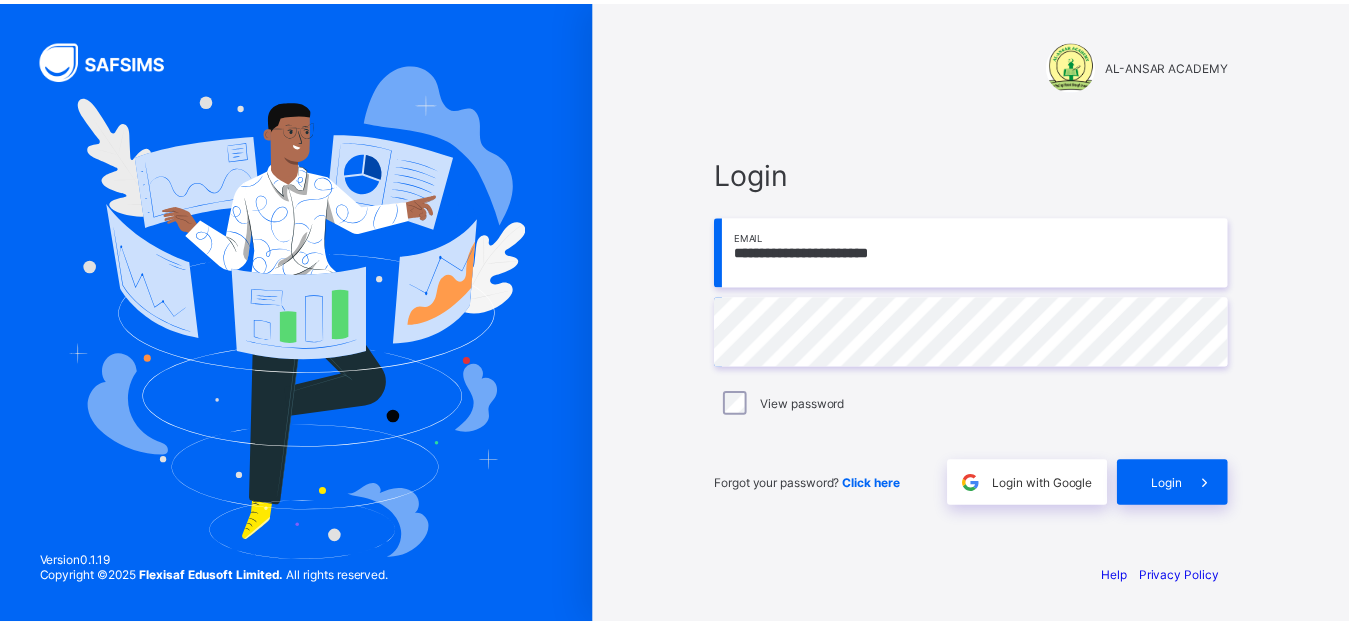 scroll, scrollTop: 0, scrollLeft: 0, axis: both 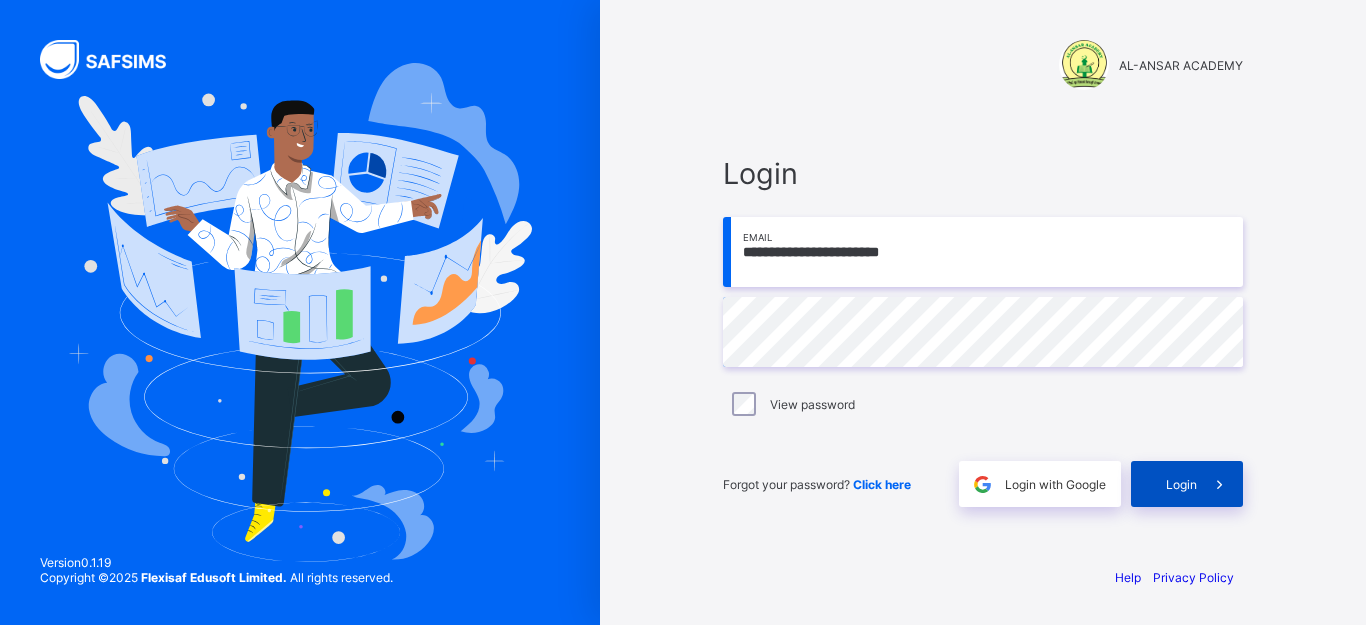 click on "Login" at bounding box center [1181, 484] 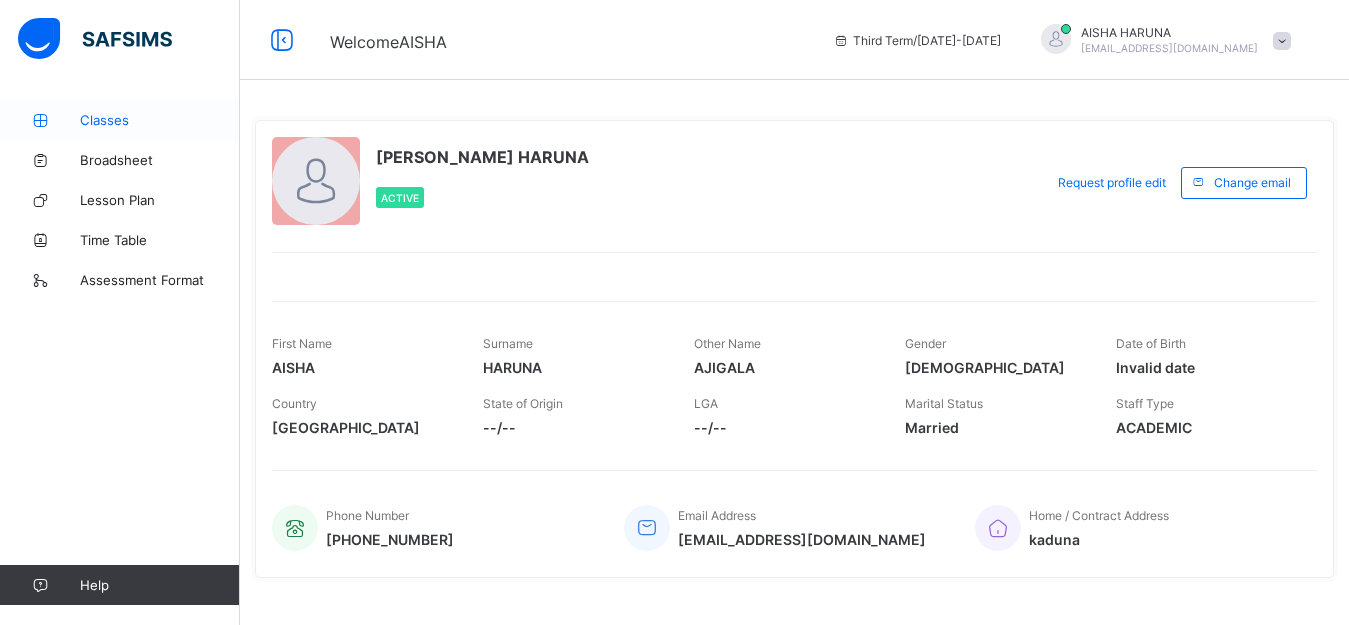 click on "Classes" at bounding box center [160, 120] 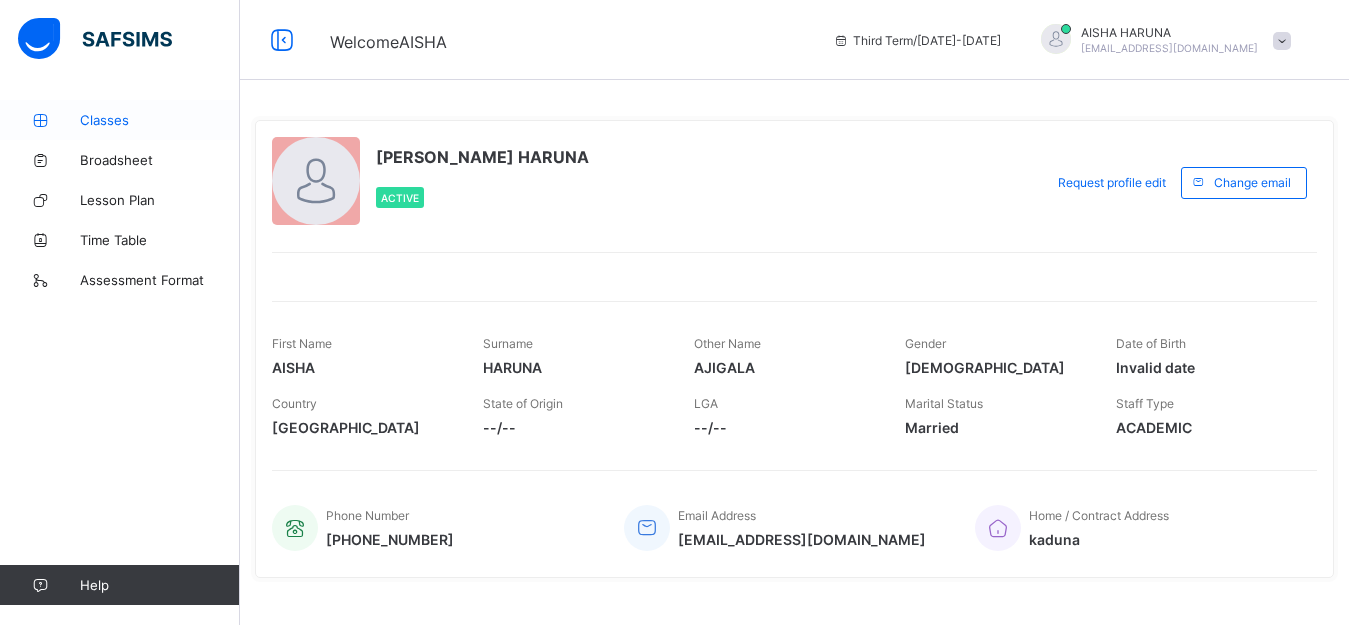 click on "Classes" at bounding box center (160, 120) 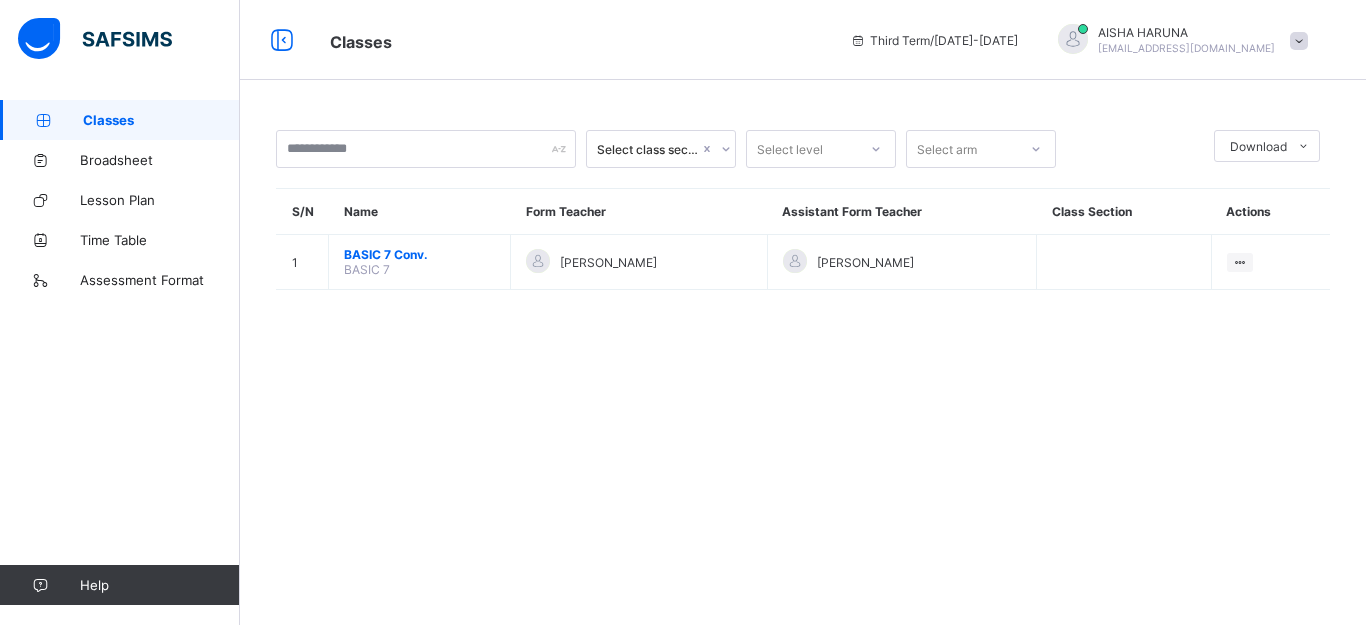 click on "Classes" at bounding box center (161, 120) 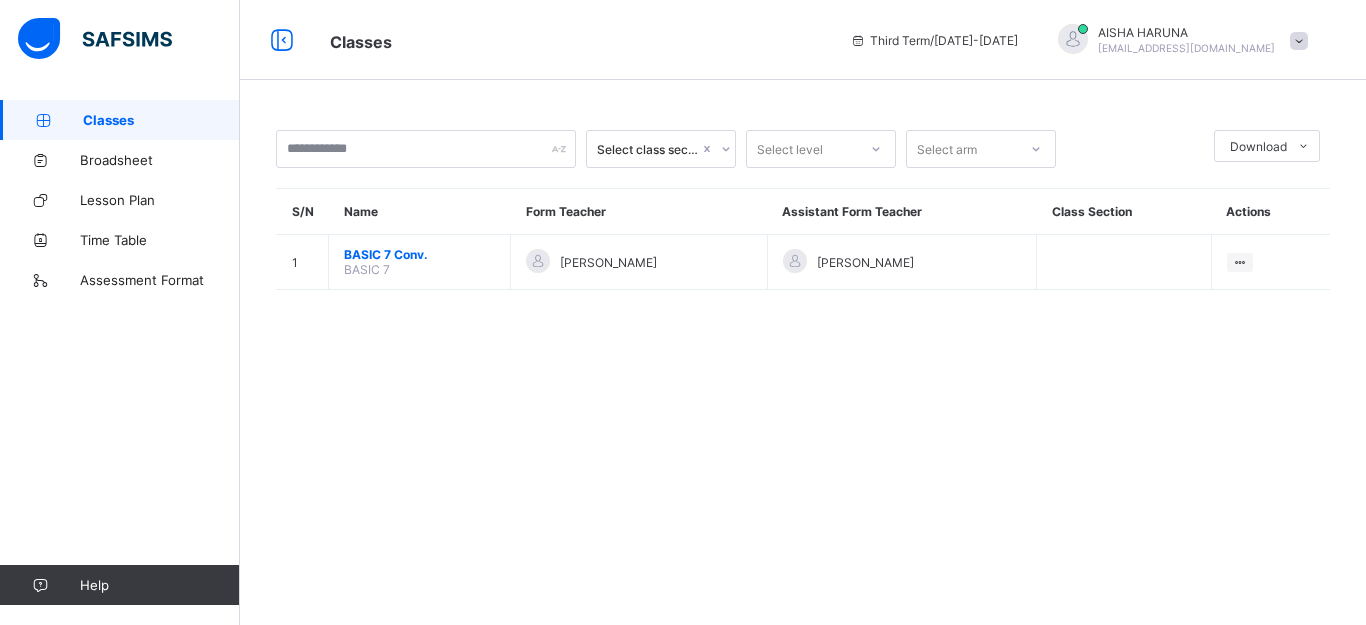 click on "Classes" at bounding box center [161, 120] 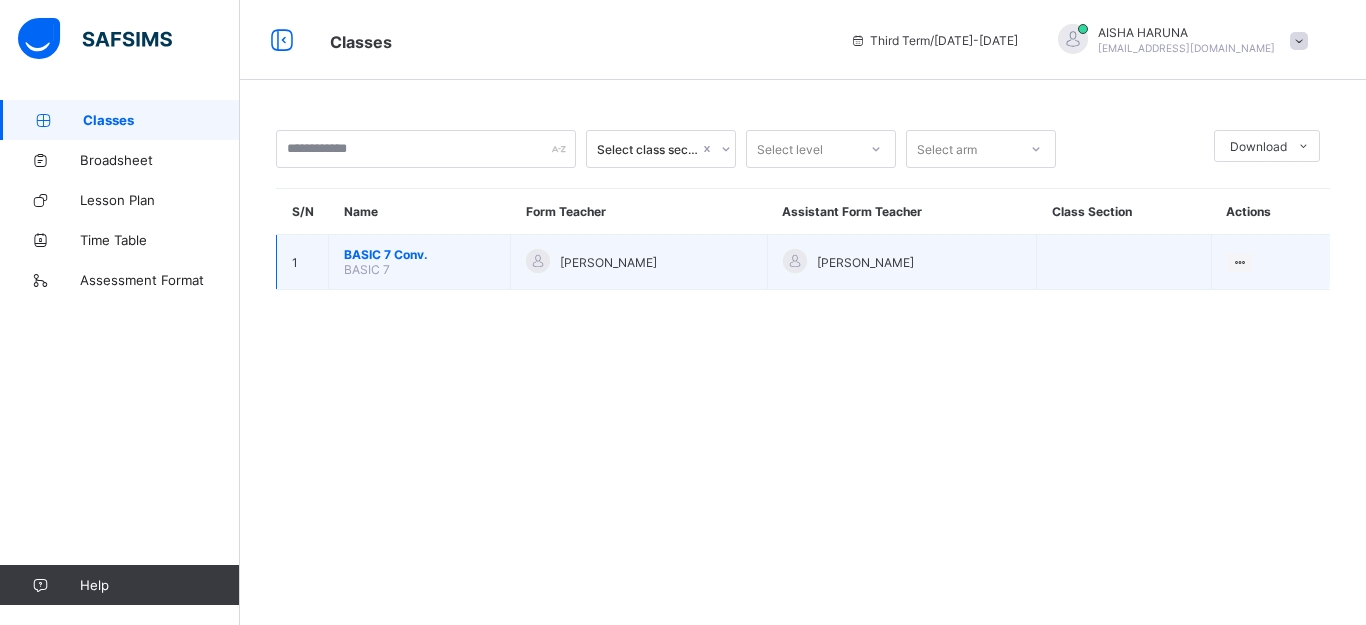 click on "BASIC 7   Conv." at bounding box center (419, 254) 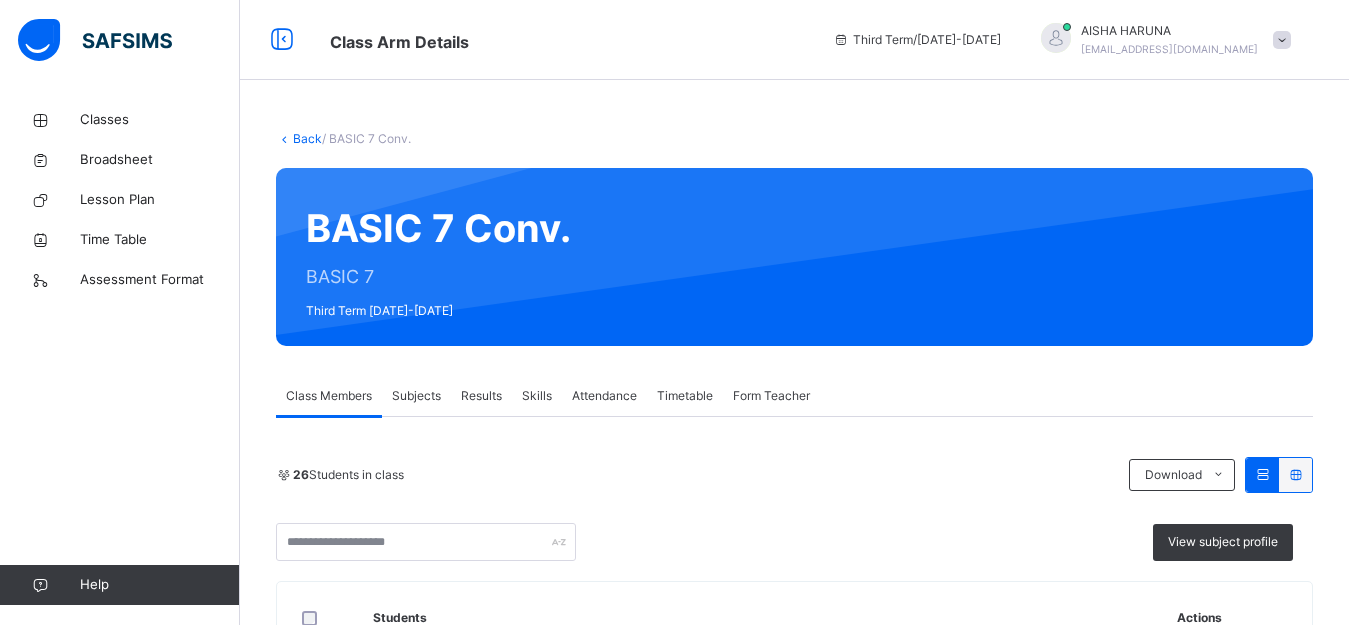 click on "Subjects" at bounding box center (416, 396) 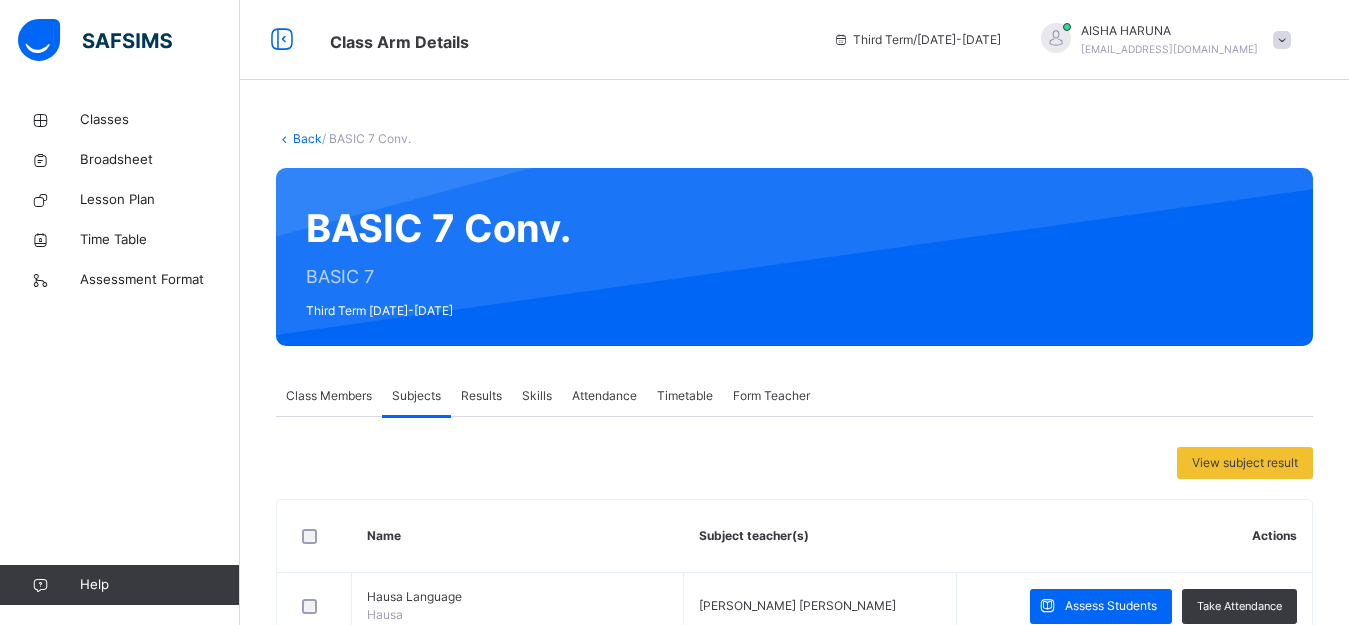 click on "Subjects" at bounding box center [416, 396] 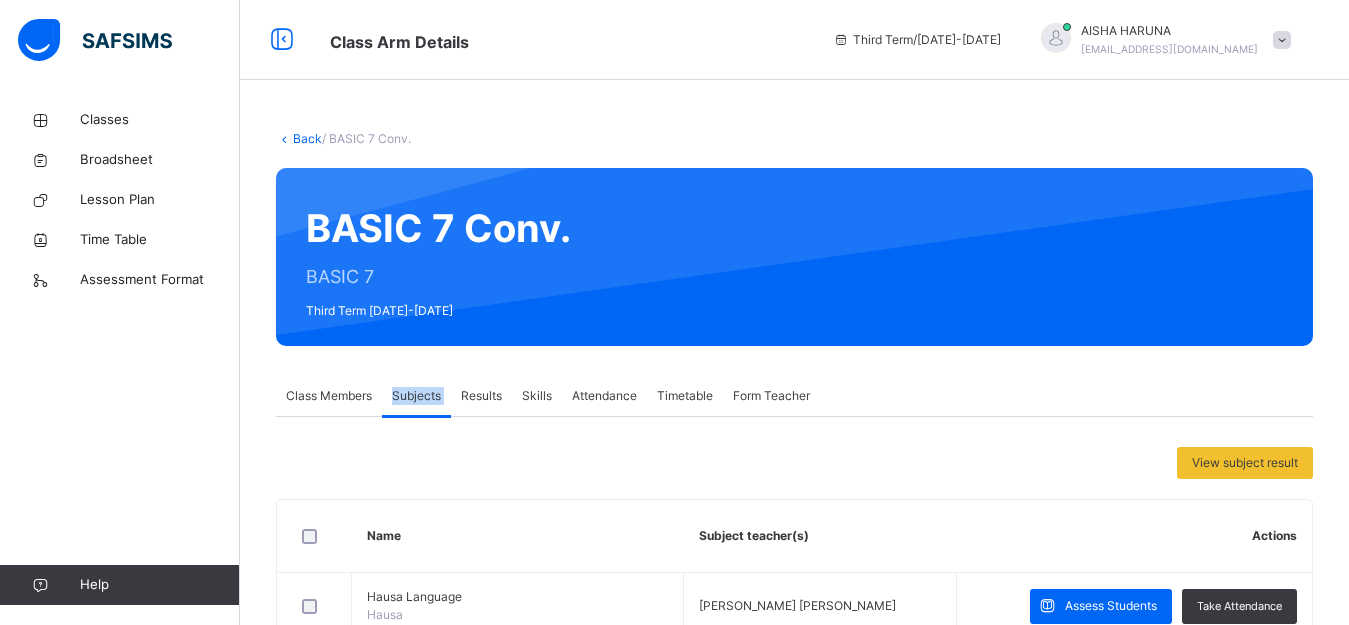 scroll, scrollTop: 546, scrollLeft: 0, axis: vertical 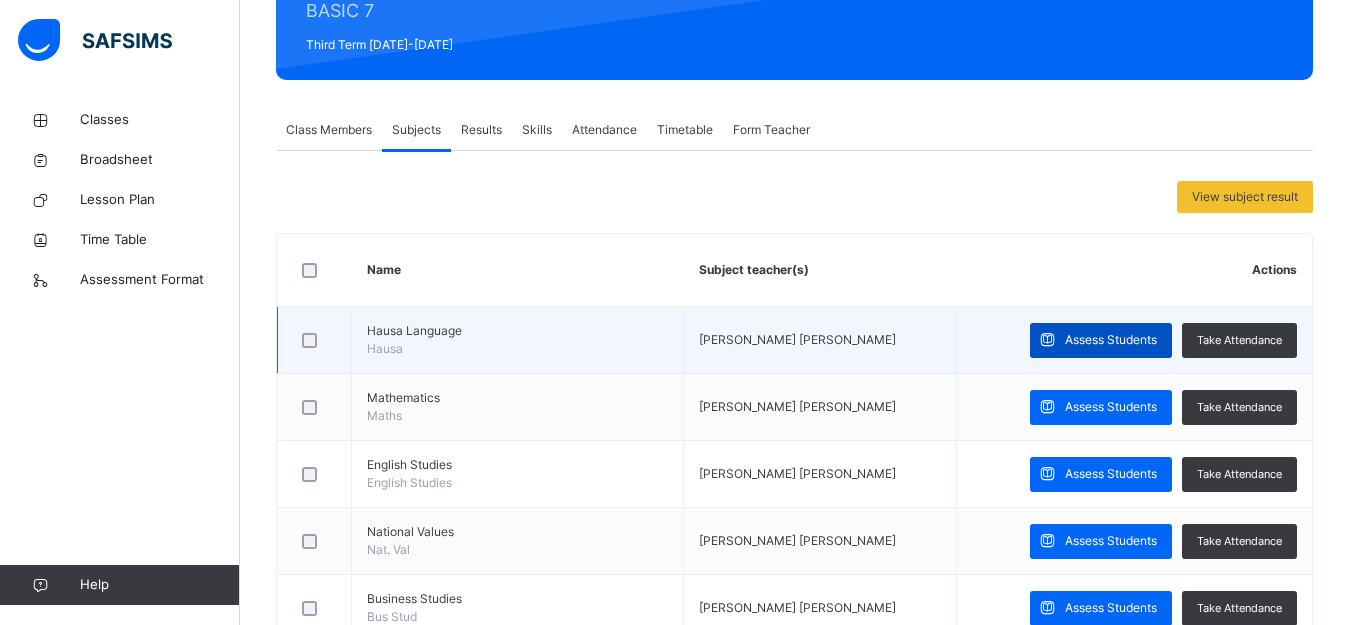 click on "Assess Students" at bounding box center (1111, 340) 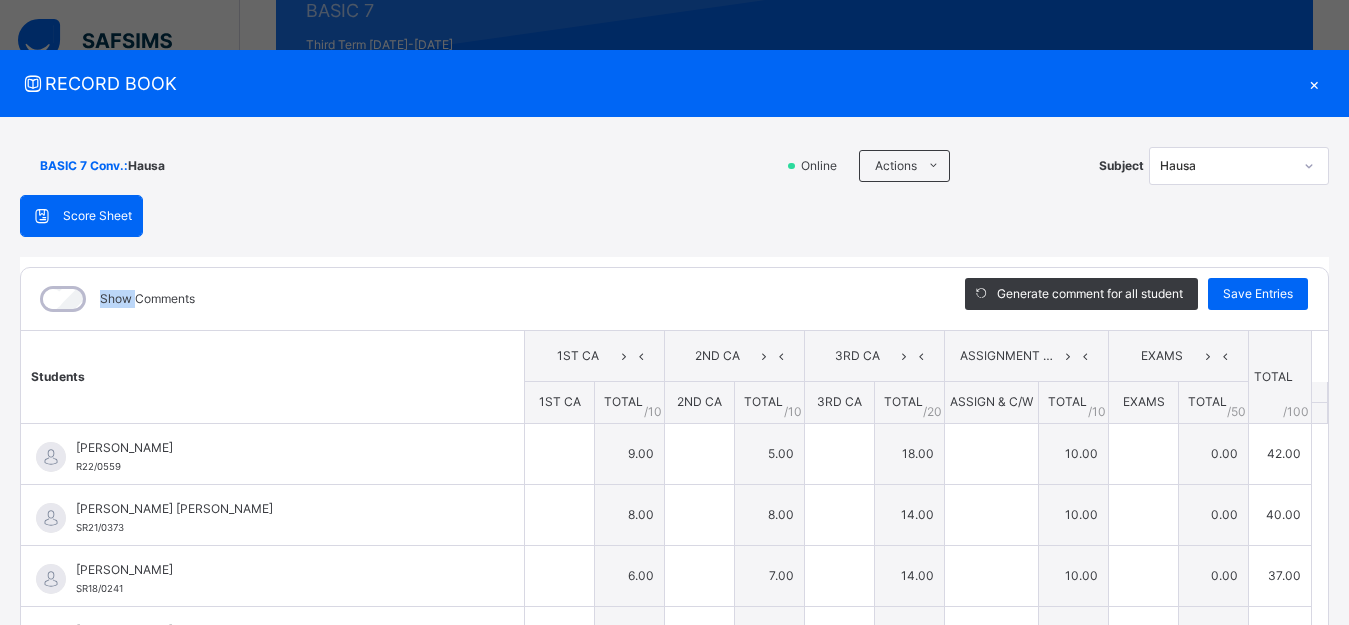 type on "*" 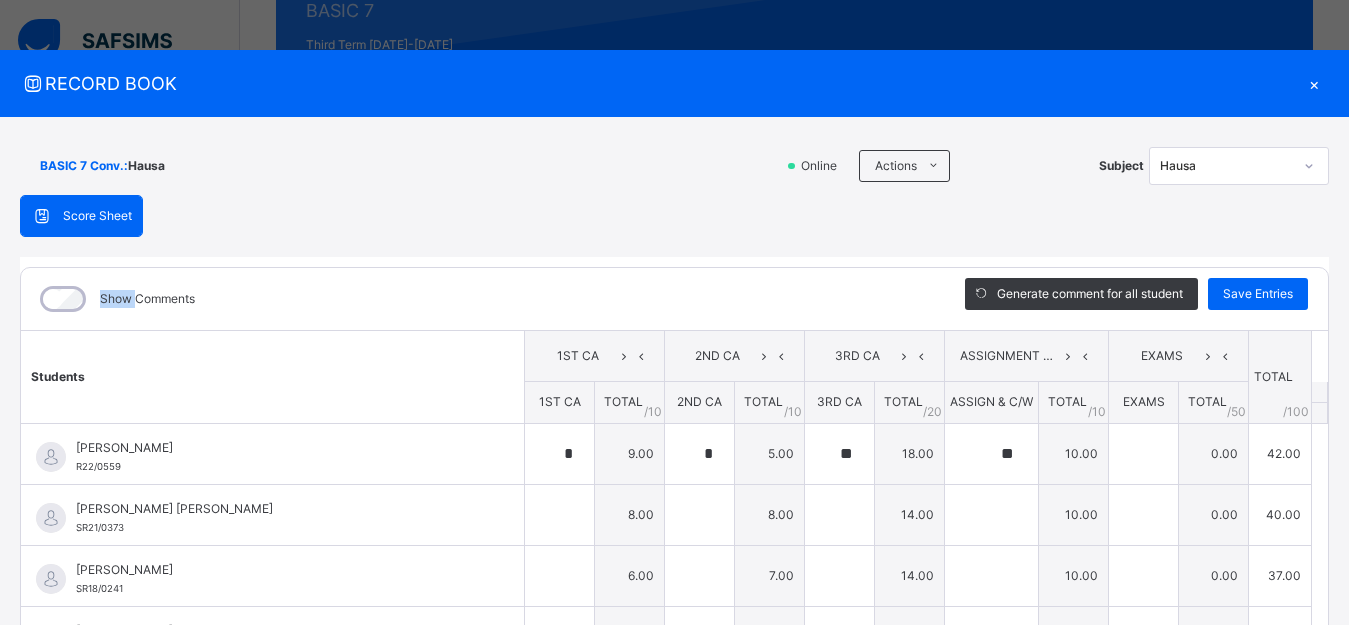 type on "*" 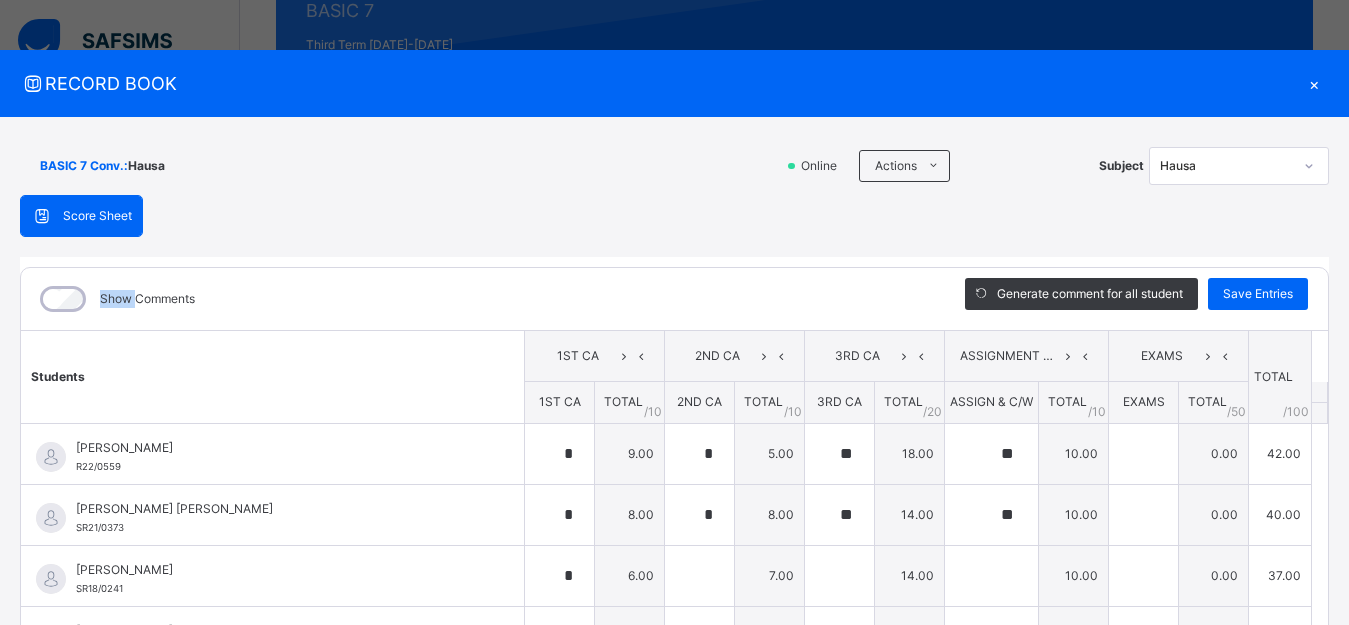 type on "*" 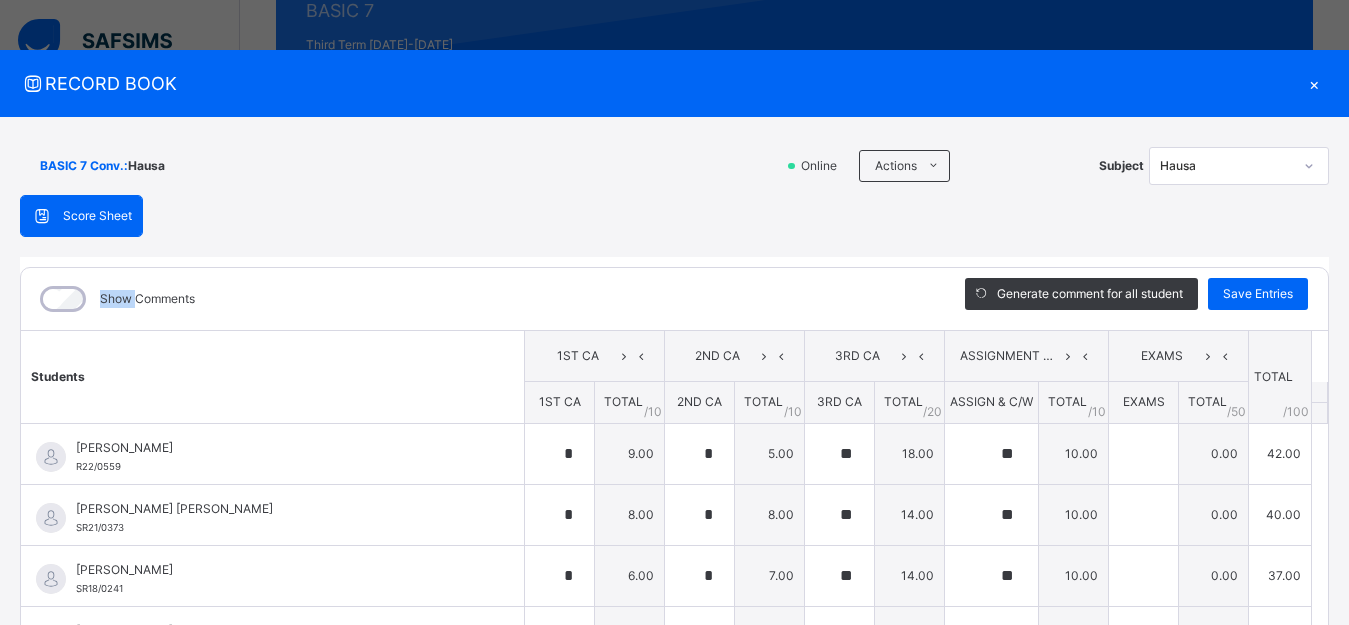 type on "*" 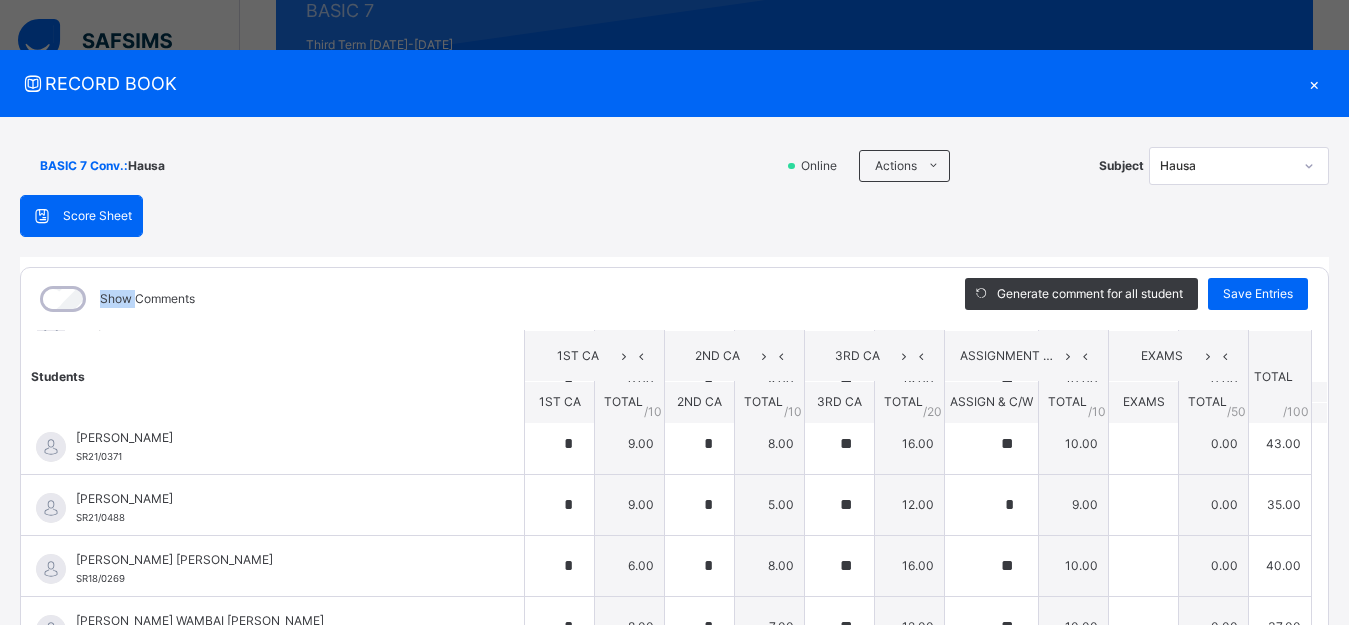 click 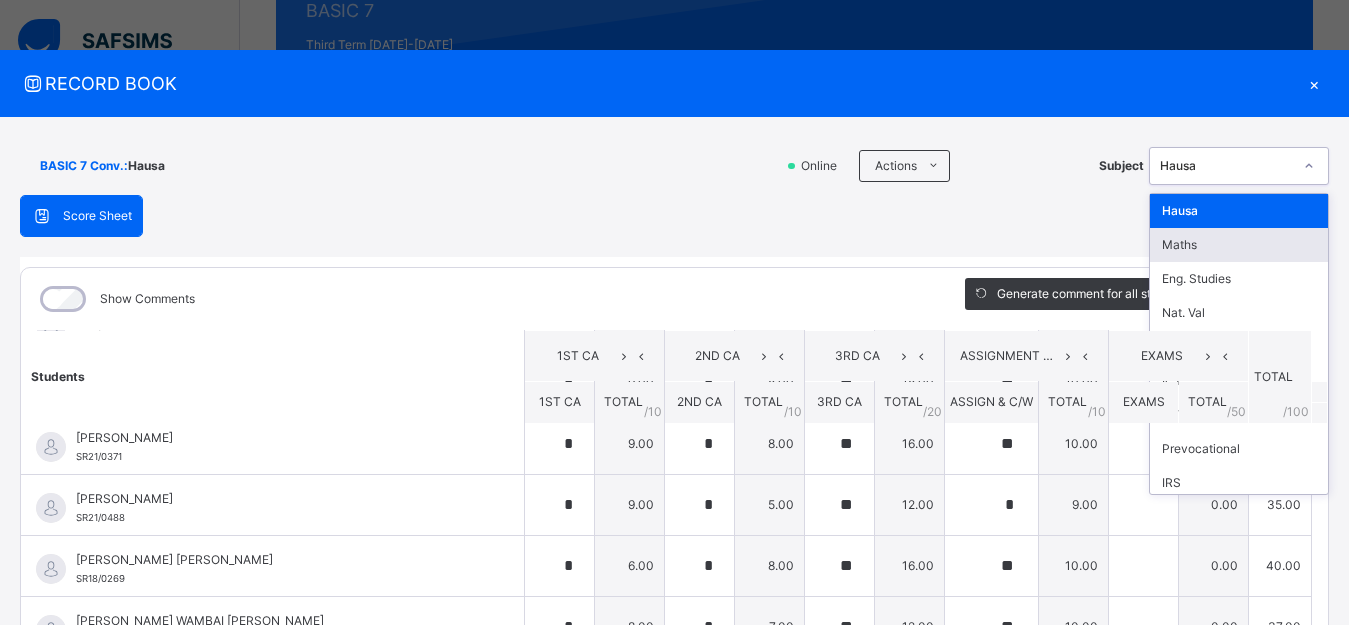 click on "Maths" at bounding box center [1239, 245] 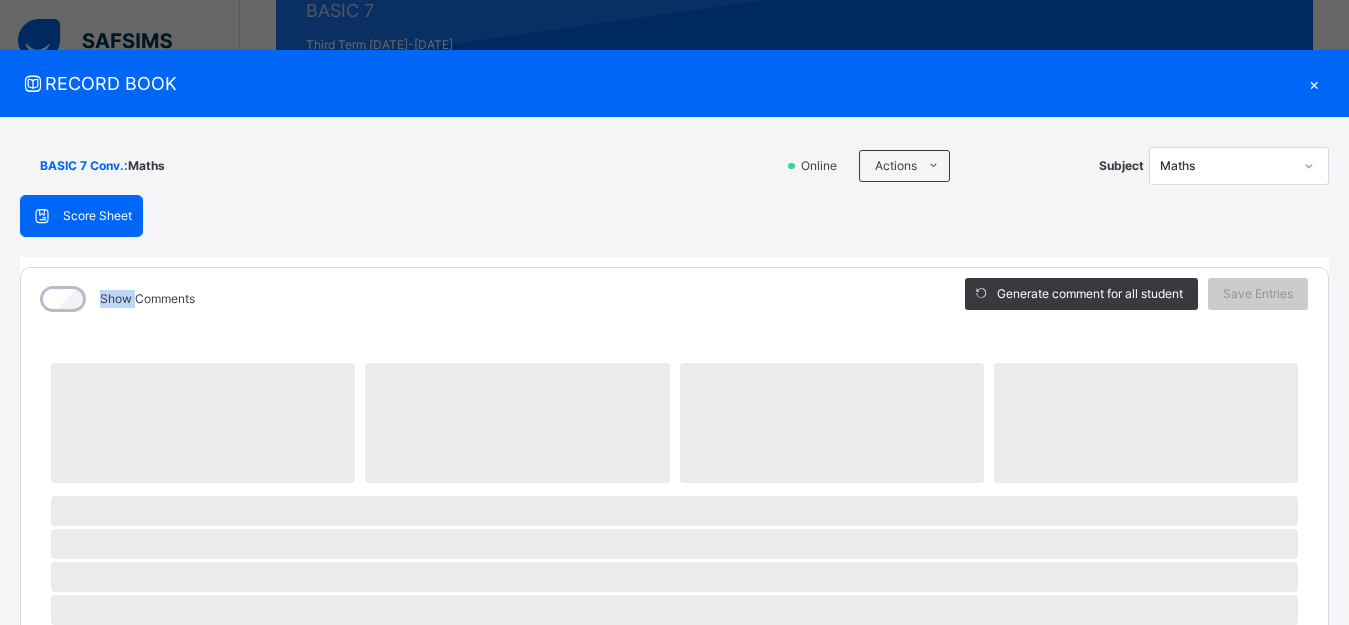 click on "Score Sheet Score Sheet Show Comments   Generate comment for all student   Save Entries Class Level:  BASIC 7   Conv. Subject:  Maths Session:  2024/2025 Session Session:  Third Term ‌ ‌ ‌ ‌ ‌ ‌ ‌ ‌ ‌ ‌ ‌ ‌ ‌ ‌ ‌ ‌ ‌ ‌ ‌ ‌ ‌ ‌ ‌ ‌ ‌ ‌ ‌ ‌ ‌   ×   Subject Teacher’s Comment Generate and see in full the comment developed by the AI with an option to regenerate the comment Sims Bot Please wait while the Sims Bot generates comments for all your students" at bounding box center (674, 777) 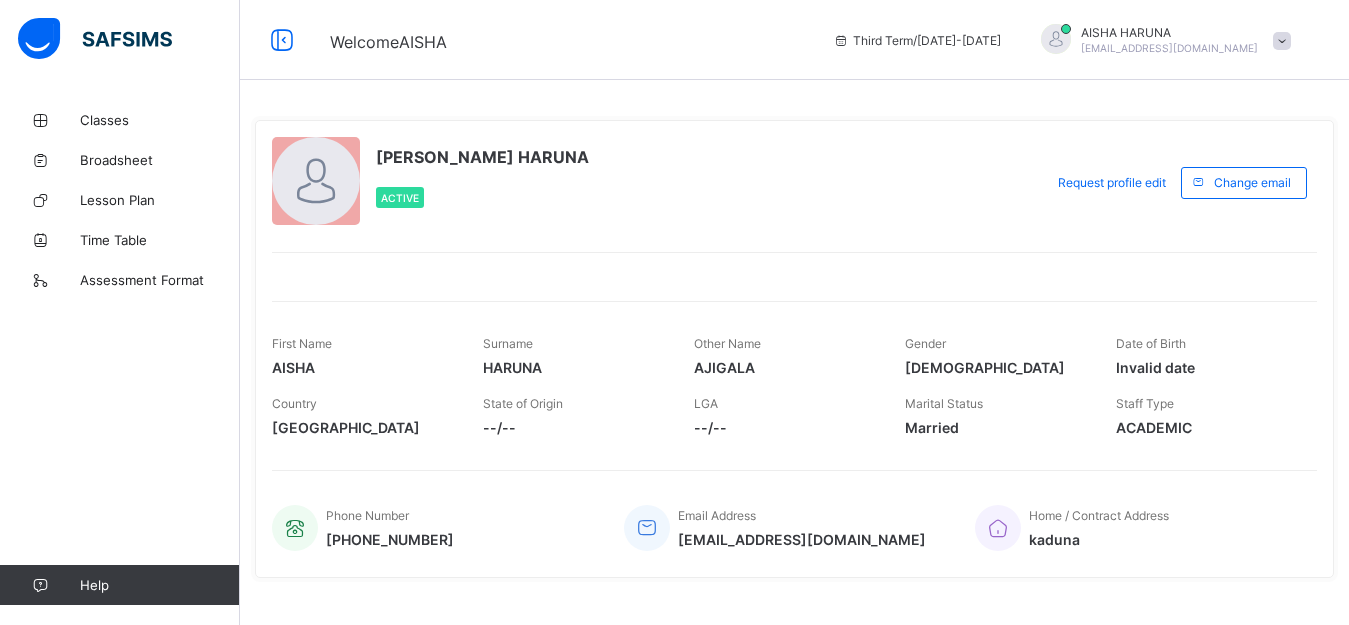click on "AISHA   HARUNA aharunajigala@gmail.com" at bounding box center (1161, 40) 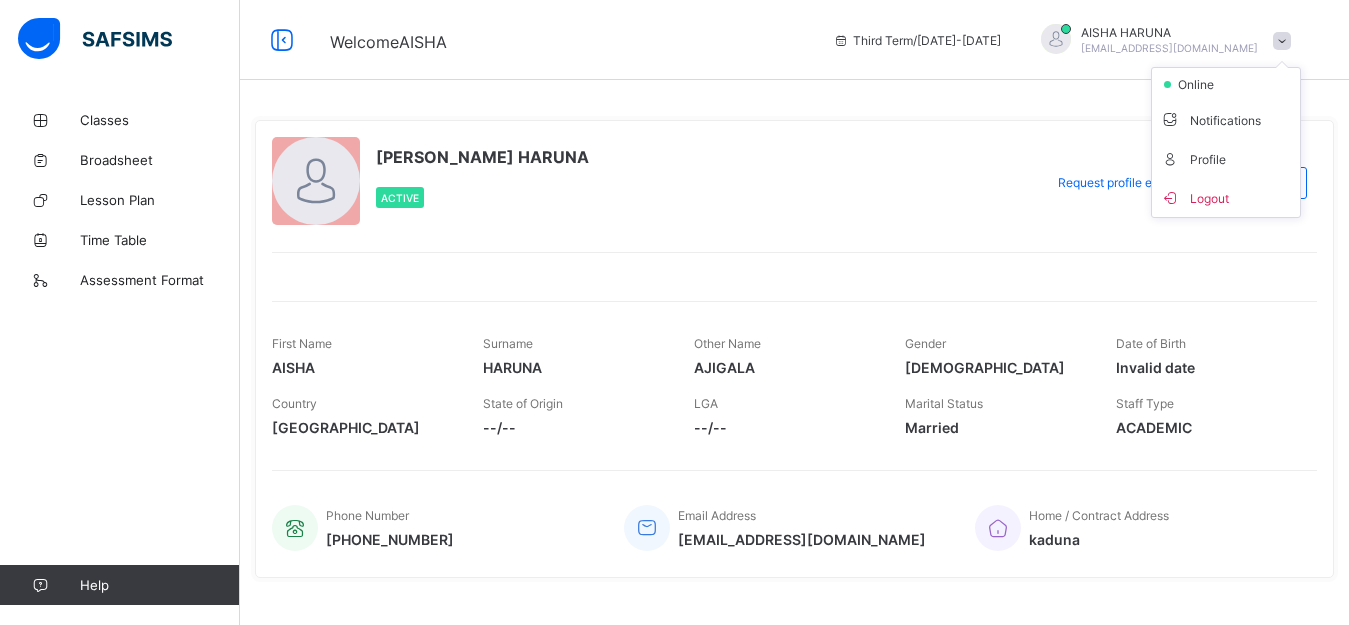 scroll, scrollTop: 0, scrollLeft: 0, axis: both 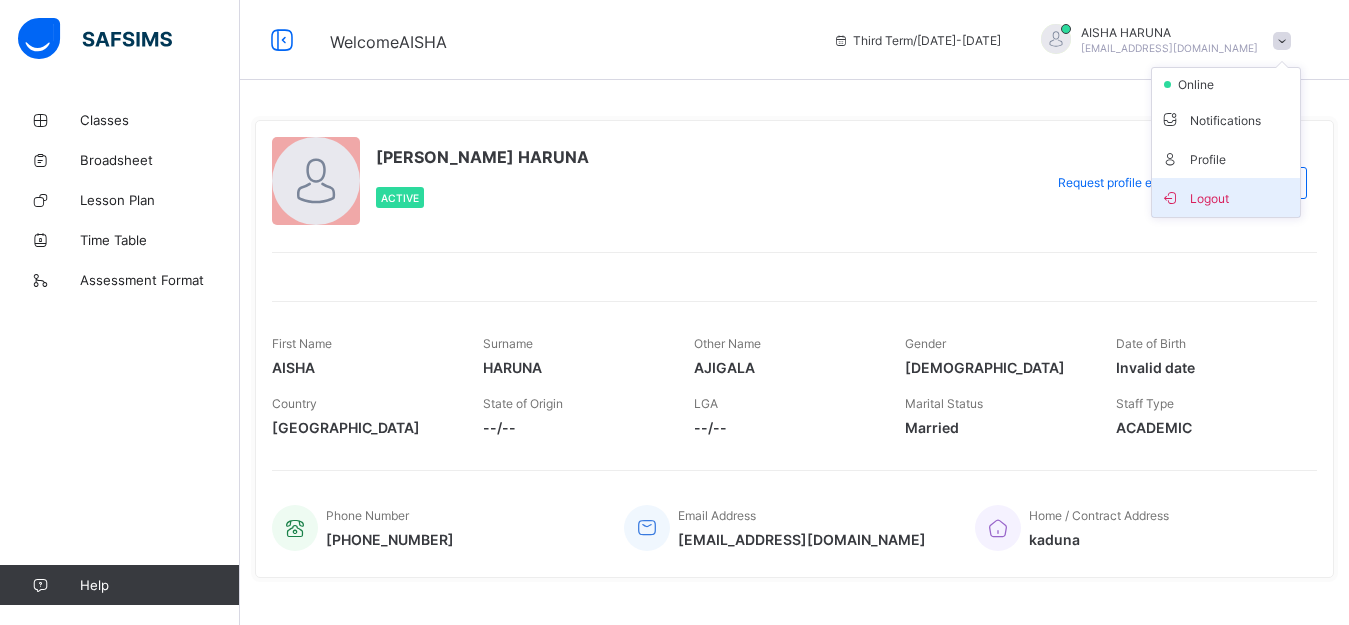 click on "Logout" at bounding box center [1226, 197] 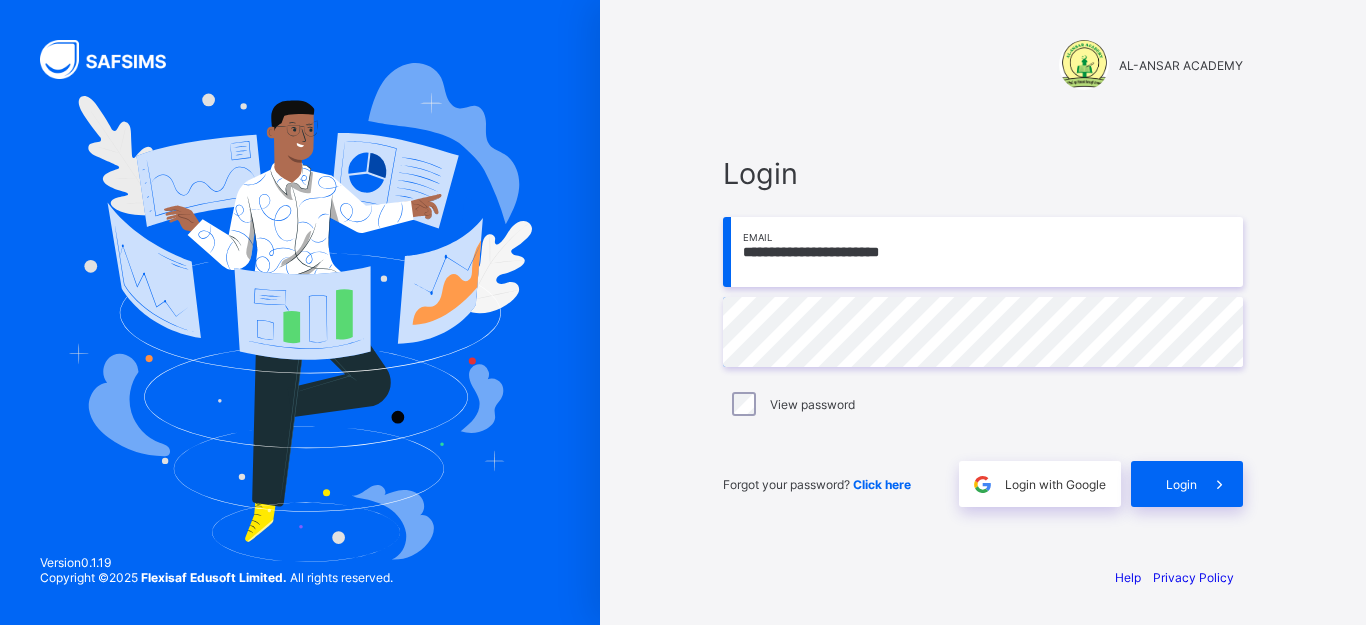 click on "**********" at bounding box center (983, 252) 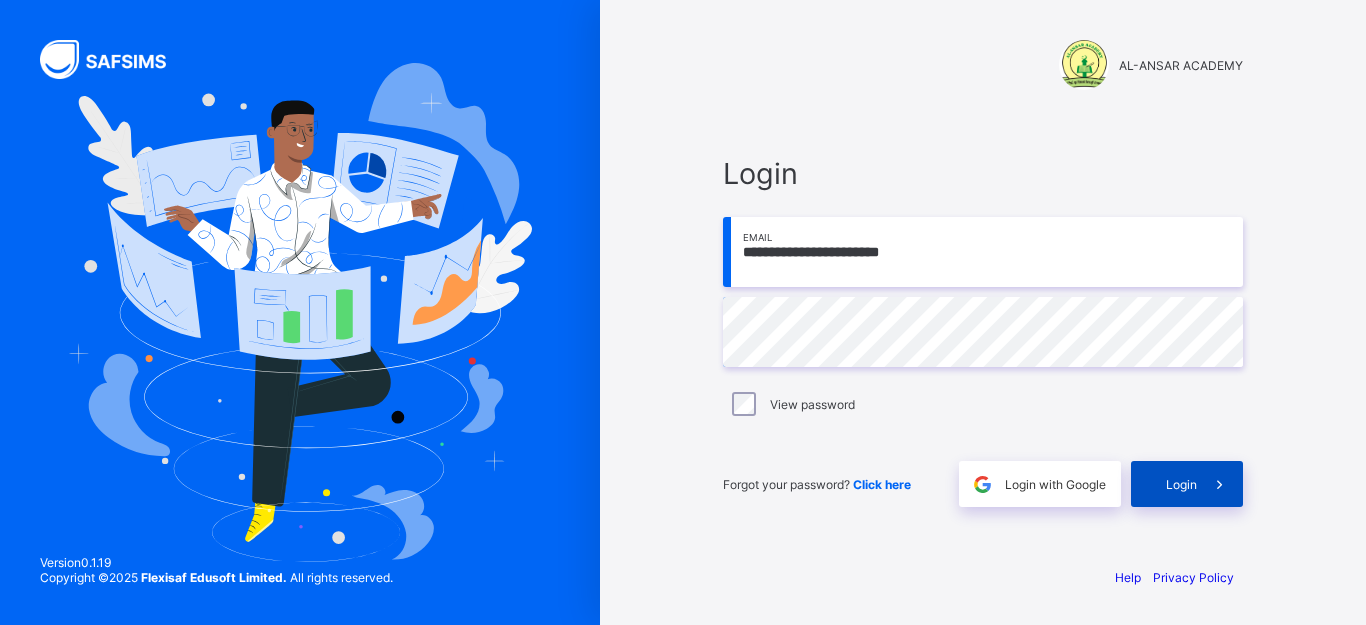 click on "Login" at bounding box center [1187, 484] 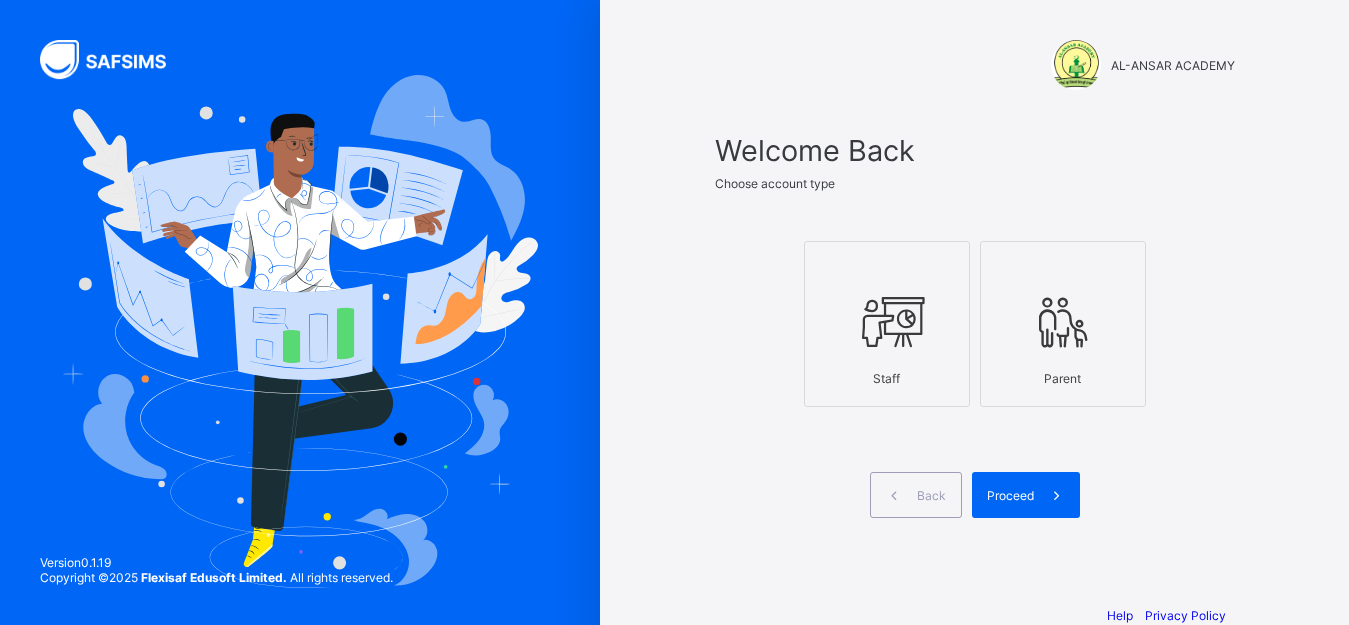 click at bounding box center (887, 322) 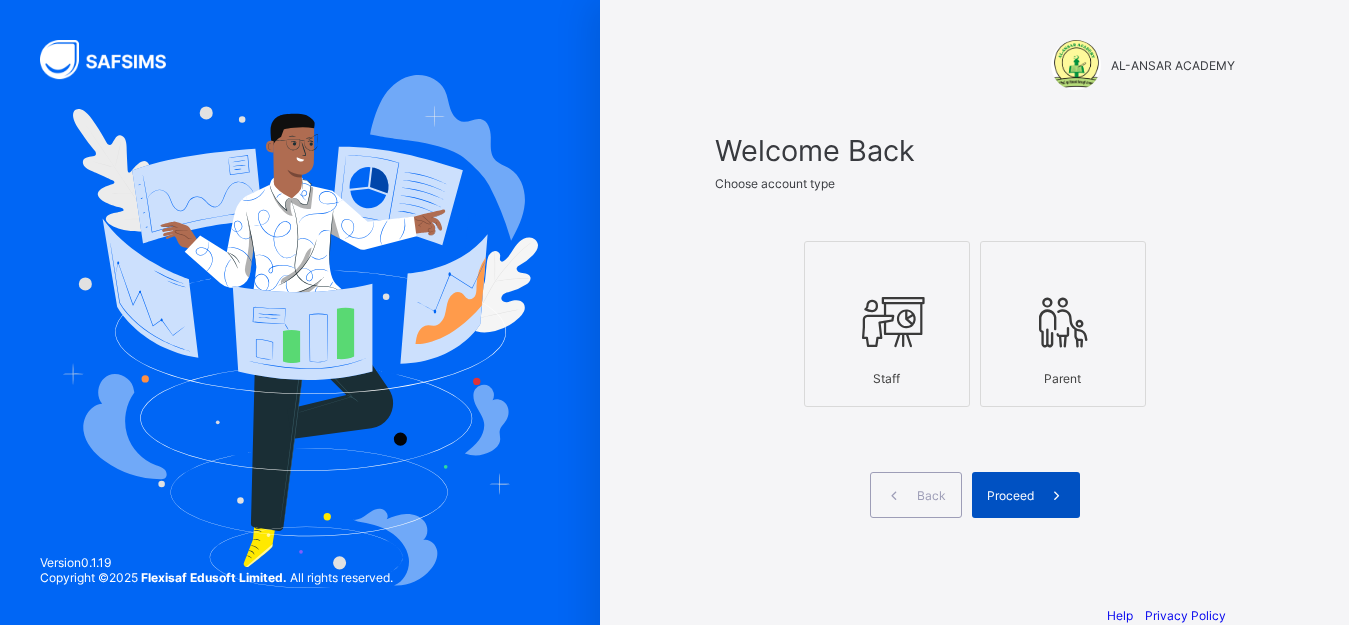 click at bounding box center [1056, 495] 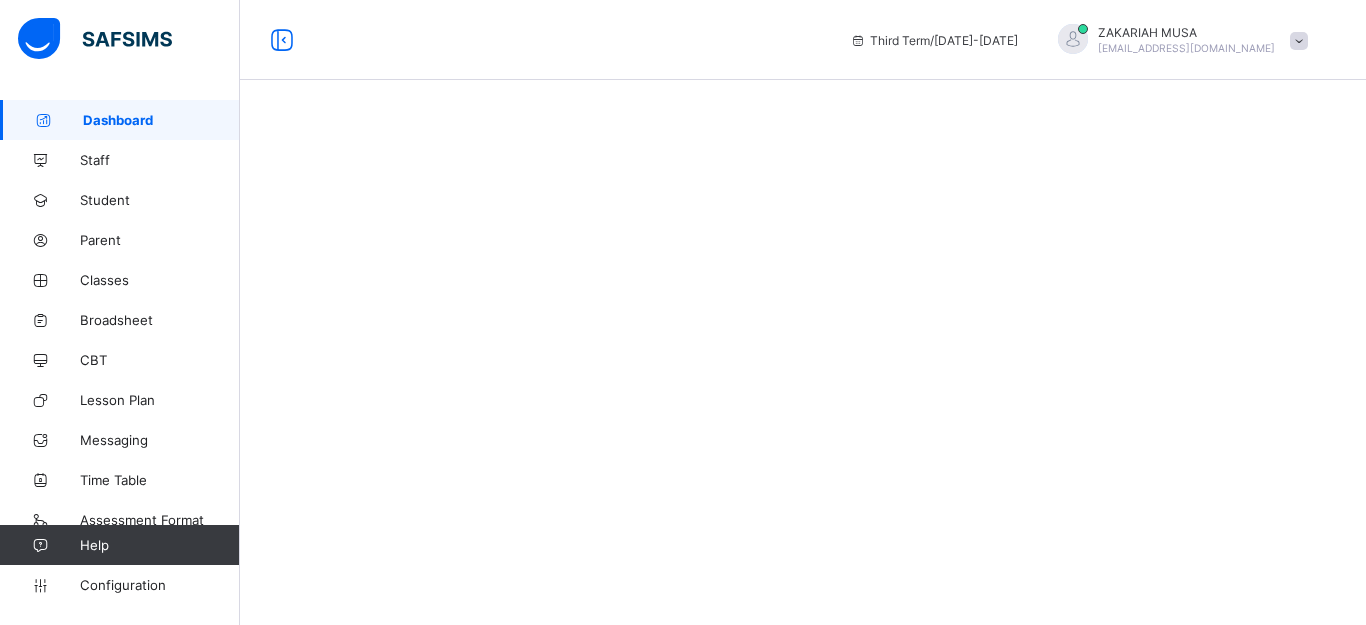 click on "Staff" at bounding box center (120, 160) 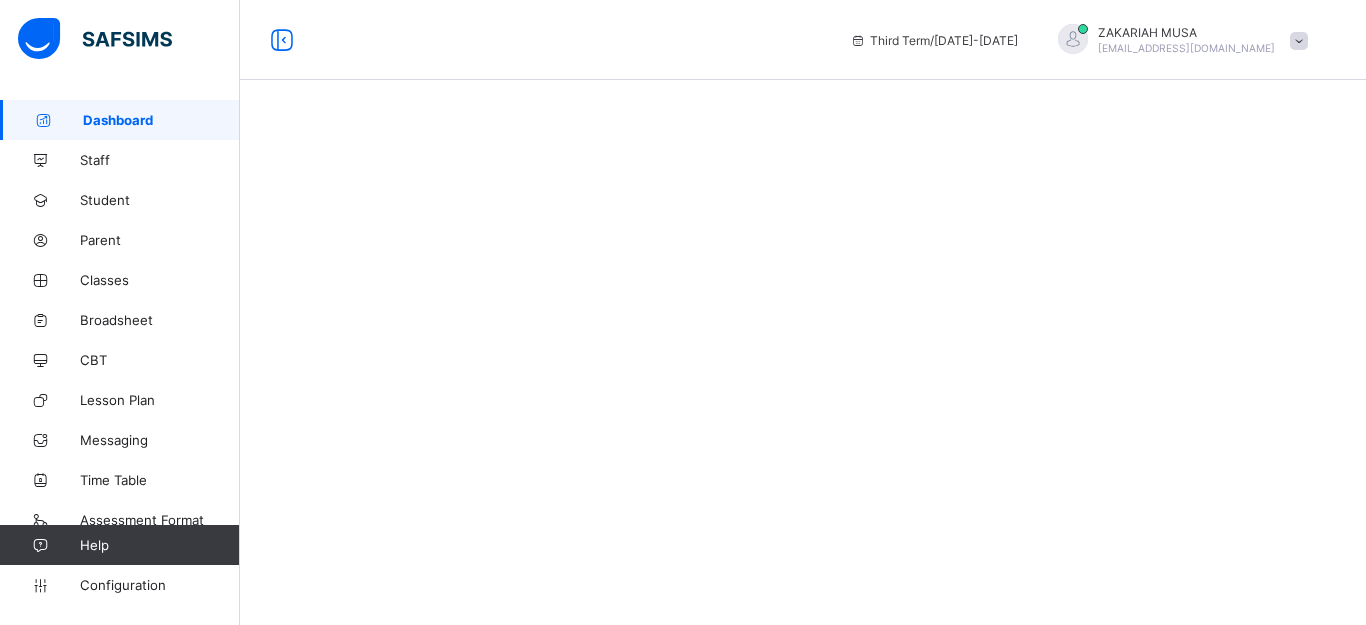 click on "Staff" at bounding box center [160, 160] 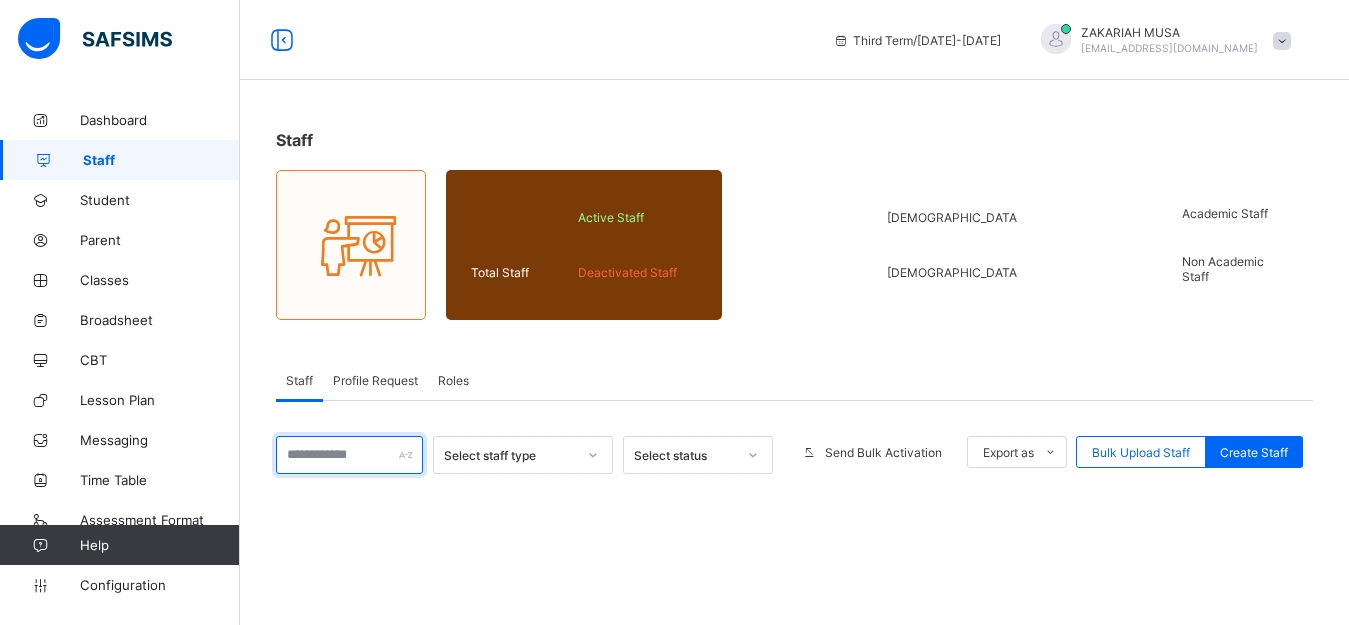 click at bounding box center [349, 455] 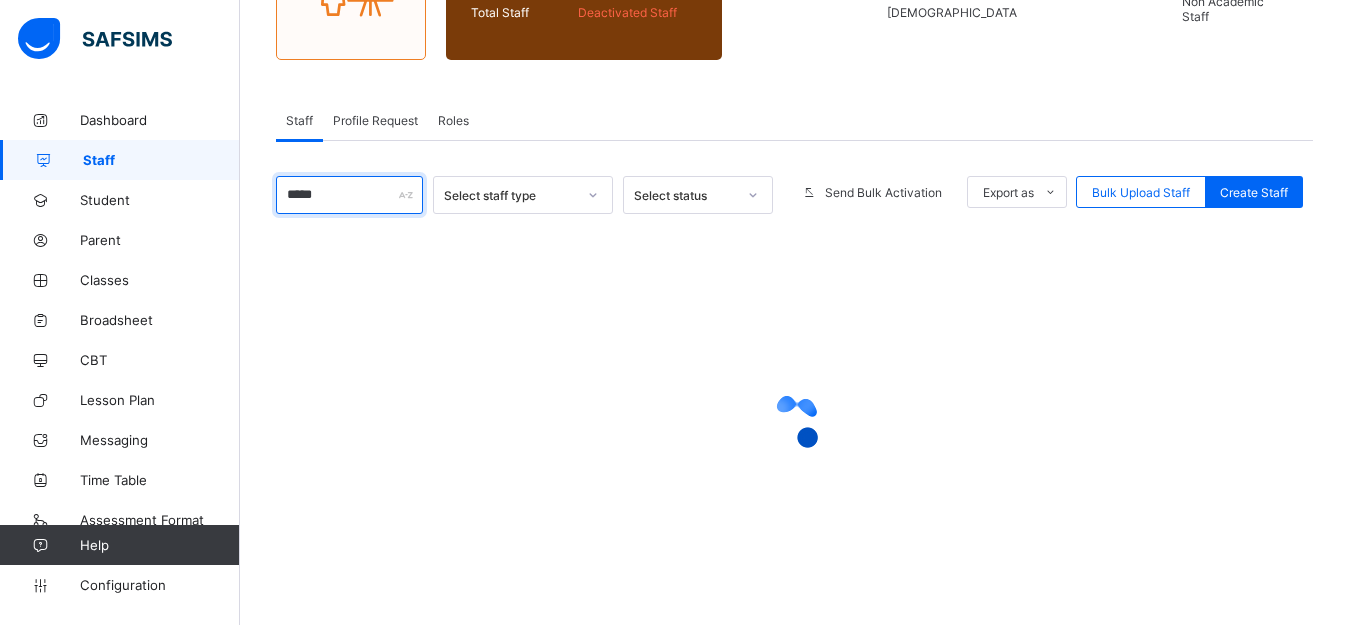 scroll, scrollTop: 277, scrollLeft: 0, axis: vertical 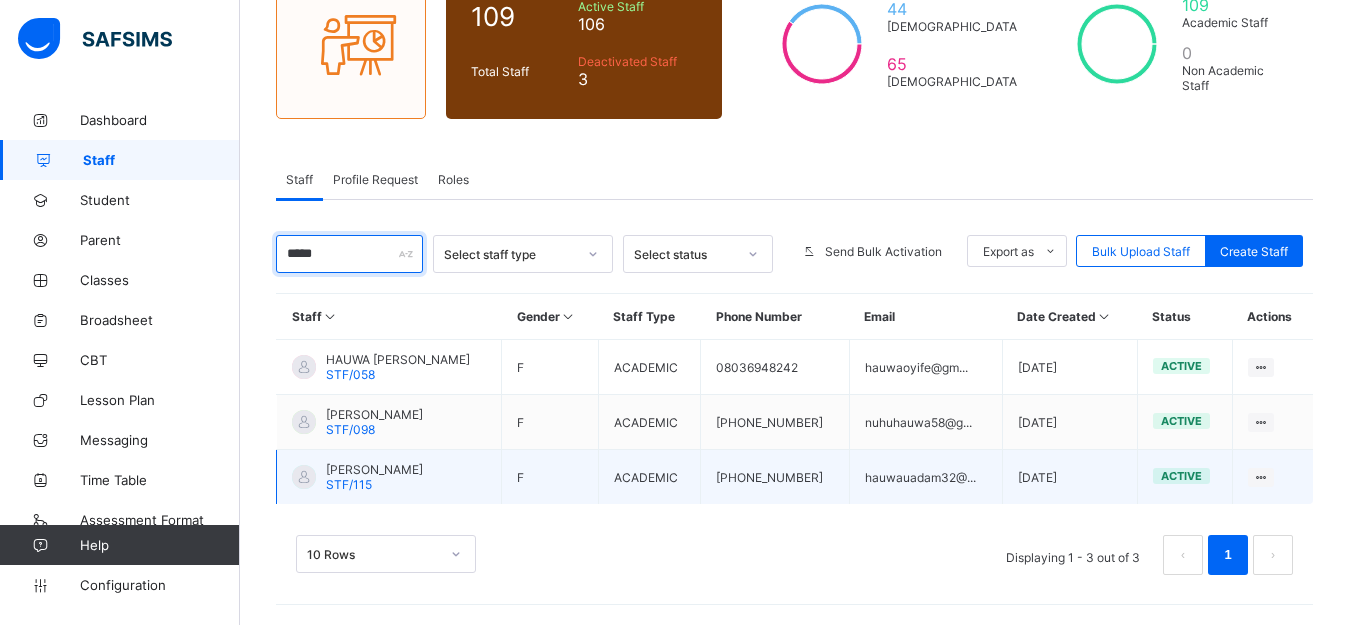 type on "*****" 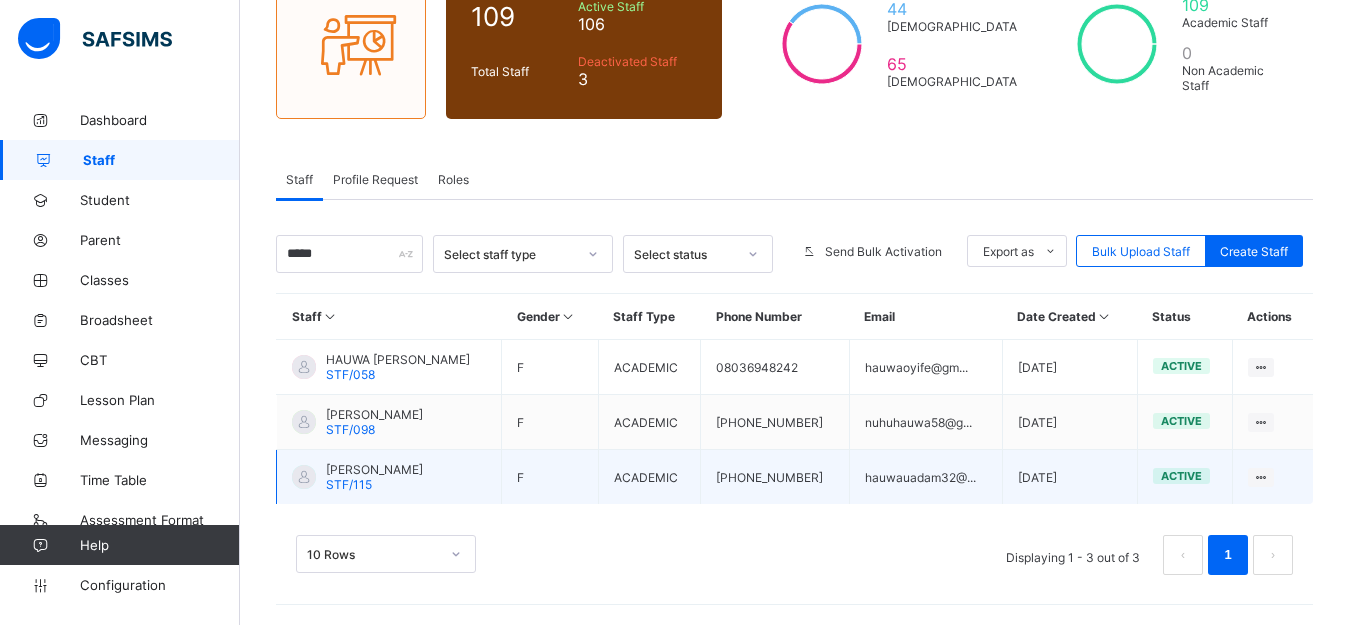 click on "Hauwau  Adamu" at bounding box center (374, 469) 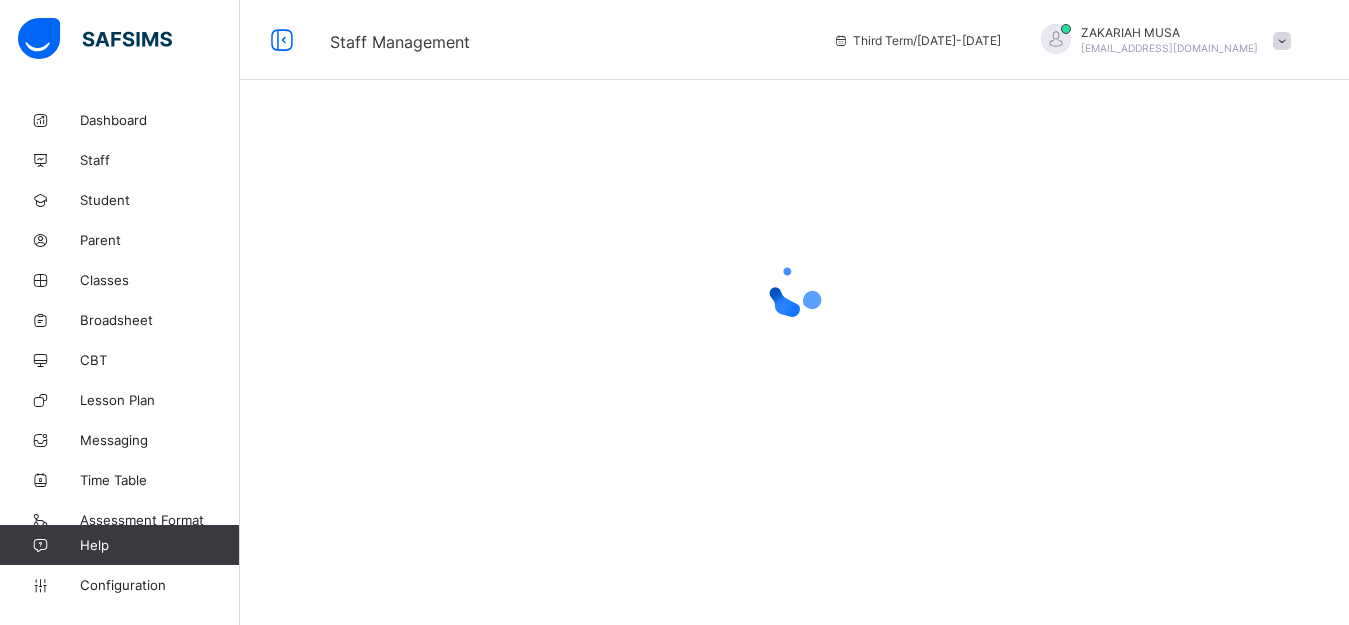 scroll, scrollTop: 0, scrollLeft: 0, axis: both 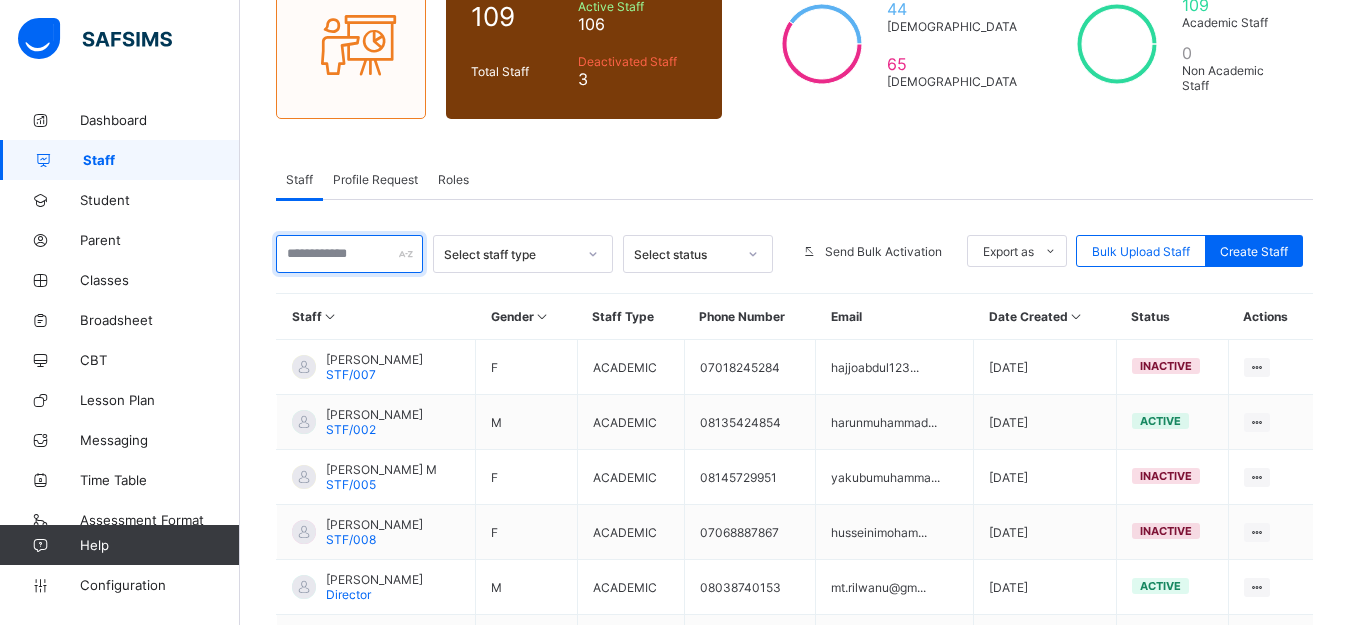click at bounding box center (349, 254) 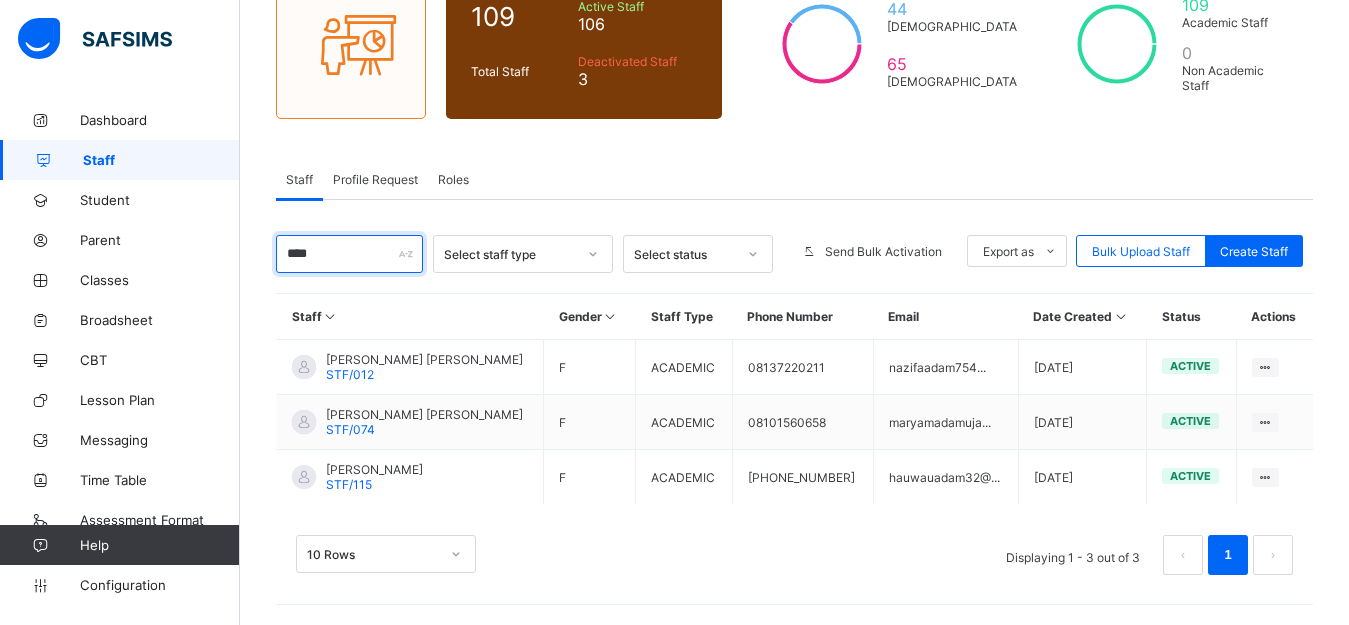 type on "****" 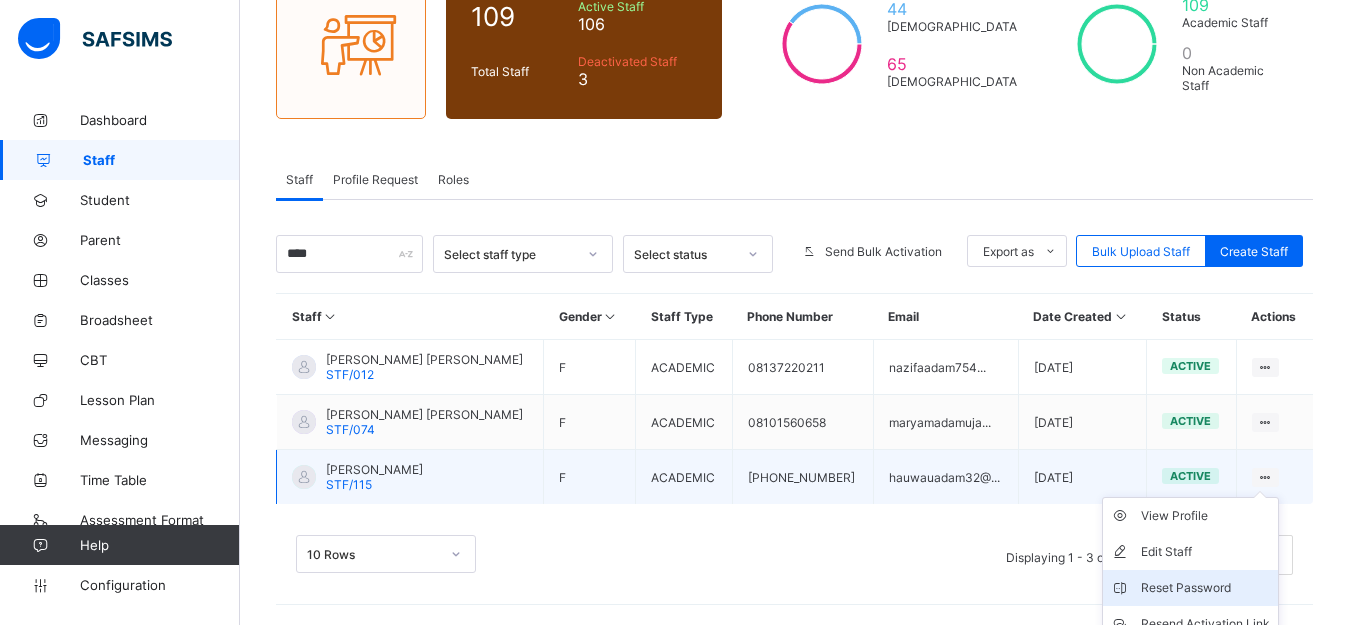 click on "Reset Password" at bounding box center (1205, 588) 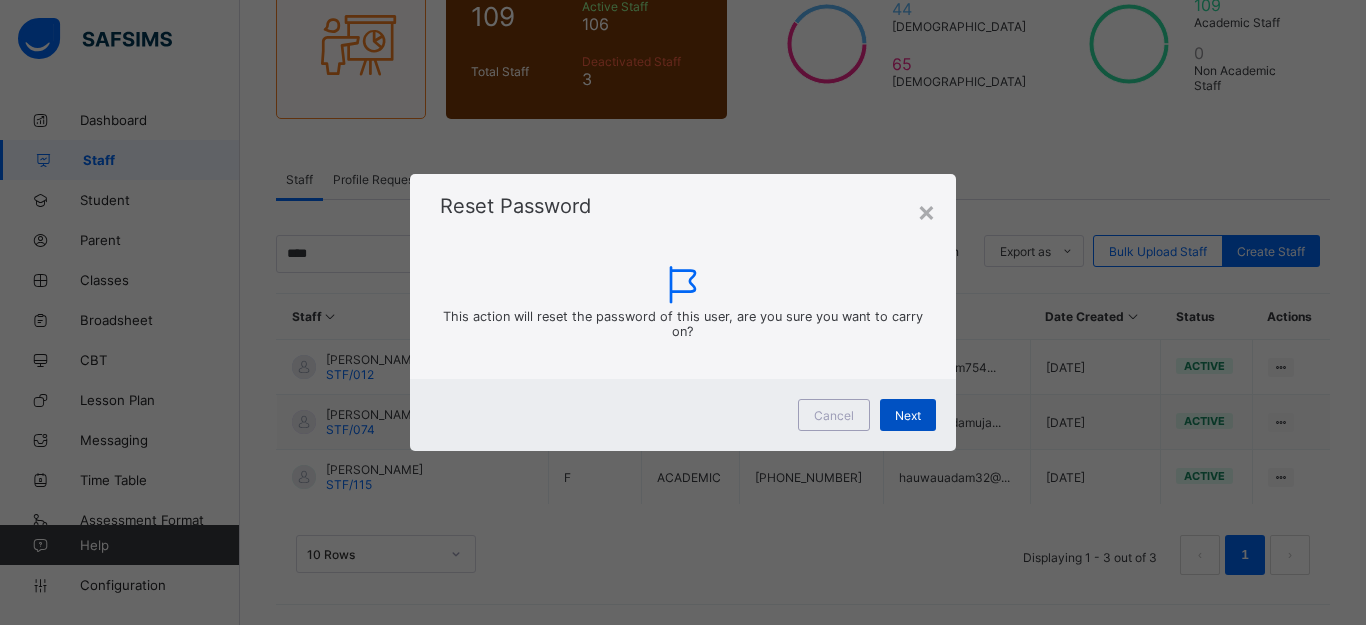 click on "Next" at bounding box center [908, 415] 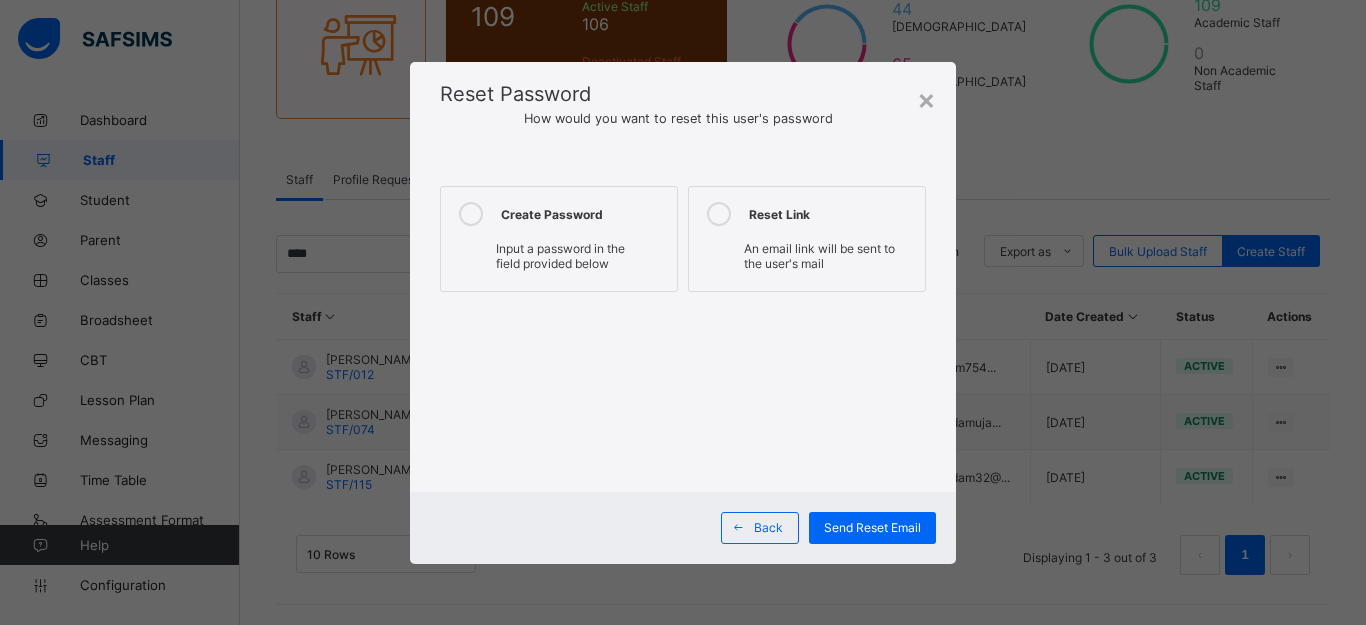 click on "Create Password Input a password in the field provided below" at bounding box center (559, 239) 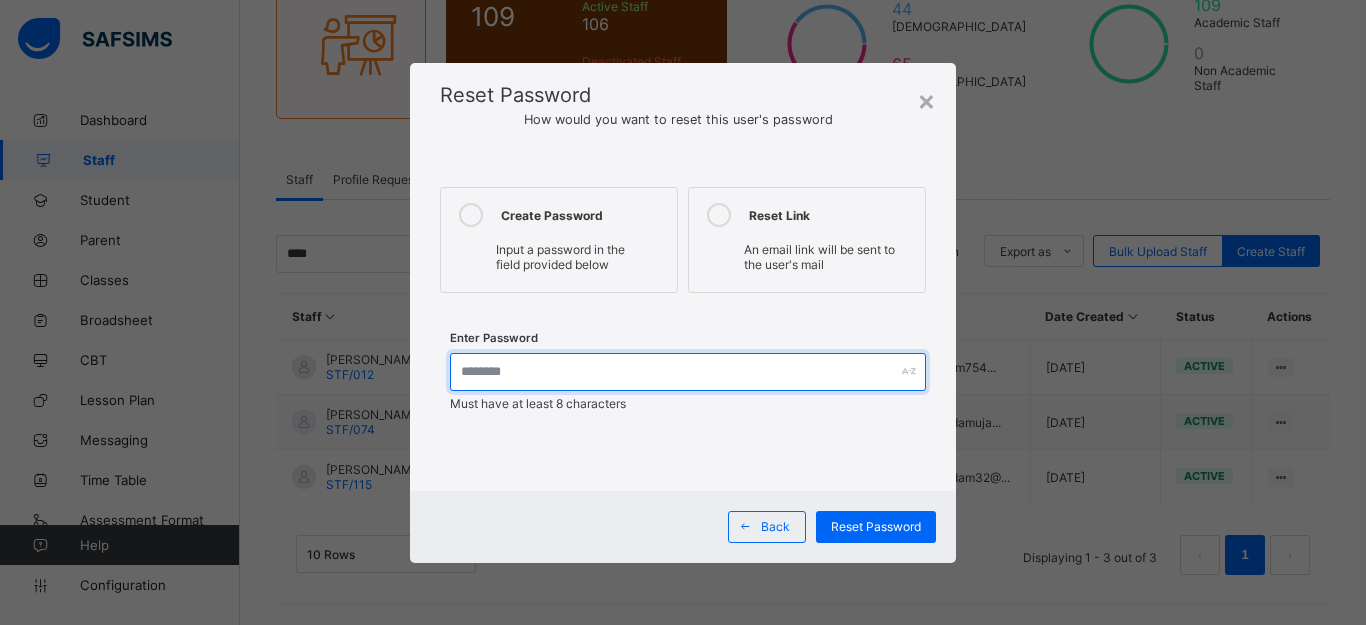 click at bounding box center [688, 372] 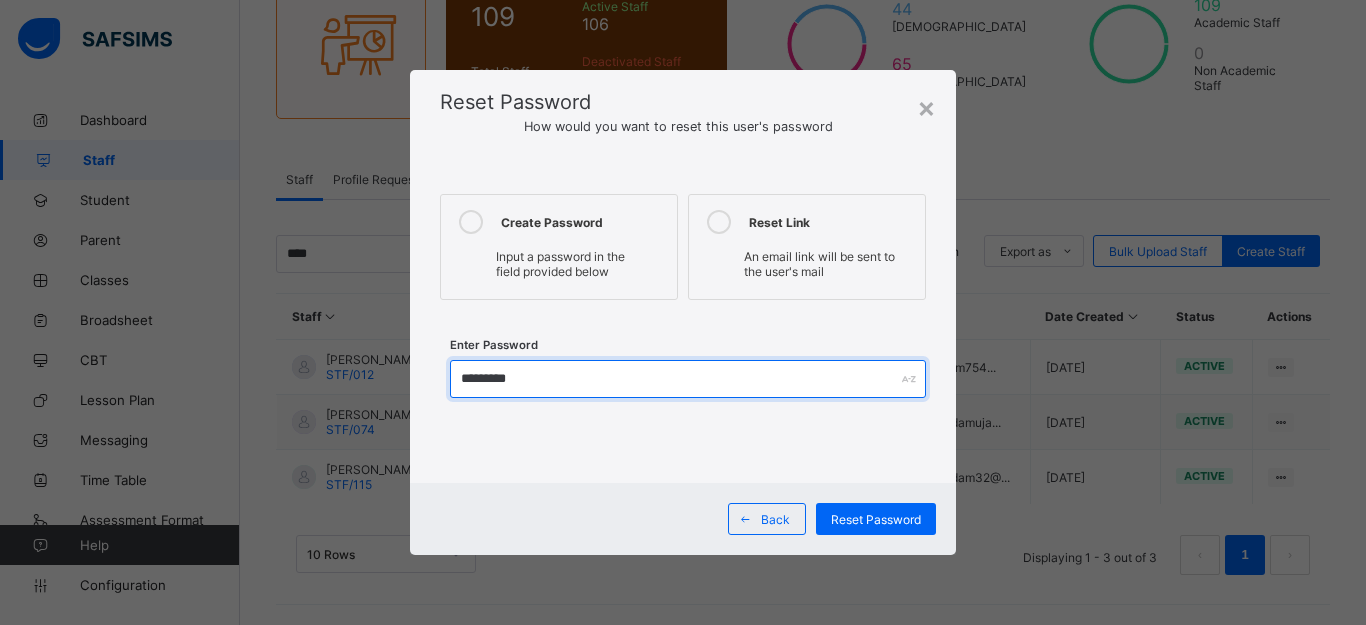 click on "*********" at bounding box center (688, 379) 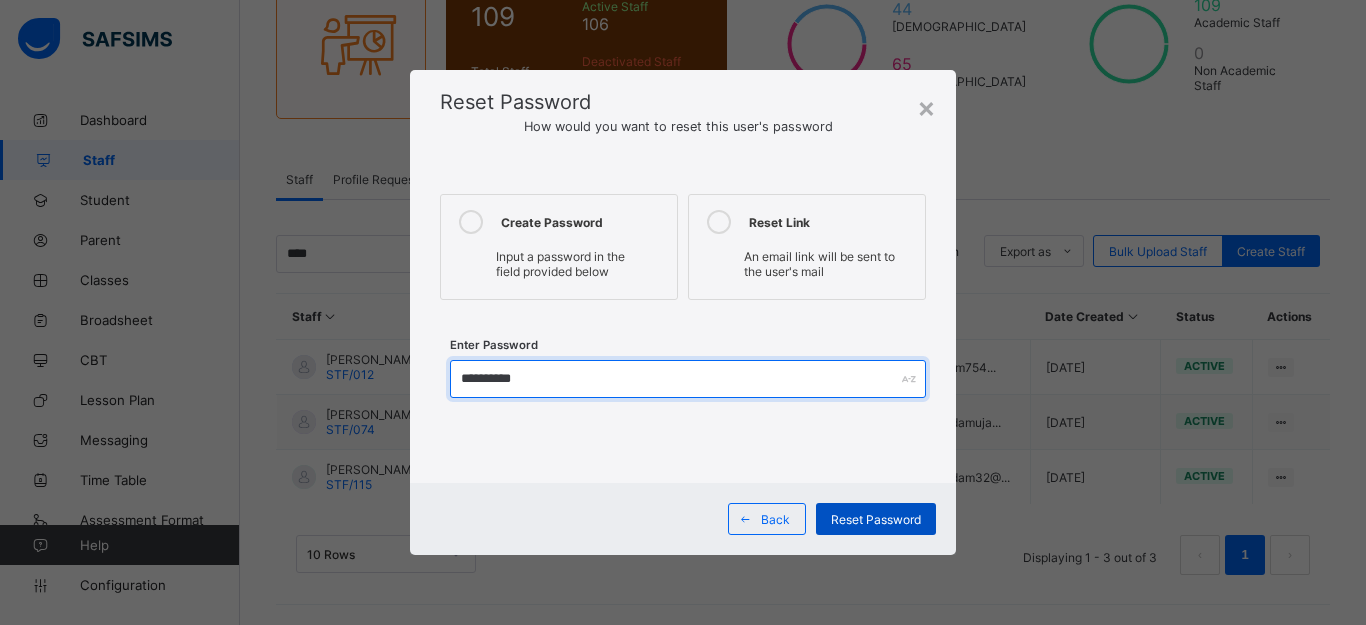 type on "**********" 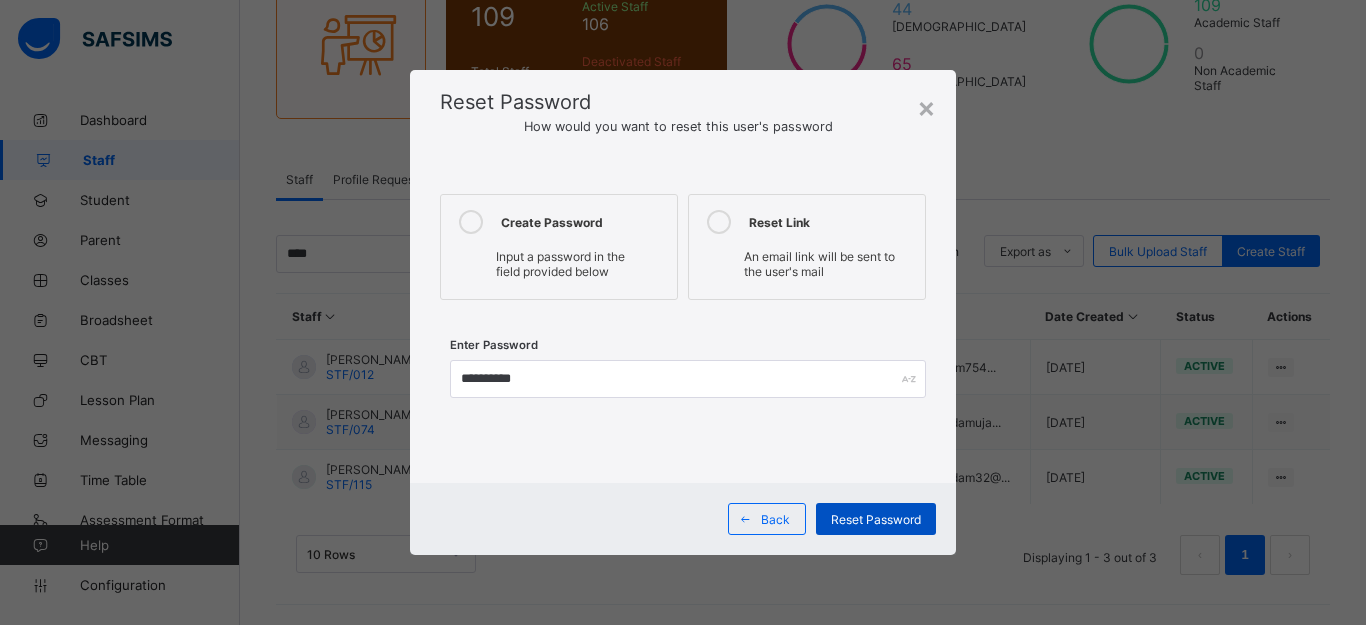 click on "Reset Password" at bounding box center (876, 519) 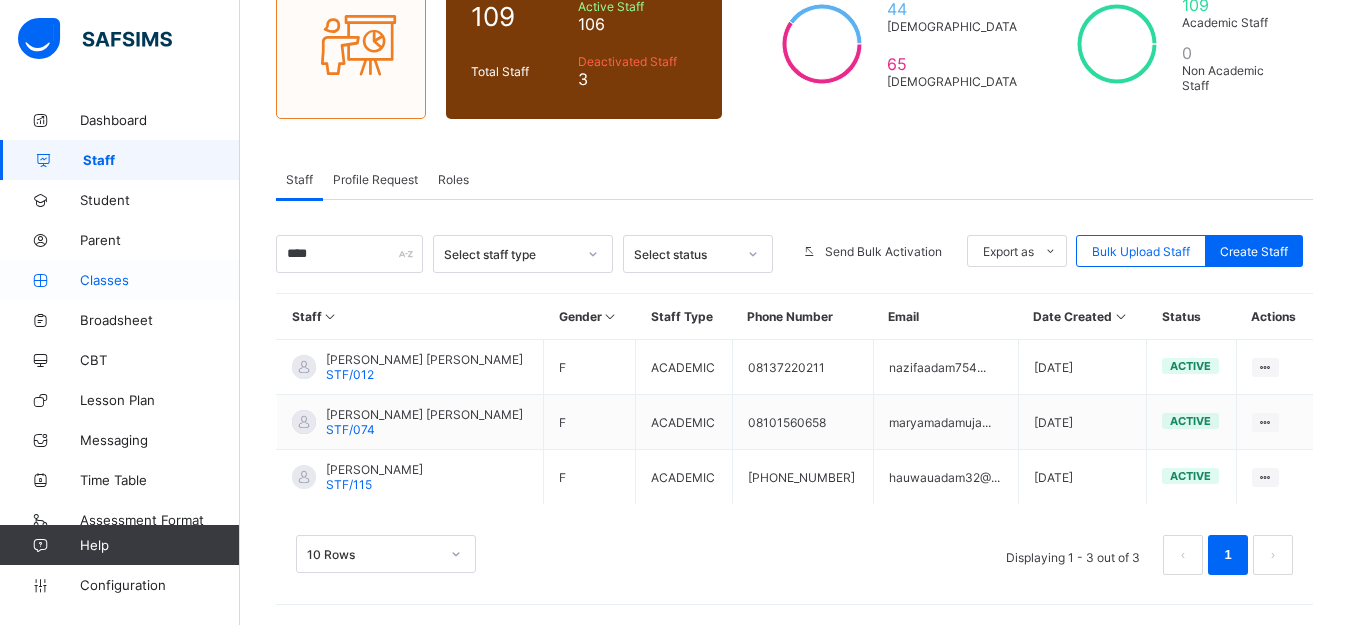 click on "Classes" at bounding box center [120, 280] 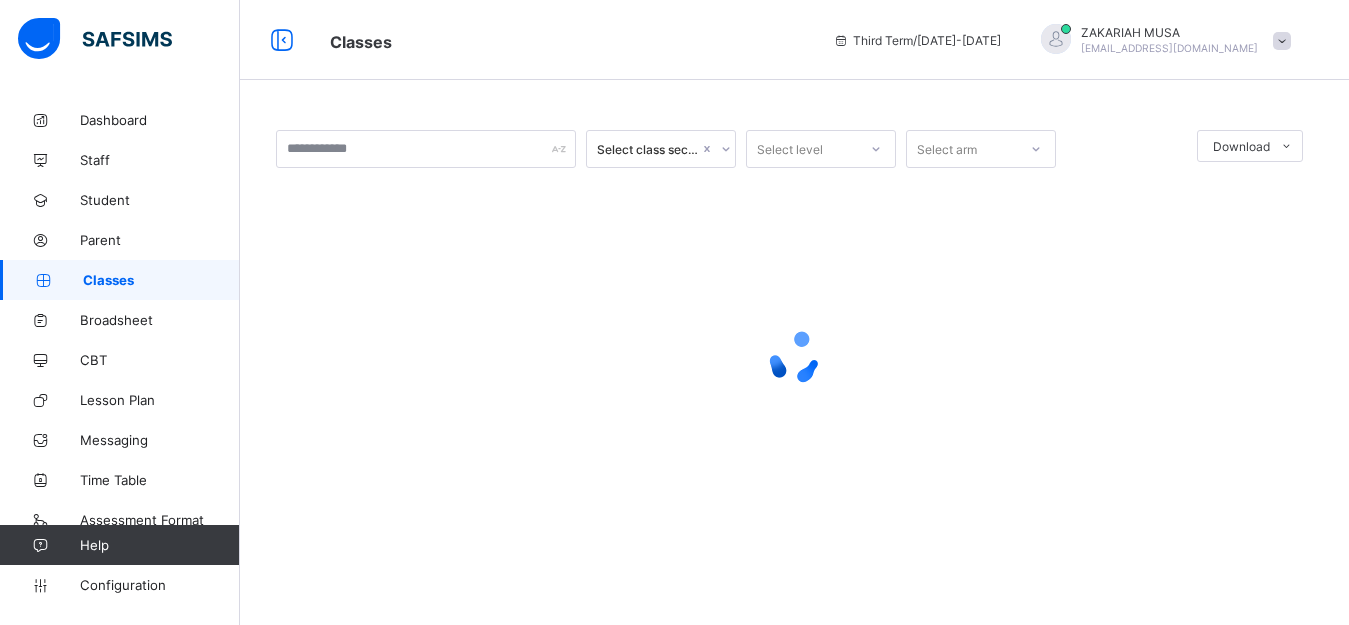 scroll, scrollTop: 0, scrollLeft: 0, axis: both 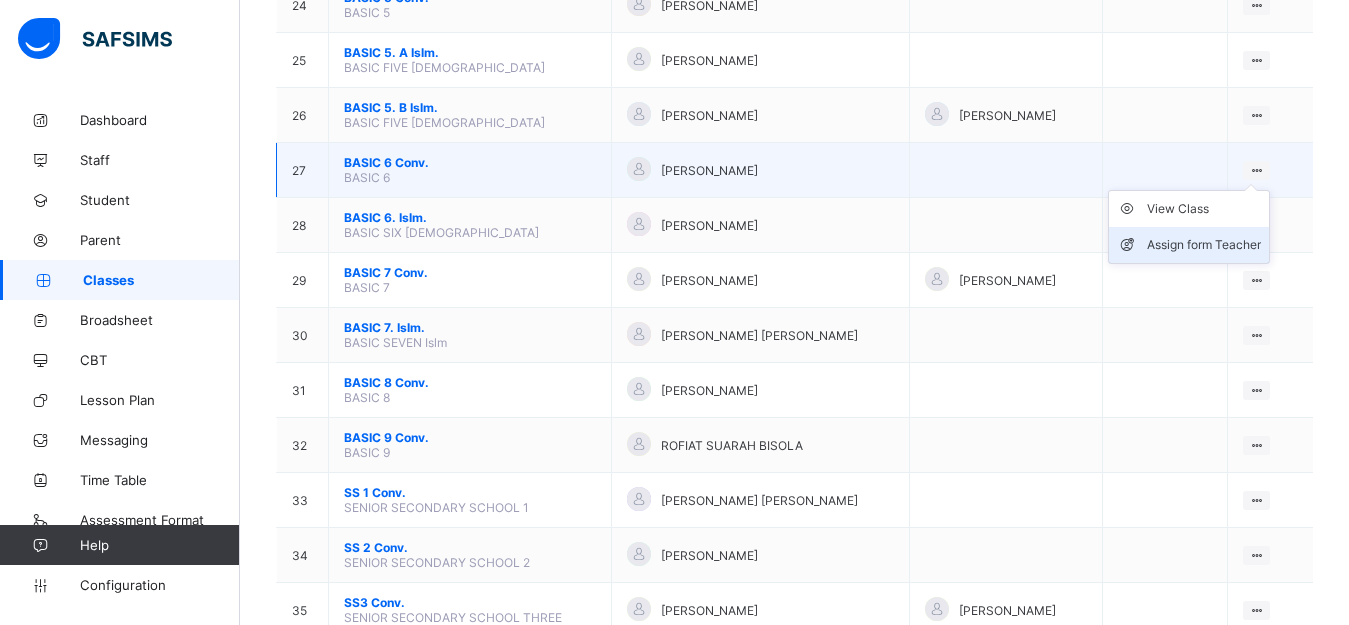 click on "Assign form Teacher" at bounding box center [1204, 245] 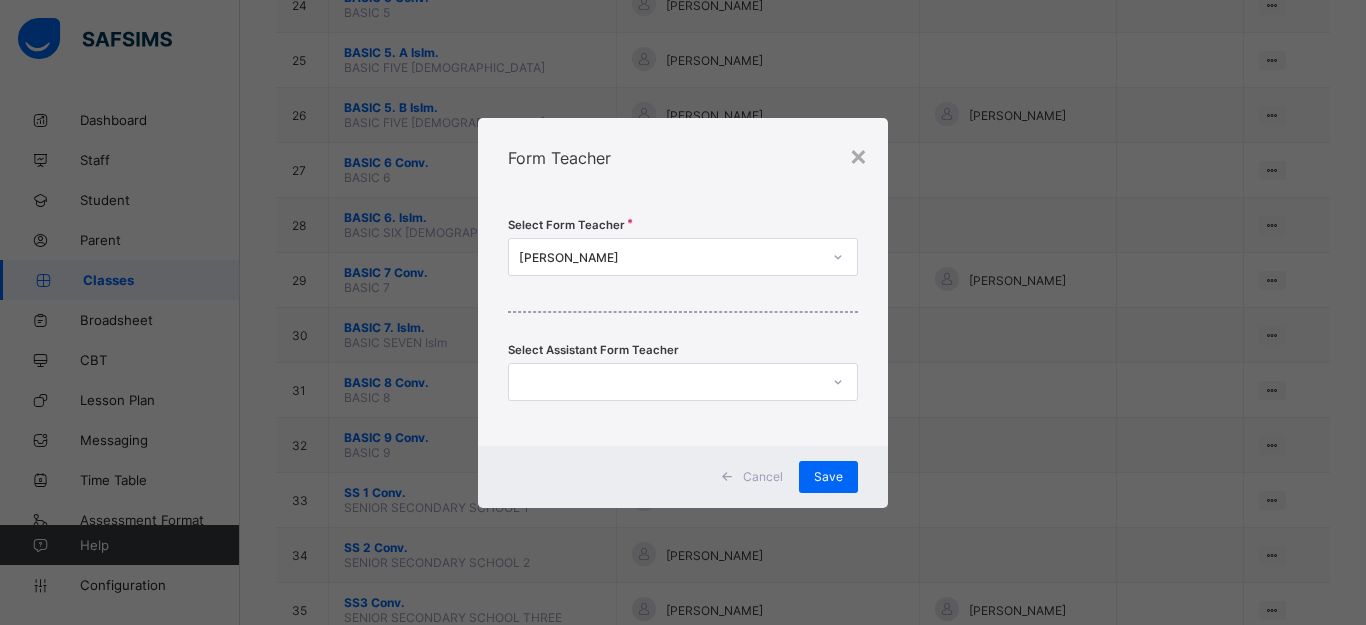 click on "Surayya Balarabe" at bounding box center [670, 256] 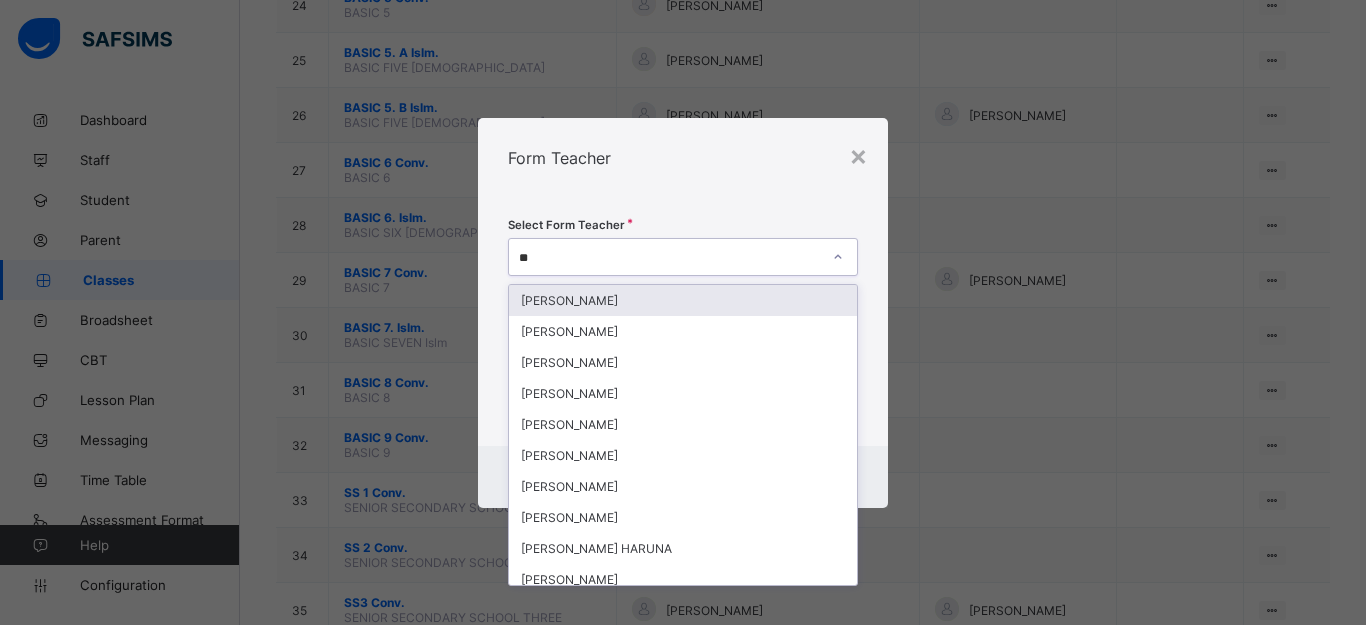 type on "***" 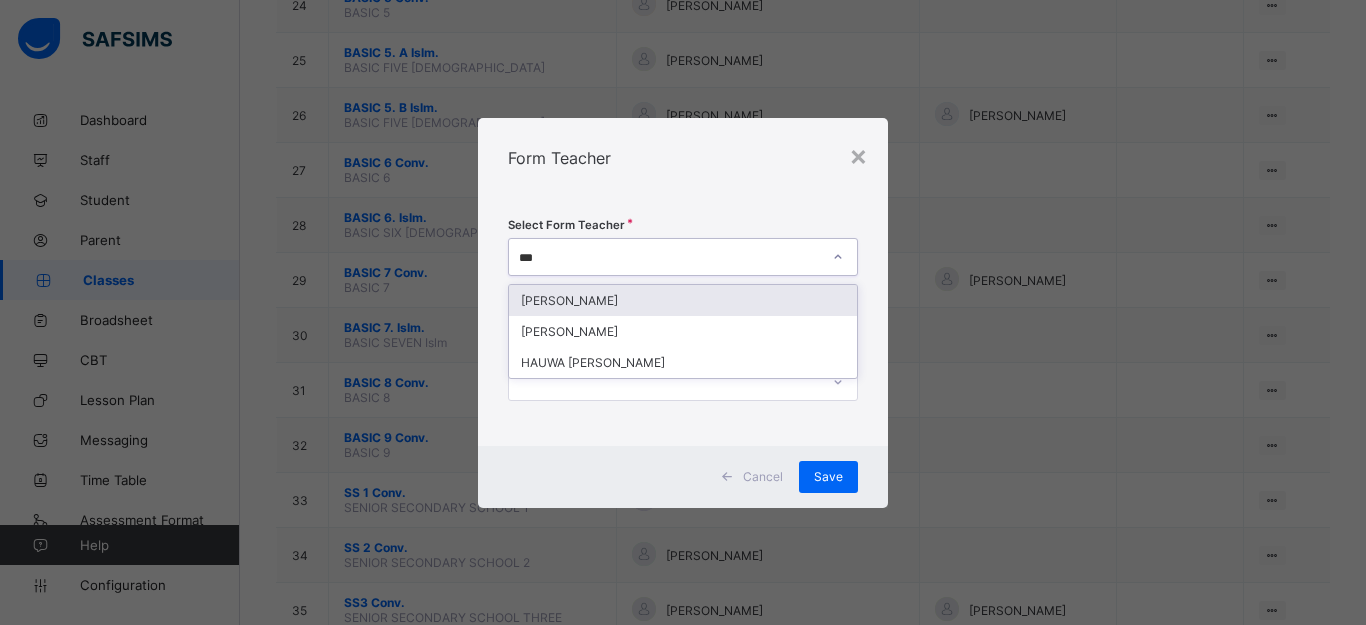 click on "Hauwau  Adamu" at bounding box center [683, 300] 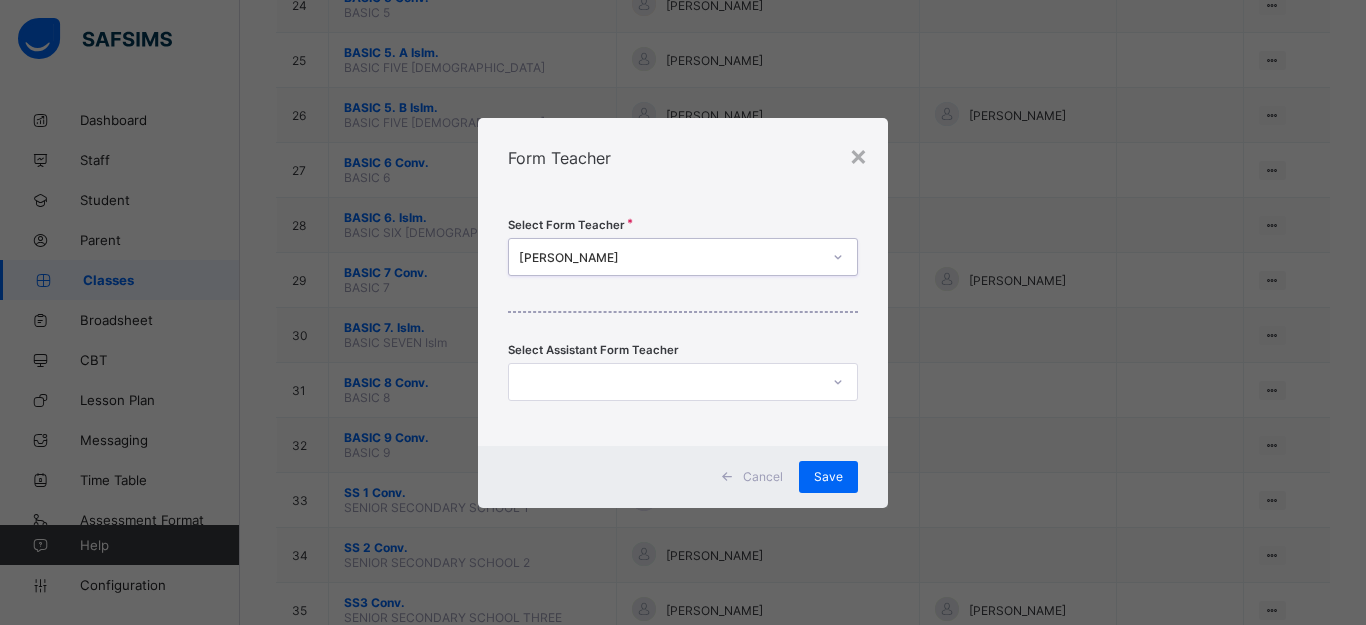 type 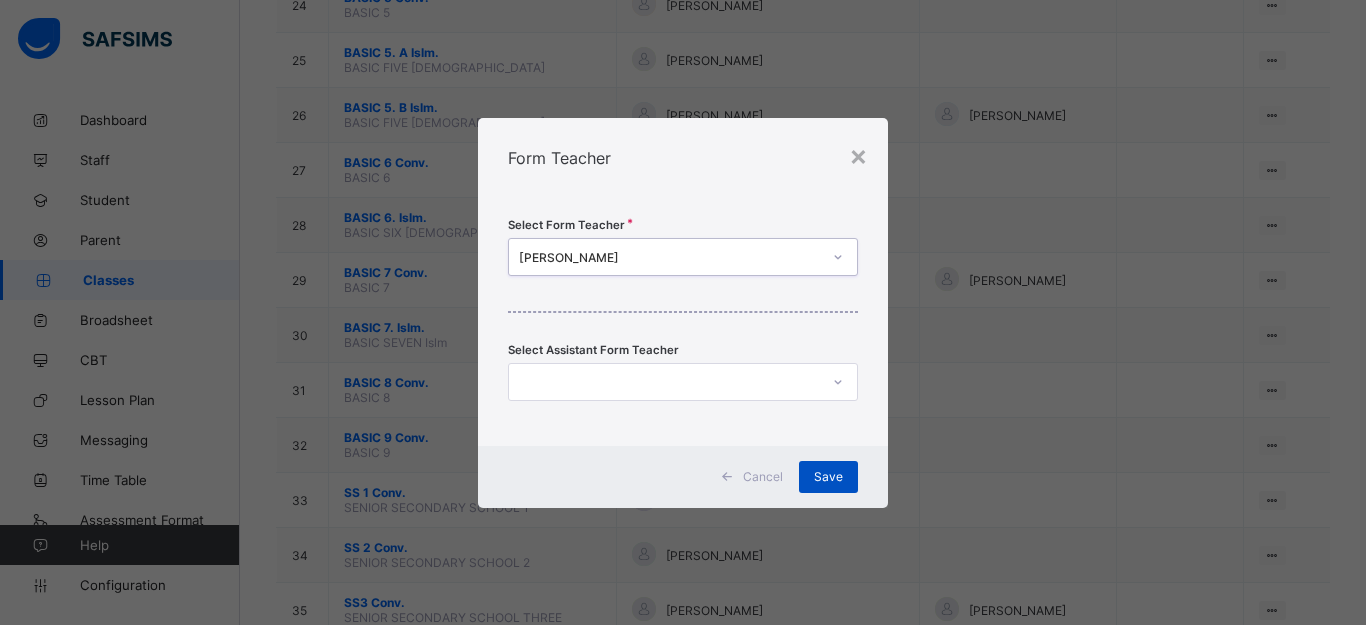 click on "Save" at bounding box center [828, 476] 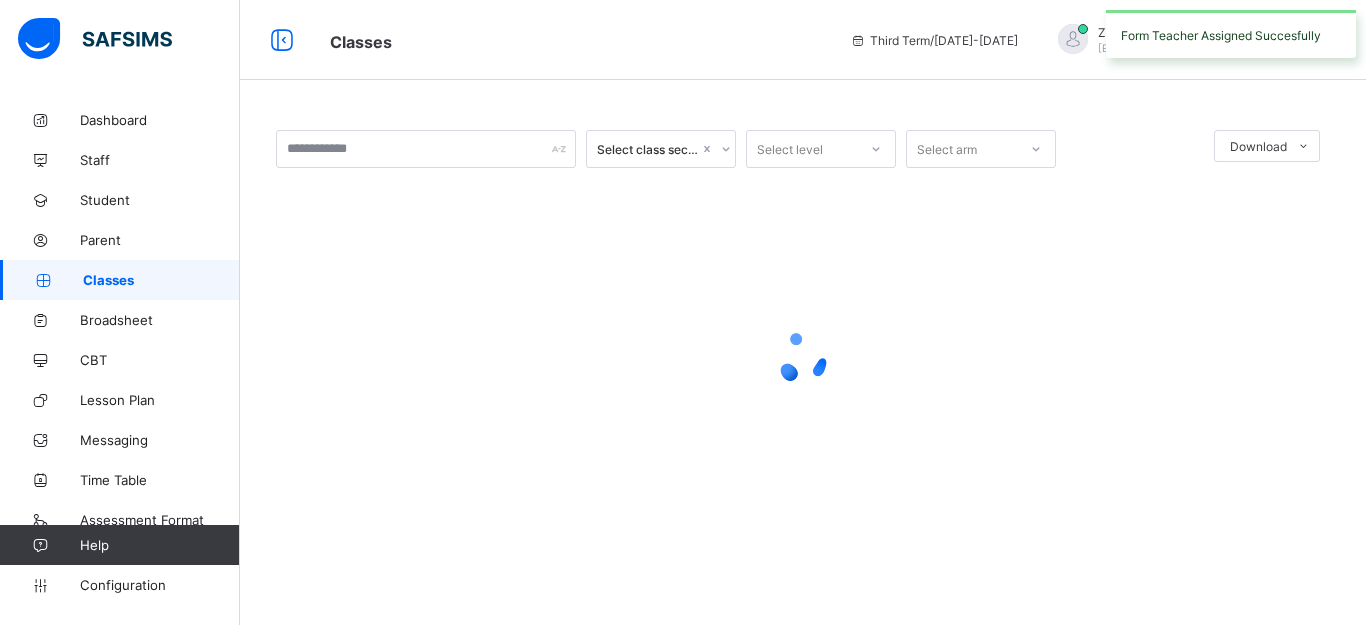 scroll, scrollTop: 0, scrollLeft: 0, axis: both 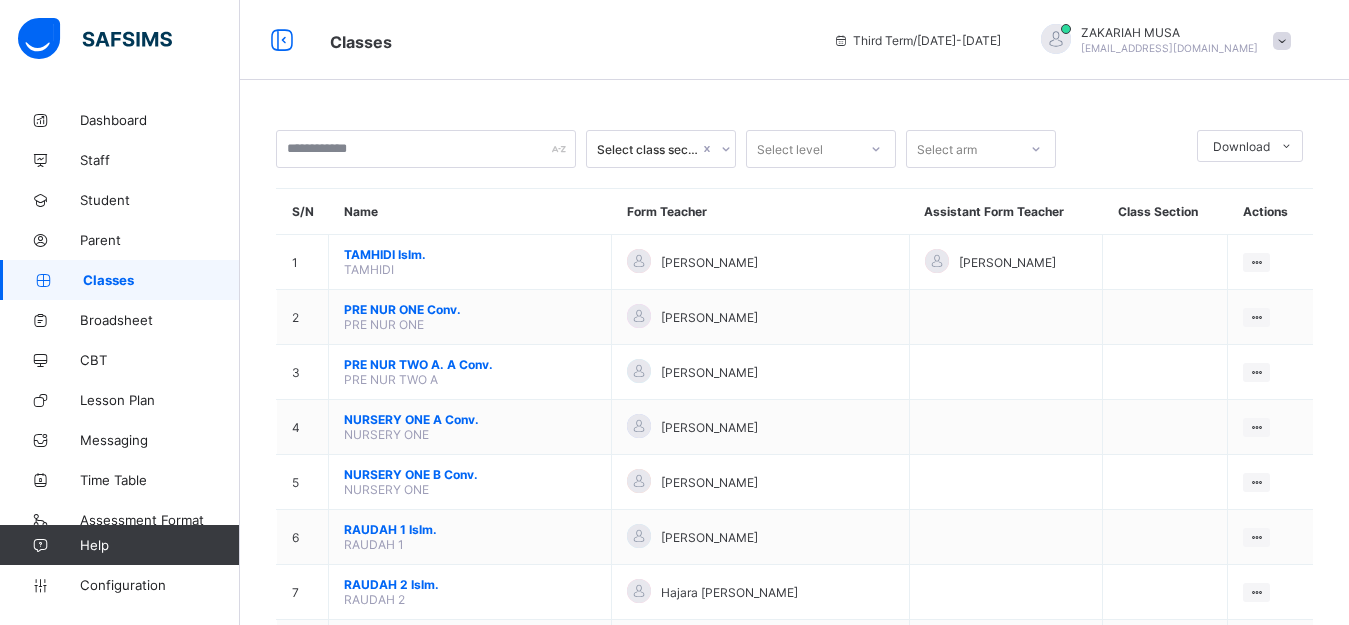 click at bounding box center [1282, 41] 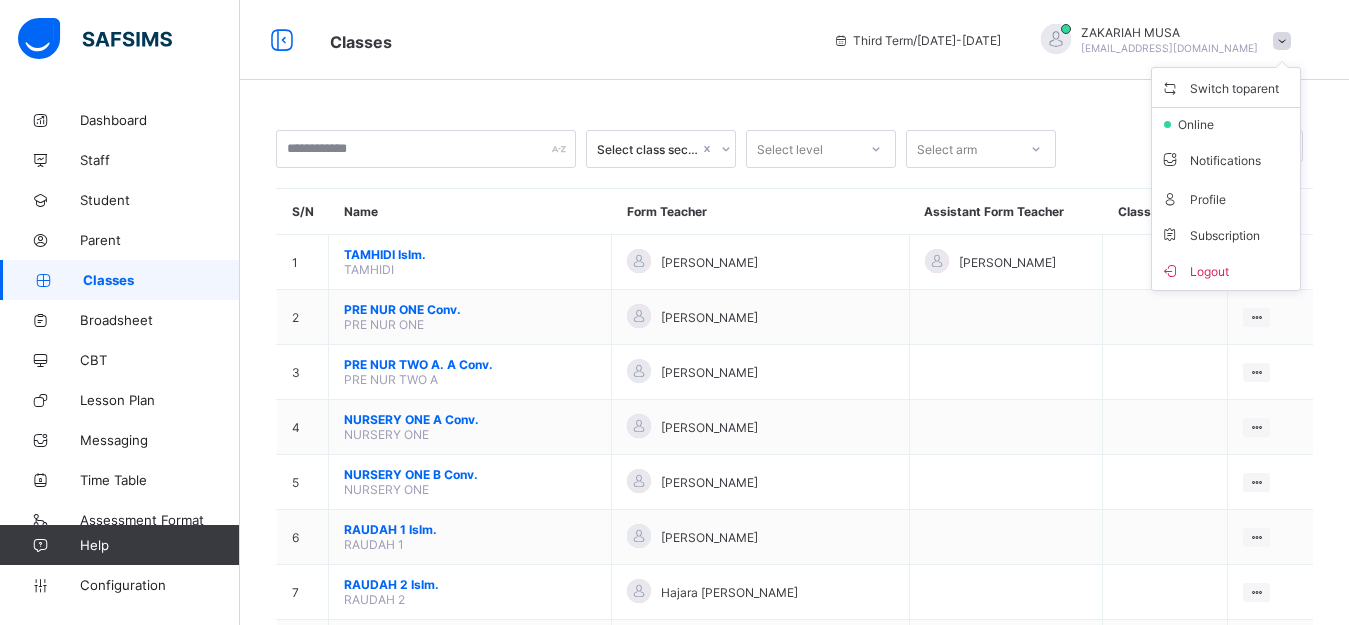 click at bounding box center [1282, 41] 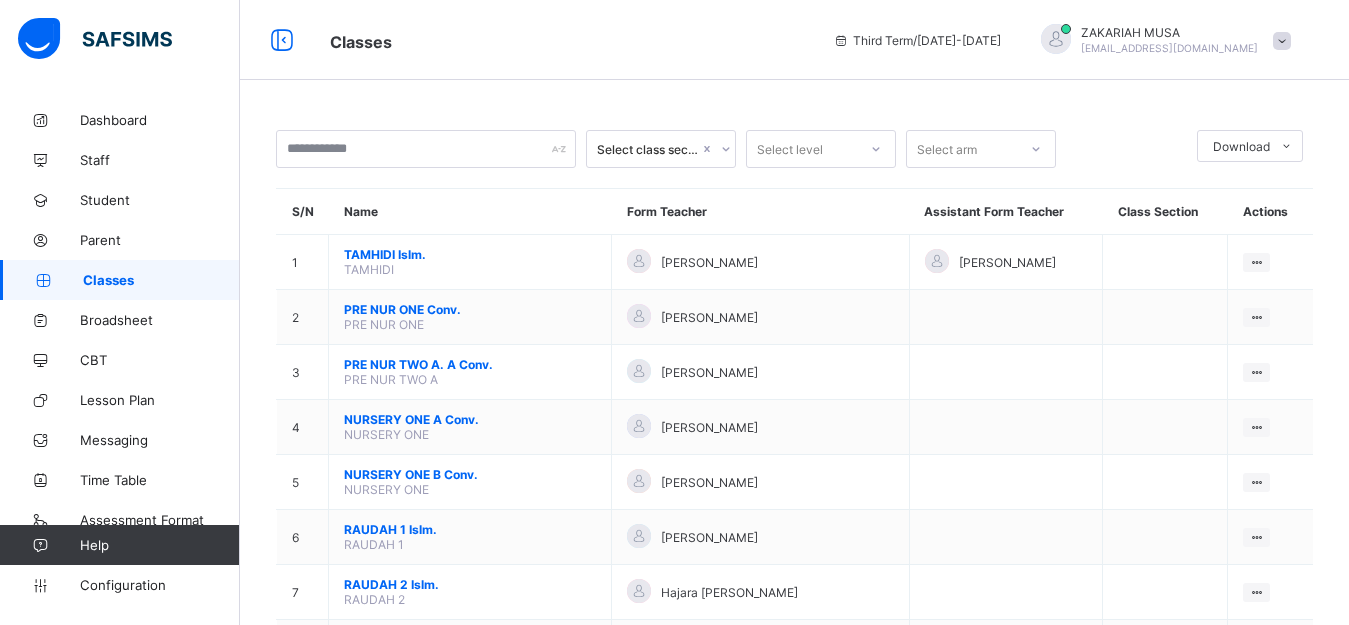 click at bounding box center (1282, 41) 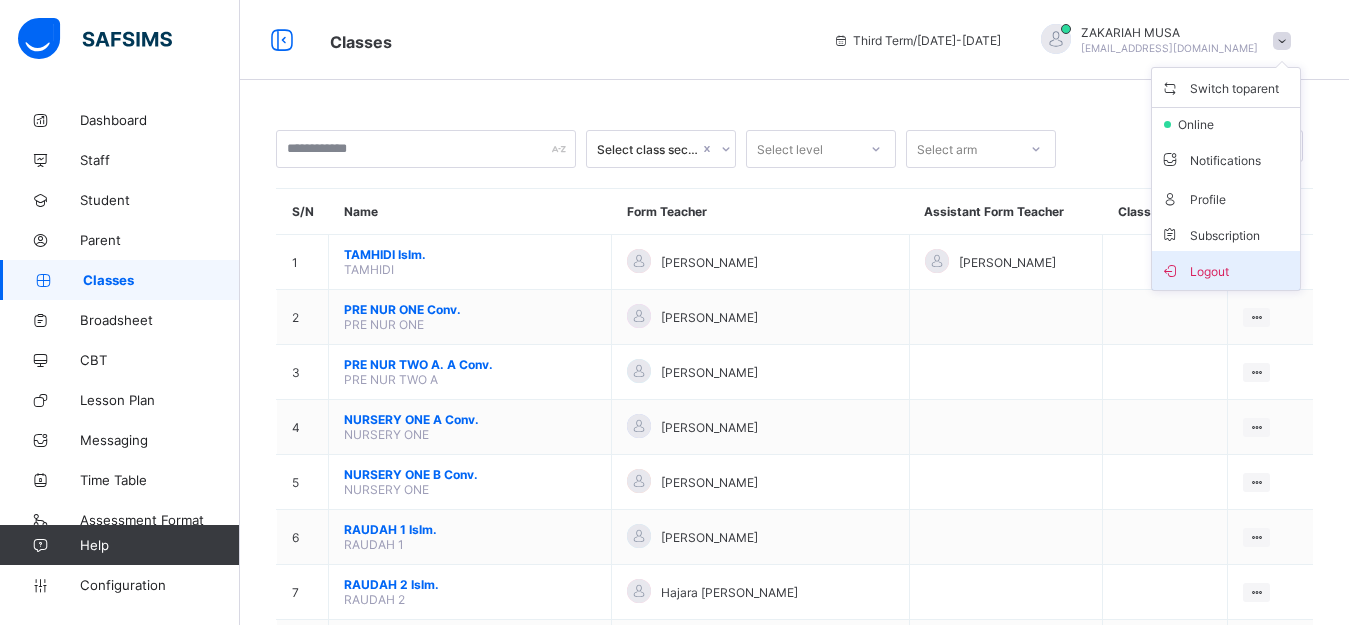 click on "Logout" at bounding box center [1226, 270] 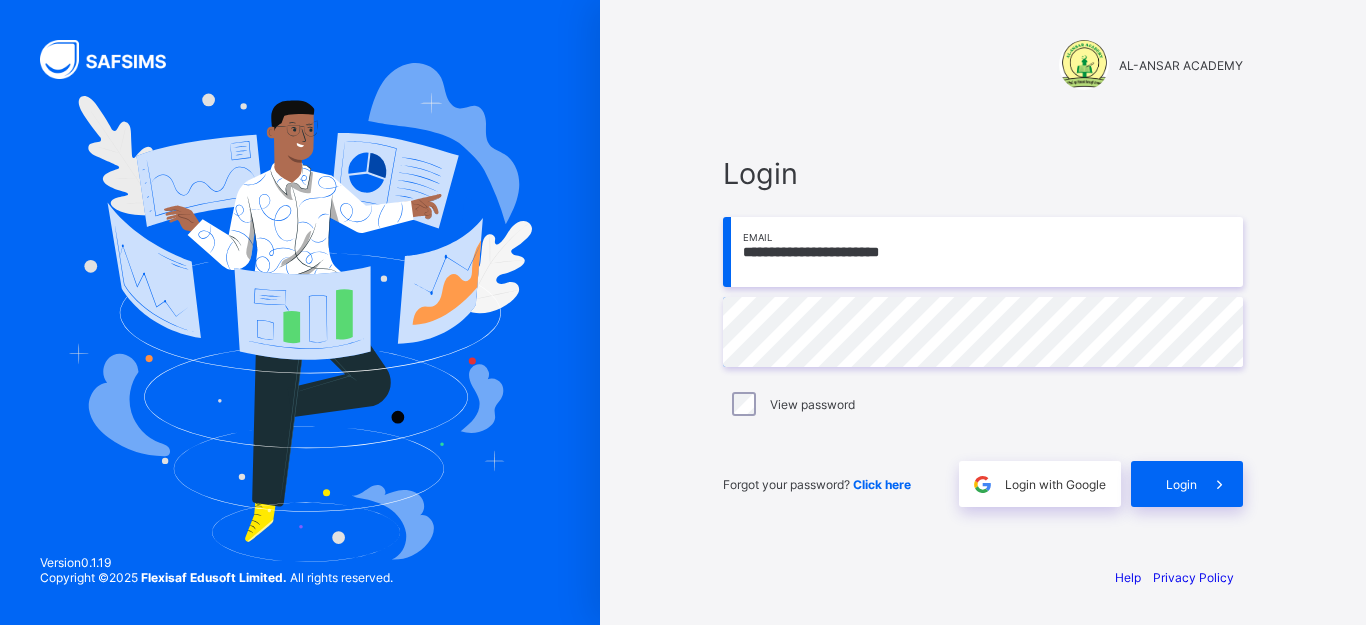 click on "**********" at bounding box center (983, 252) 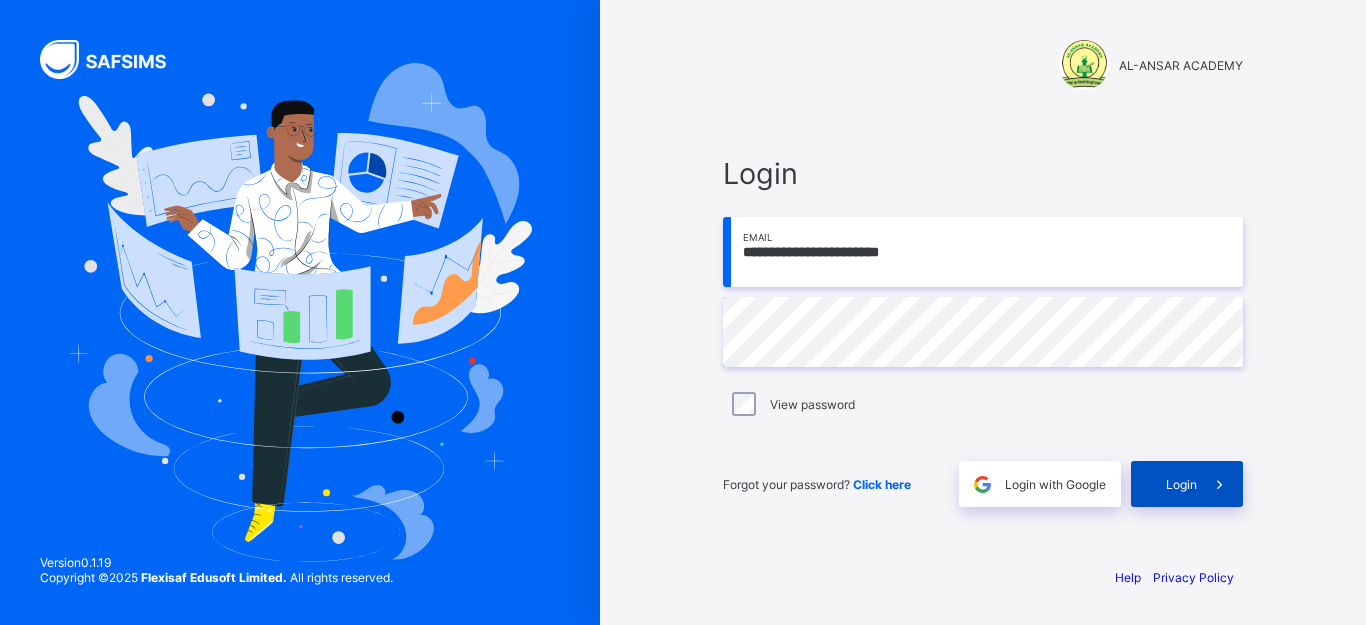 click on "Login" at bounding box center [1187, 484] 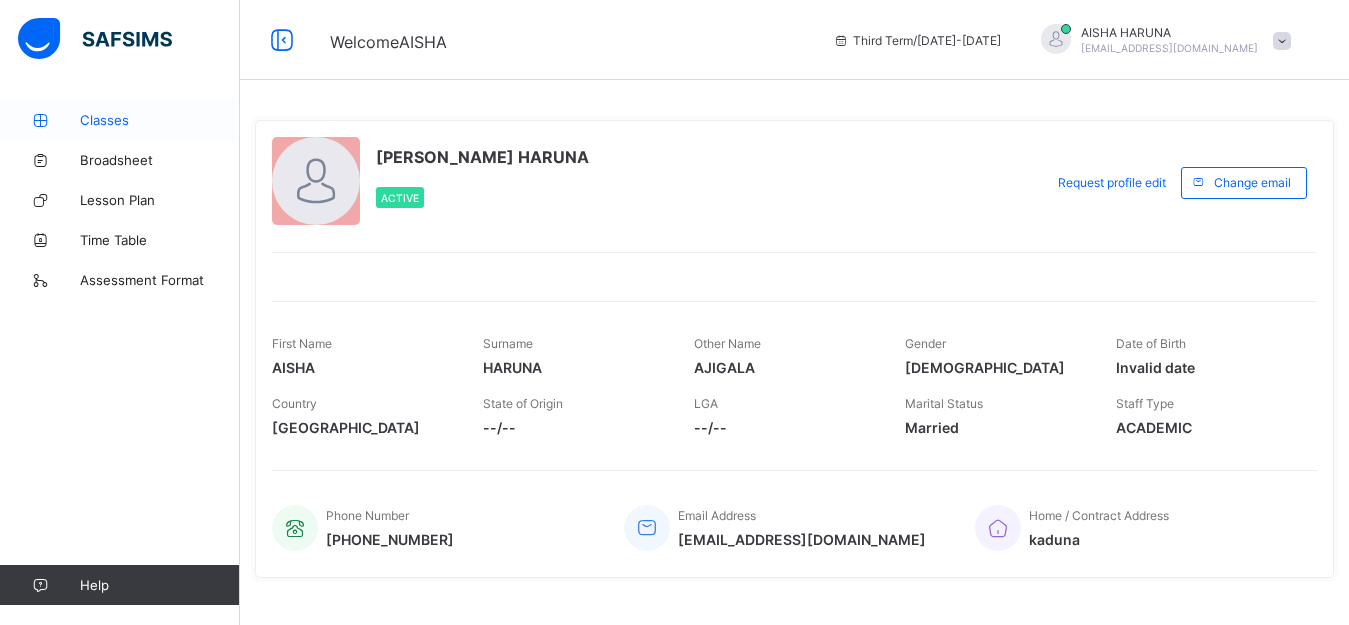 click on "Classes" at bounding box center (160, 120) 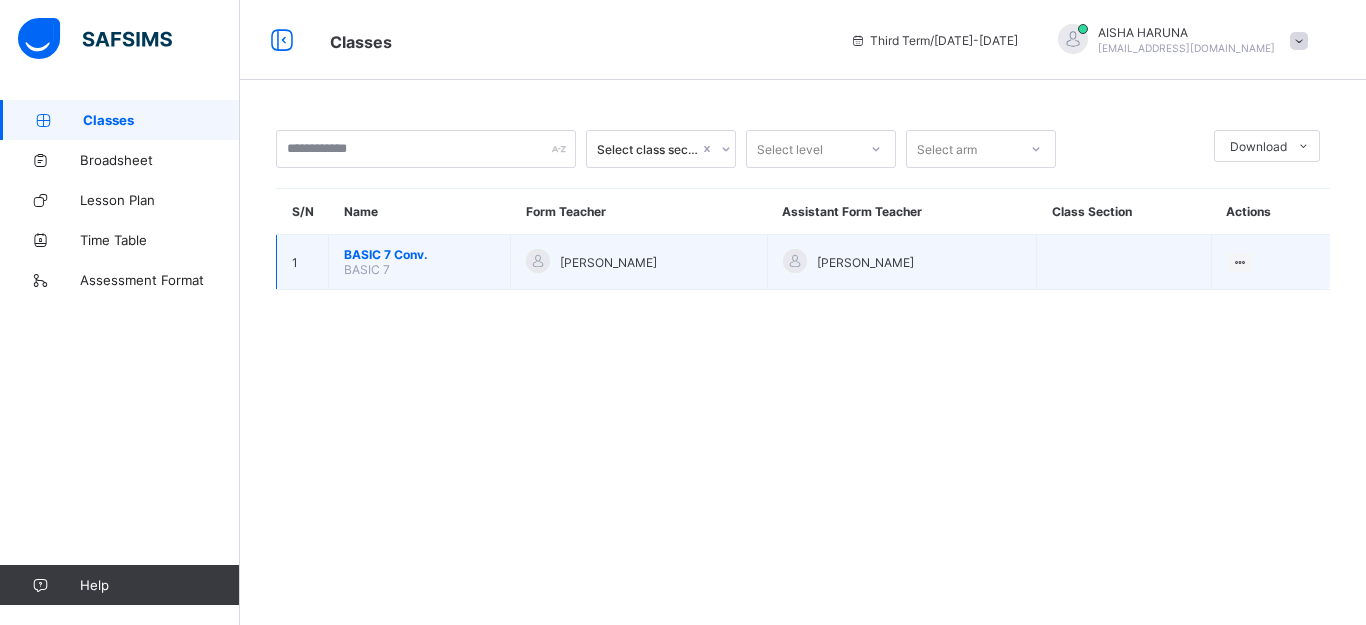 click on "BASIC 7" at bounding box center [367, 269] 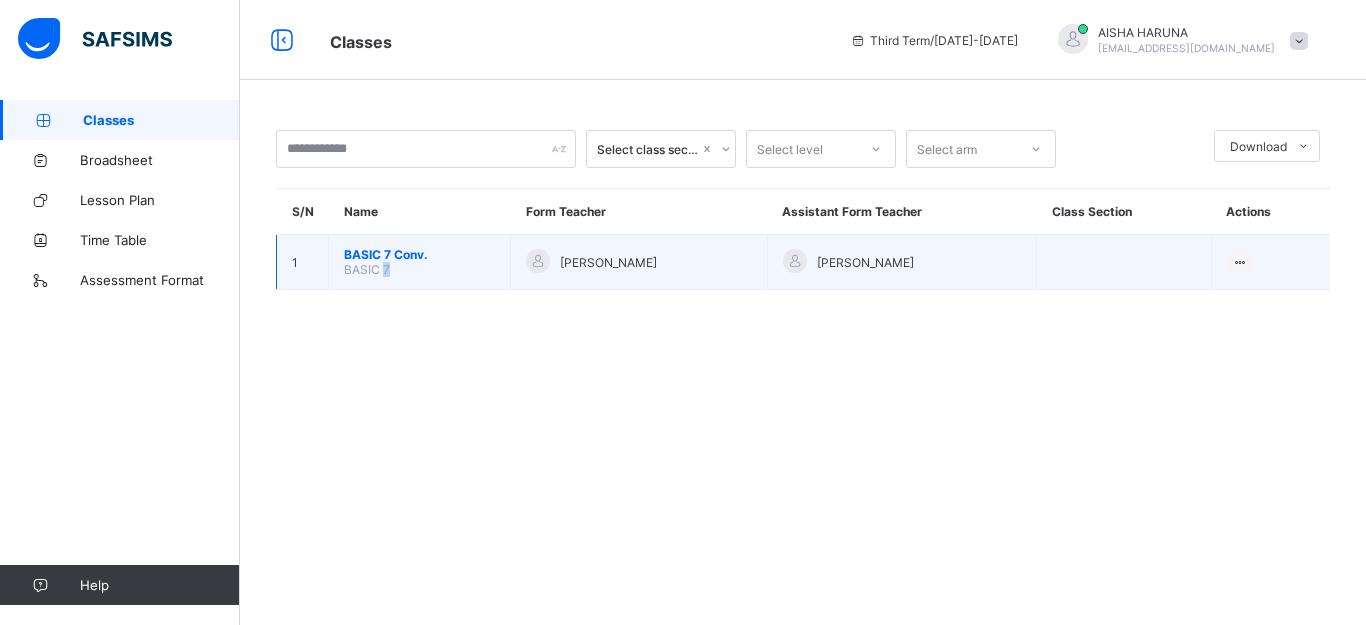 click on "BASIC 7" at bounding box center (367, 269) 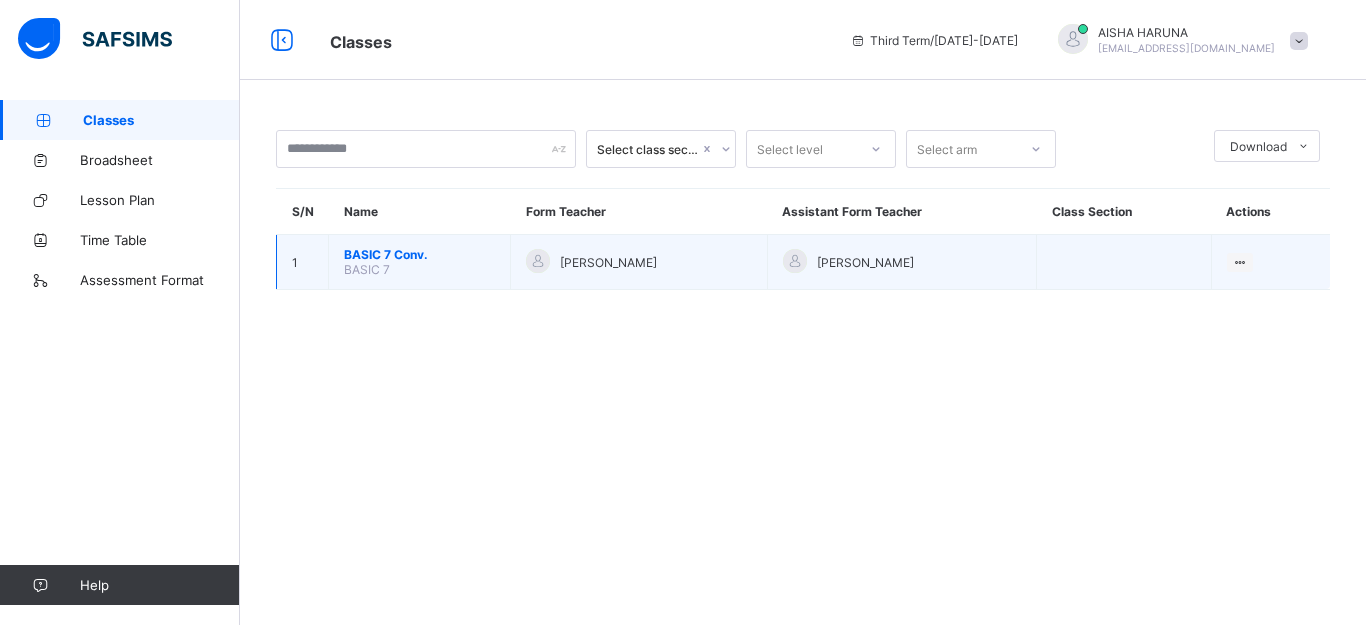 click on "BASIC 7   Conv.   BASIC 7" at bounding box center (420, 262) 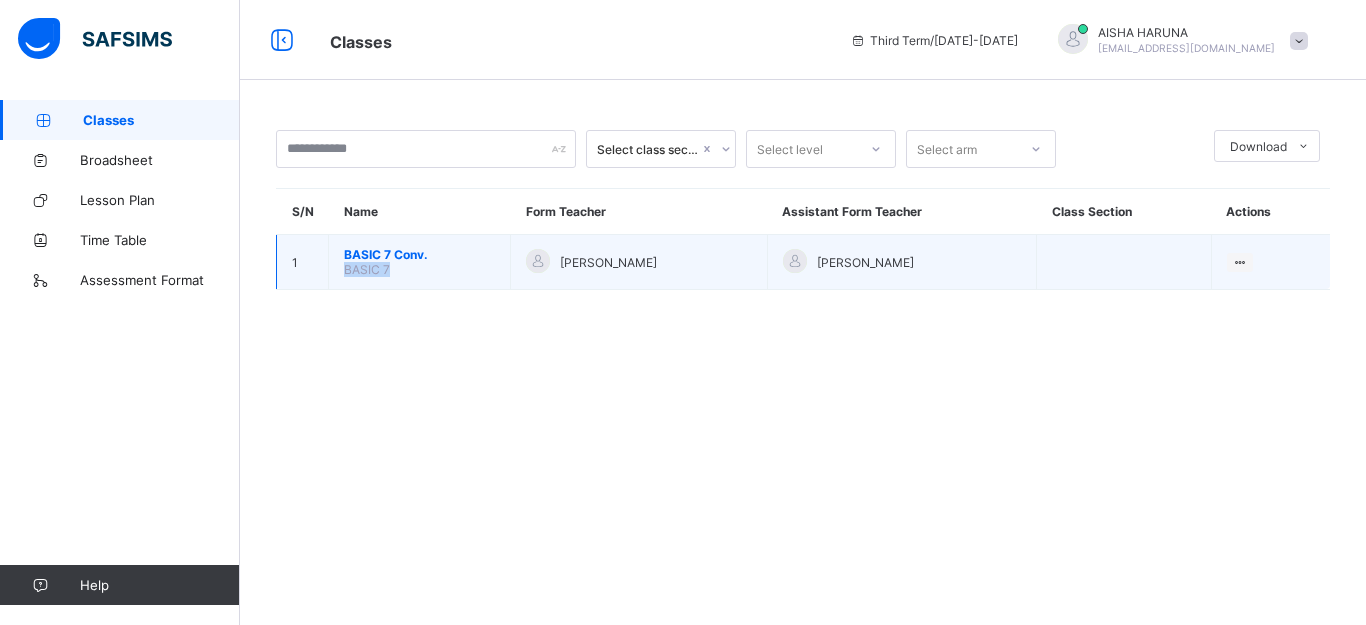 click on "BASIC 7   Conv.   BASIC 7" at bounding box center (420, 262) 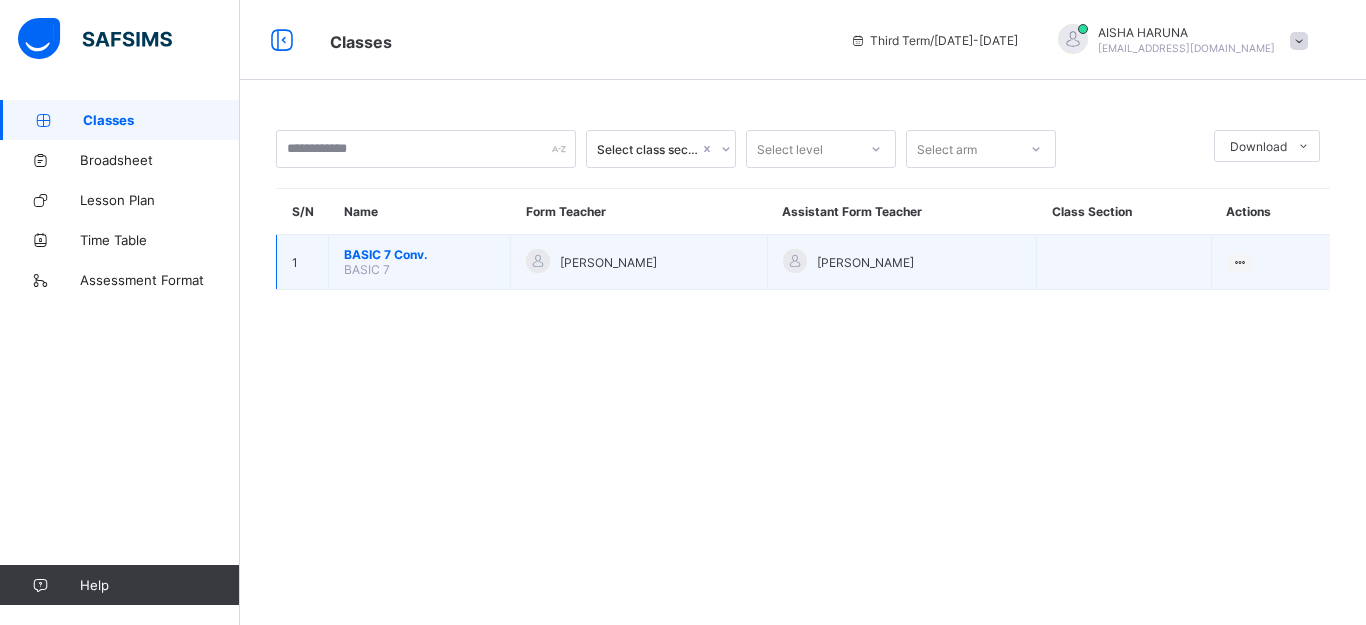 click on "BASIC 7   Conv.   BASIC 7" at bounding box center (420, 262) 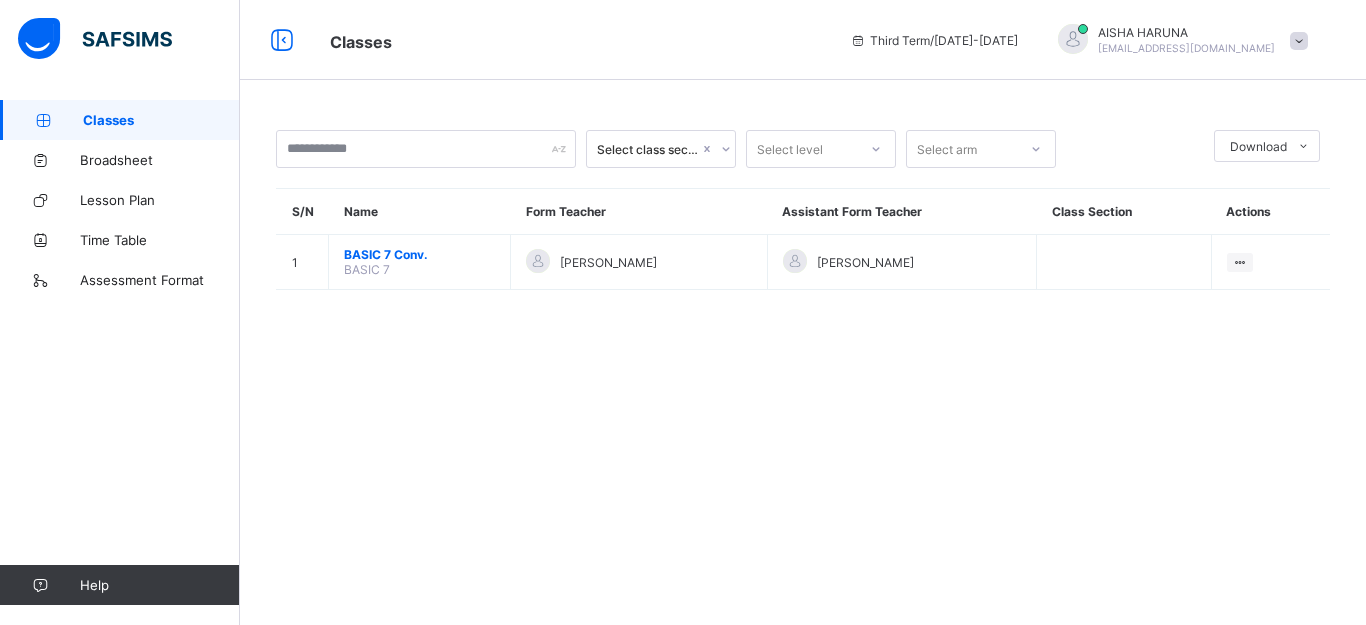 click at bounding box center (1299, 41) 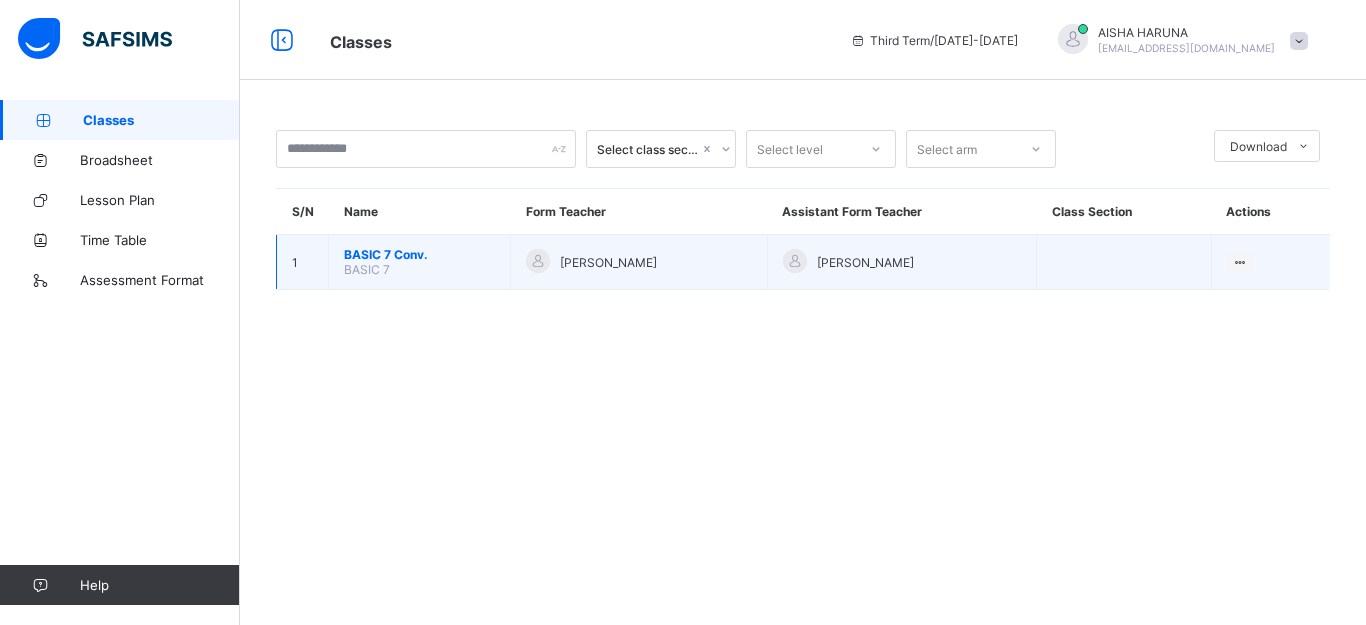 click on "[PERSON_NAME]" at bounding box center (639, 262) 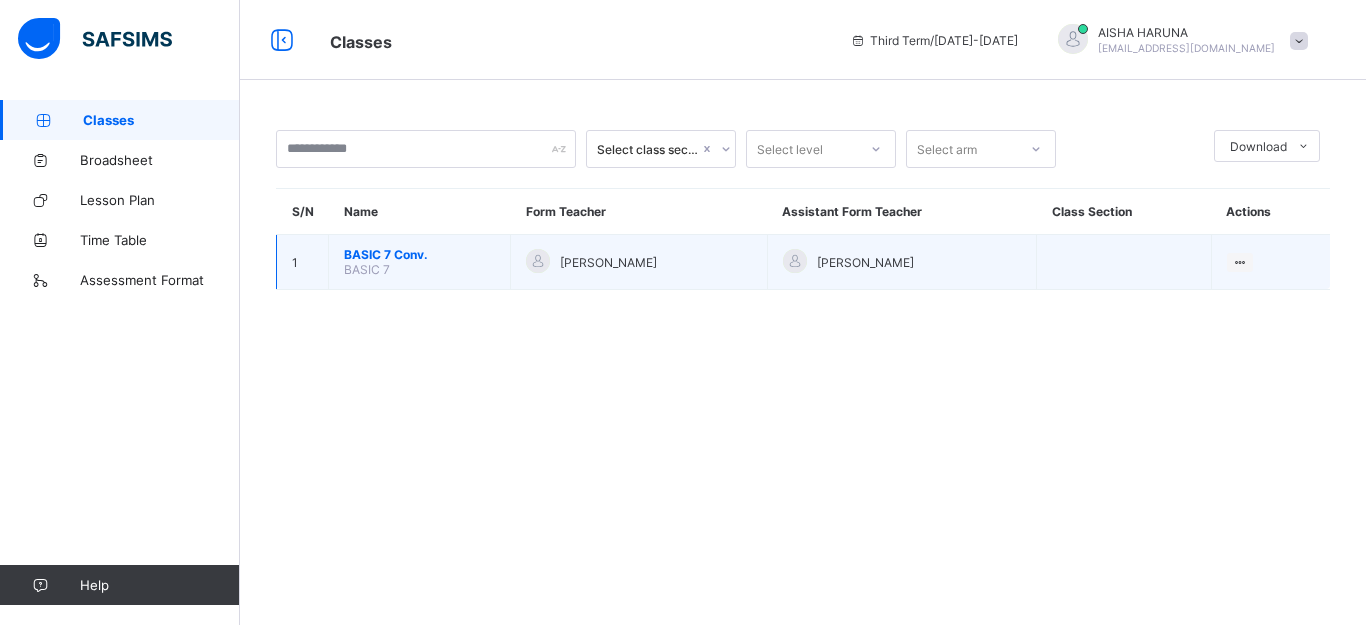 click on "[PERSON_NAME]" at bounding box center [639, 262] 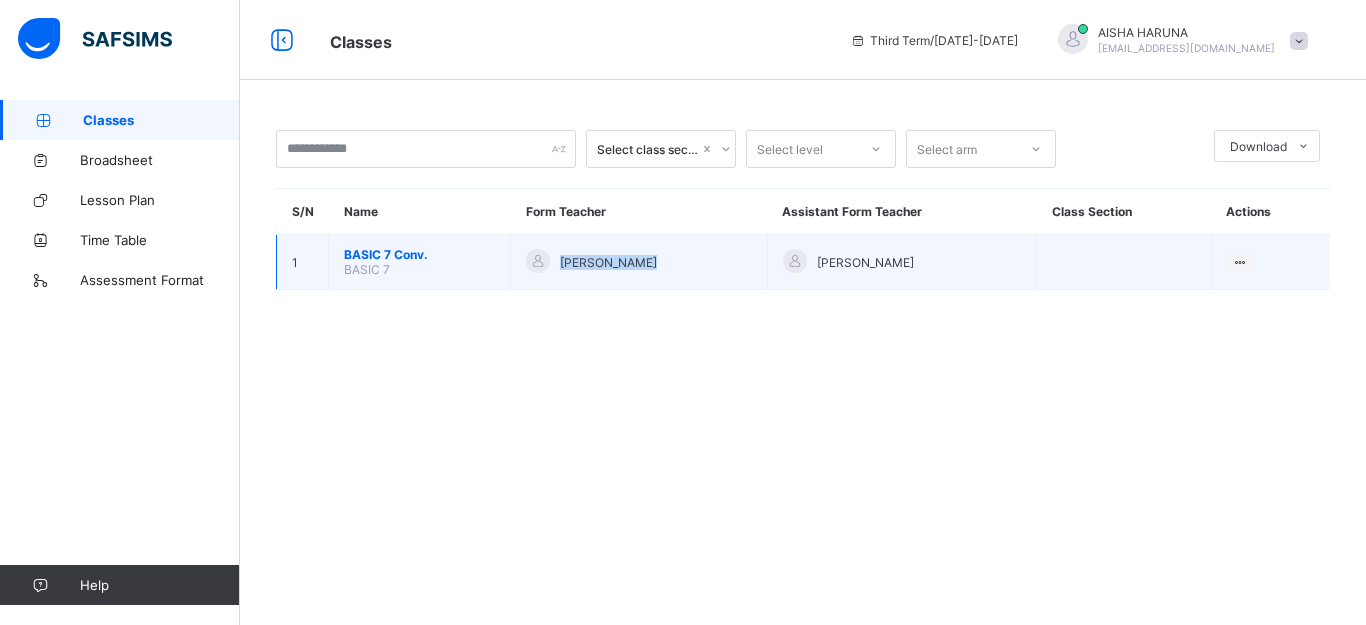 click on "[PERSON_NAME]" at bounding box center (639, 262) 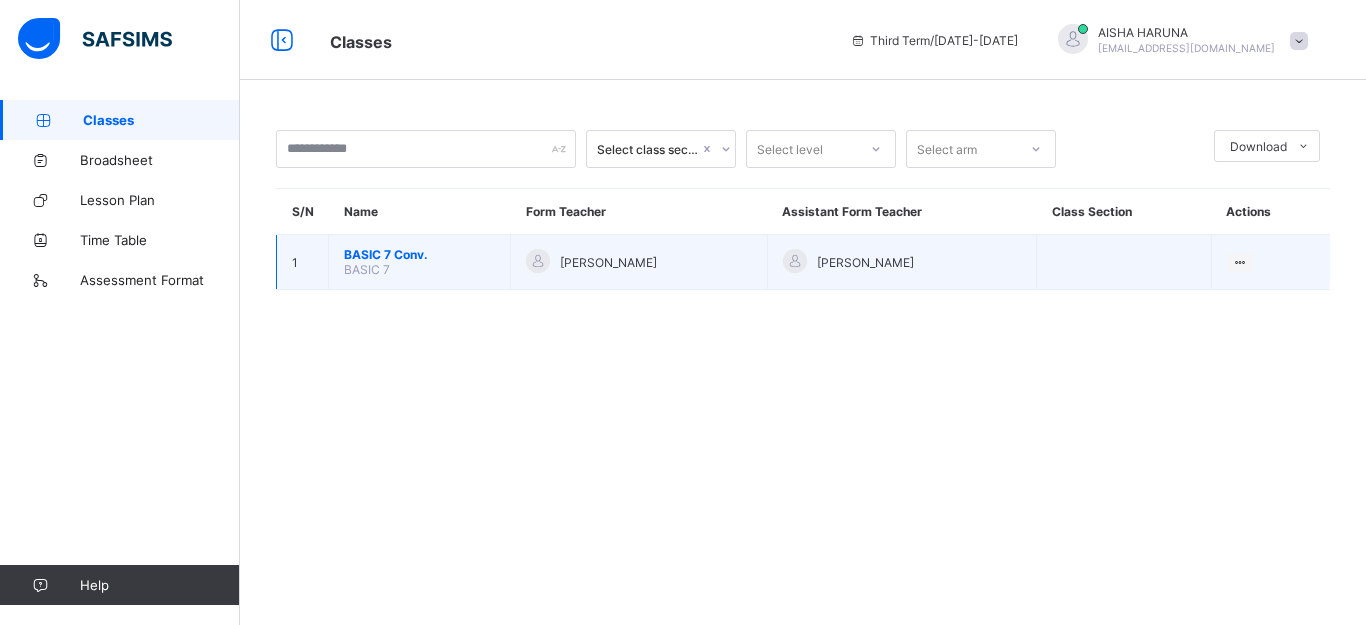 click on "BASIC 7   Conv.   BASIC 7" at bounding box center [420, 262] 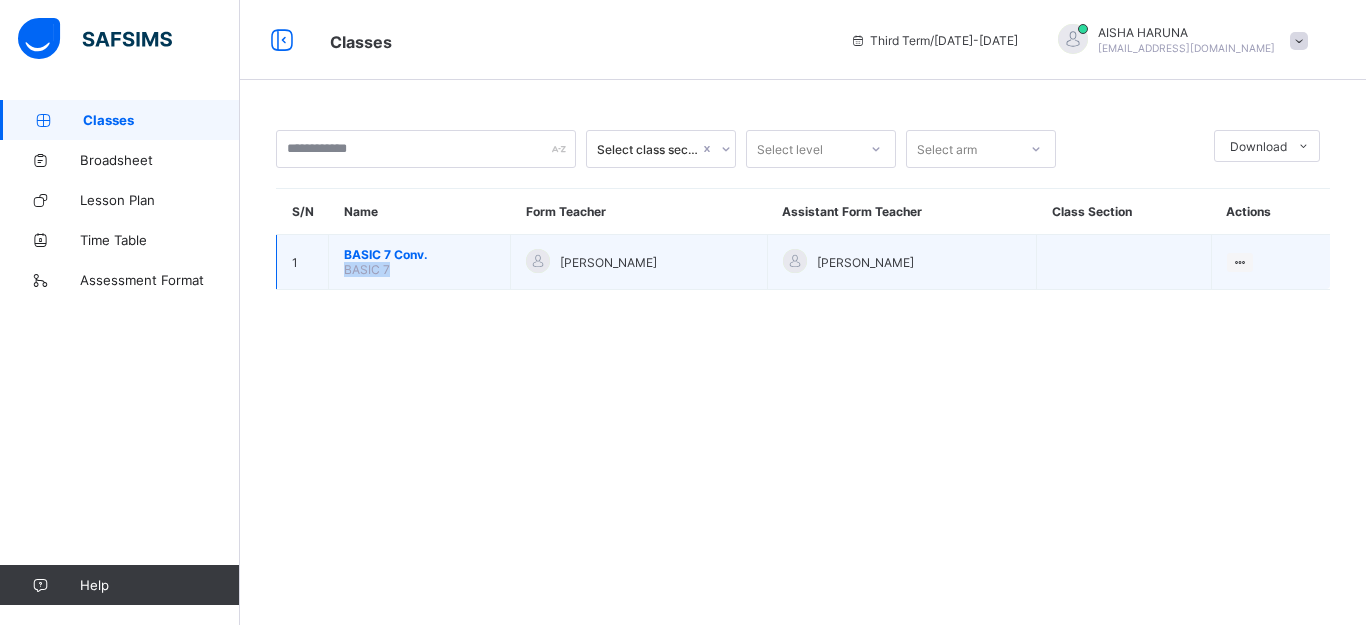 click on "BASIC 7   Conv.   BASIC 7" at bounding box center [420, 262] 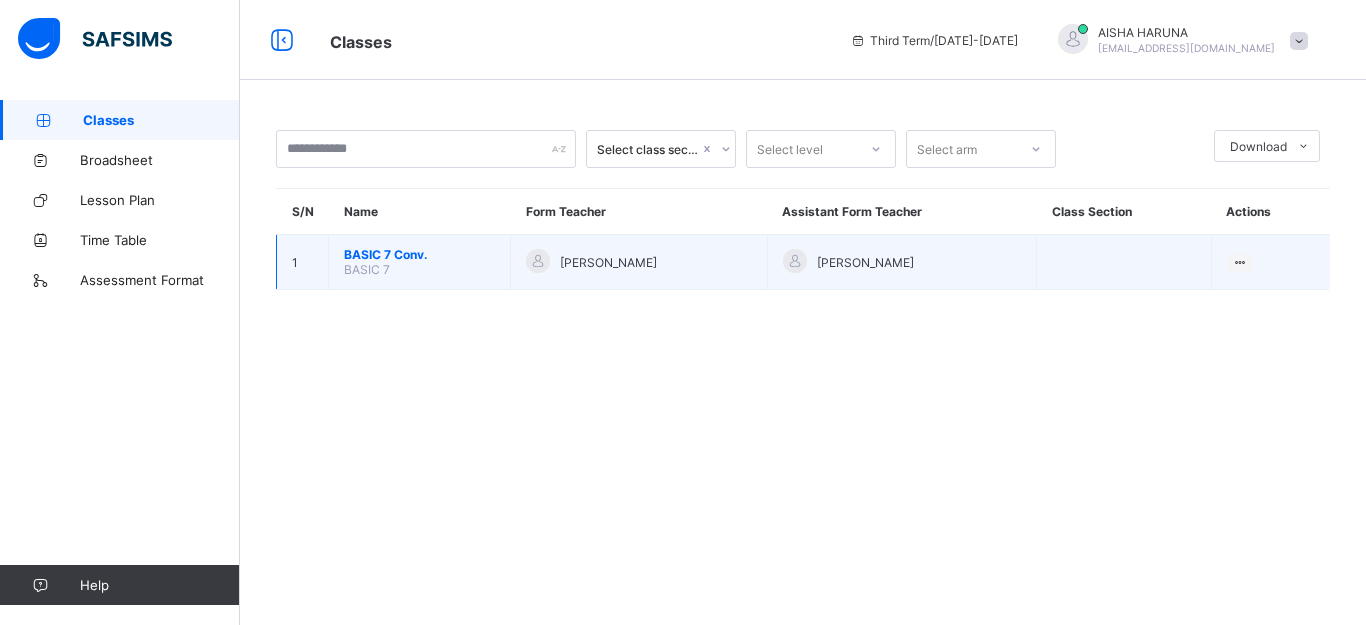click on "BASIC 7   Conv.   BASIC 7" at bounding box center [420, 262] 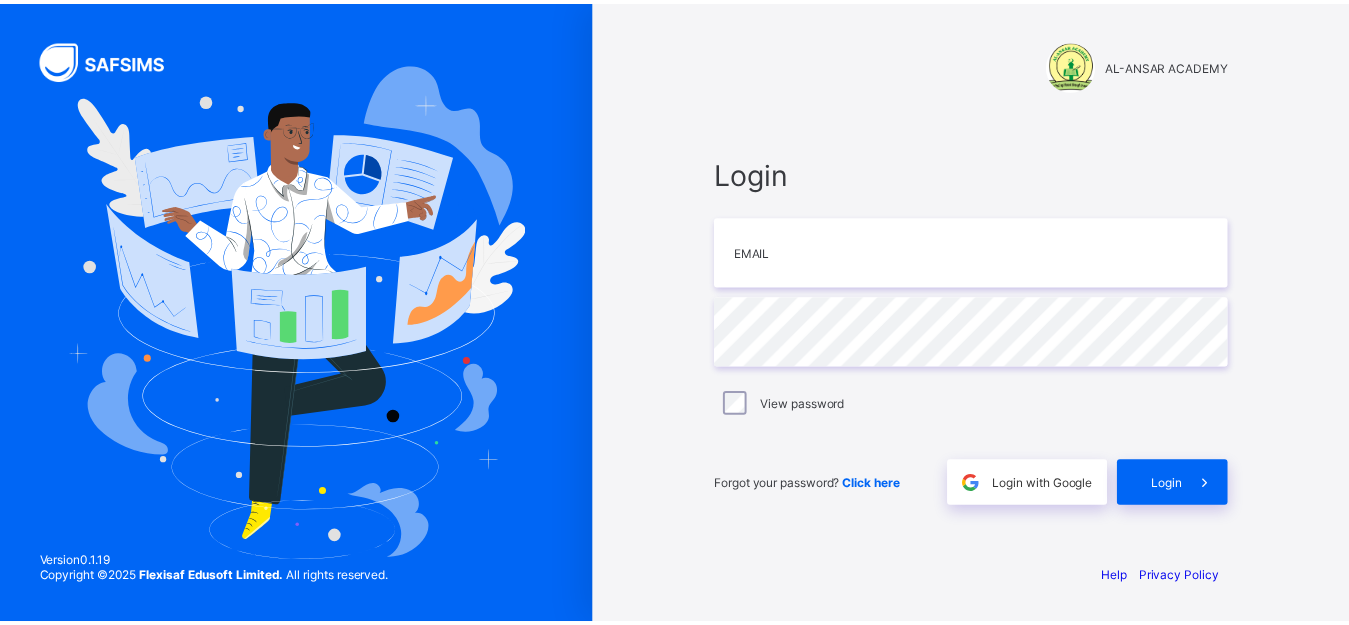 scroll, scrollTop: 0, scrollLeft: 0, axis: both 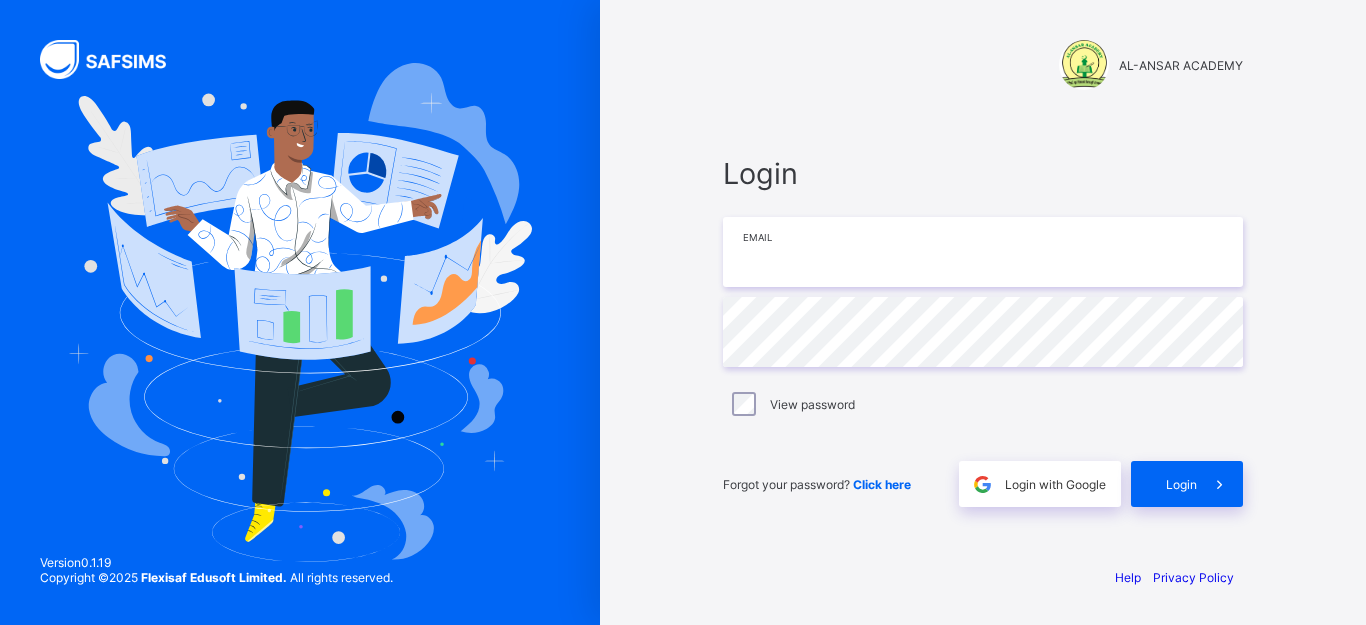 type on "**********" 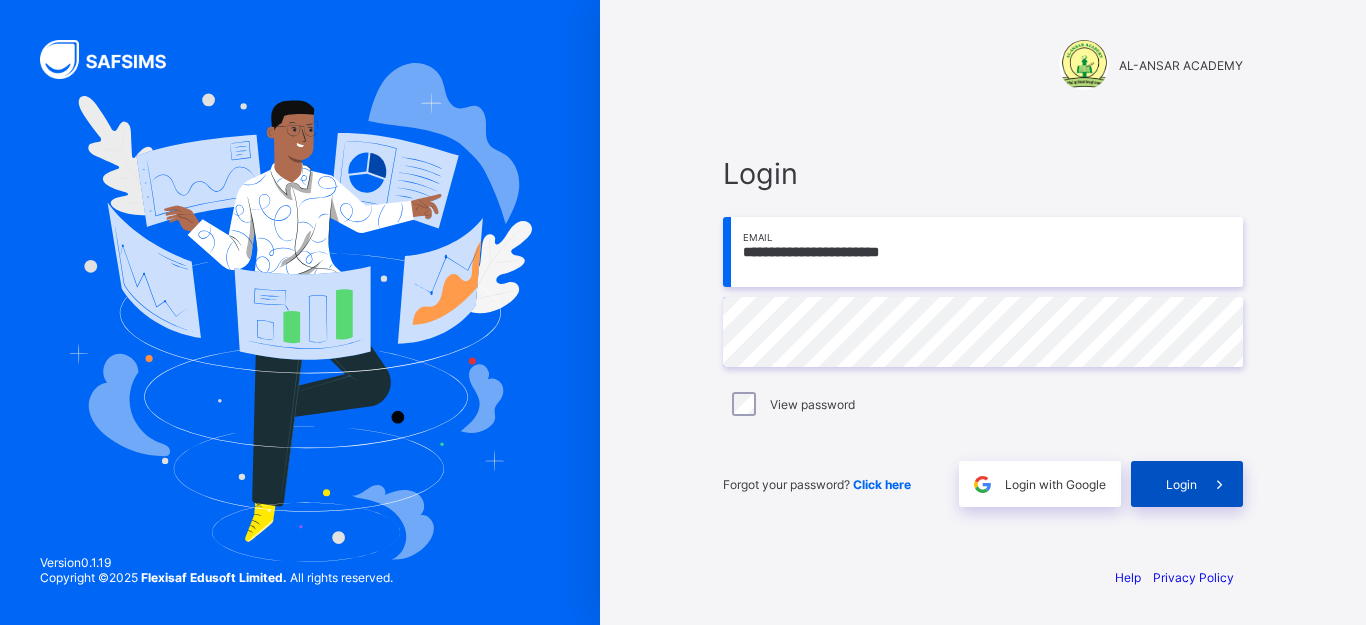 click at bounding box center (1220, 484) 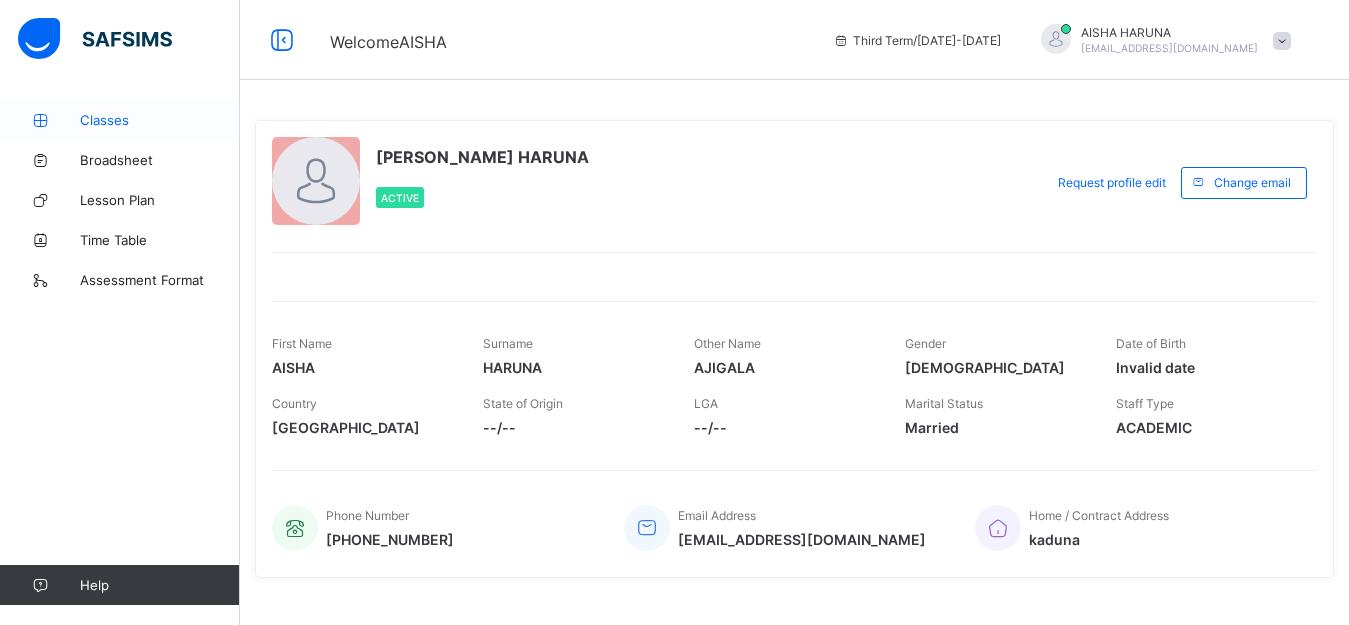 click on "Classes" at bounding box center [160, 120] 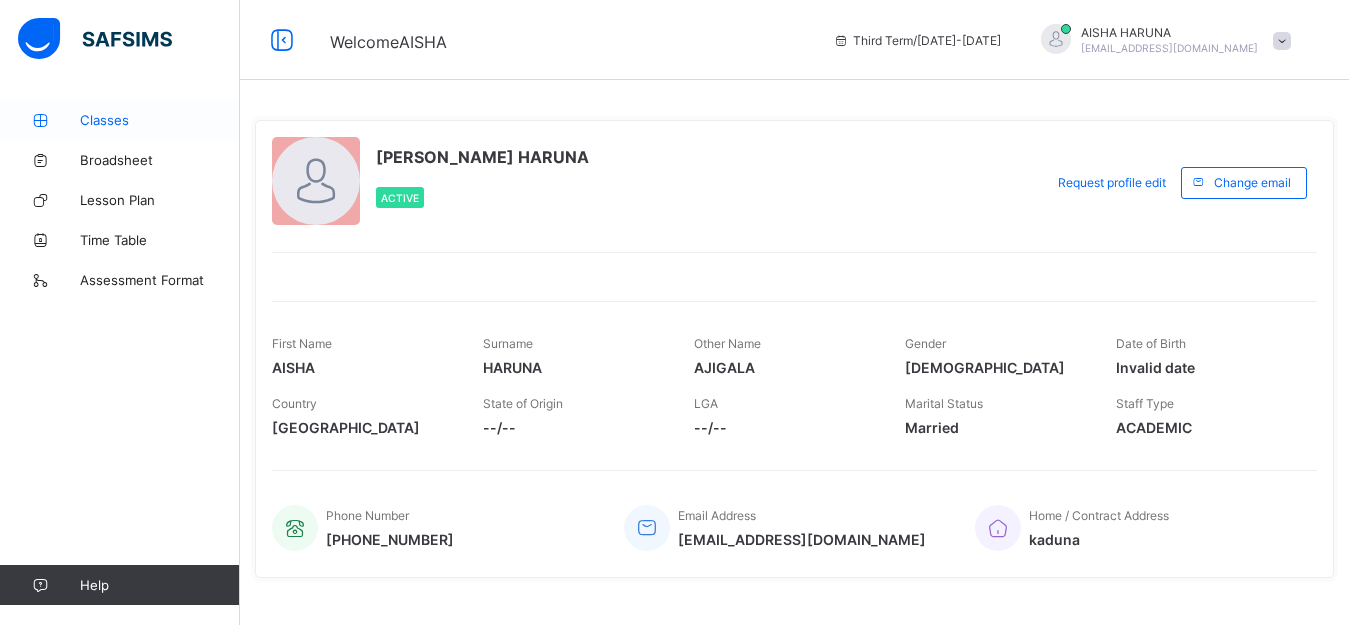 click on "Classes" at bounding box center [160, 120] 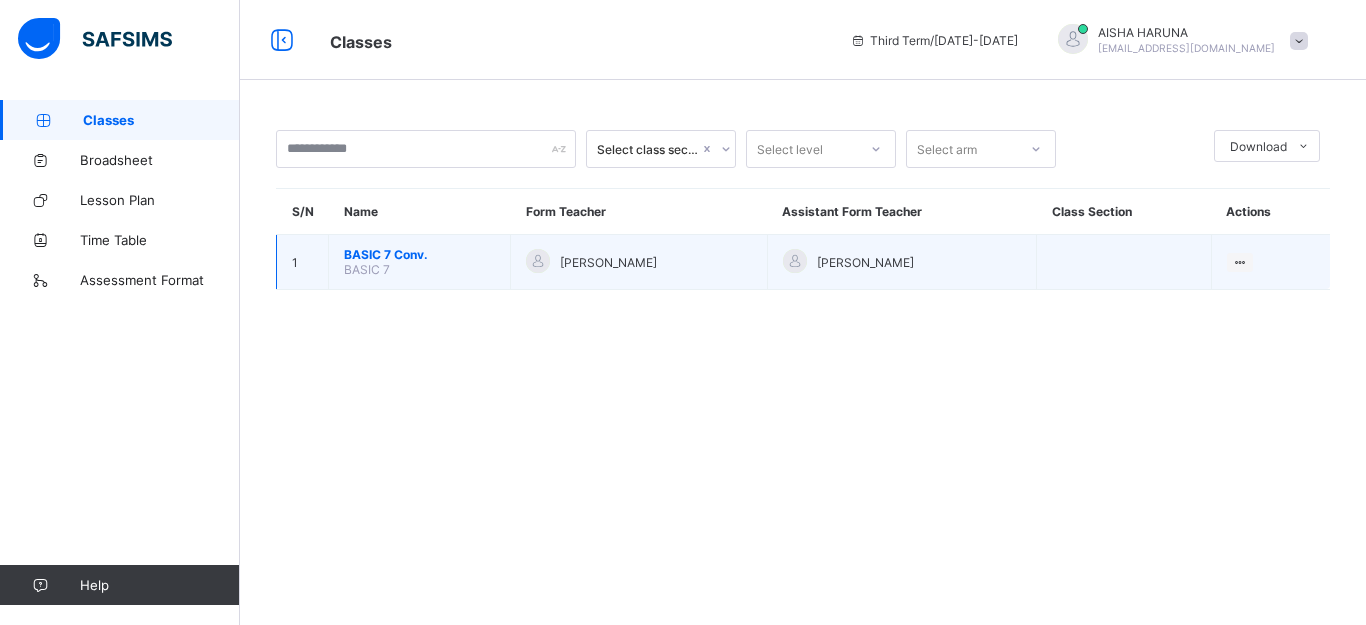 click on "BASIC 7   Conv.   BASIC 7" at bounding box center (420, 262) 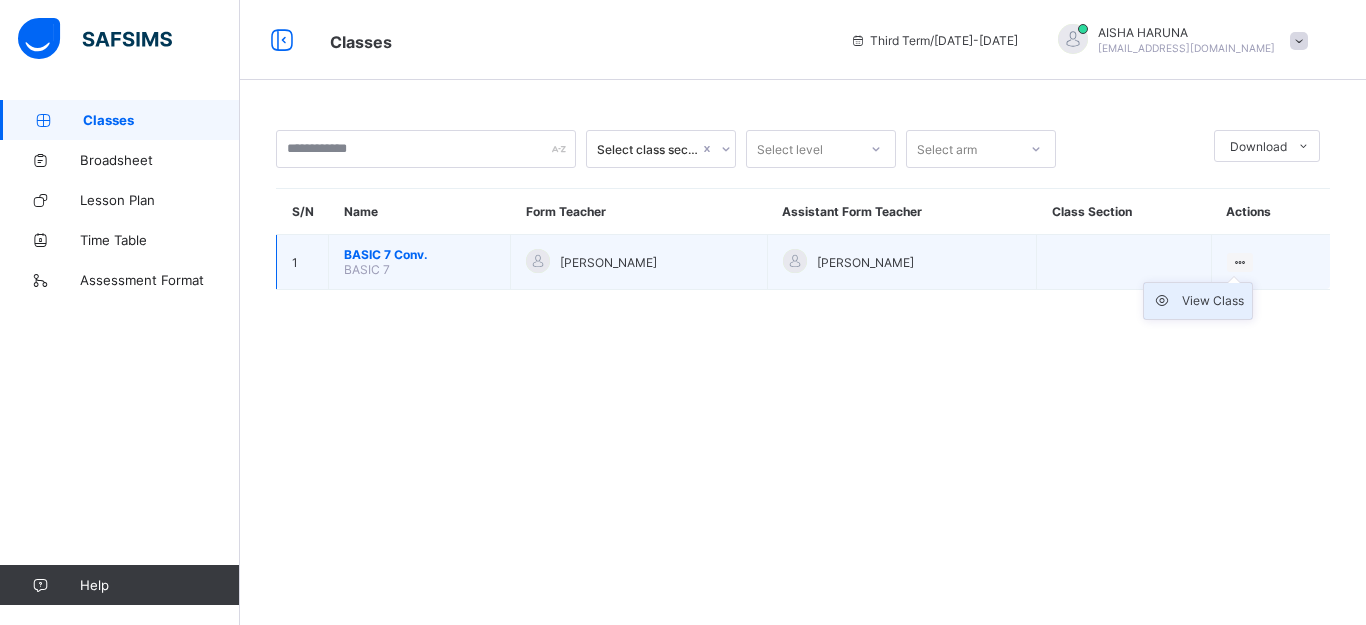 click on "View Class" at bounding box center [1213, 301] 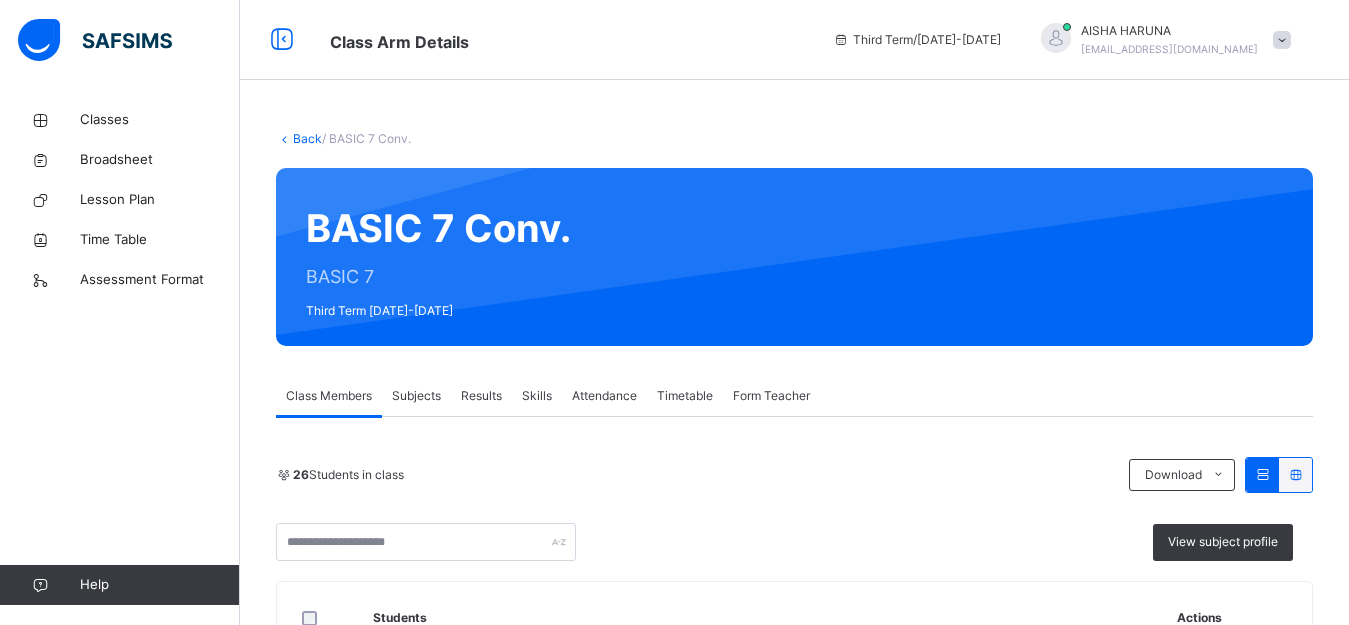 click on "Subjects" at bounding box center (416, 396) 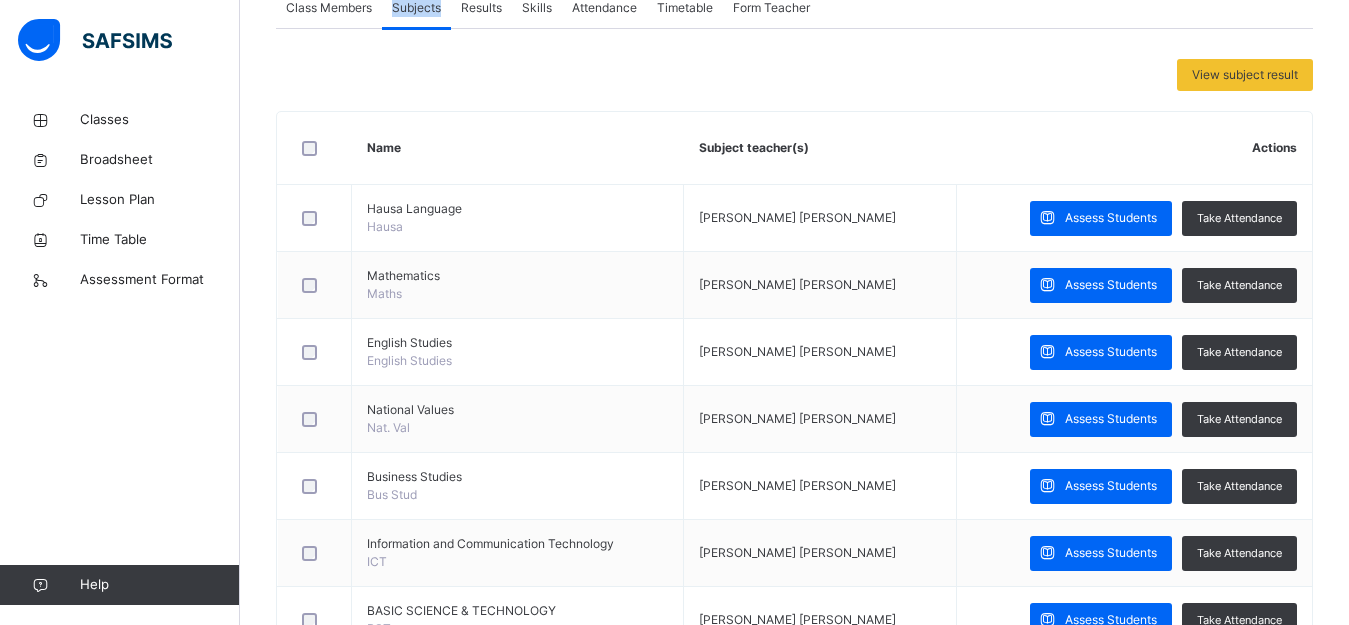 scroll, scrollTop: 268, scrollLeft: 0, axis: vertical 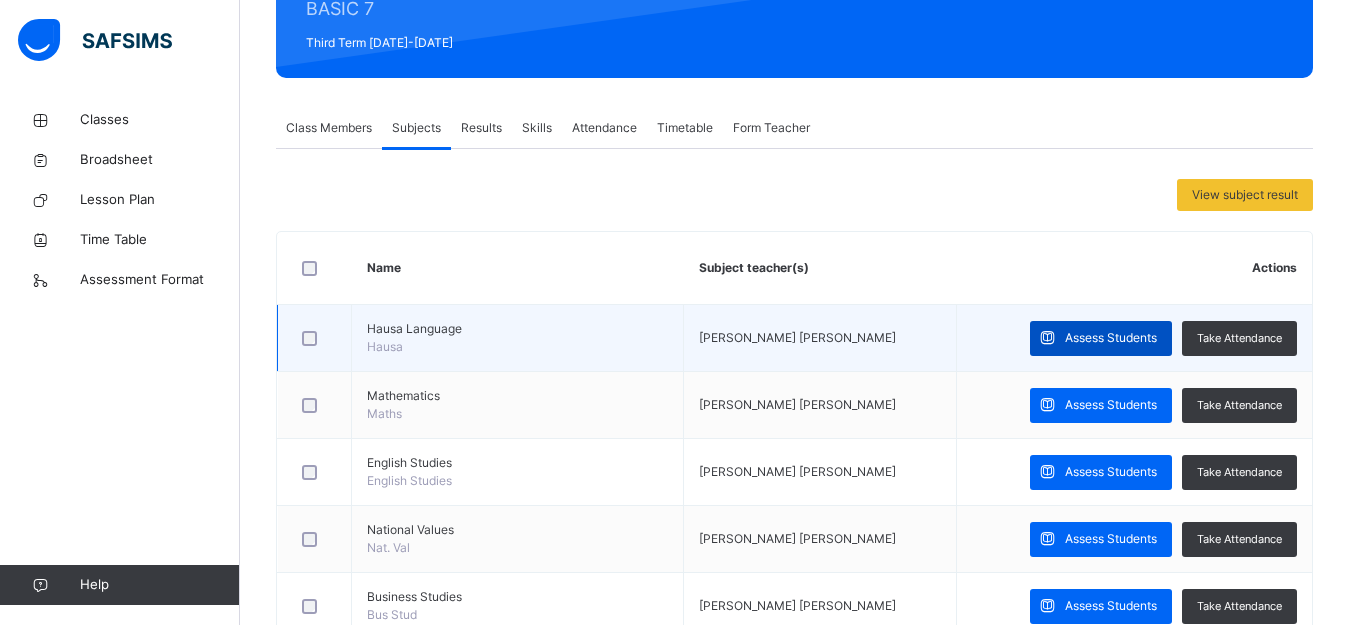click on "Assess Students" at bounding box center [1111, 338] 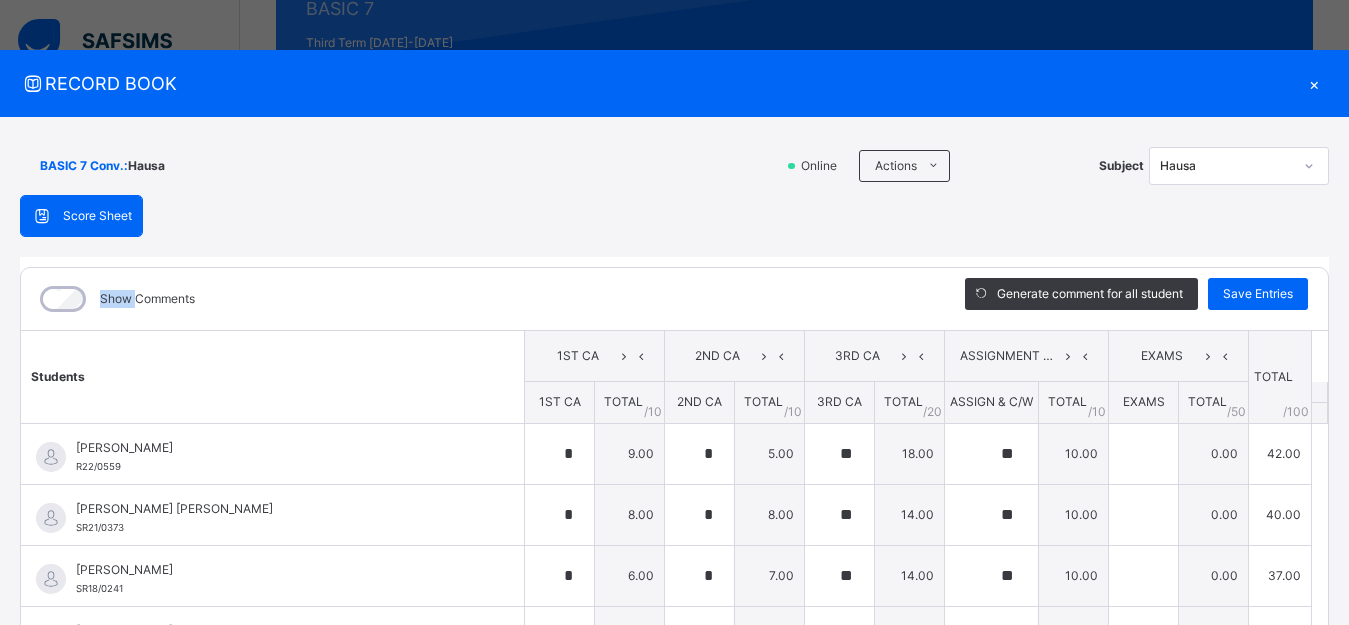 type on "*" 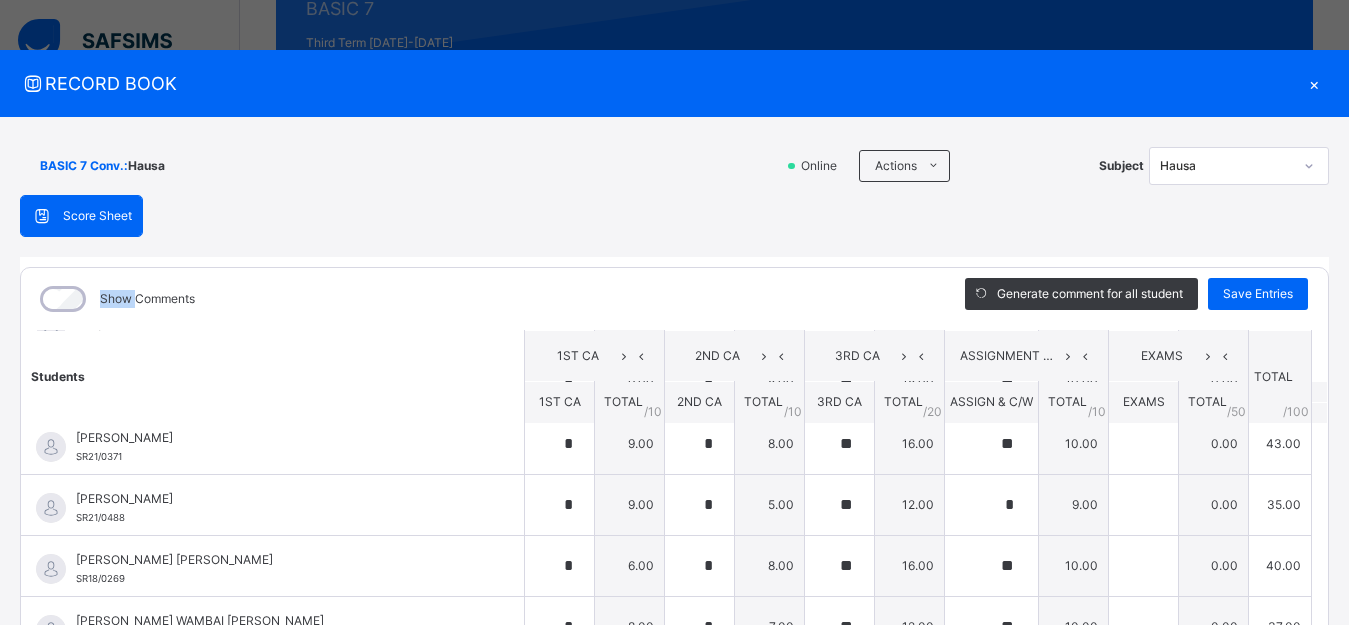 scroll, scrollTop: 874, scrollLeft: 0, axis: vertical 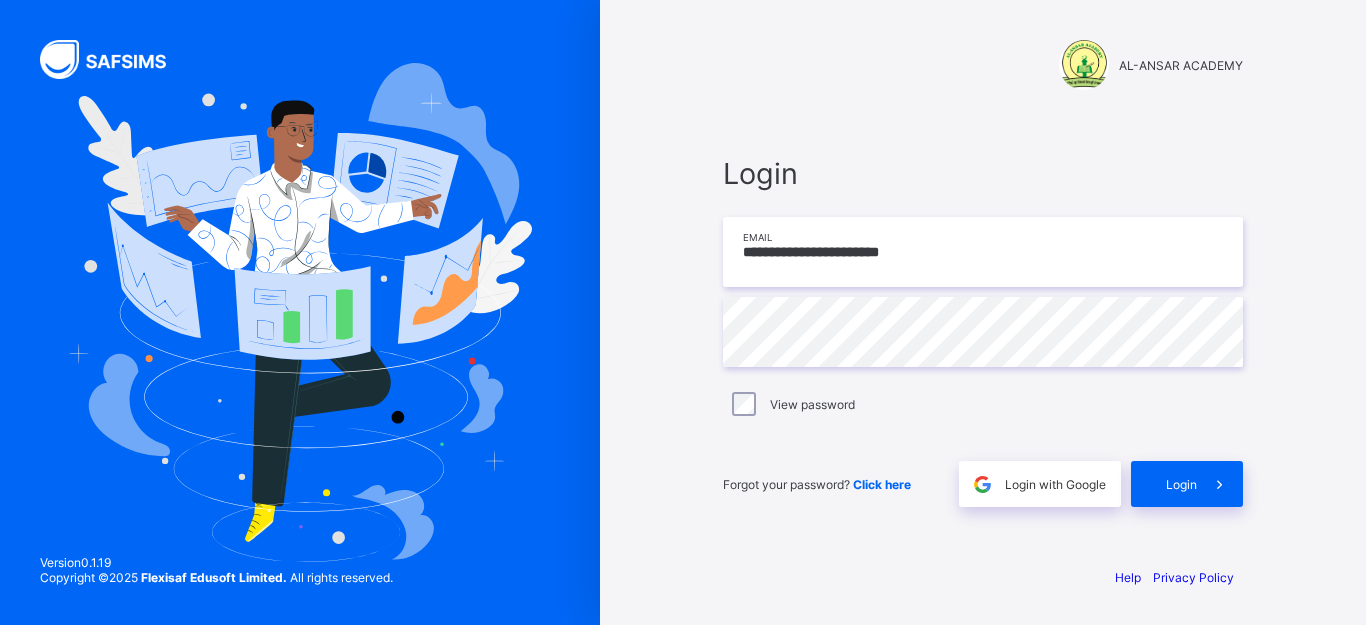 drag, startPoint x: 0, startPoint y: 0, endPoint x: 912, endPoint y: 250, distance: 945.6448 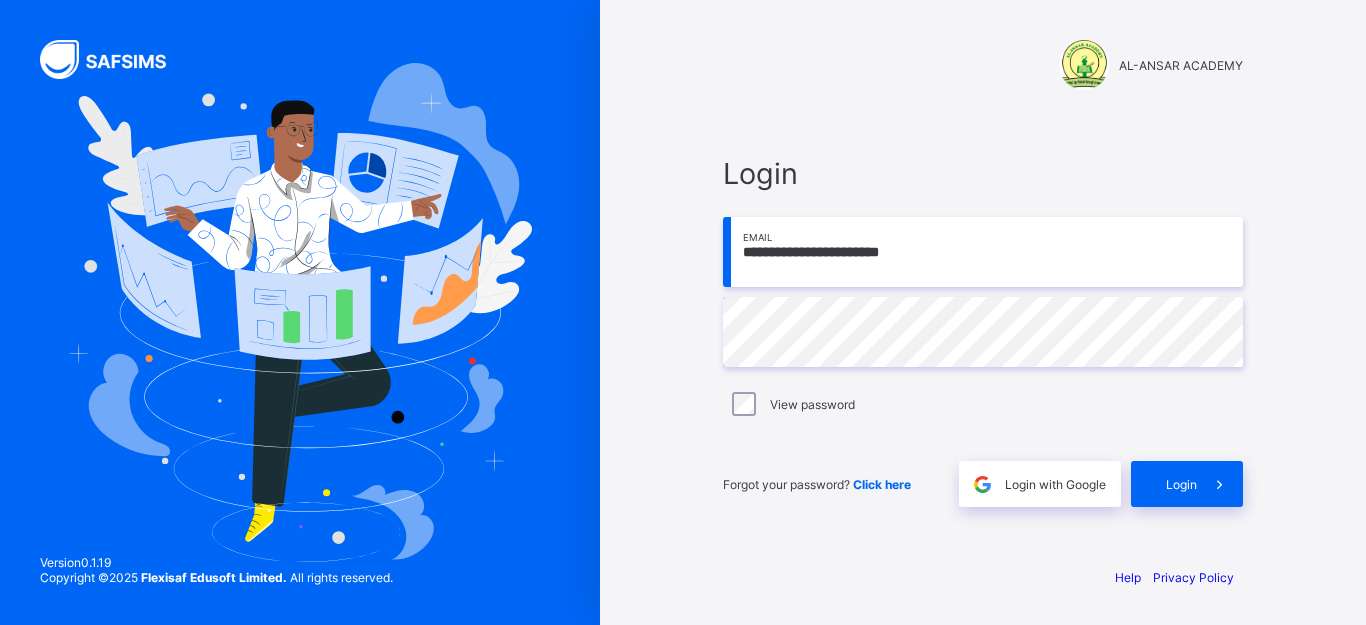 click on "**********" at bounding box center (983, 252) 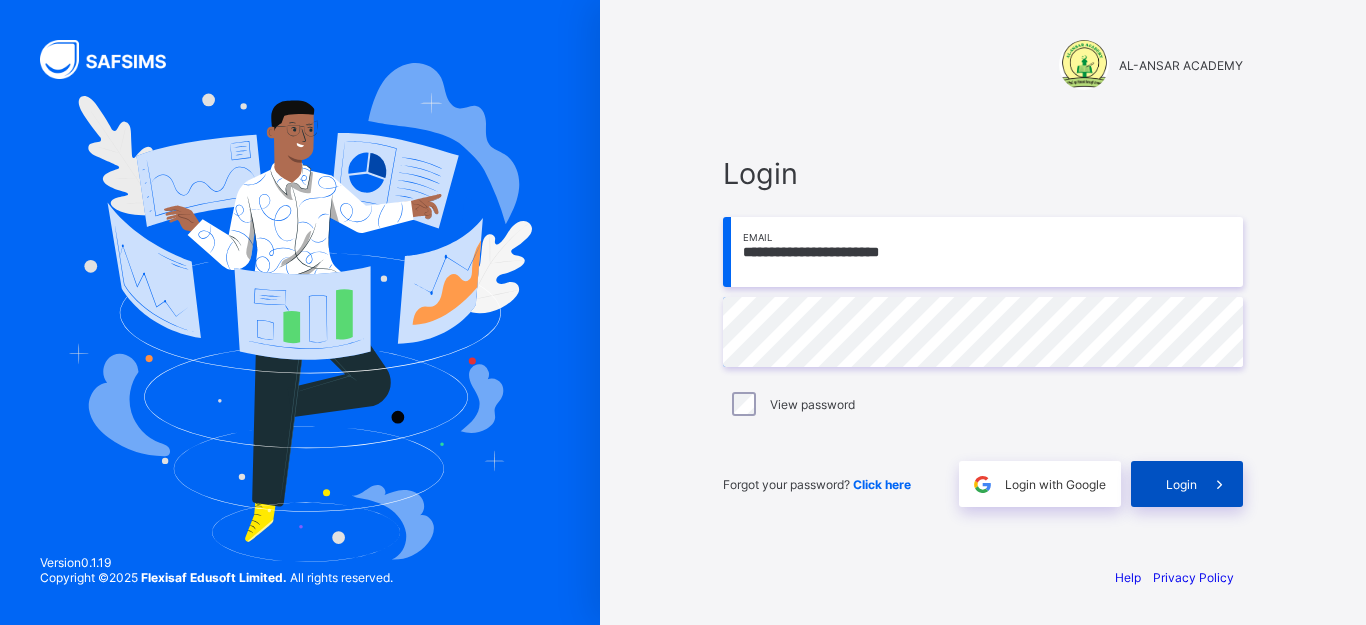 click on "Login" at bounding box center [1187, 484] 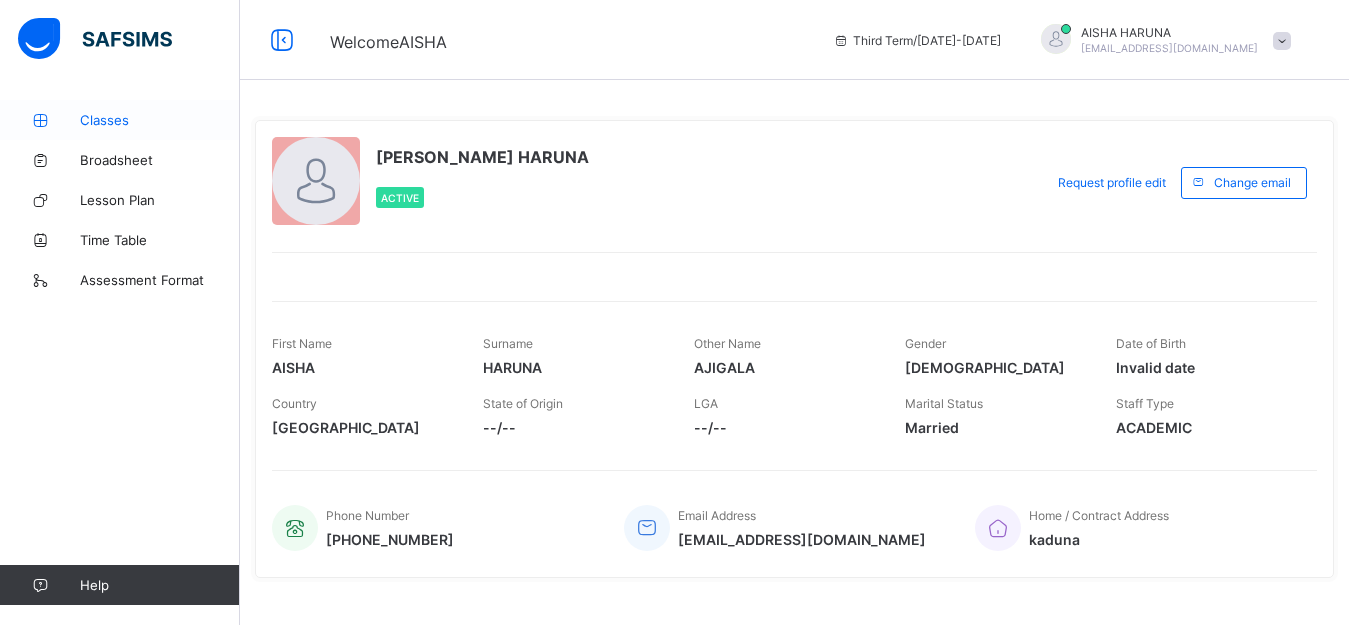 click on "Classes" at bounding box center [160, 120] 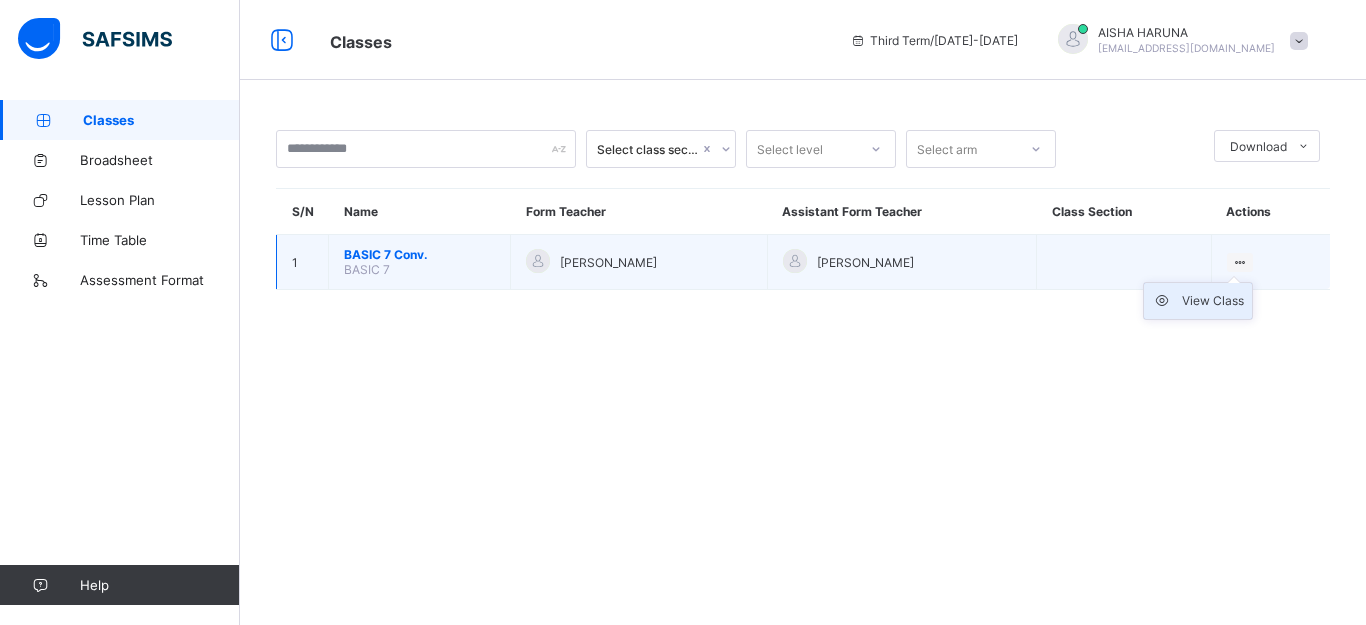 click on "View Class" at bounding box center (1213, 301) 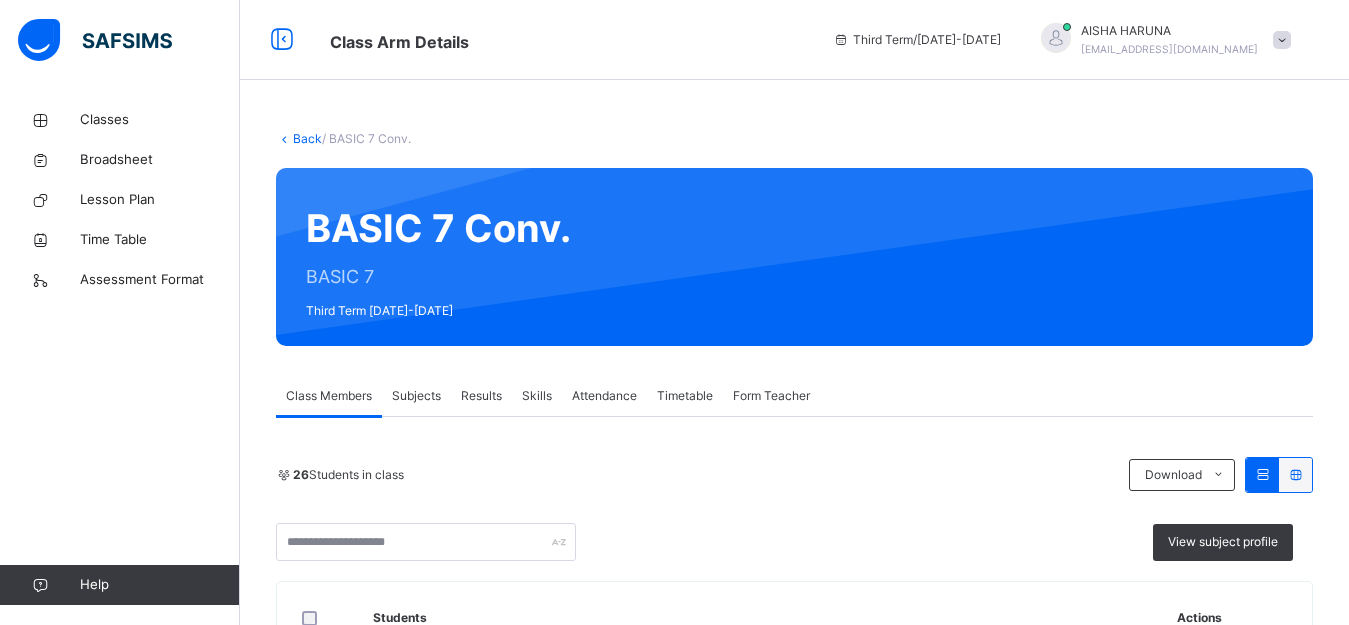 scroll, scrollTop: 120, scrollLeft: 0, axis: vertical 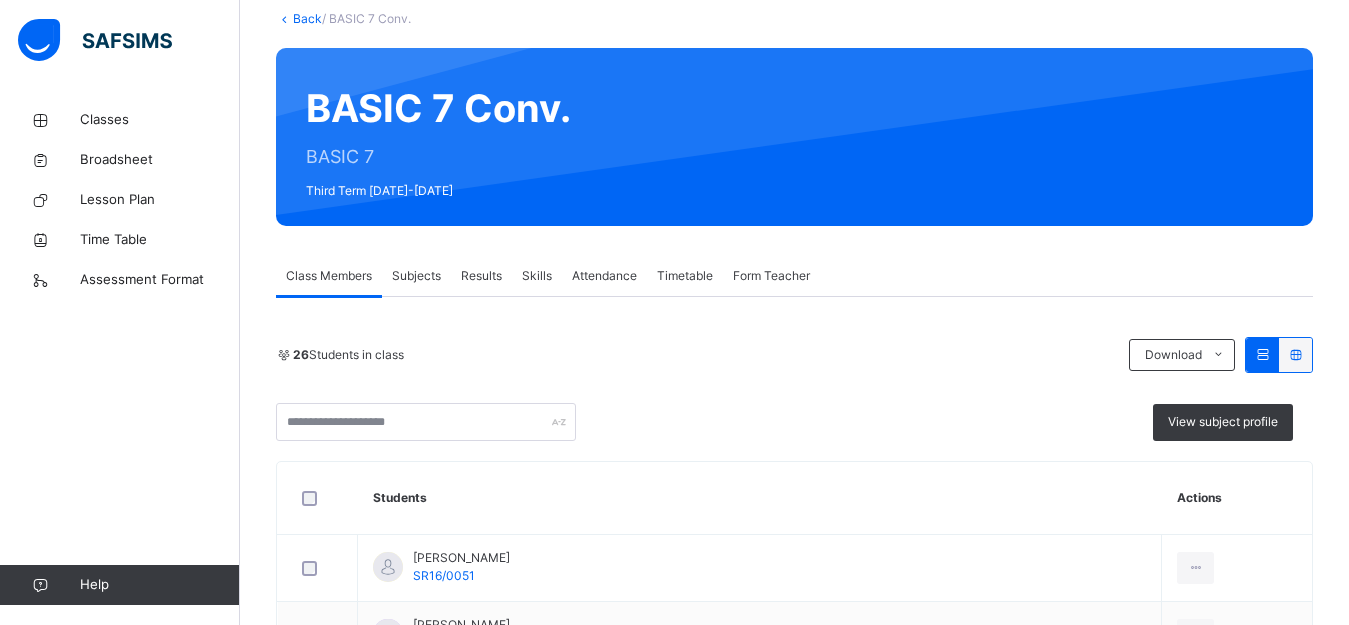 click on "Subjects" at bounding box center (416, 276) 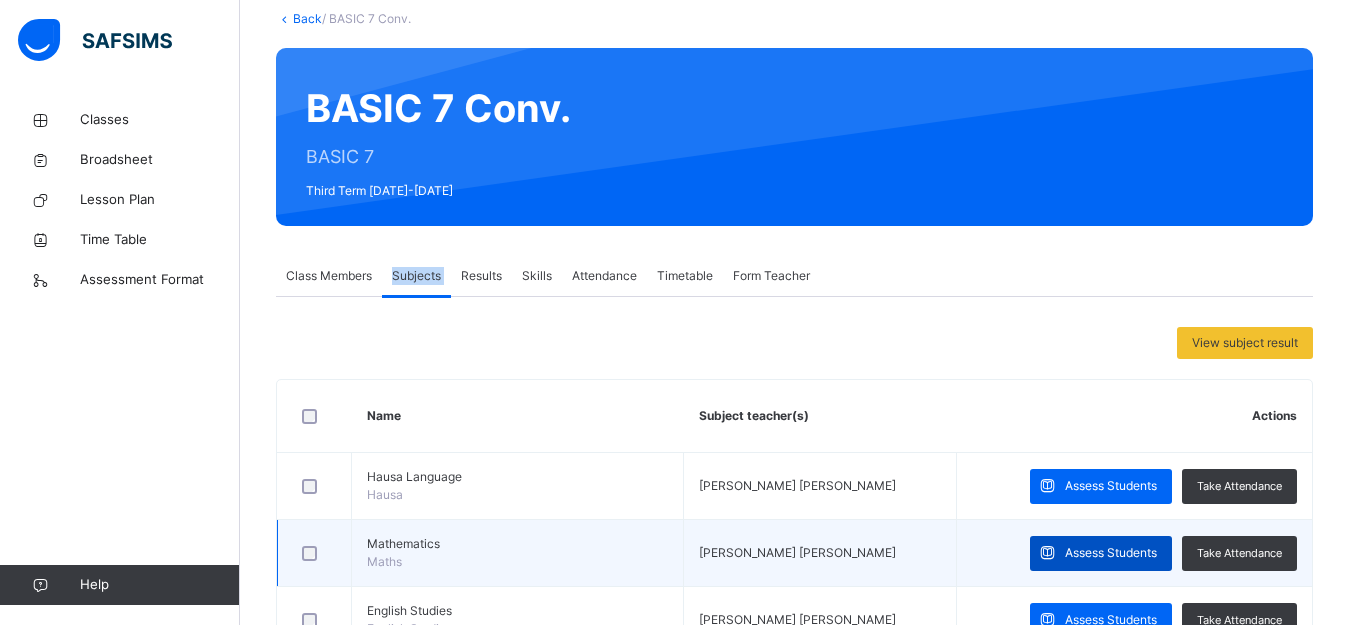 click on "Assess Students" at bounding box center [1111, 553] 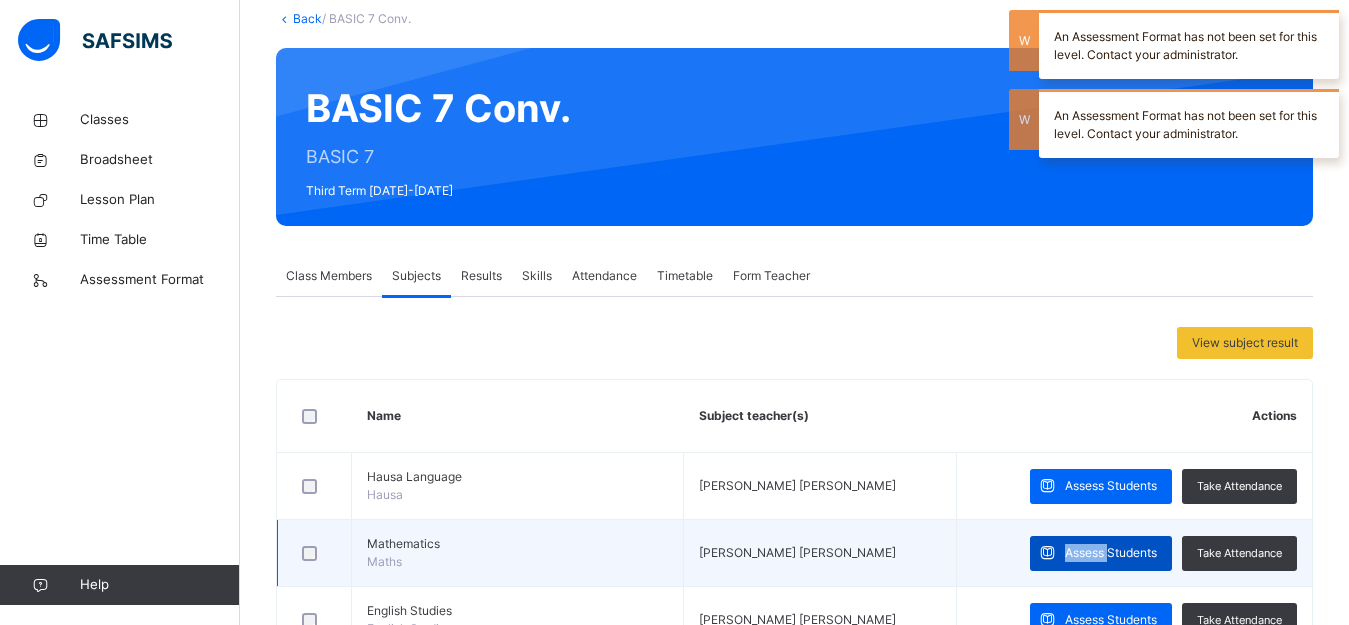 click on "Assess Students" at bounding box center (1101, 553) 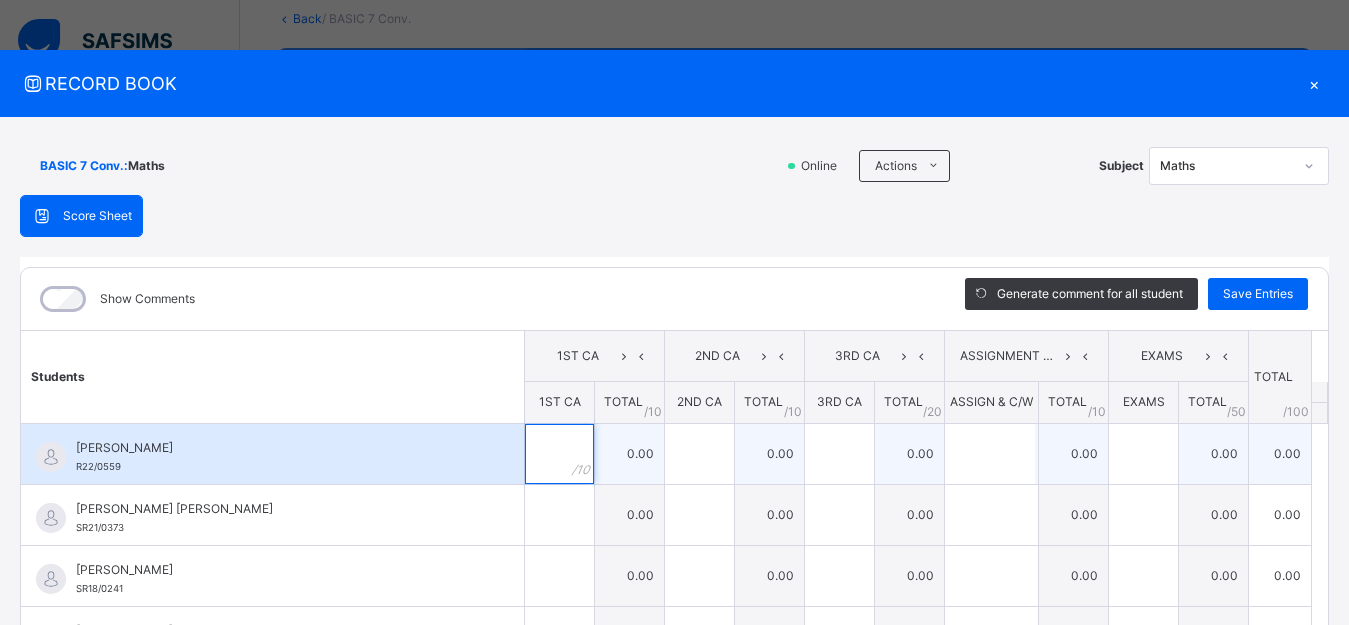 click at bounding box center (559, 454) 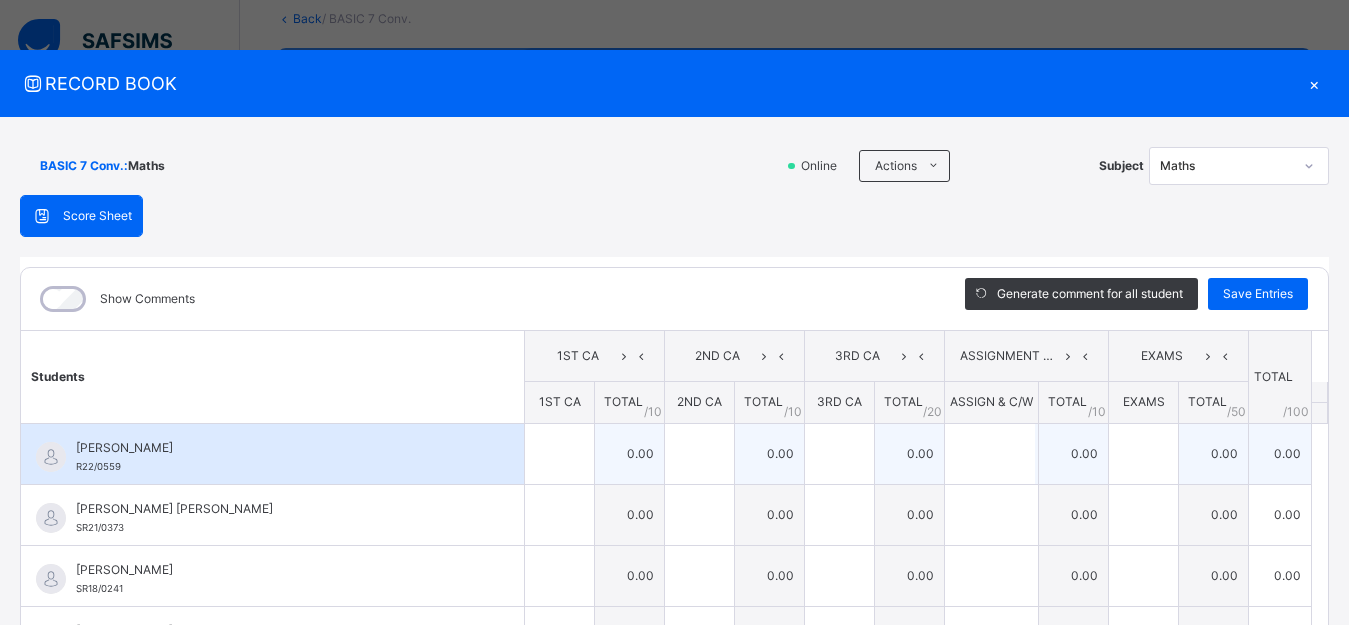 click at bounding box center (559, 454) 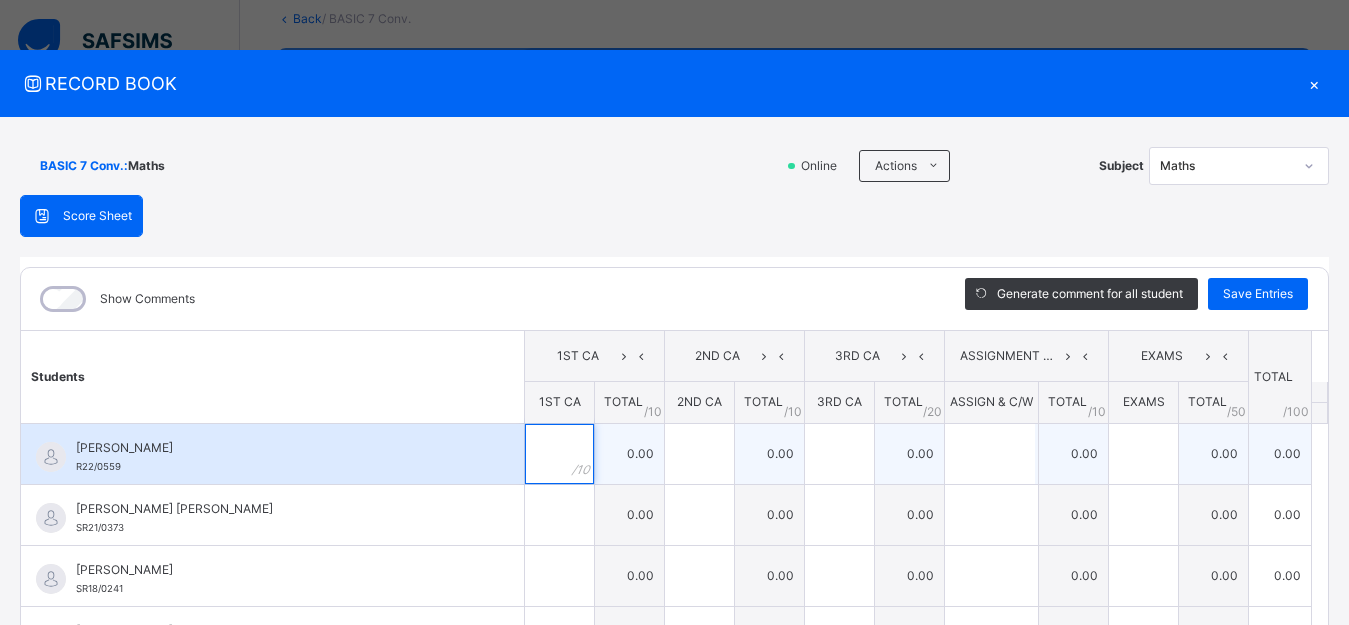 click at bounding box center [559, 454] 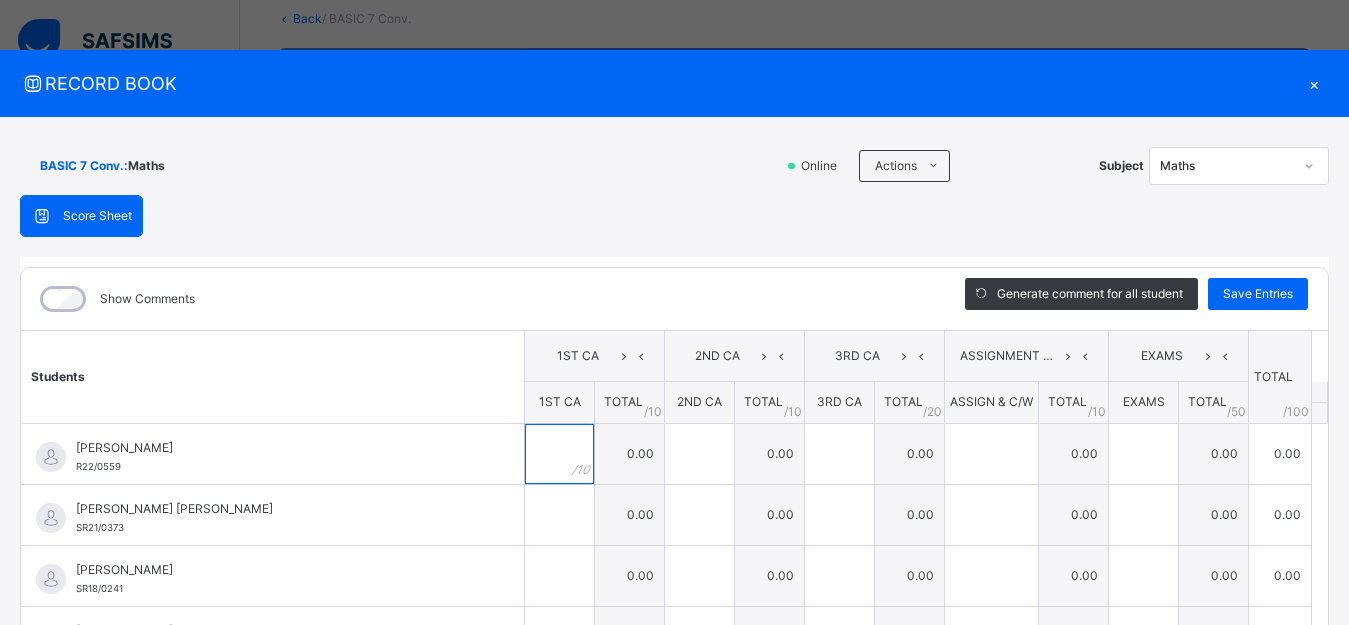 type on "*" 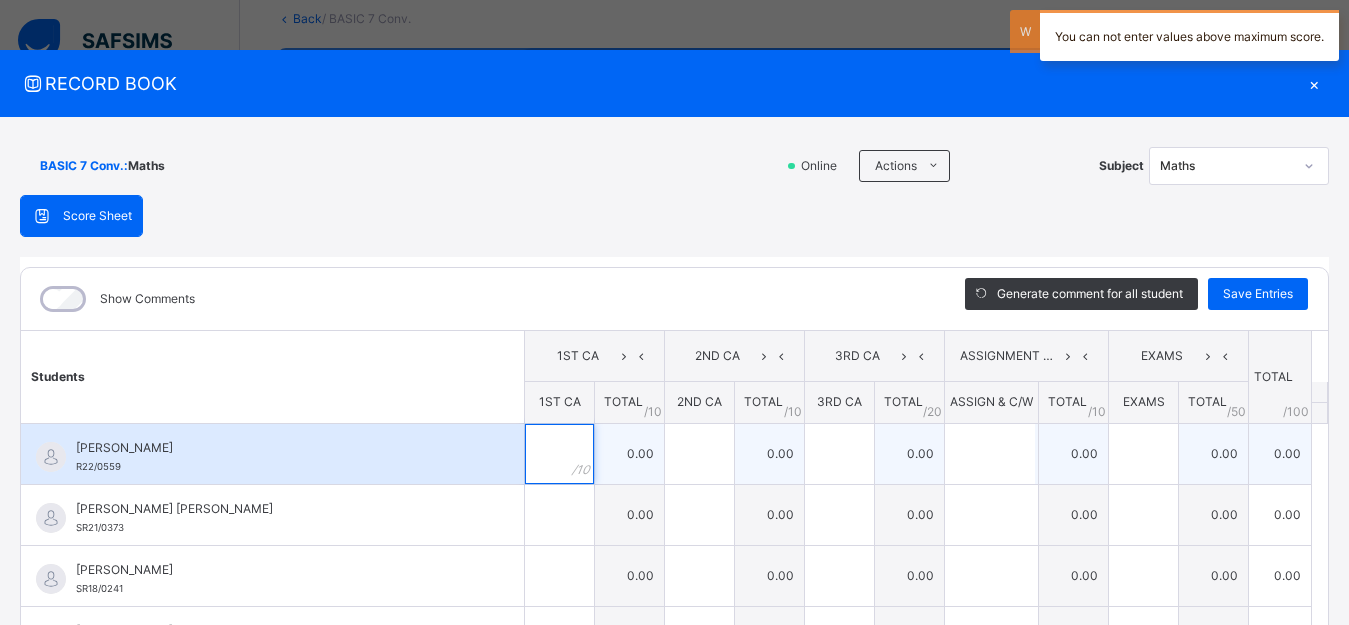 click at bounding box center (559, 454) 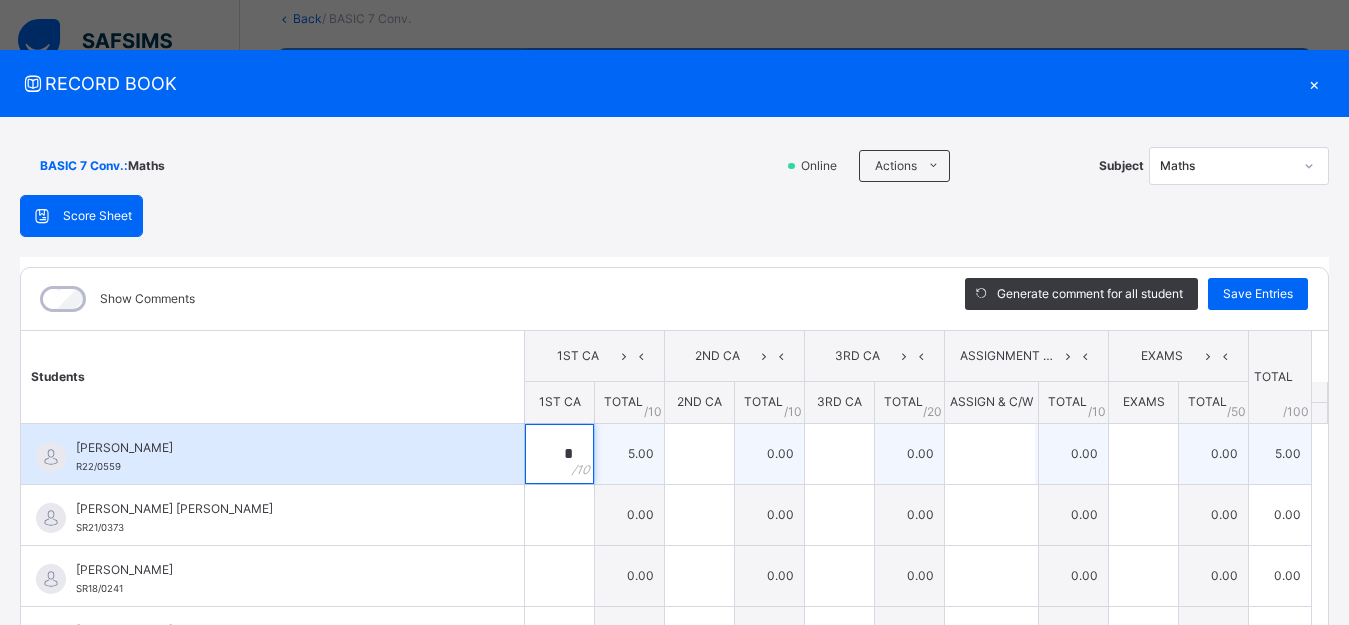 type on "*" 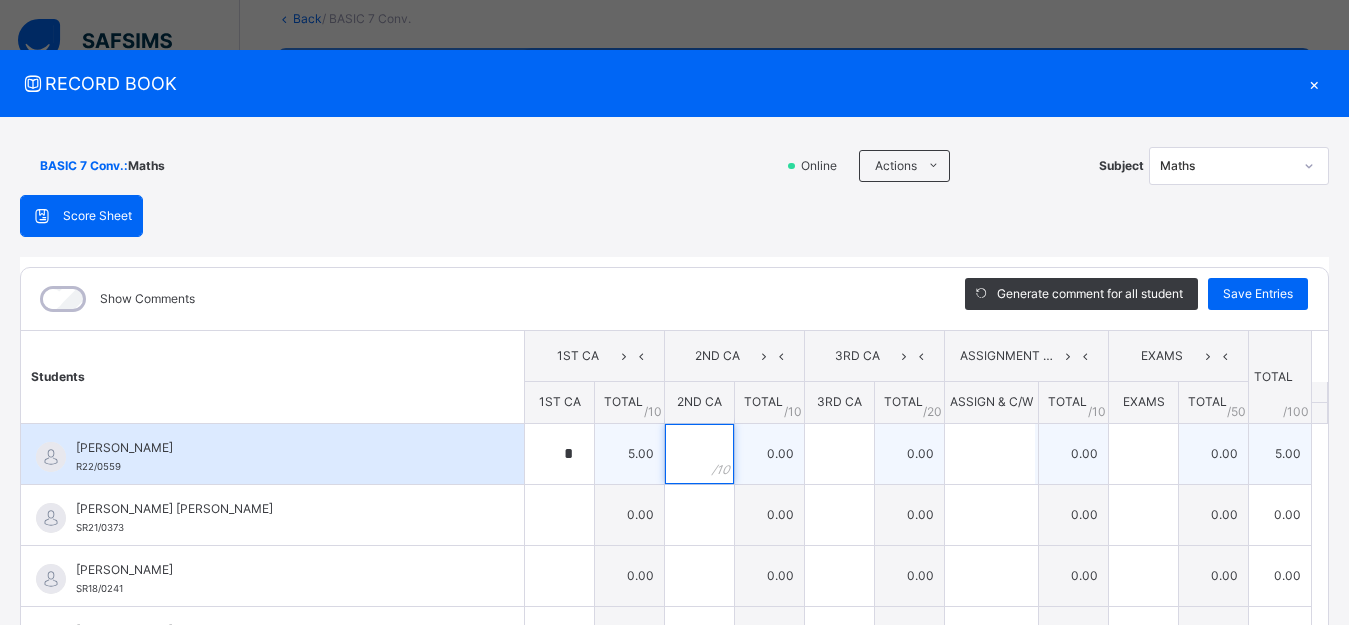 click at bounding box center [699, 454] 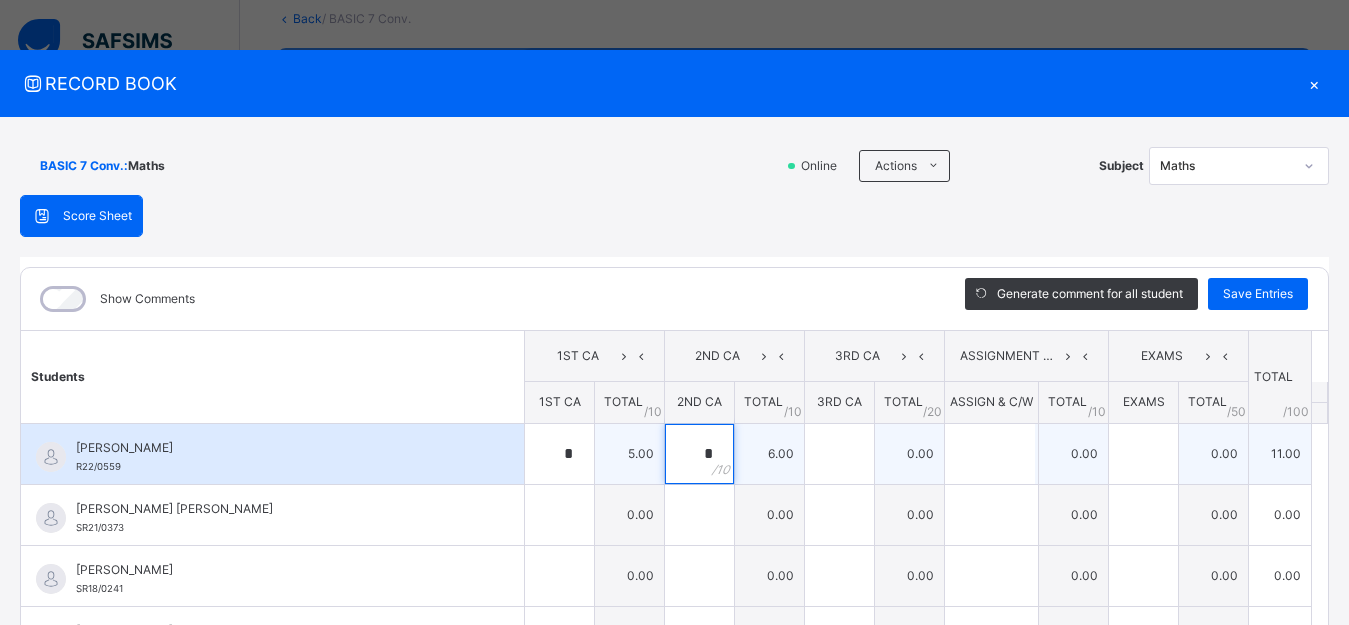 type on "*" 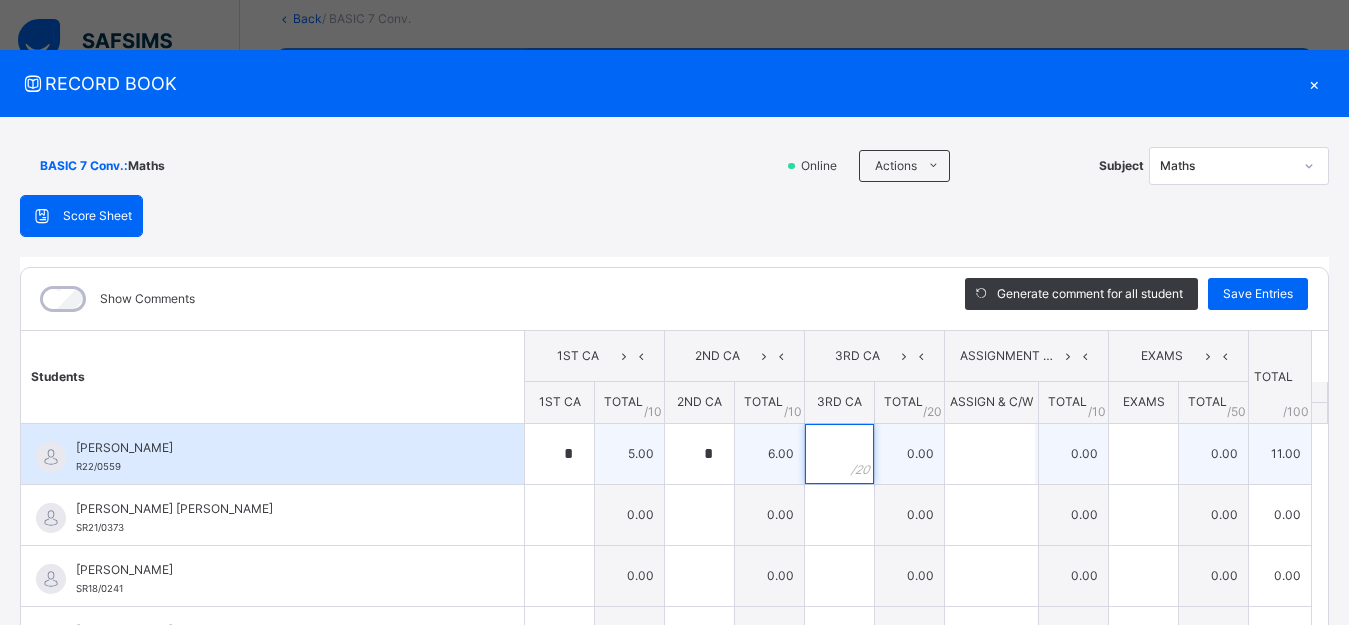 click at bounding box center (839, 454) 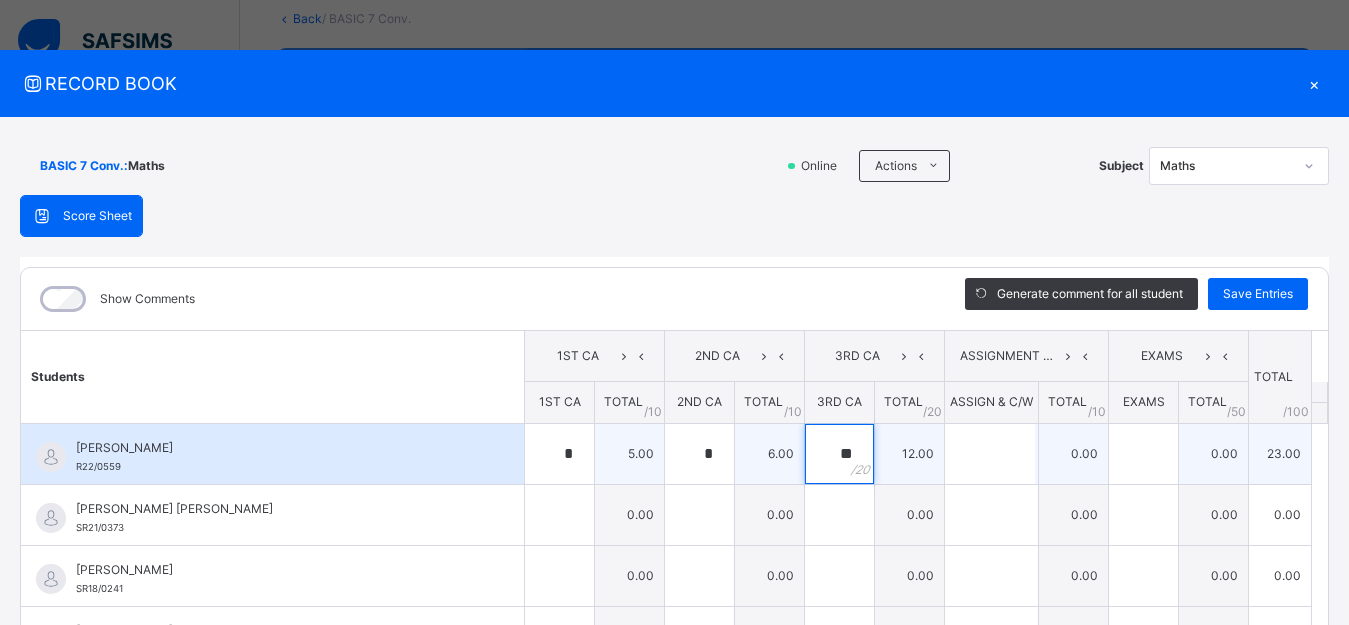 type on "**" 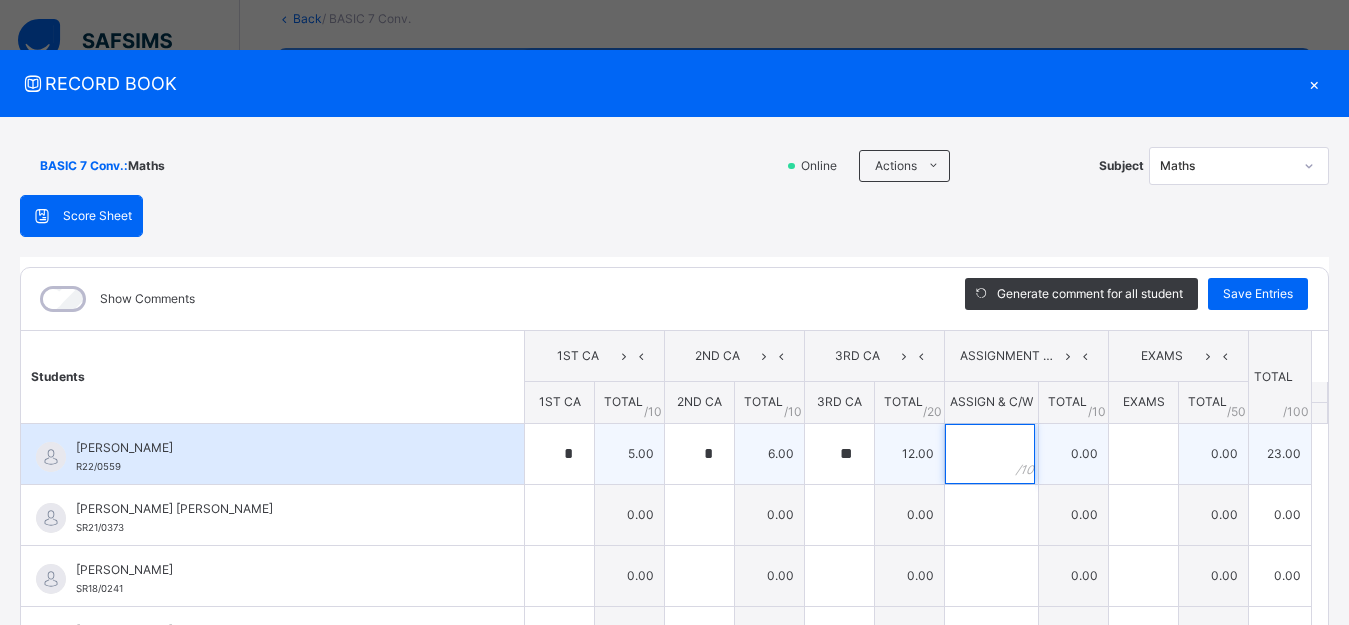 click at bounding box center (990, 454) 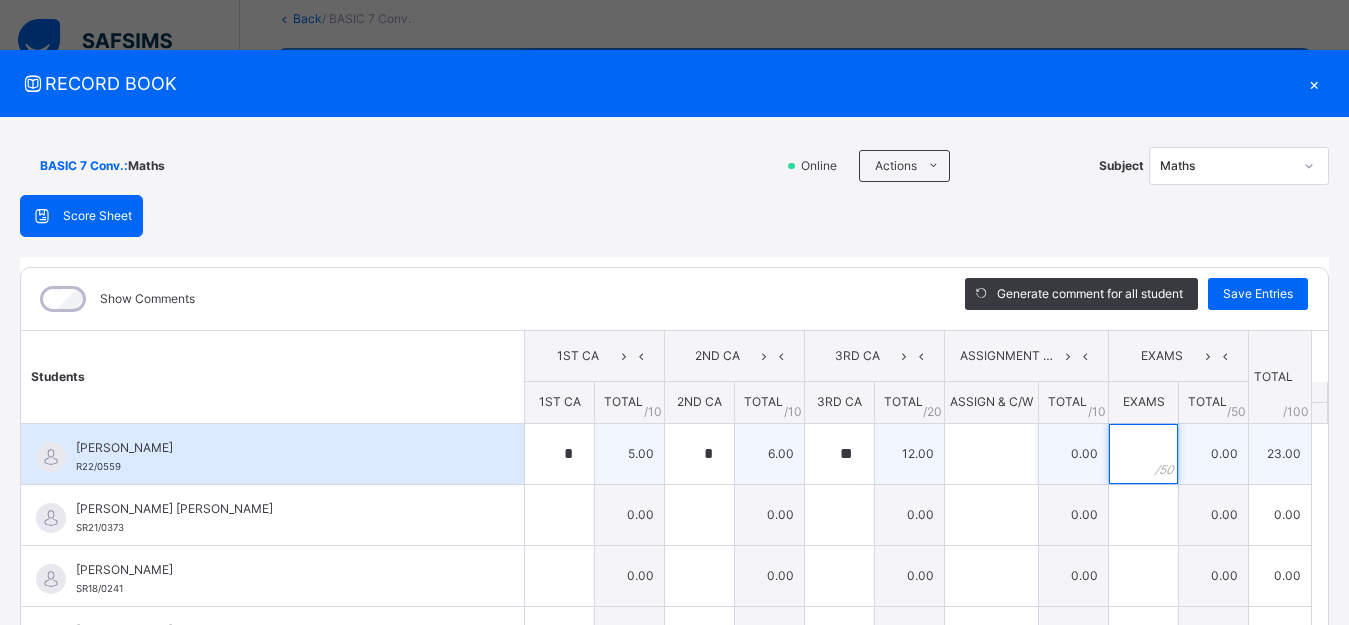 click at bounding box center [1143, 454] 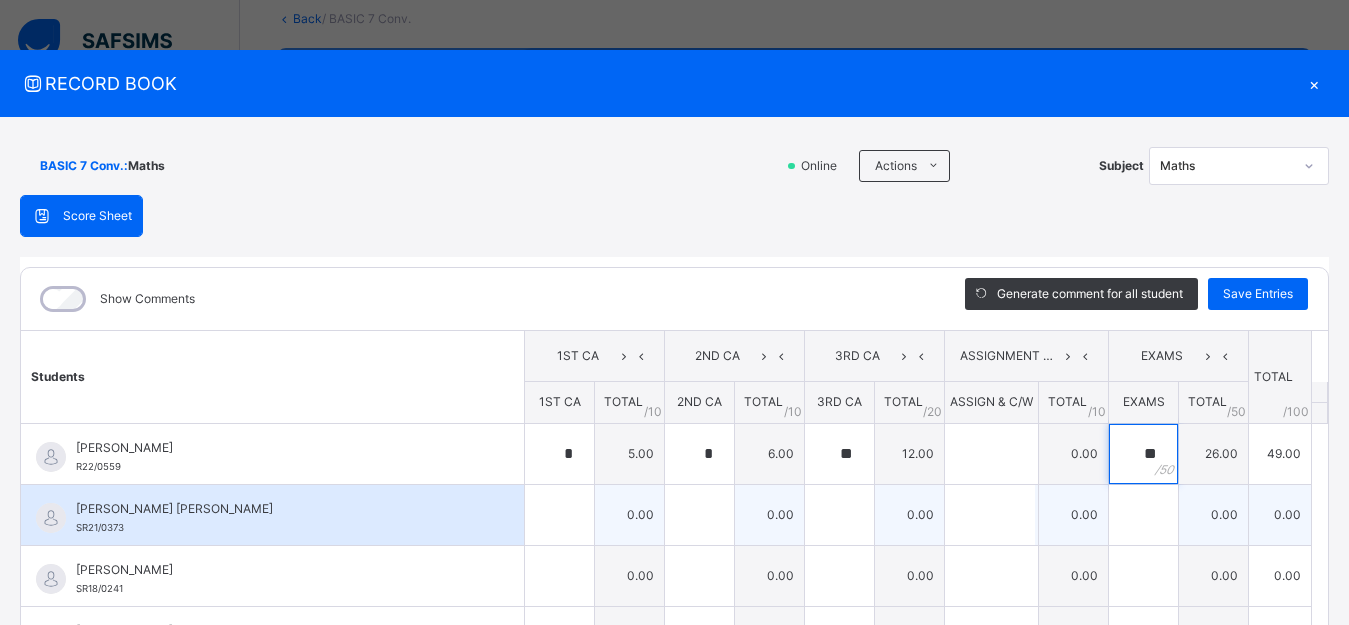 type on "**" 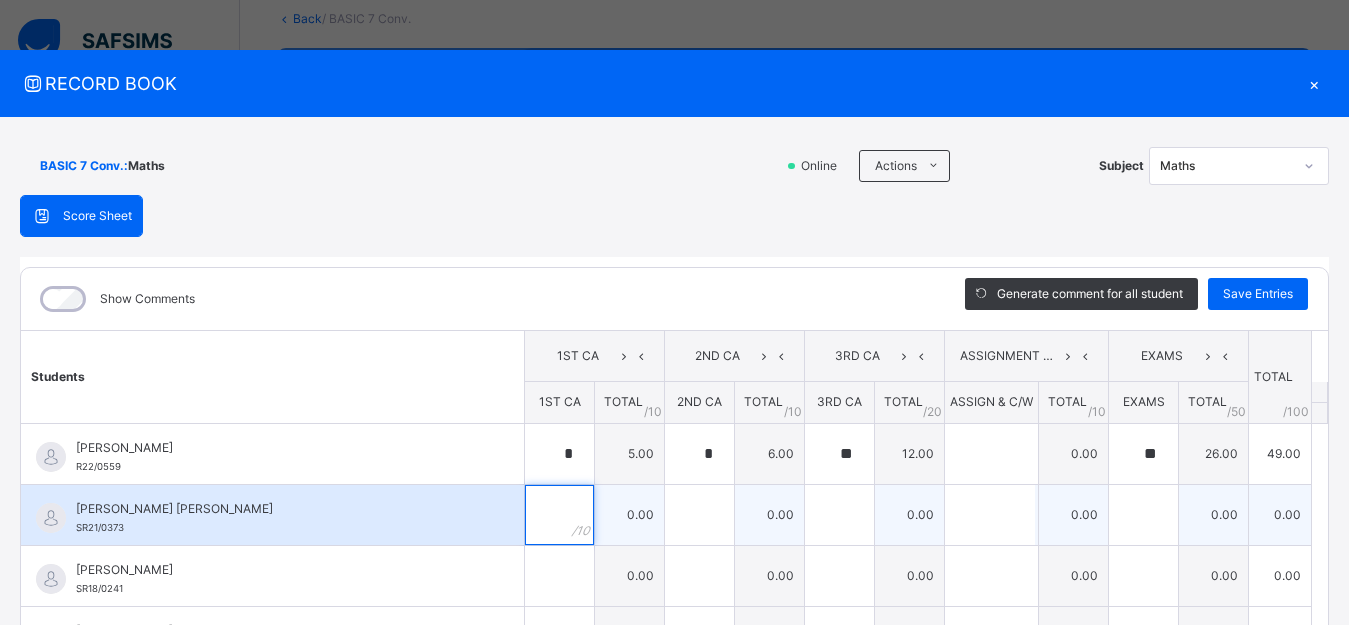 click at bounding box center (559, 515) 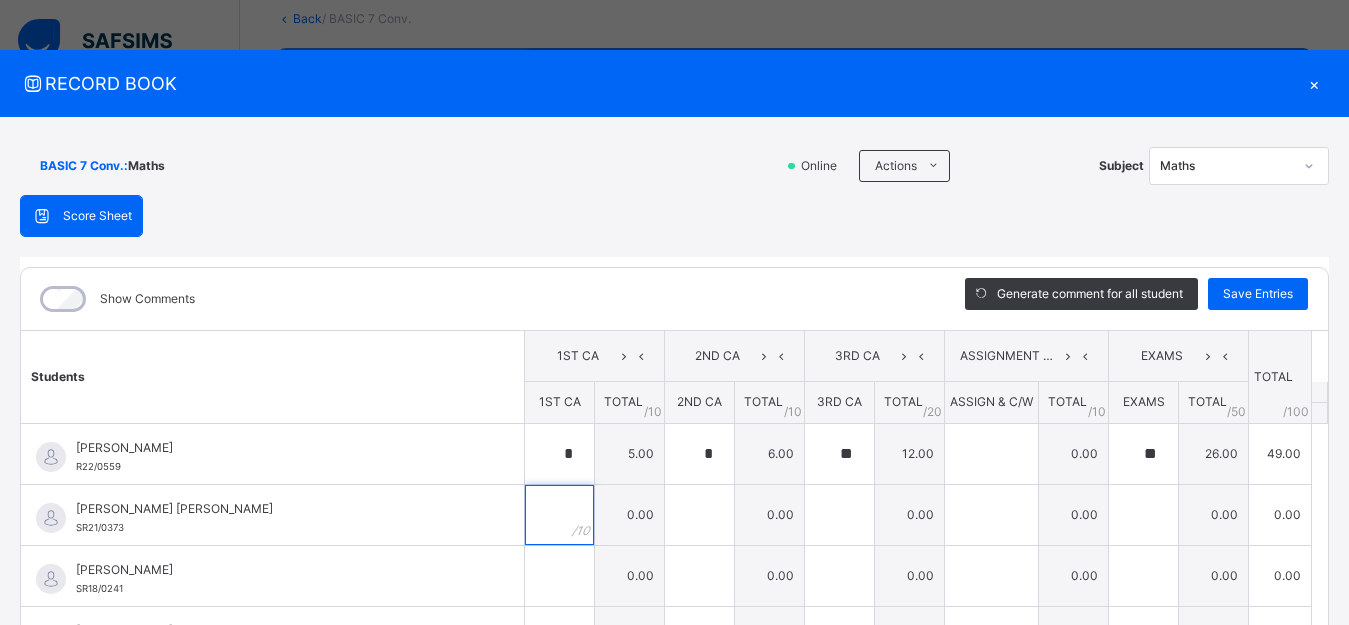 scroll, scrollTop: 437, scrollLeft: 0, axis: vertical 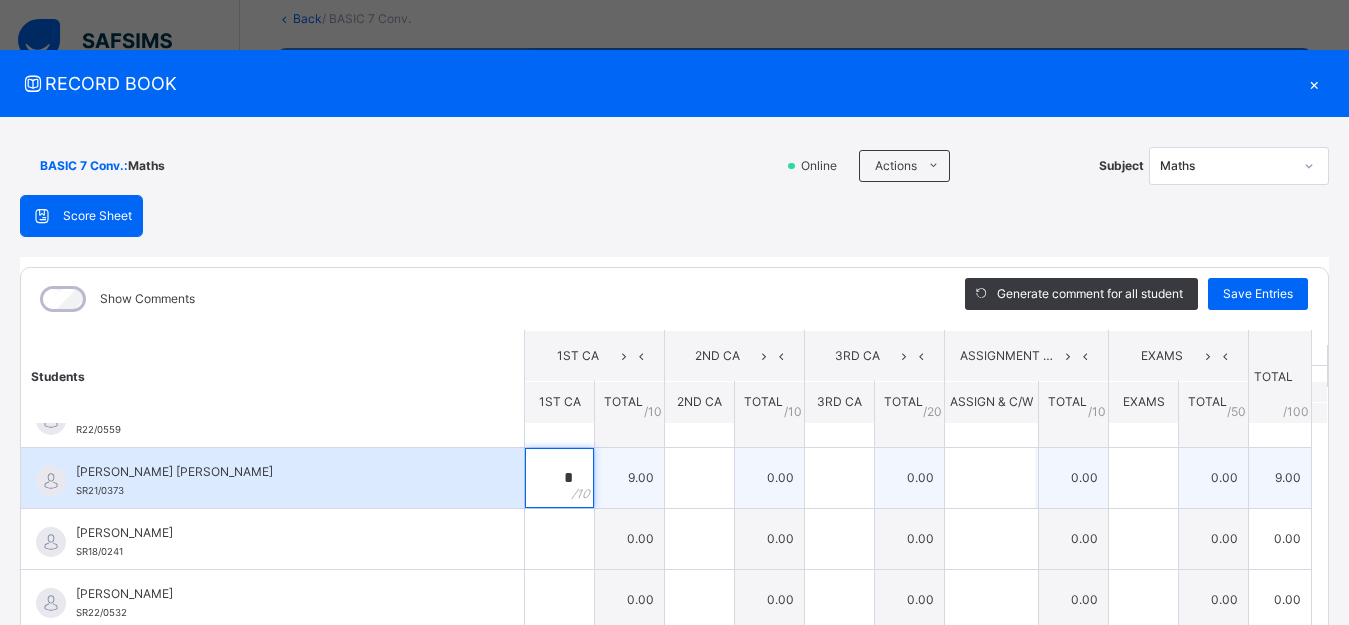 type on "*" 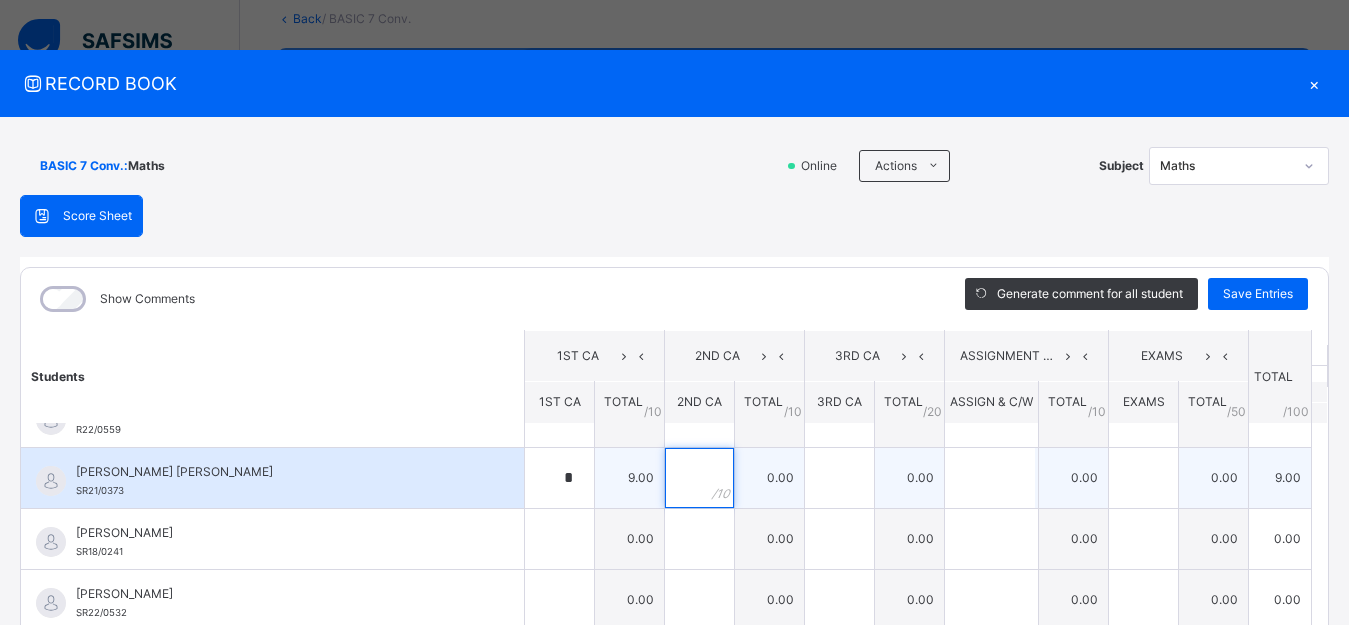 click at bounding box center (699, 478) 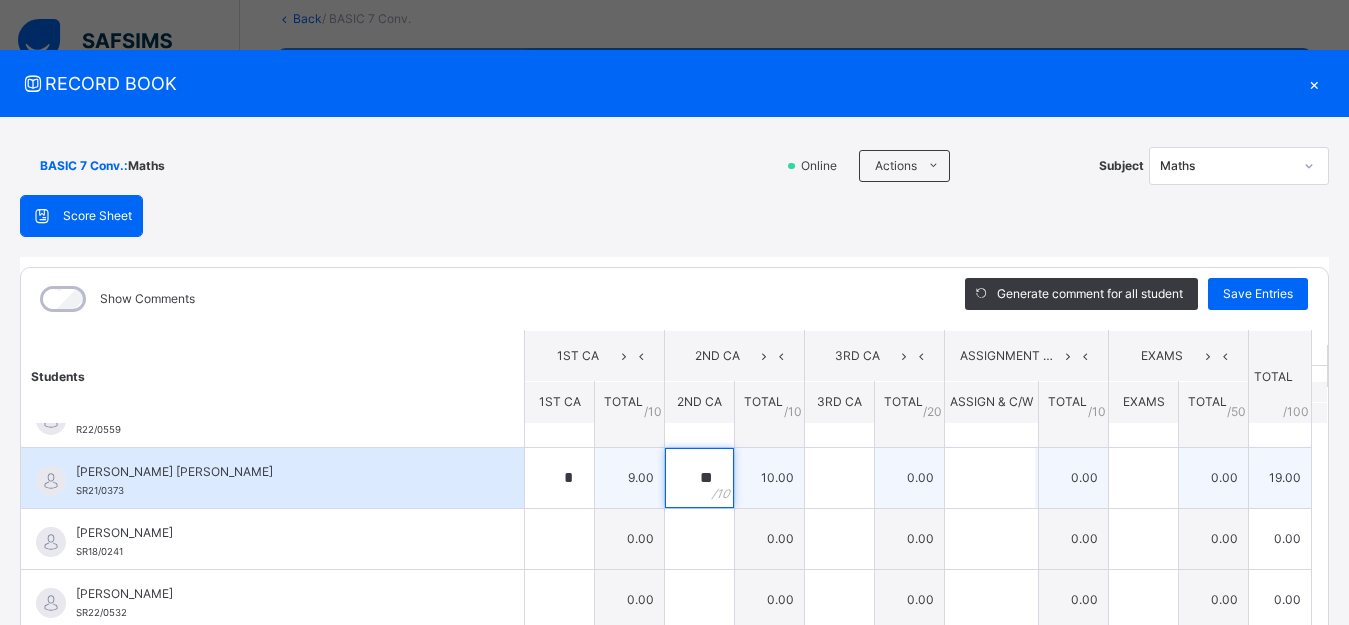 type on "**" 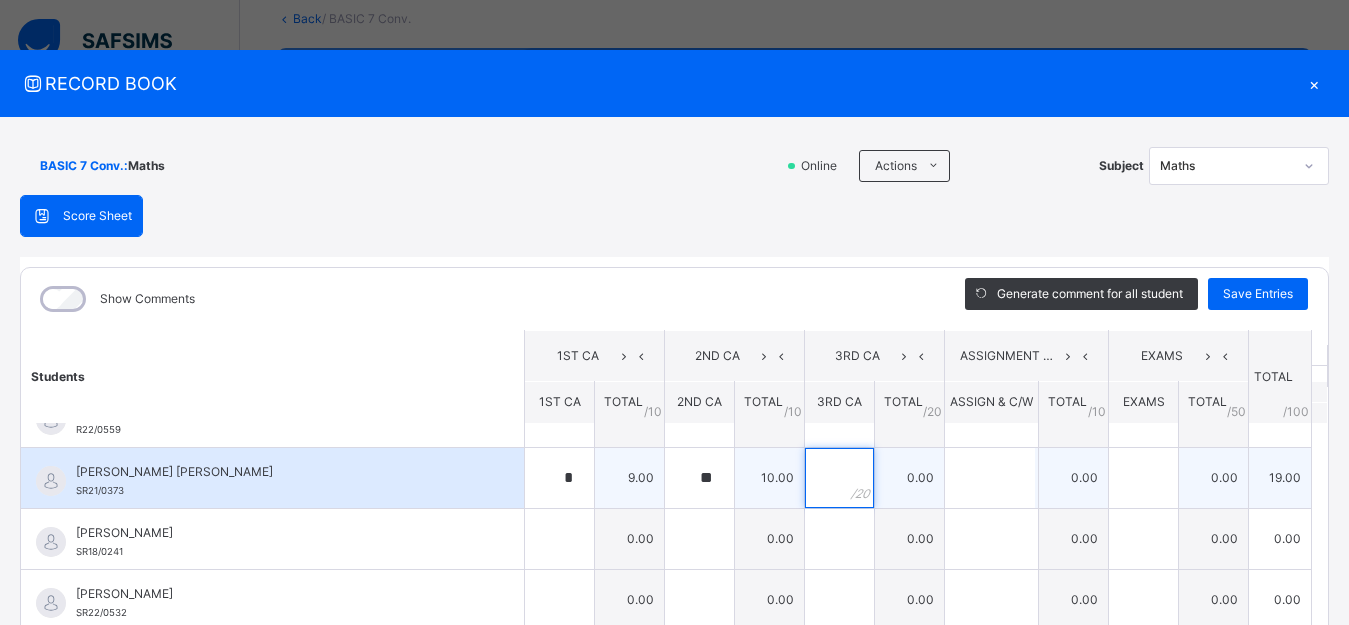 click at bounding box center (839, 478) 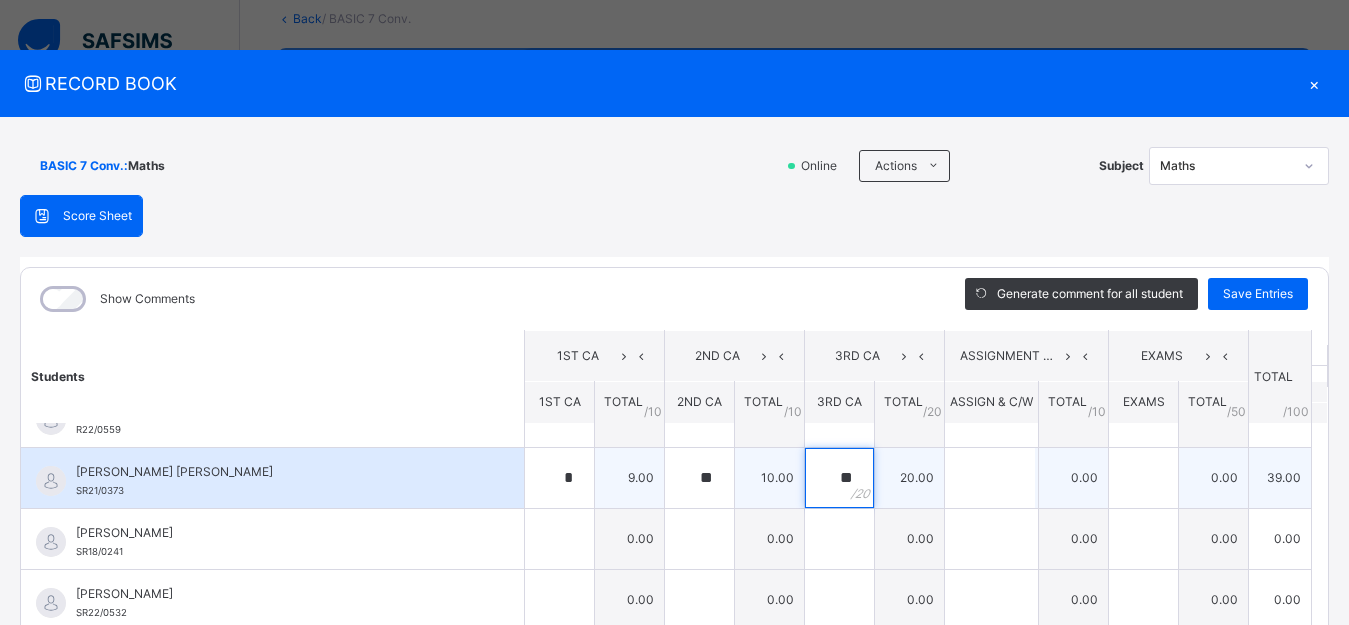 type on "**" 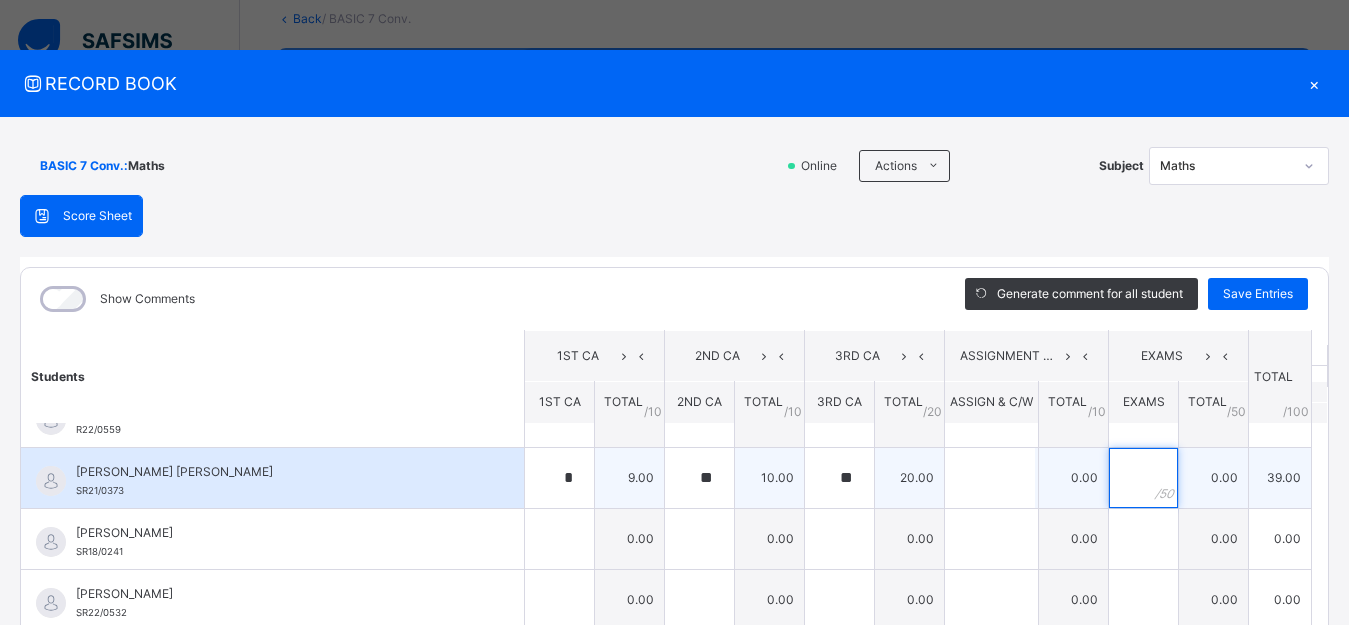click at bounding box center (1143, 478) 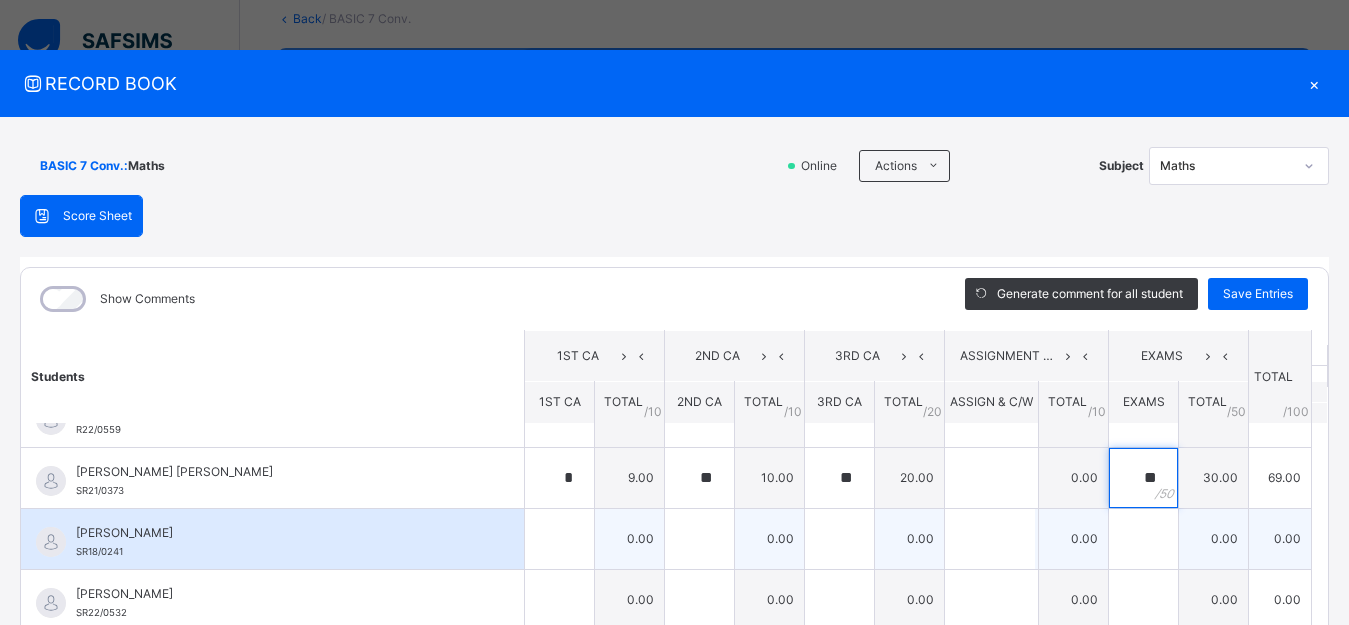 type on "**" 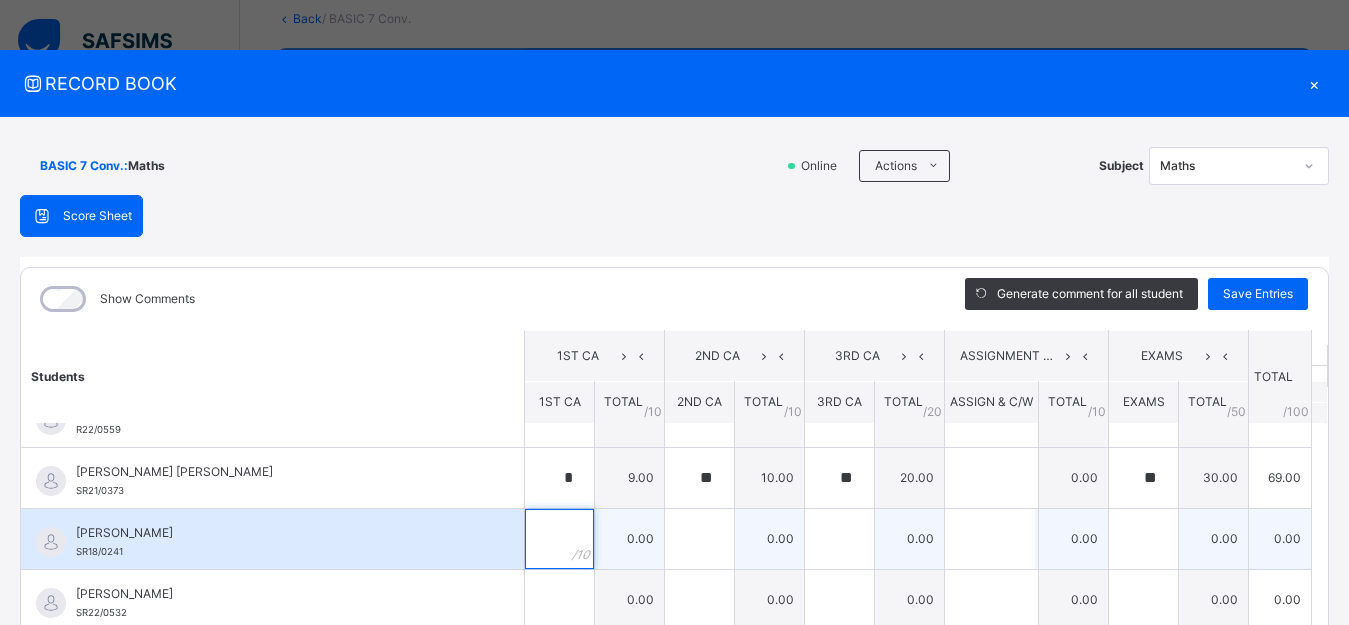 click at bounding box center (559, 539) 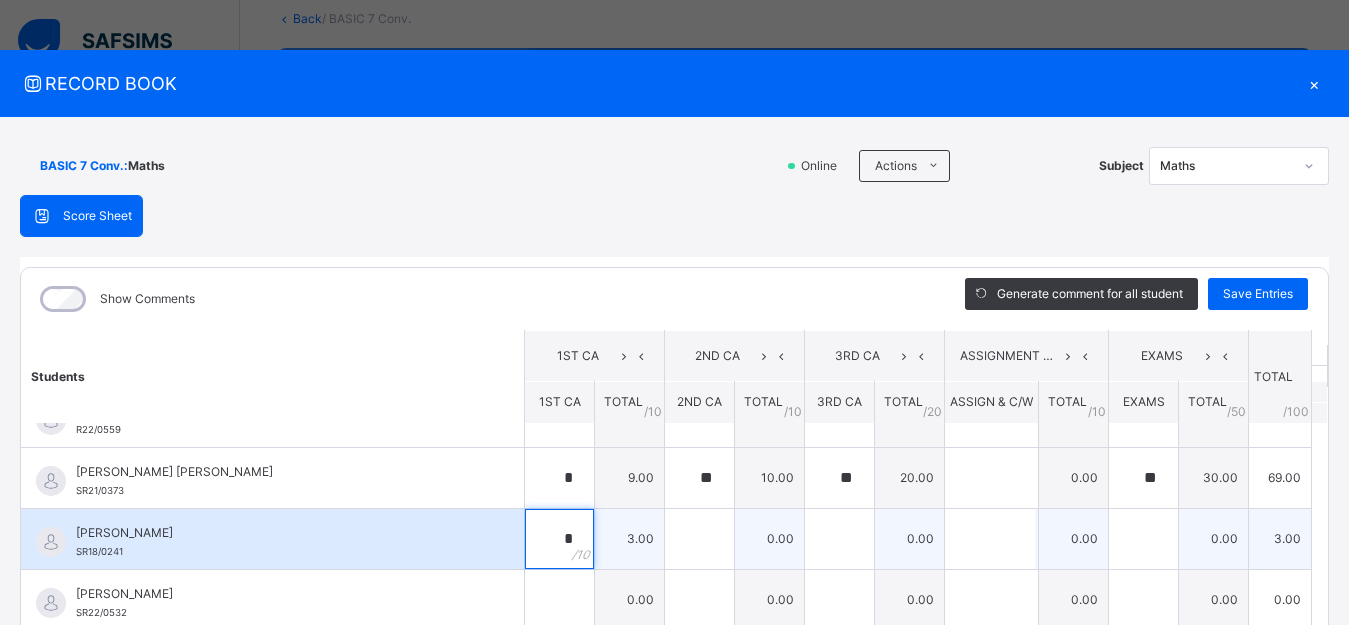 type on "*" 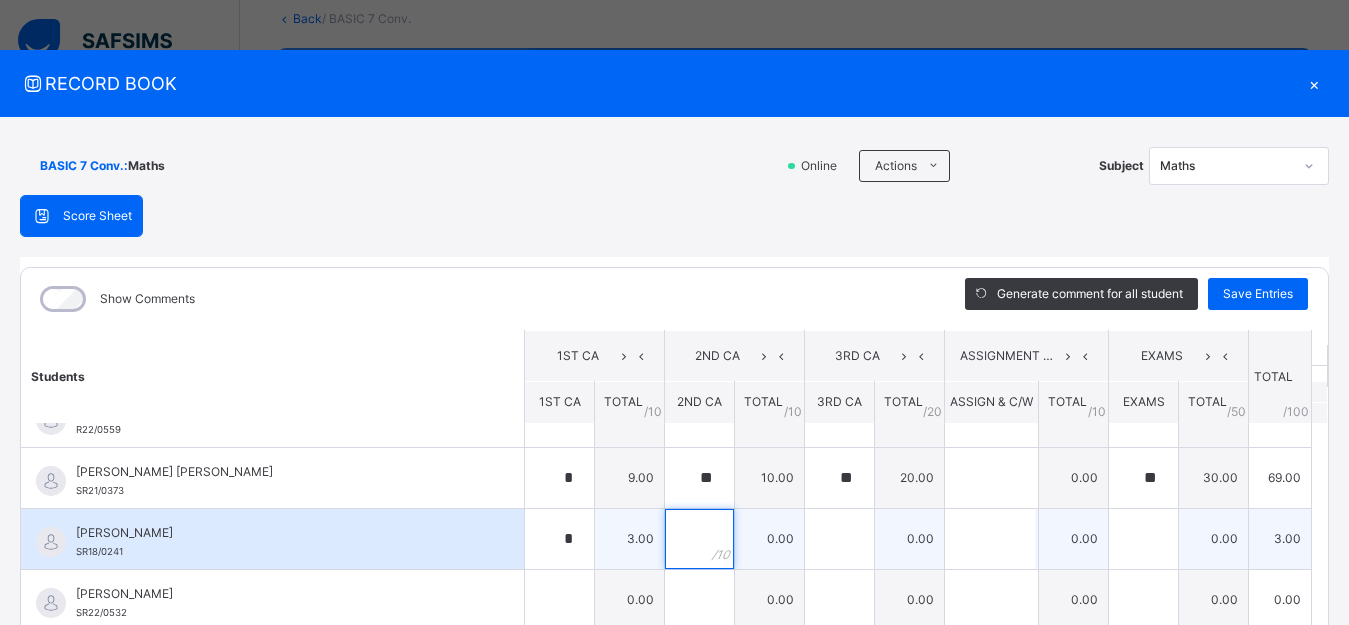 click at bounding box center (699, 539) 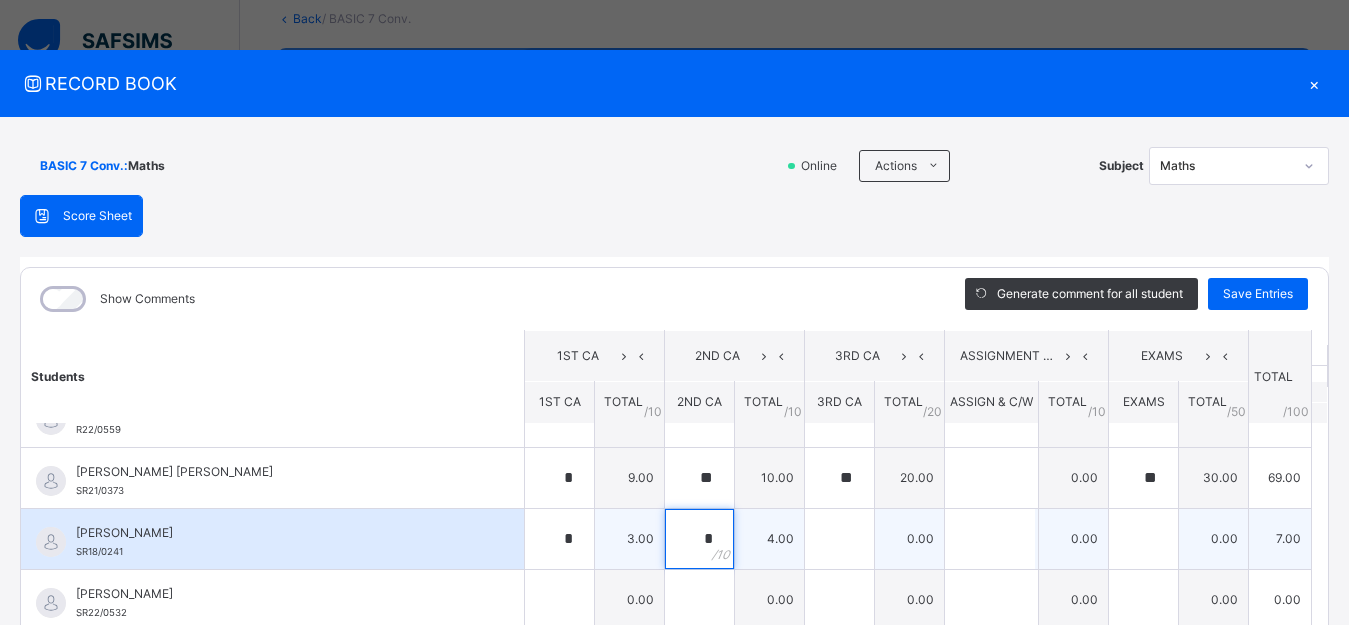 type on "*" 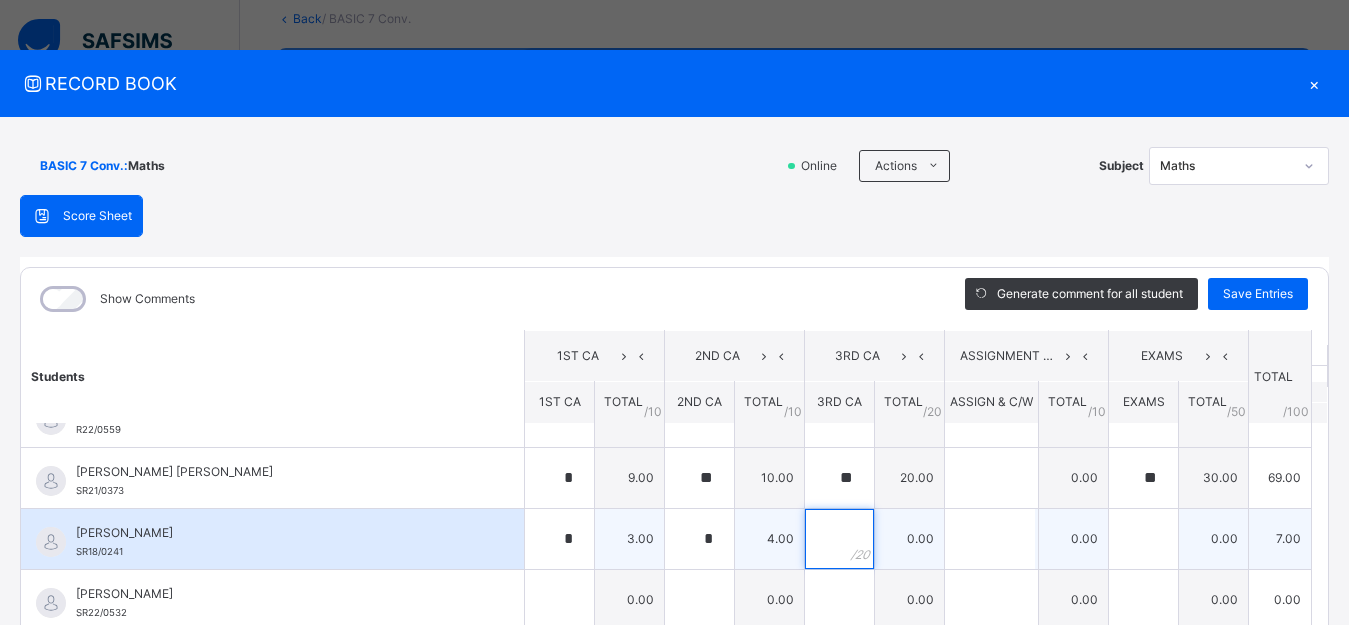 click at bounding box center (839, 539) 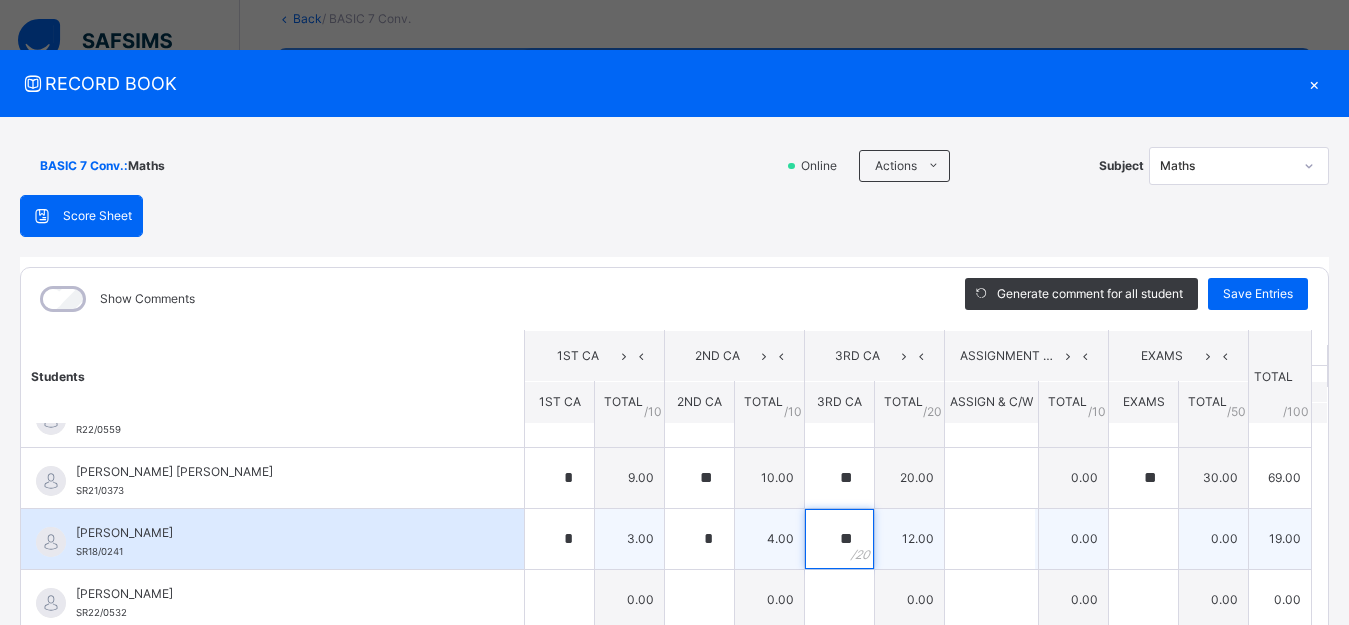 type on "**" 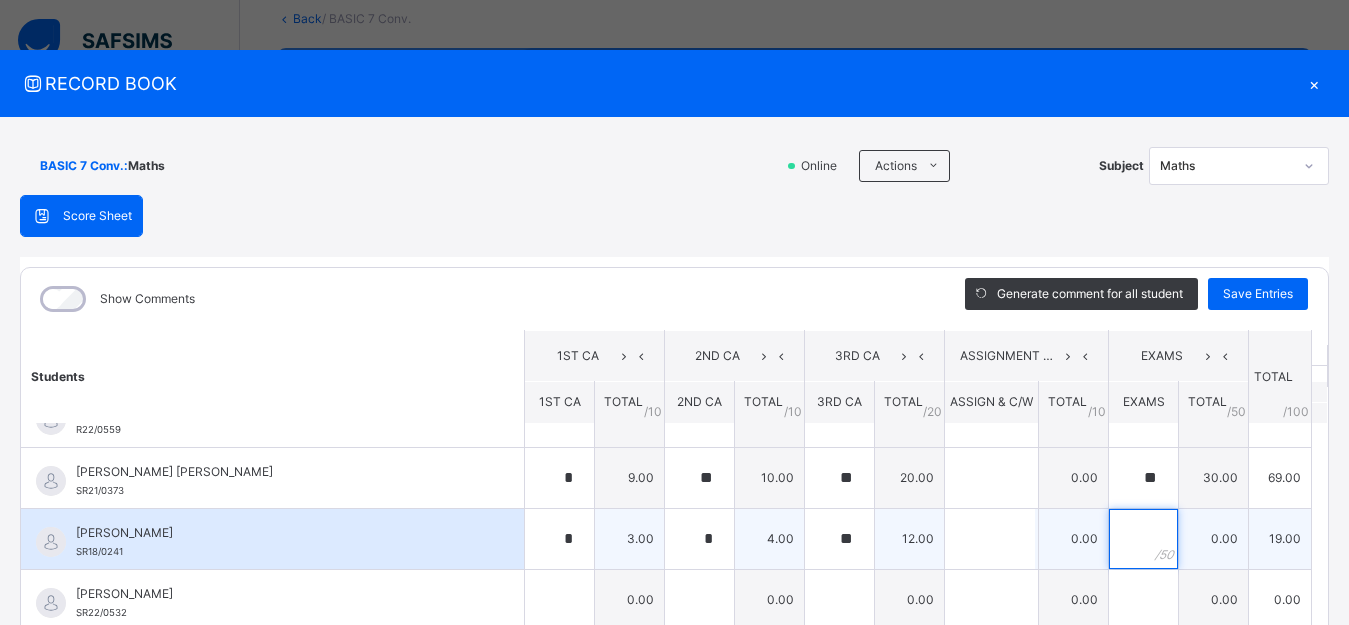 click at bounding box center [1143, 539] 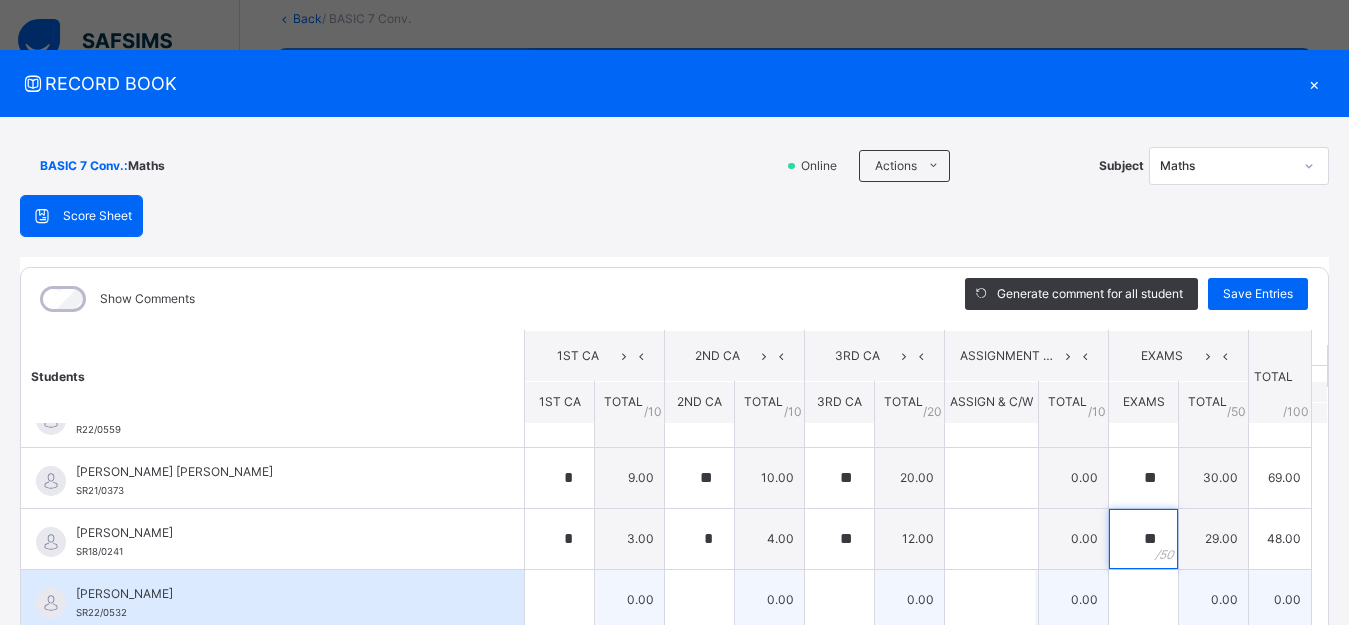type on "**" 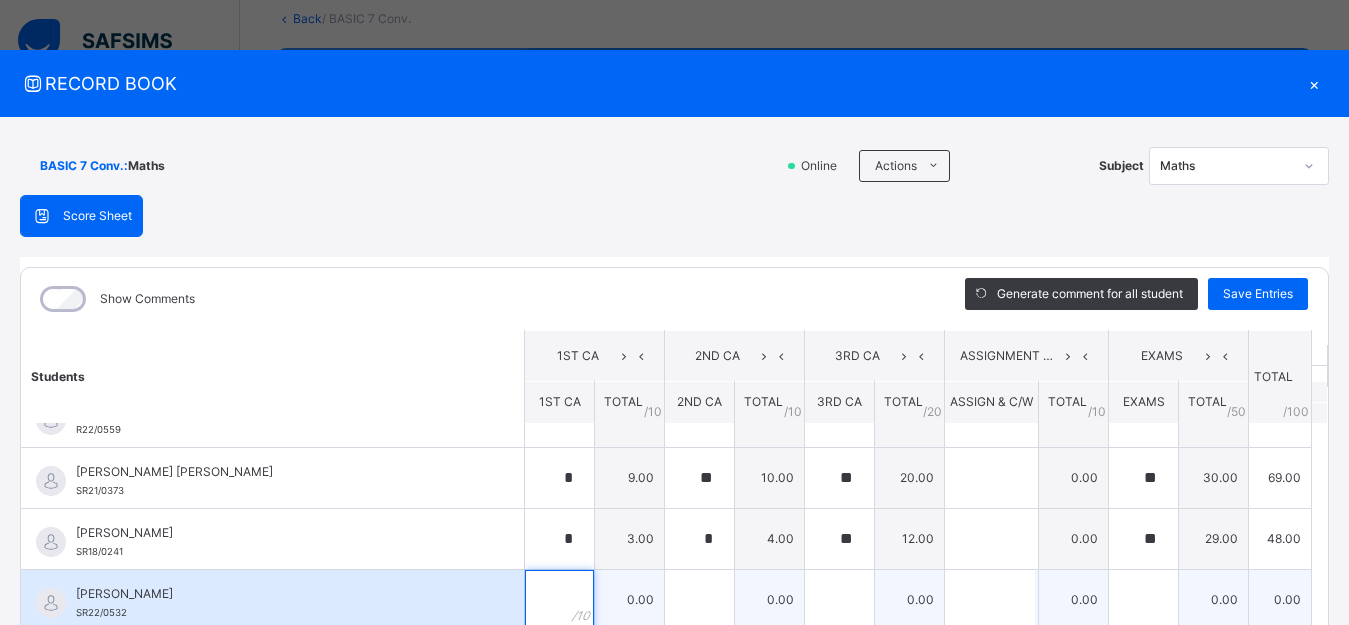 click at bounding box center (559, 600) 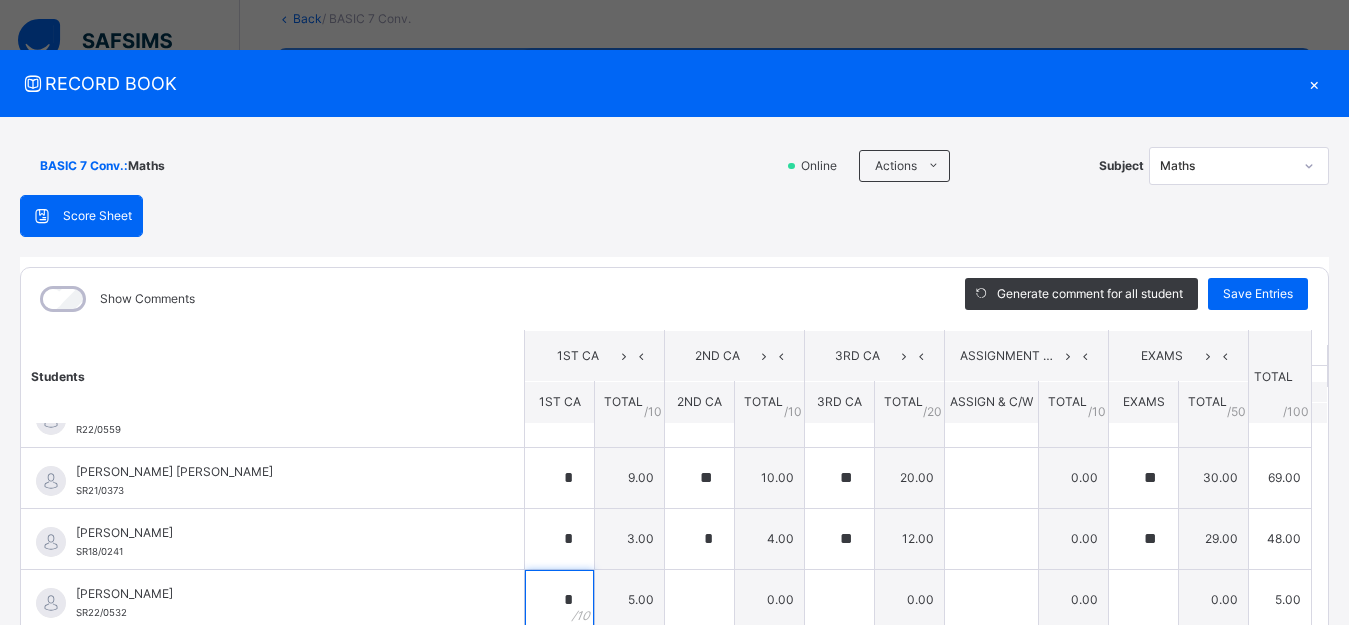 type on "*" 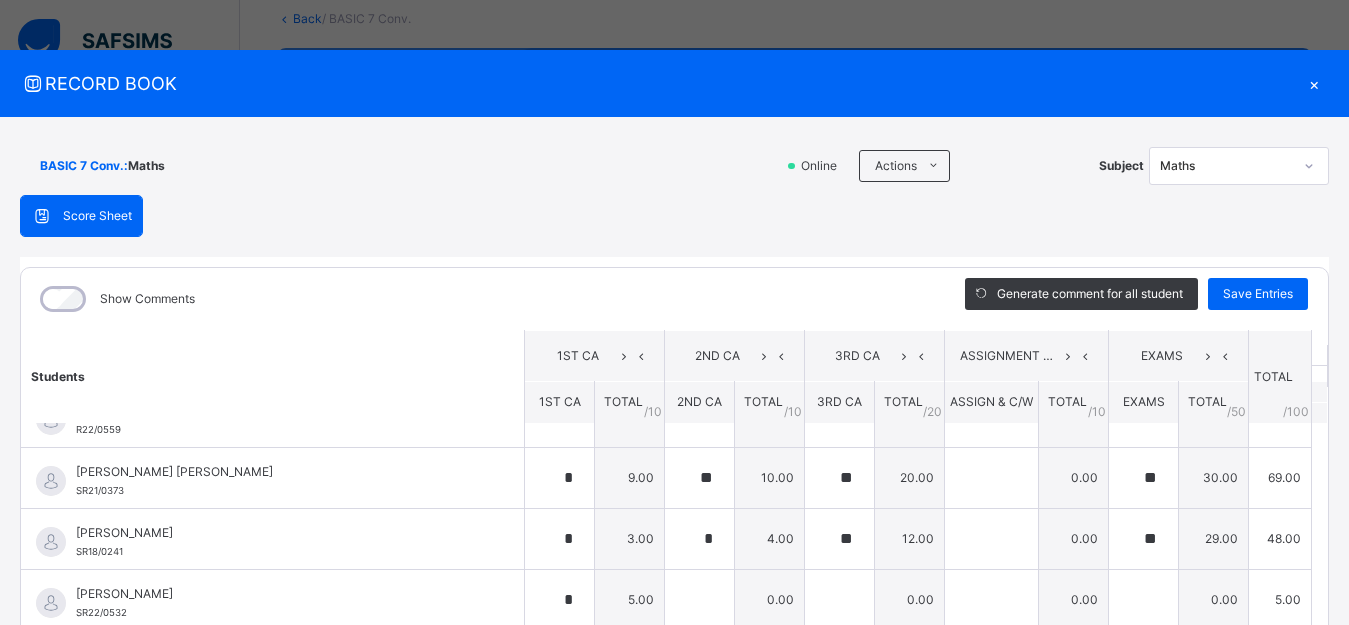 click on "Score Sheet Score Sheet Show Comments   Generate comment for all student   Save Entries Class Level:  BASIC 7   Conv. Subject:  Maths Session:  2024/2025 Session Session:  Third Term Students 1ST CA 2ND CA 3RD CA  ASSIGNMENT & CLASS WORK EXAMS TOTAL /100 Comment 1ST CA TOTAL / 10 2ND CA TOTAL / 10 3RD CA TOTAL / 20 ASSIGN & C/W TOTAL / 10 EXAMS TOTAL / 50 ABDULMUMINI  IBRAHIM R22/0559 ABDULMUMINI  IBRAHIM R22/0559 * 5.00 * 6.00 ** 12.00 0.00 ** 26.00 49.00 Generate comment 0 / 250   ×   Subject Teacher’s Comment Generate and see in full the comment developed by the AI with an option to regenerate the comment JS ABDULMUMINI  IBRAHIM   R22/0559   Total 49.00  / 100.00 Sims Bot   Regenerate     Use this comment   AISHA ALI MOHAMMED SR21/0373 AISHA ALI MOHAMMED SR21/0373 * 9.00 ** 10.00 ** 20.00 0.00 ** 30.00 69.00 Generate comment 0 / 250   ×   Subject Teacher’s Comment Generate and see in full the comment developed by the AI with an option to regenerate the comment JS AISHA ALI MOHAMMED   SR21/0373    /" at bounding box center (674, 518) 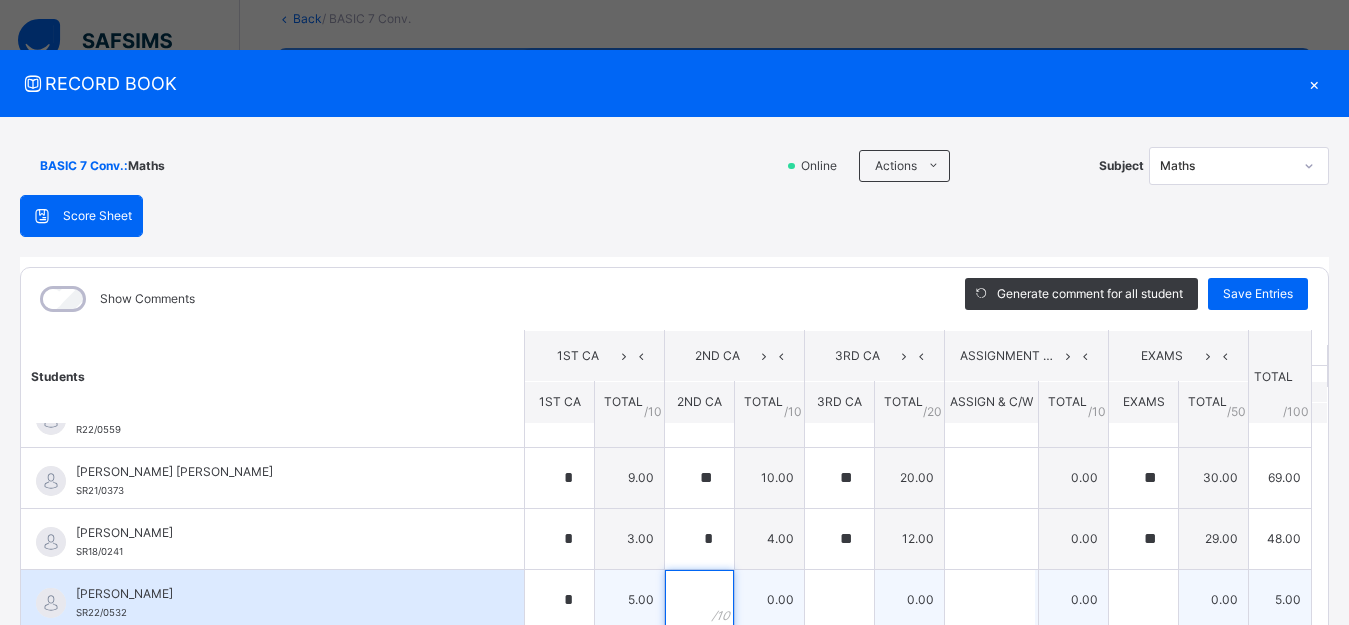 click at bounding box center (699, 600) 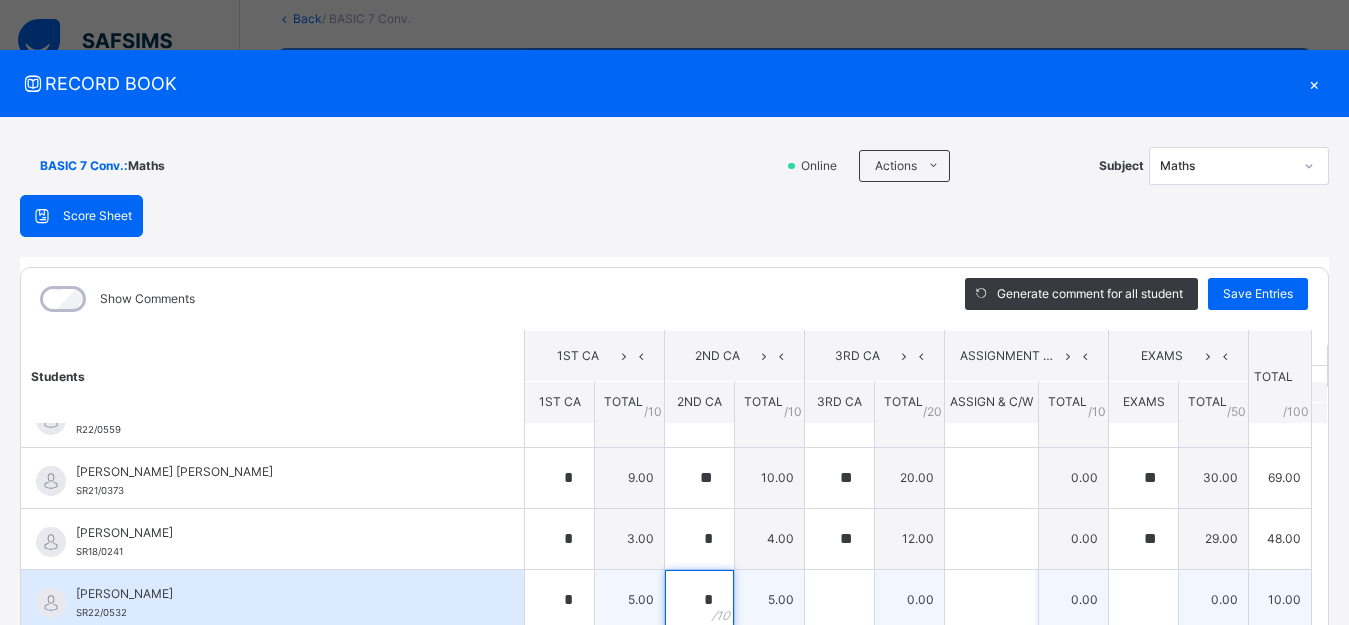 type on "*" 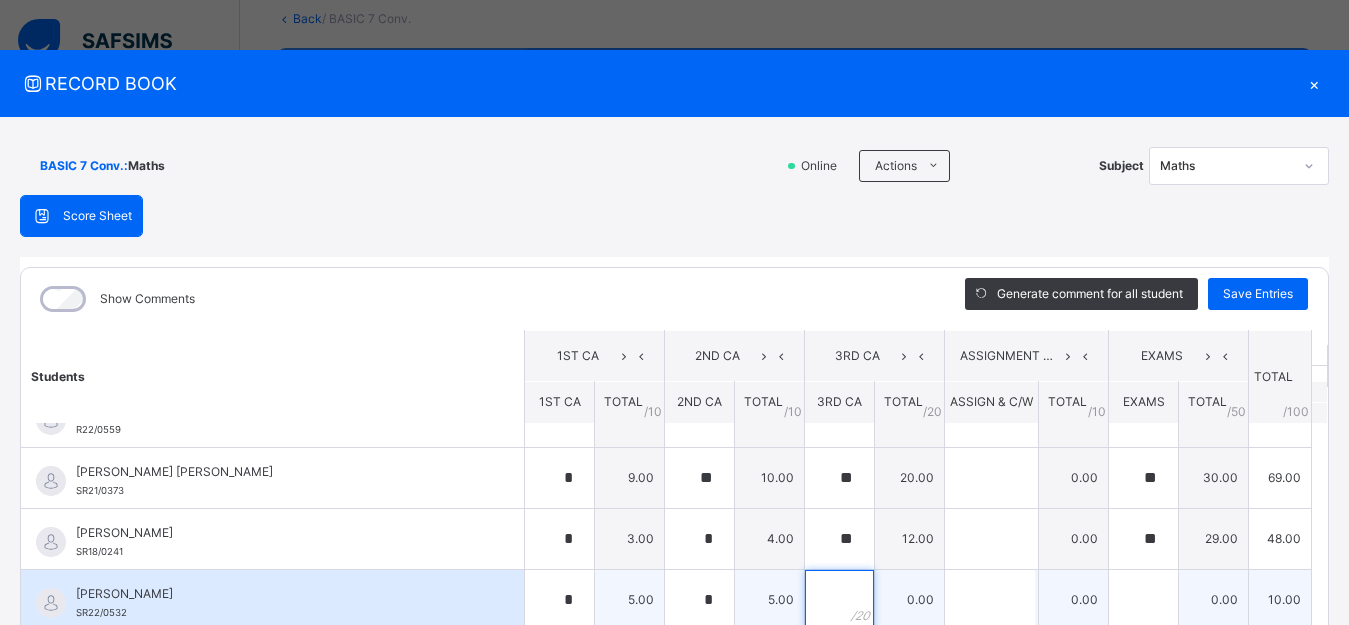click at bounding box center [839, 600] 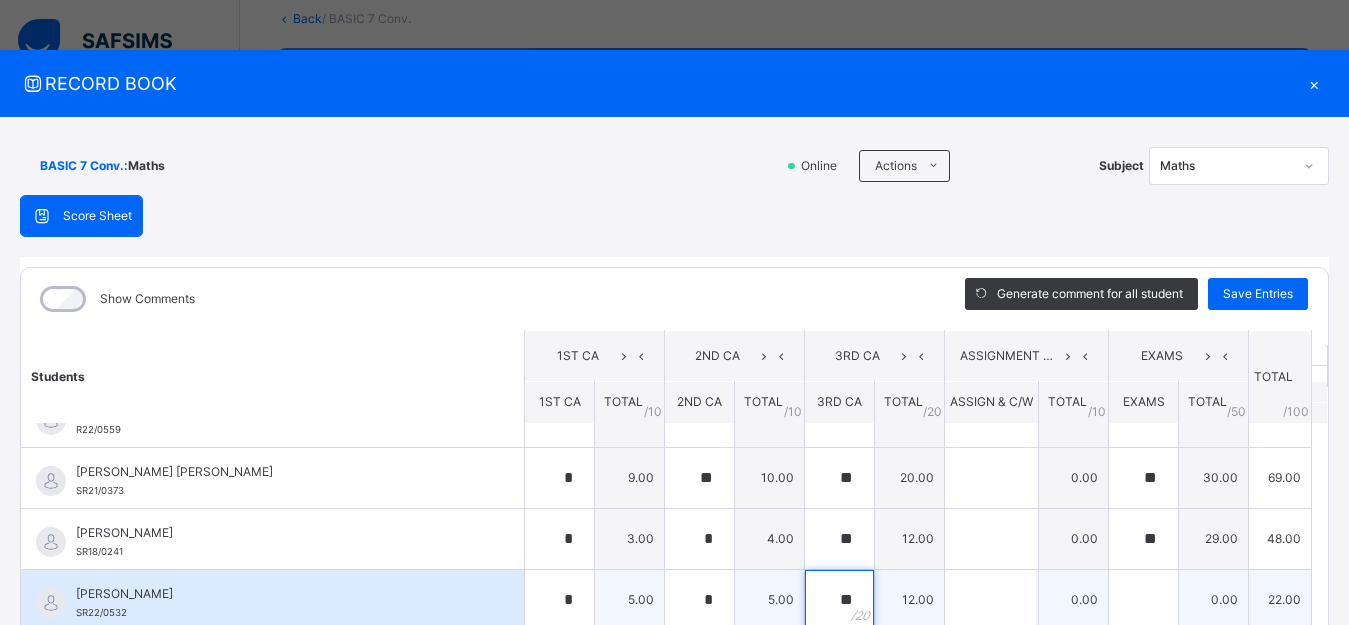 type on "**" 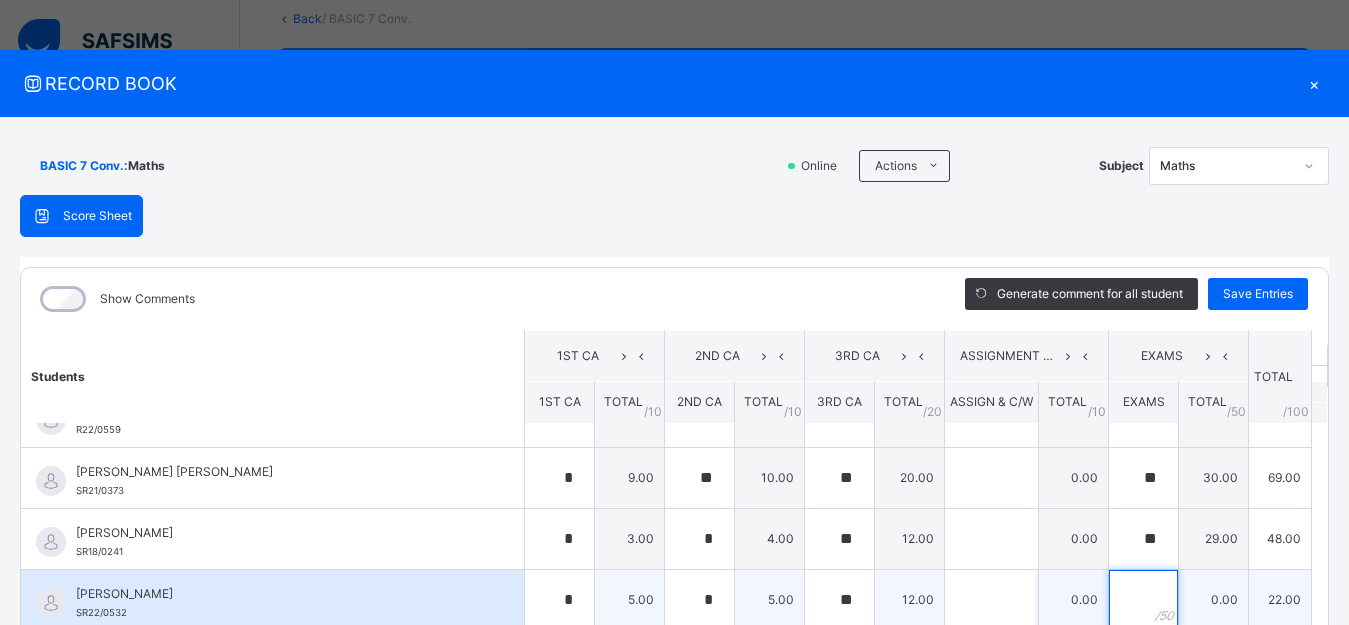click at bounding box center [1143, 600] 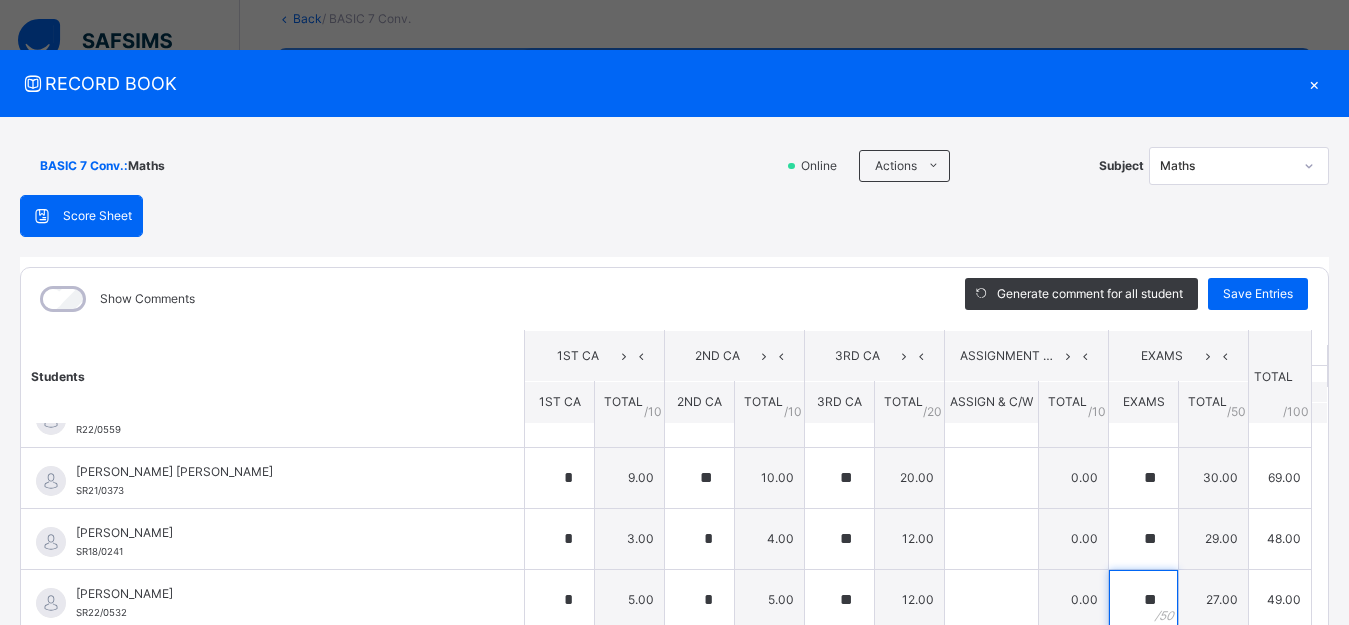 scroll, scrollTop: 474, scrollLeft: 0, axis: vertical 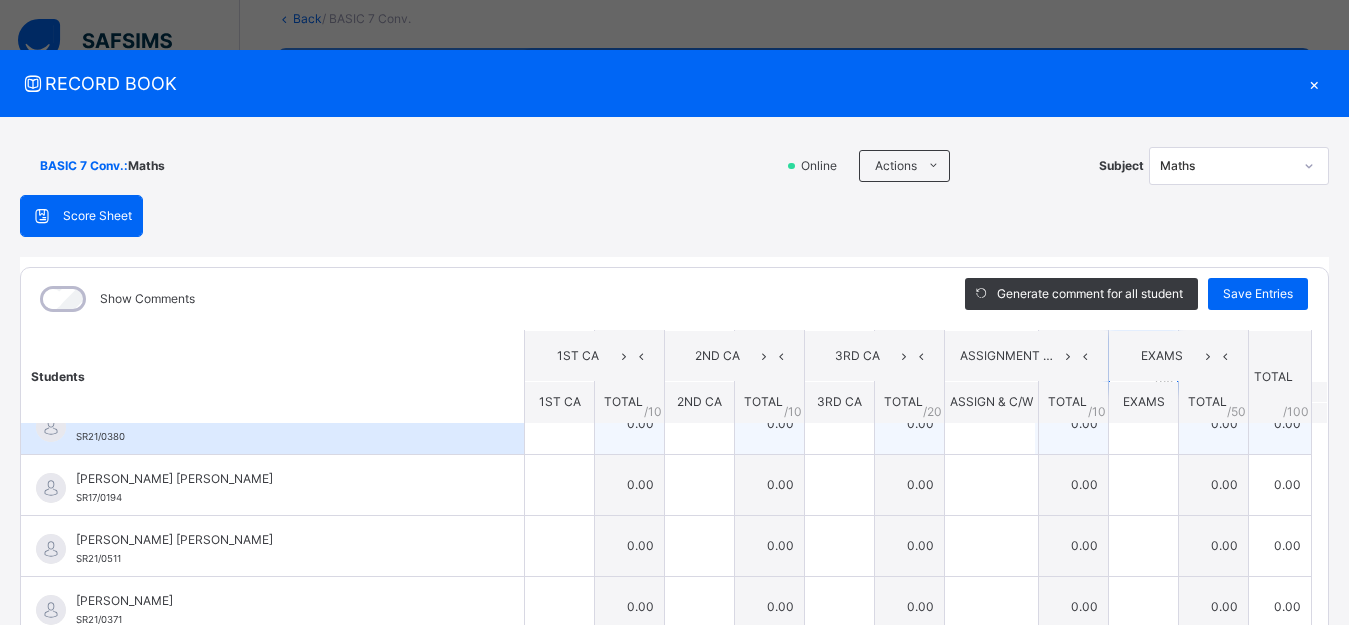 type on "**" 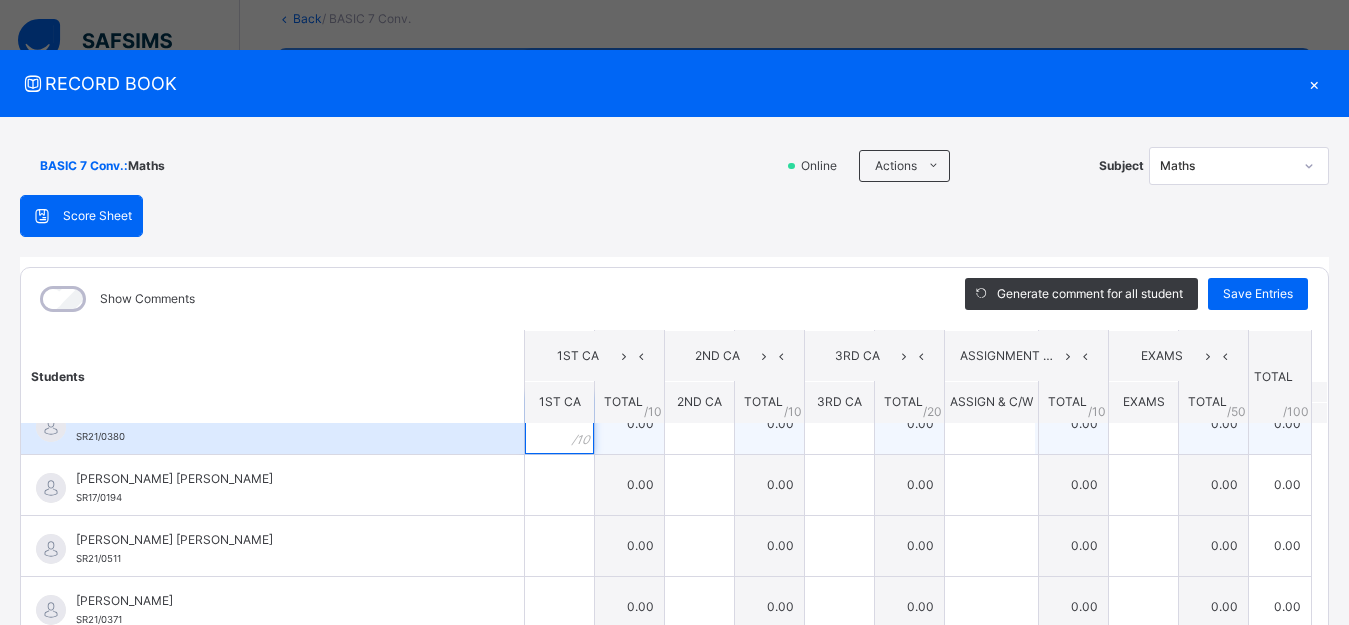 click at bounding box center [559, 424] 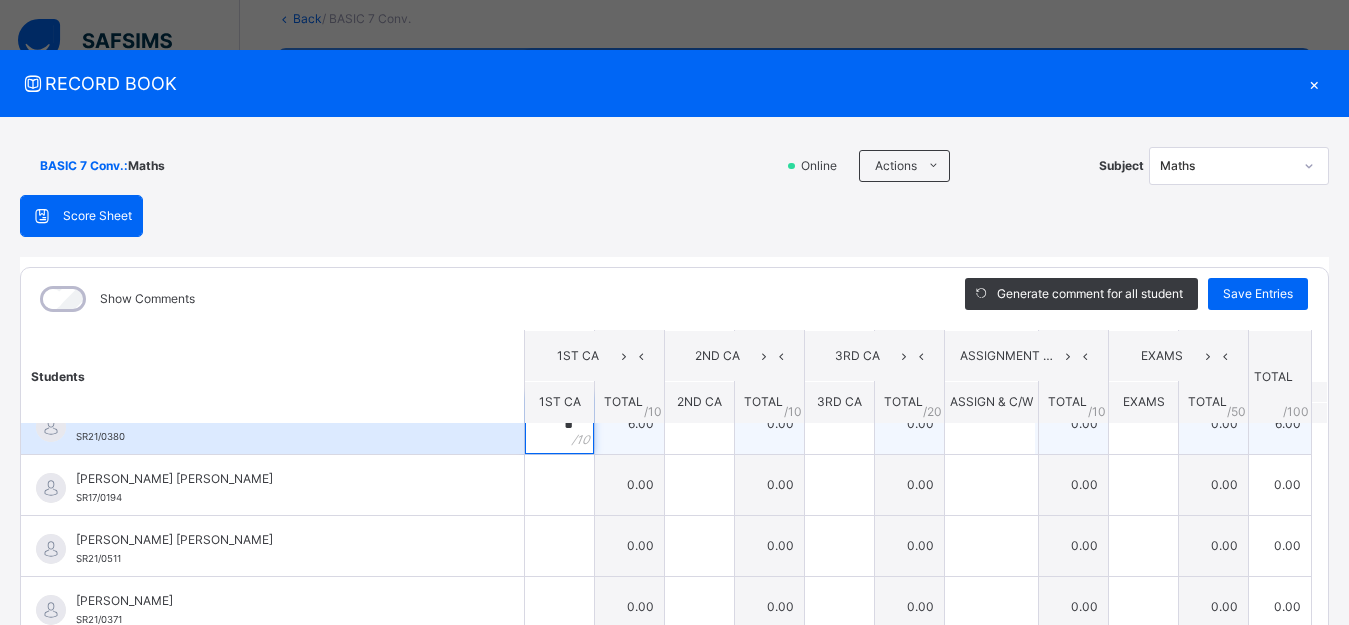 type on "*" 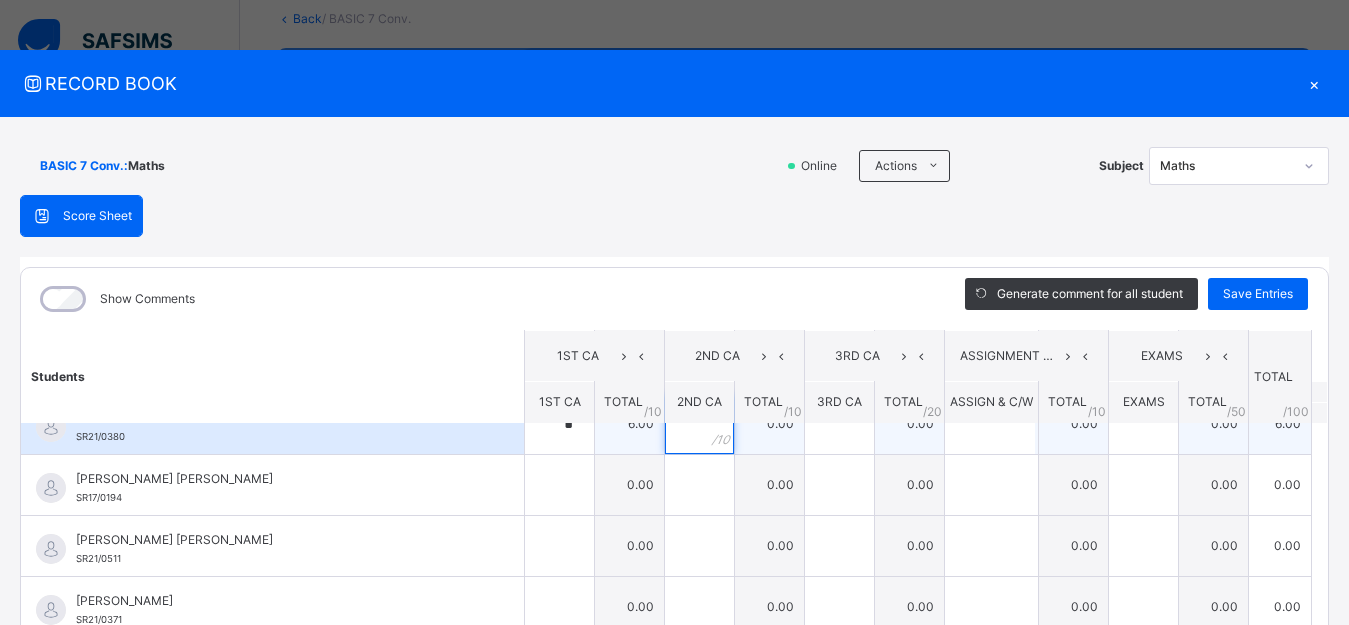 click at bounding box center [699, 424] 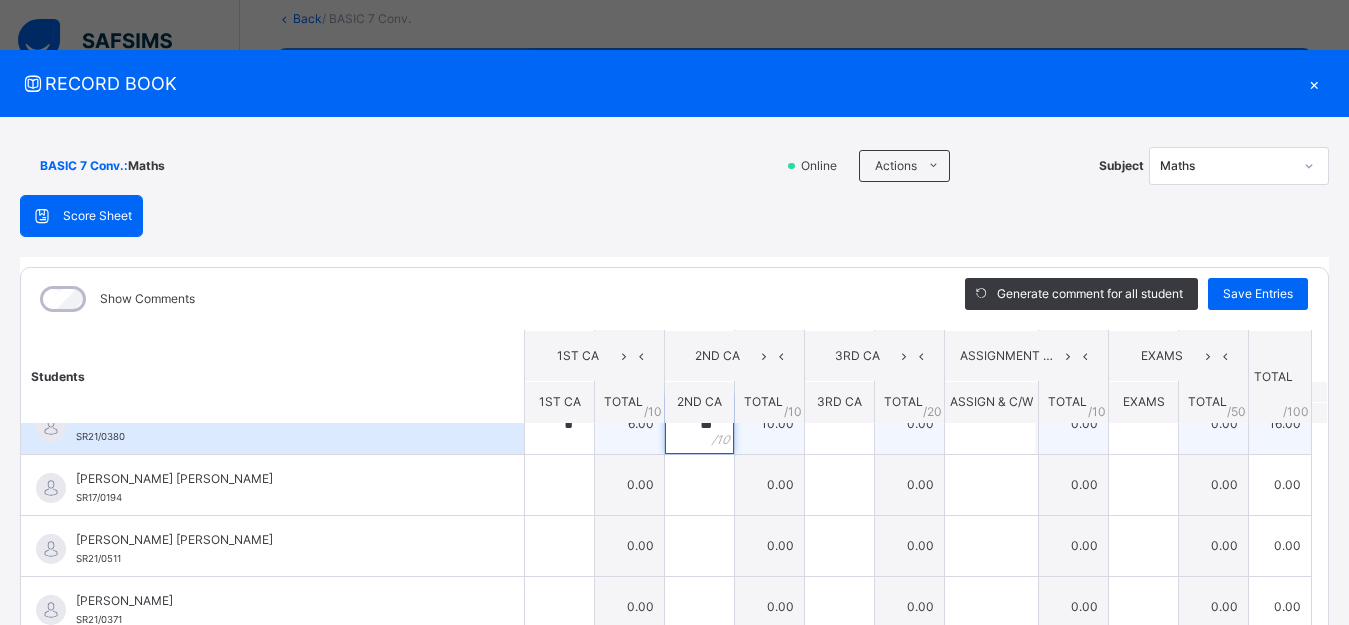 type on "**" 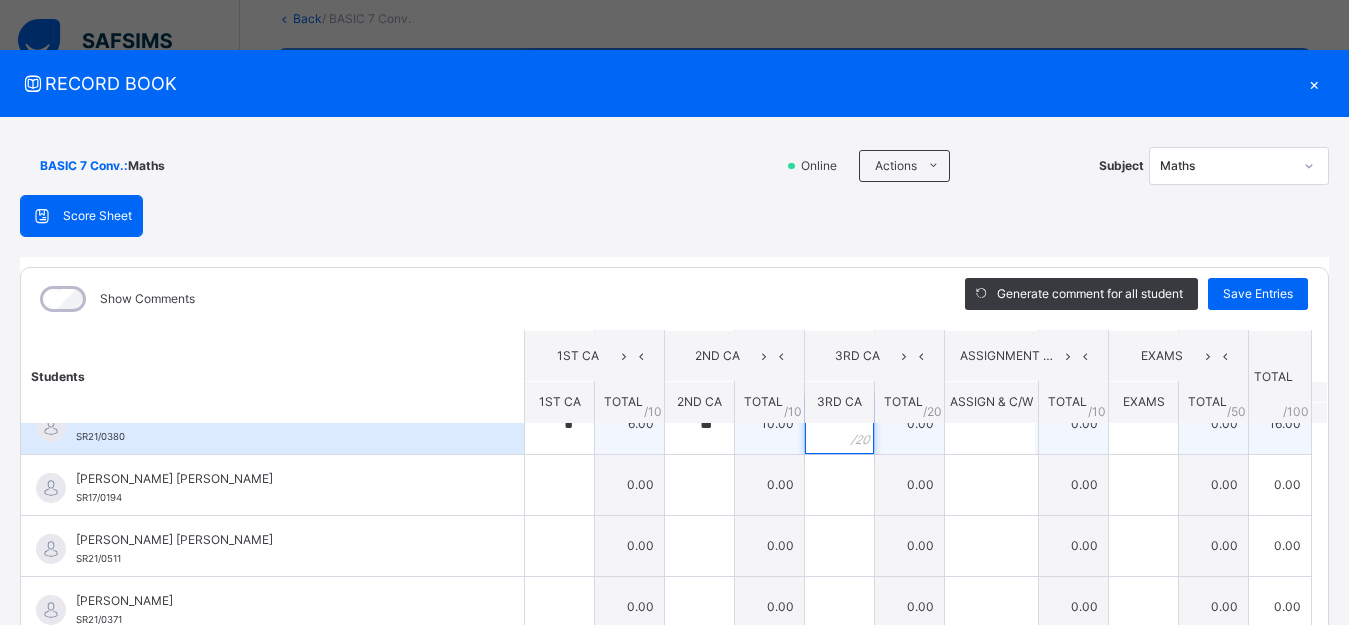 click at bounding box center (839, 424) 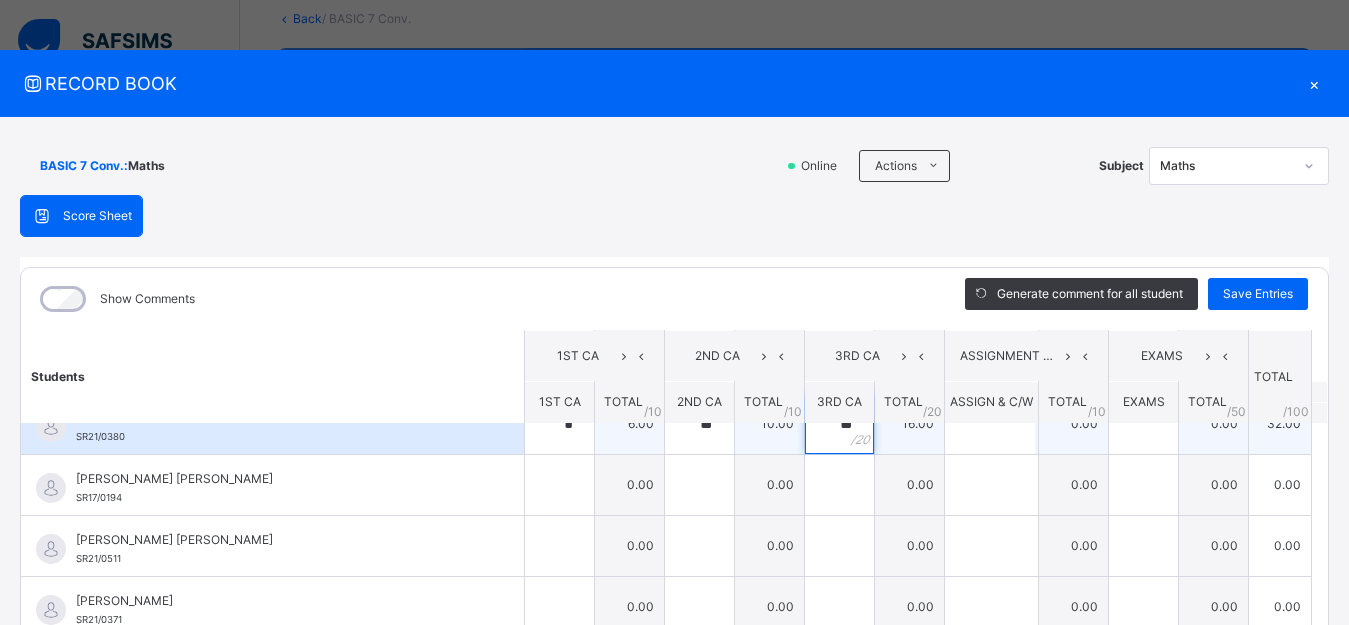 type on "**" 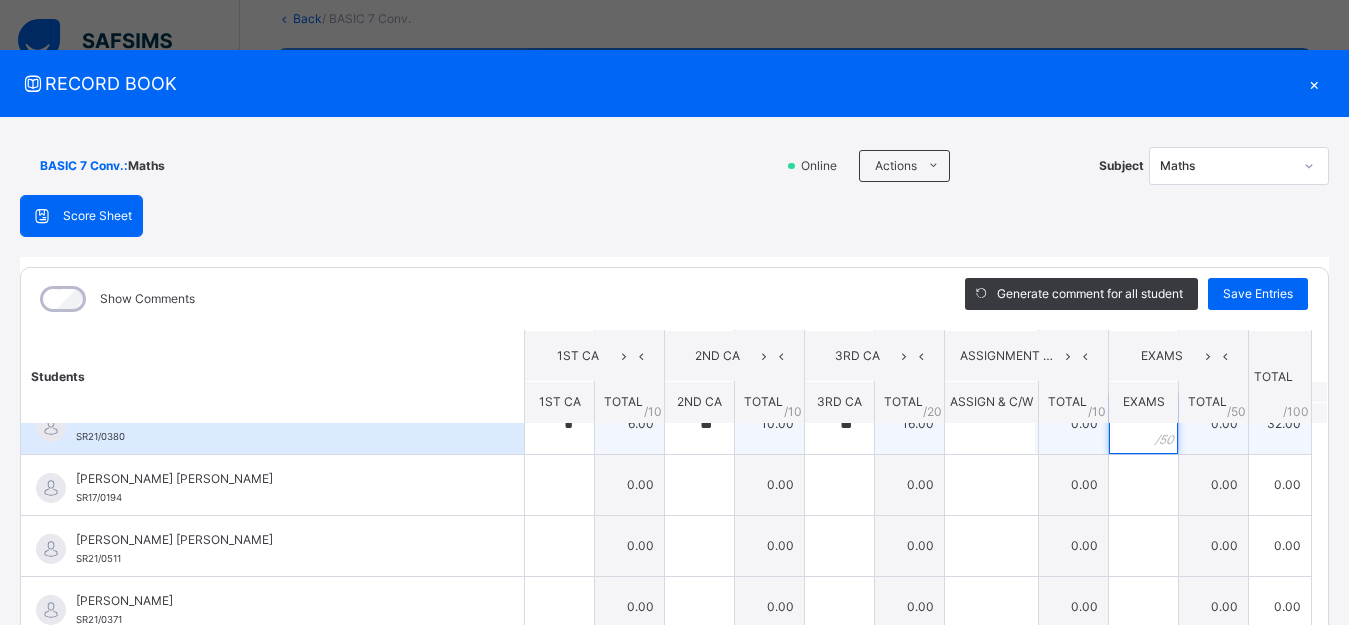 click at bounding box center (1143, 424) 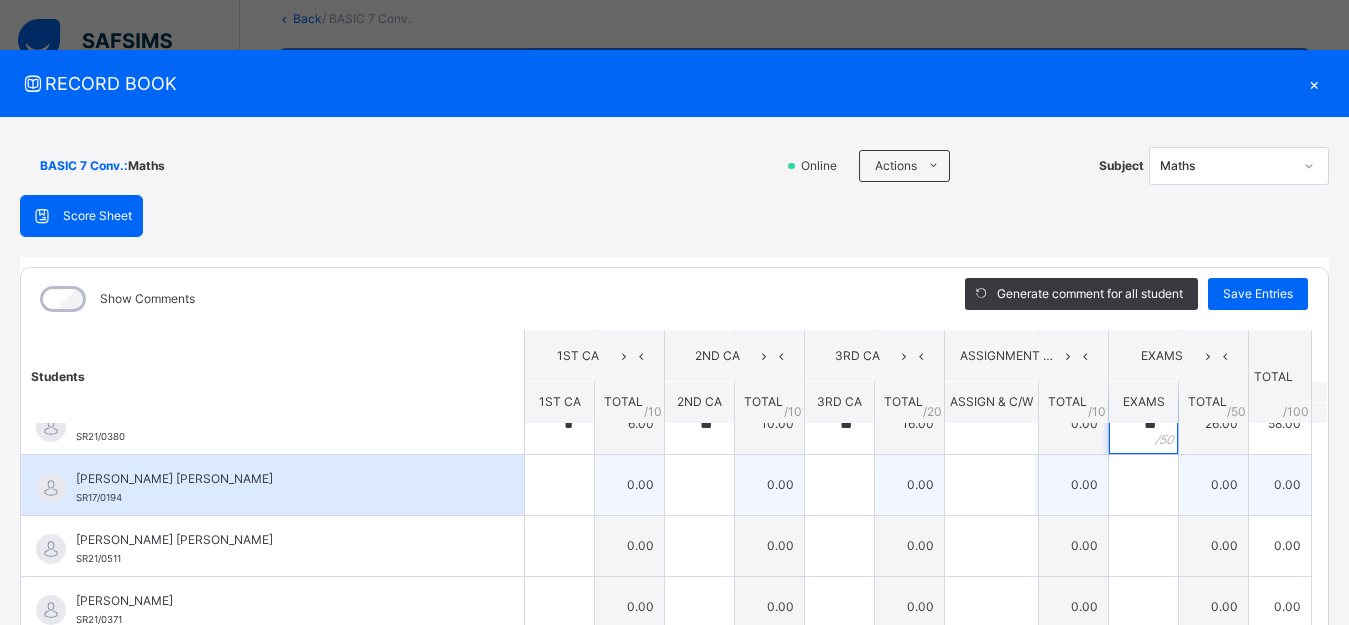 type on "**" 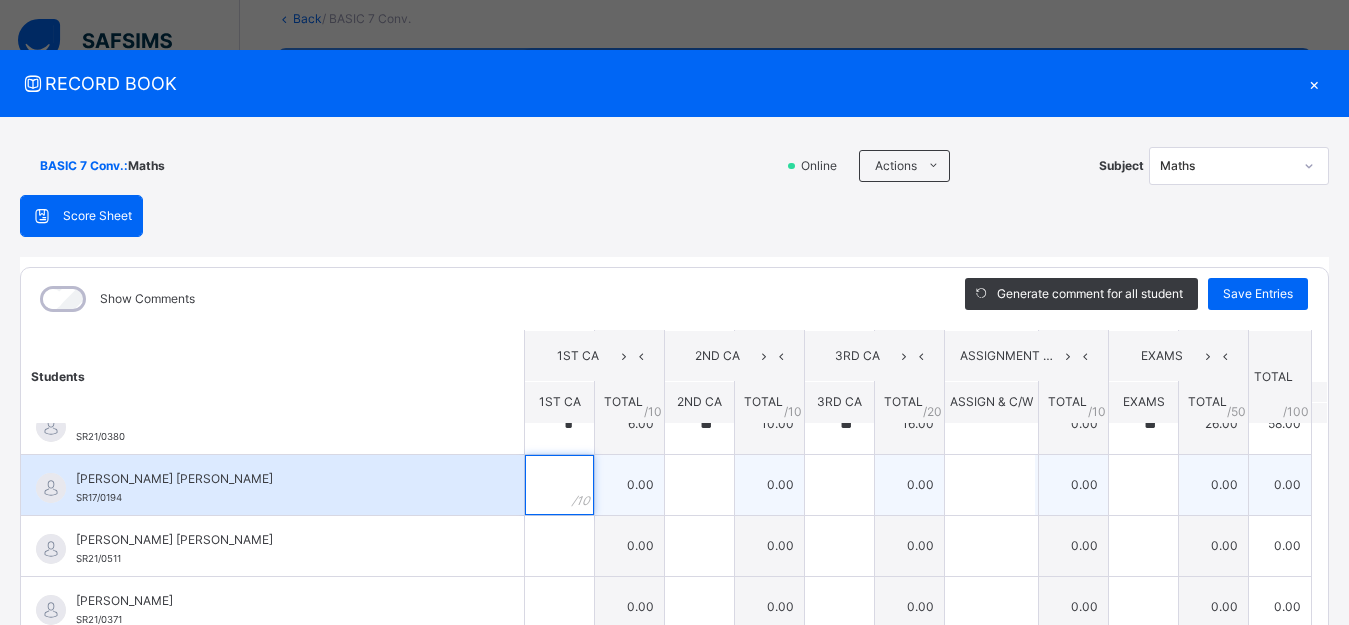 click at bounding box center (559, 485) 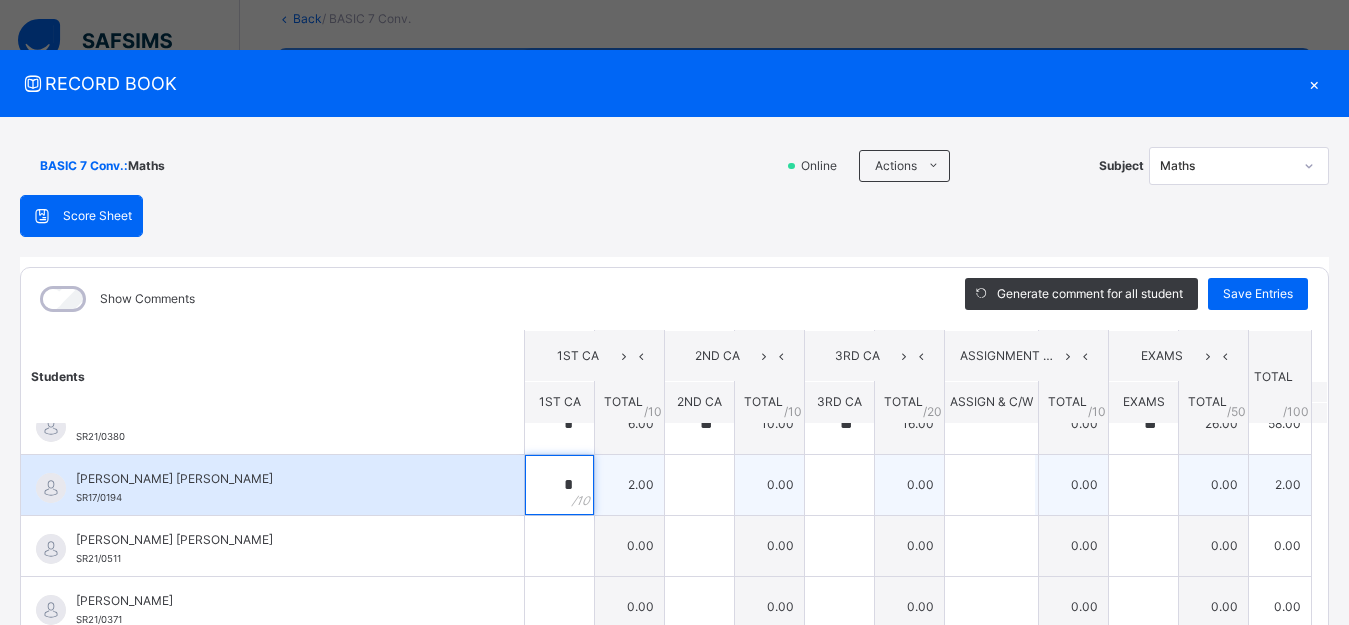 type on "*" 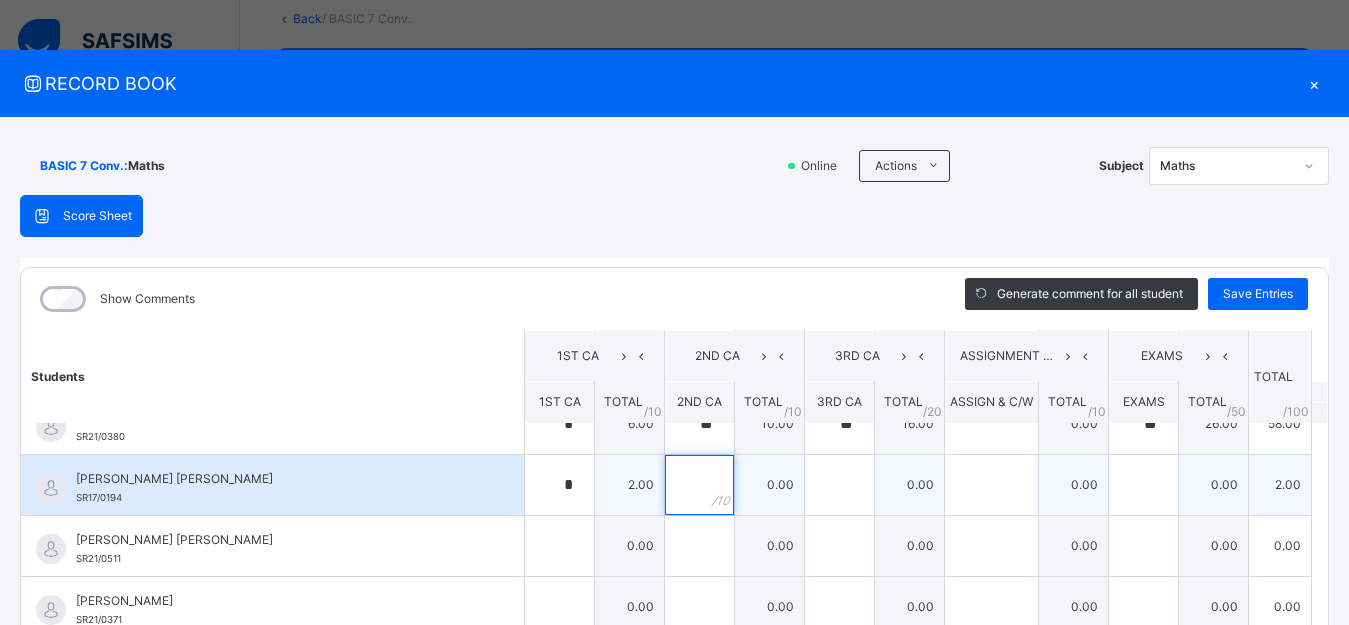 click at bounding box center [699, 485] 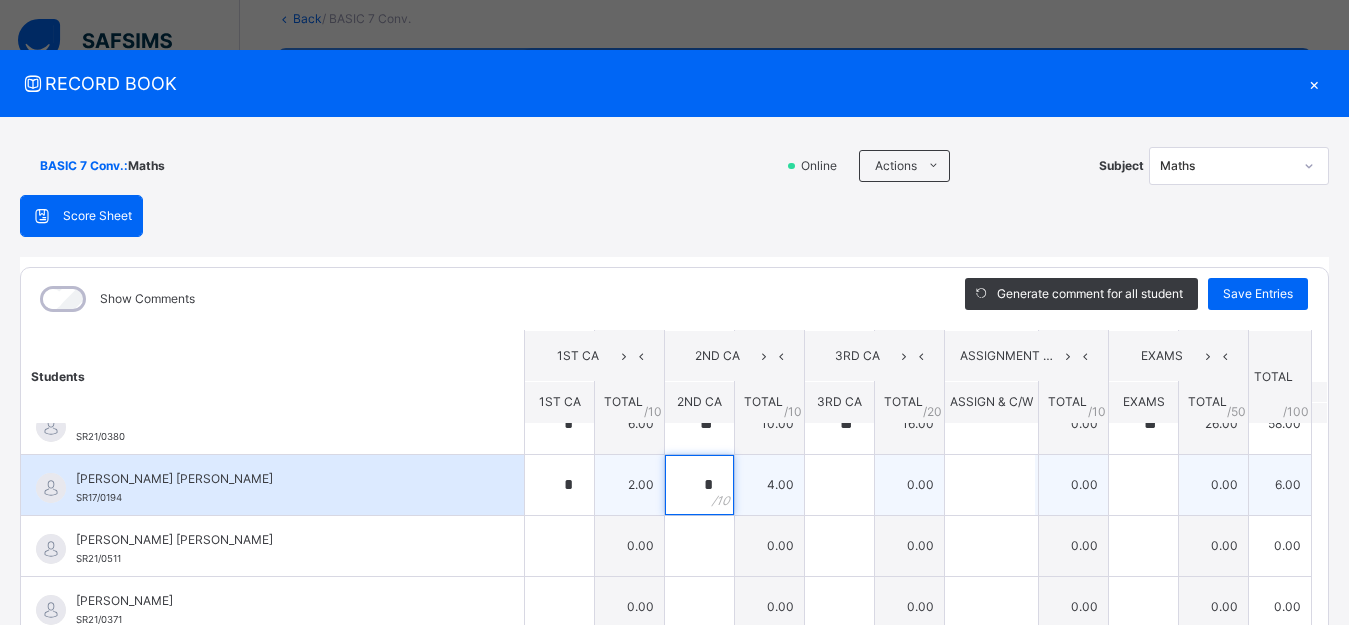 type on "*" 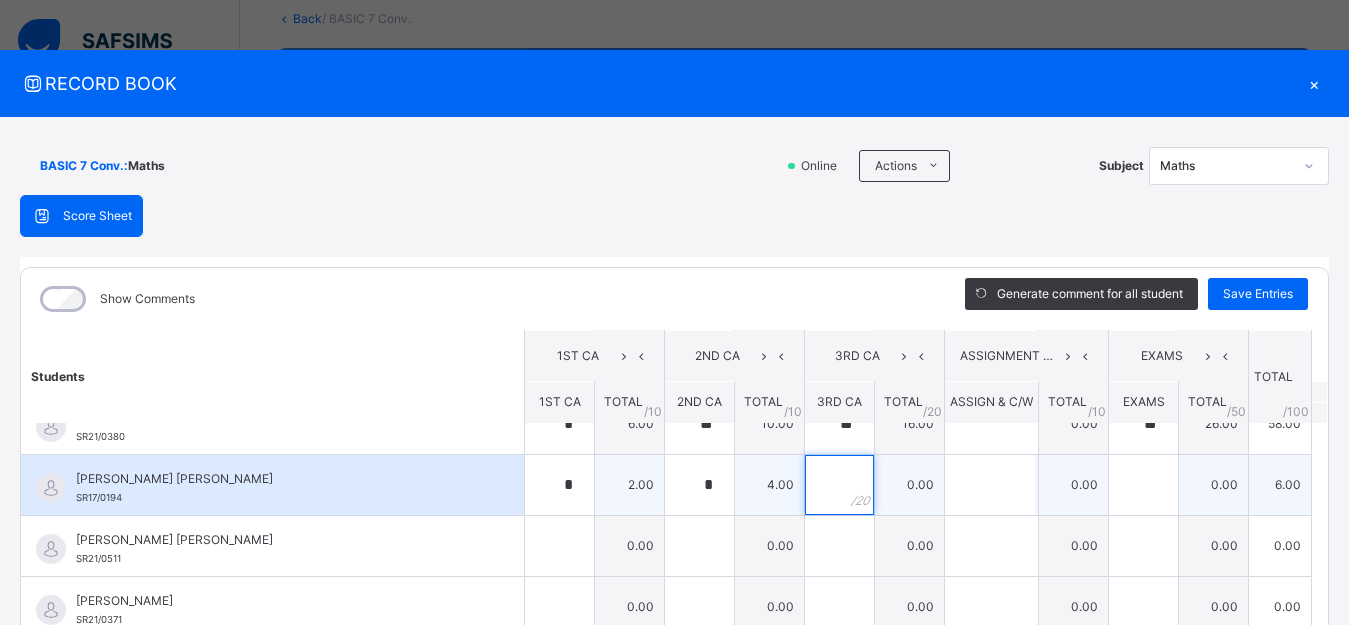 click at bounding box center (839, 485) 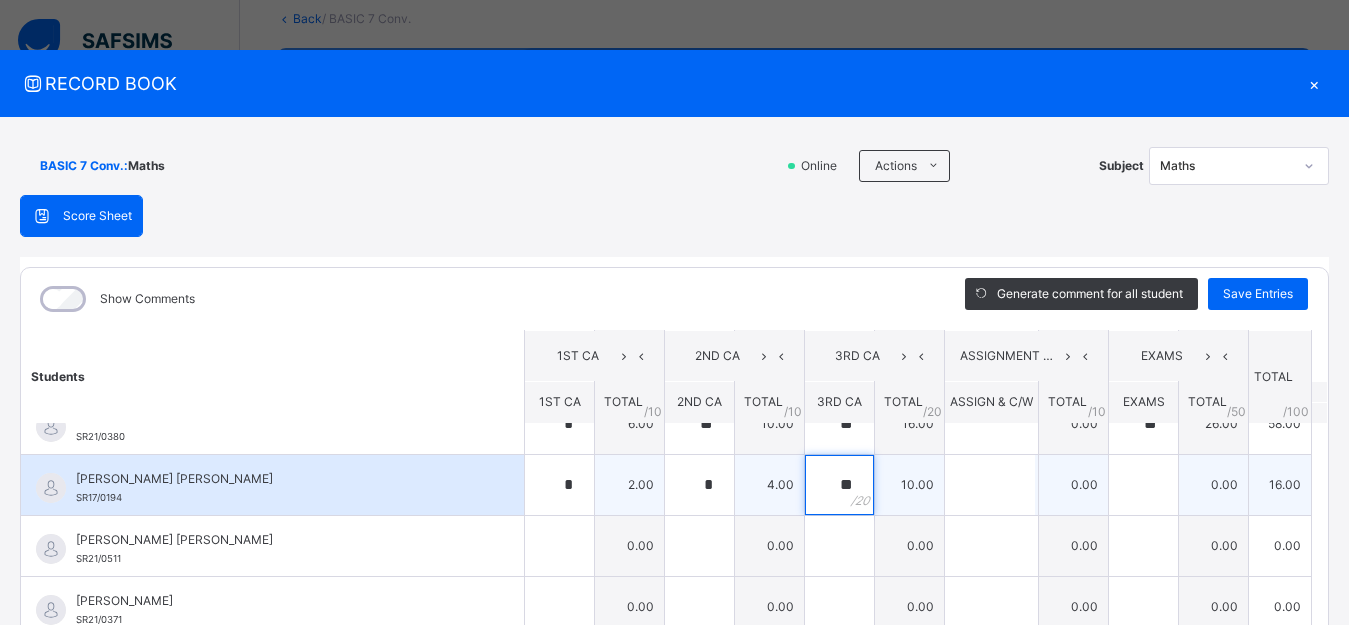 type on "**" 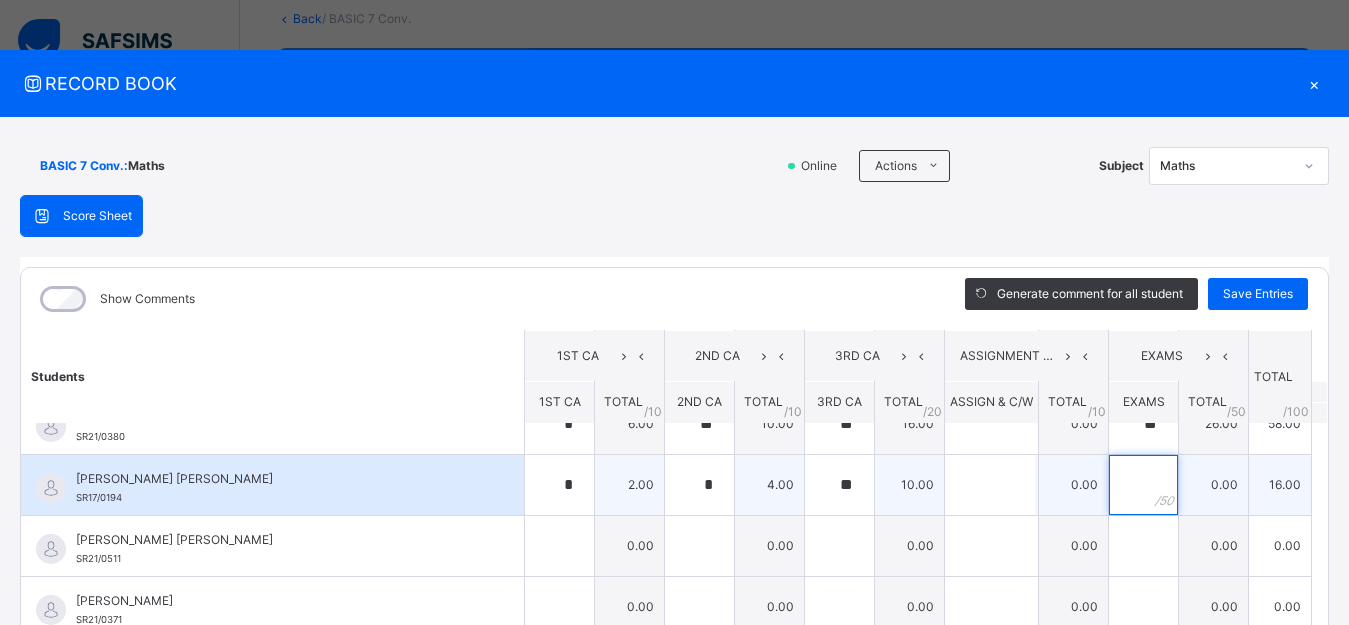 click at bounding box center [1143, 485] 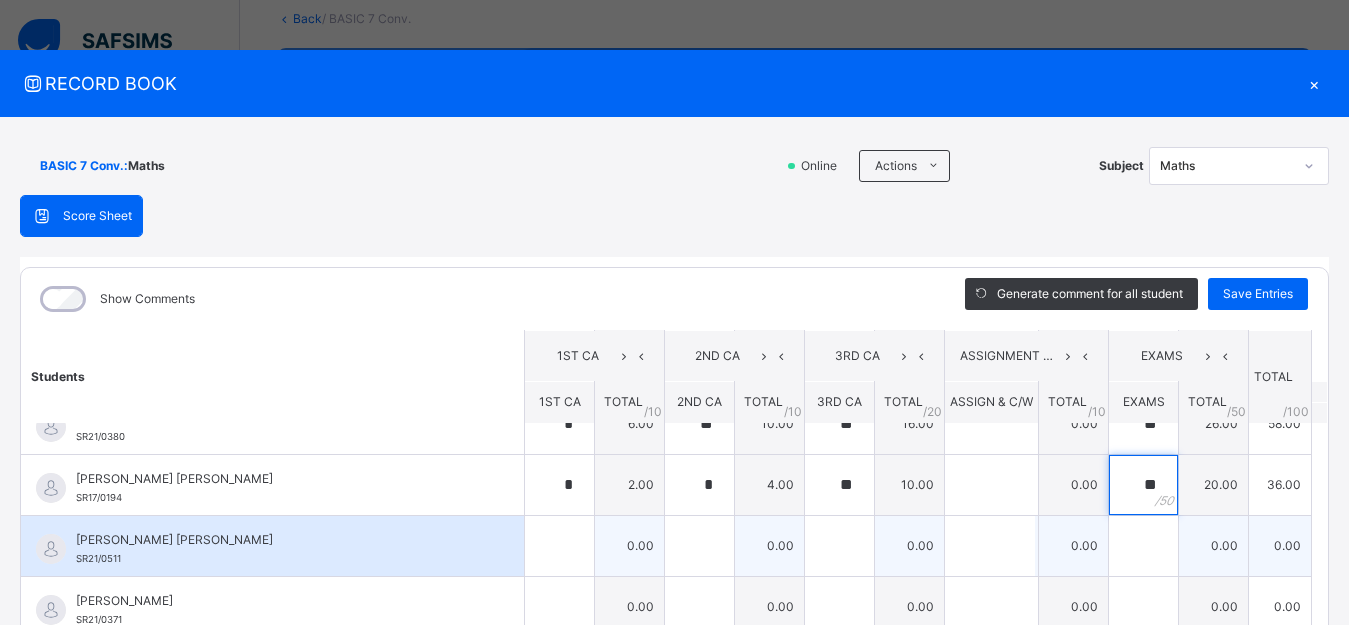 type on "**" 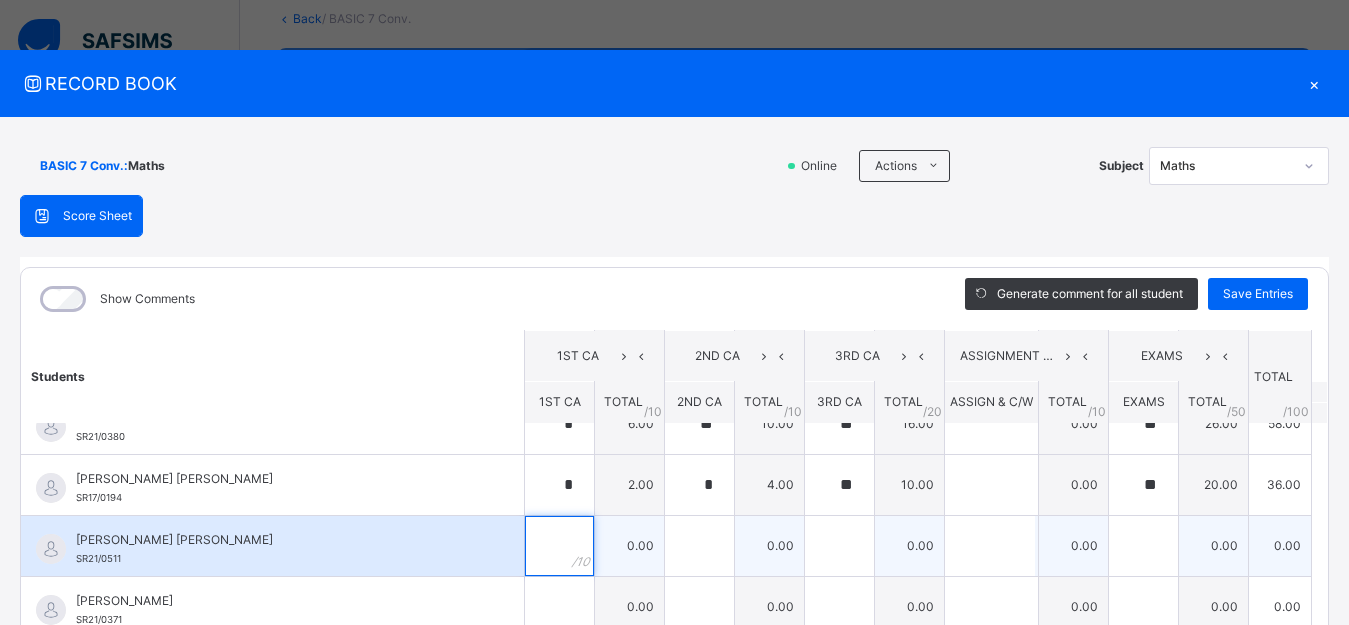 click at bounding box center (559, 546) 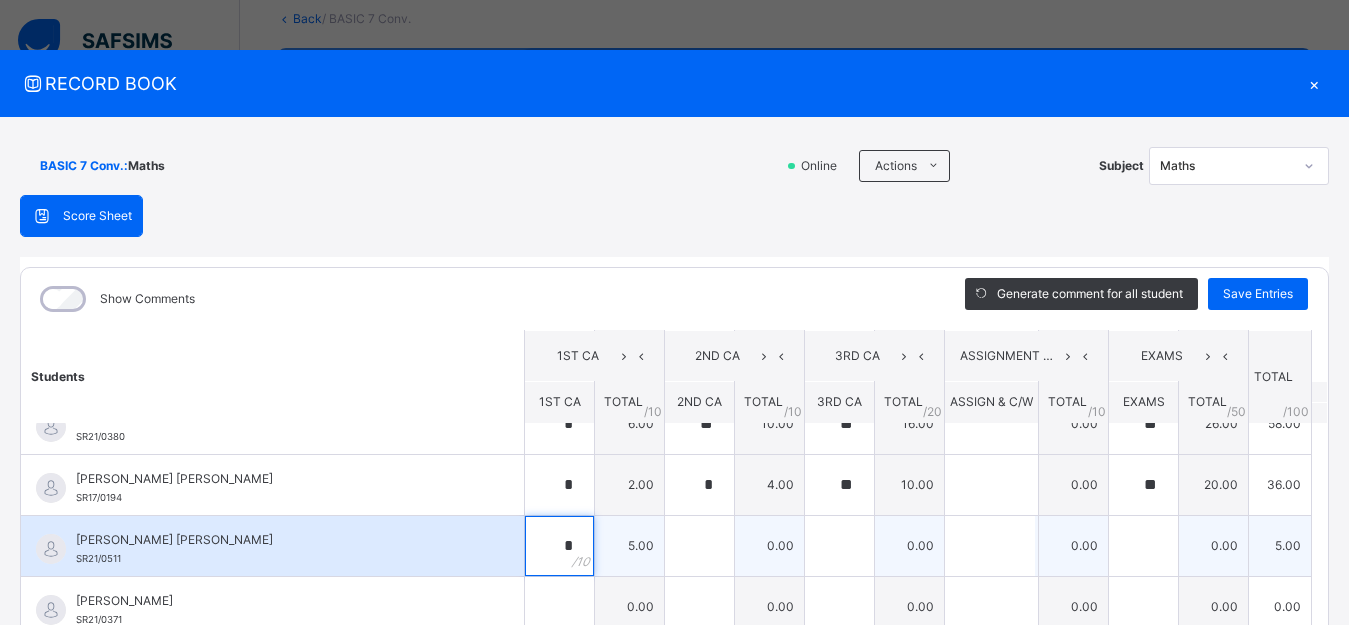 type on "*" 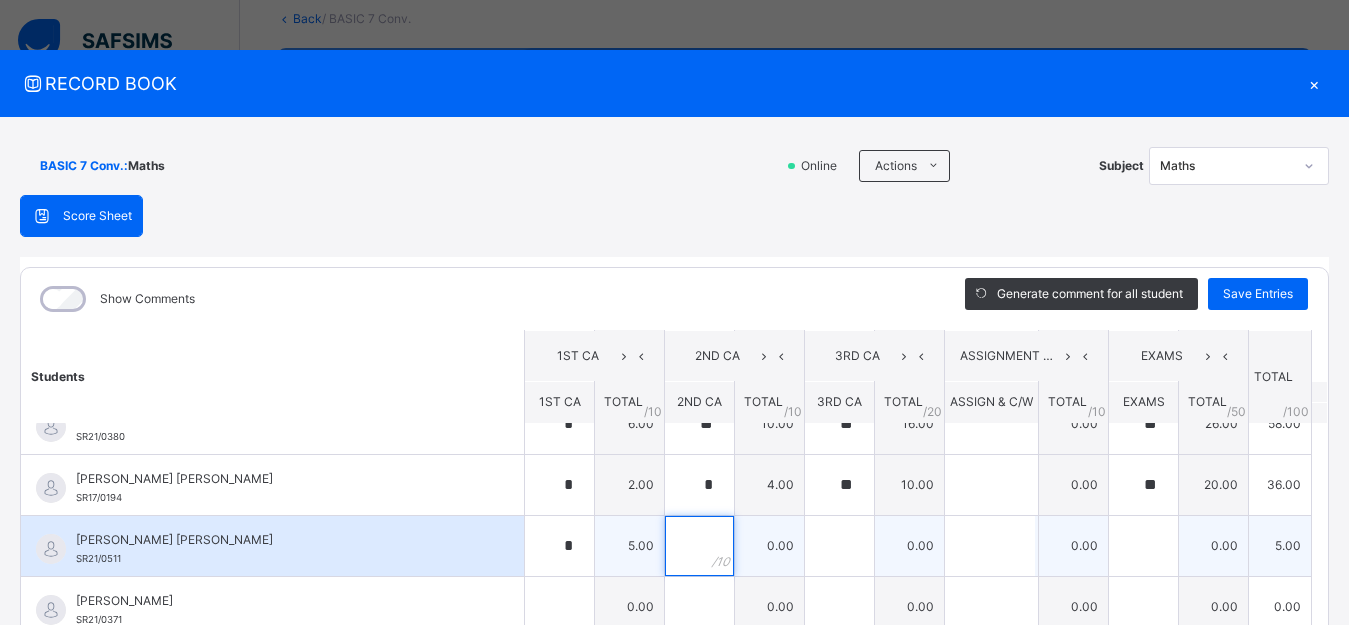 click at bounding box center [699, 546] 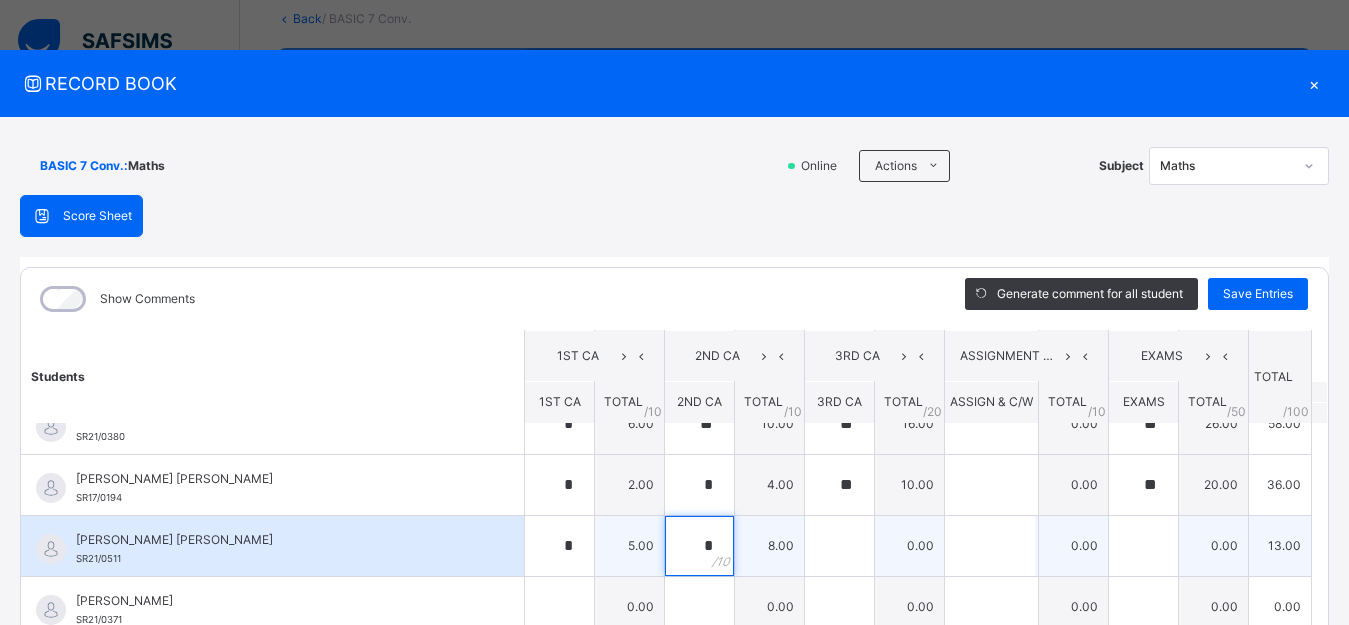 type on "*" 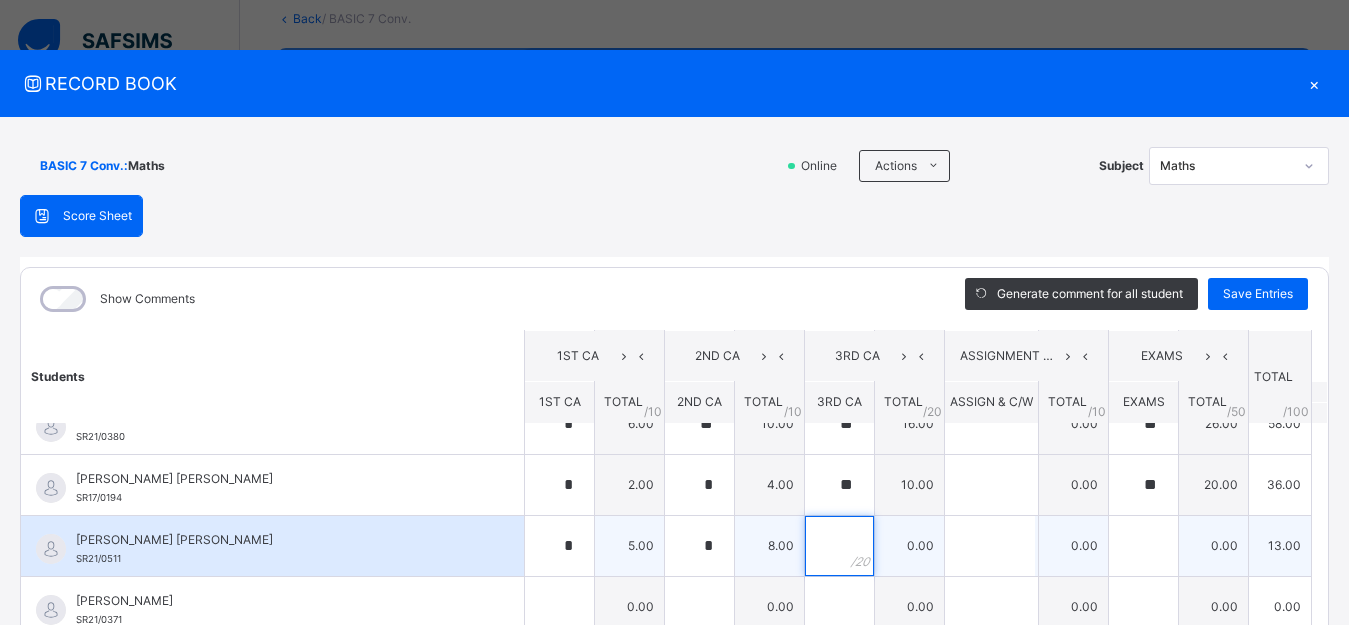click at bounding box center [839, 546] 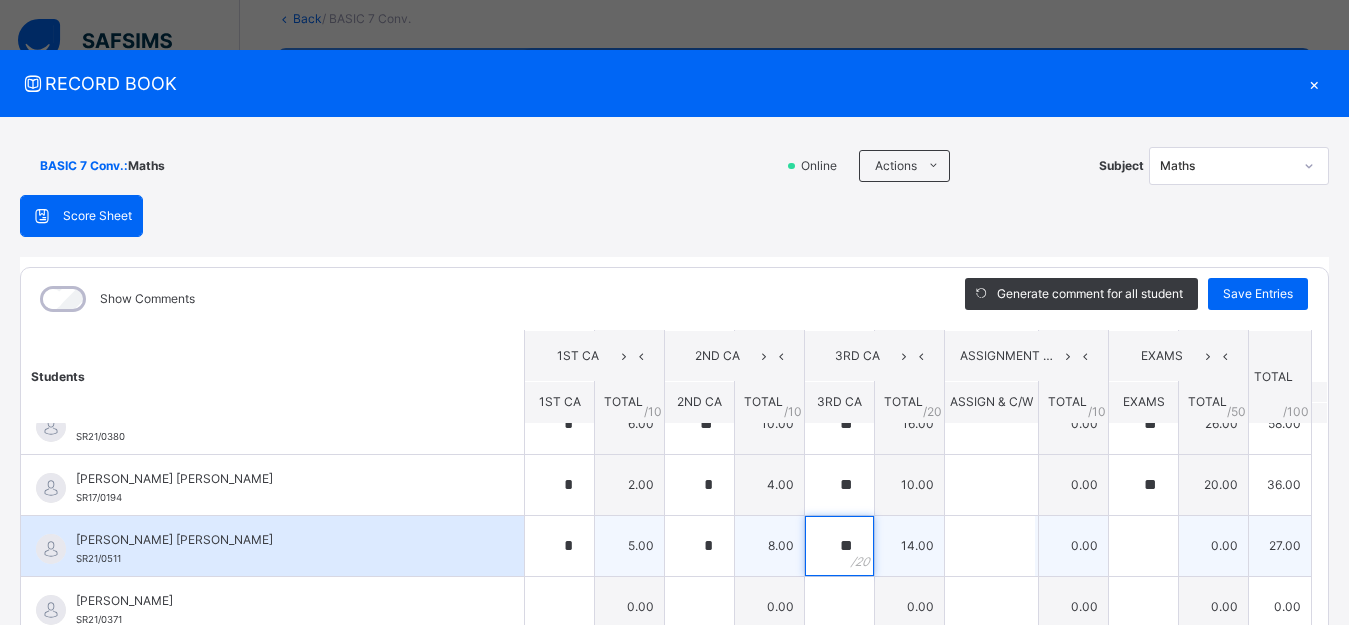 type on "**" 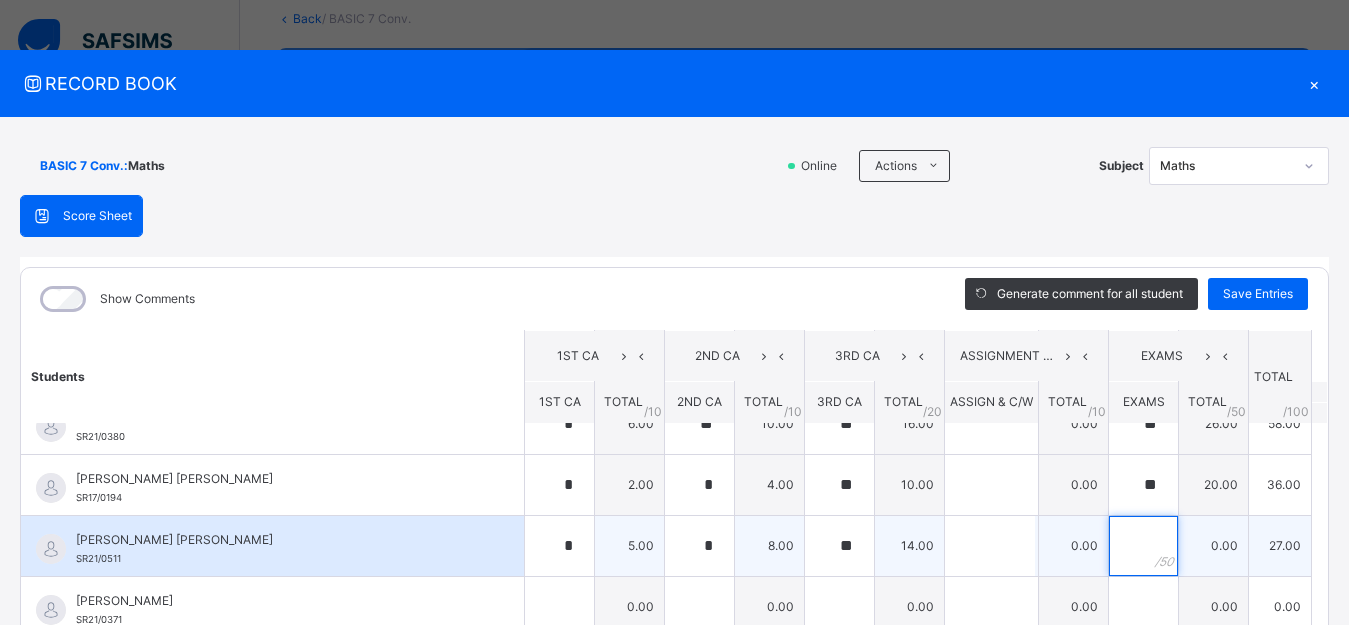 click at bounding box center [1143, 546] 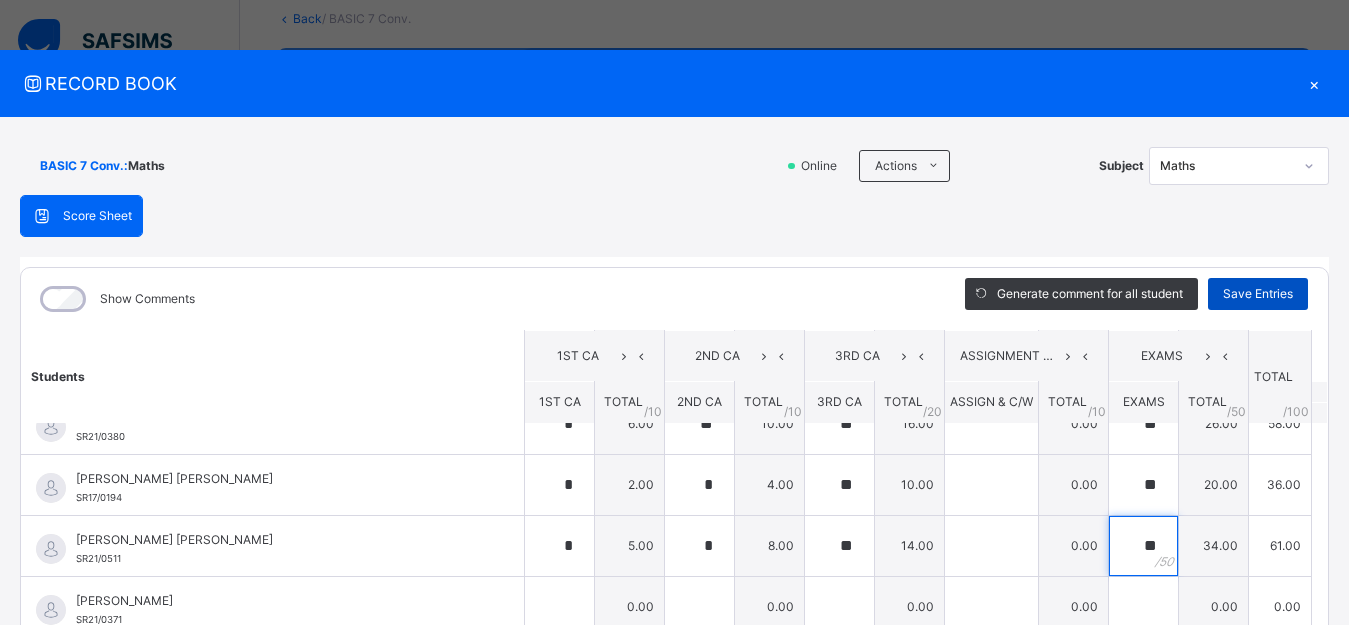 type on "**" 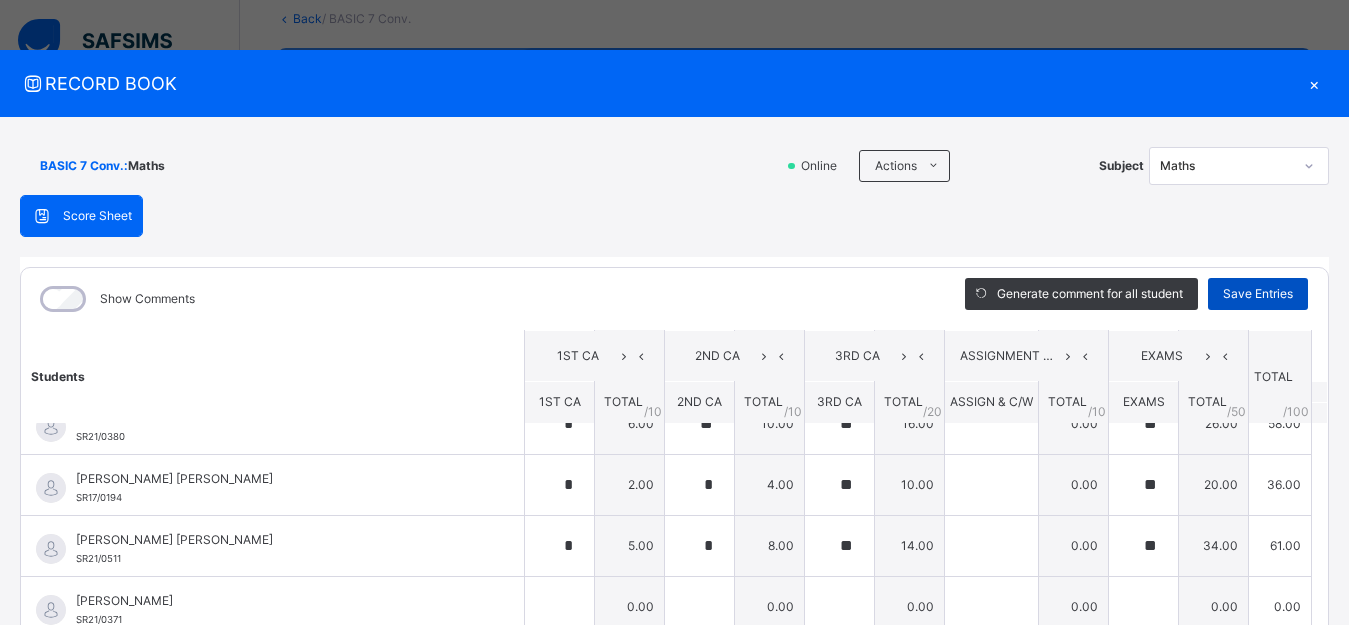 click on "Save Entries" at bounding box center (1258, 294) 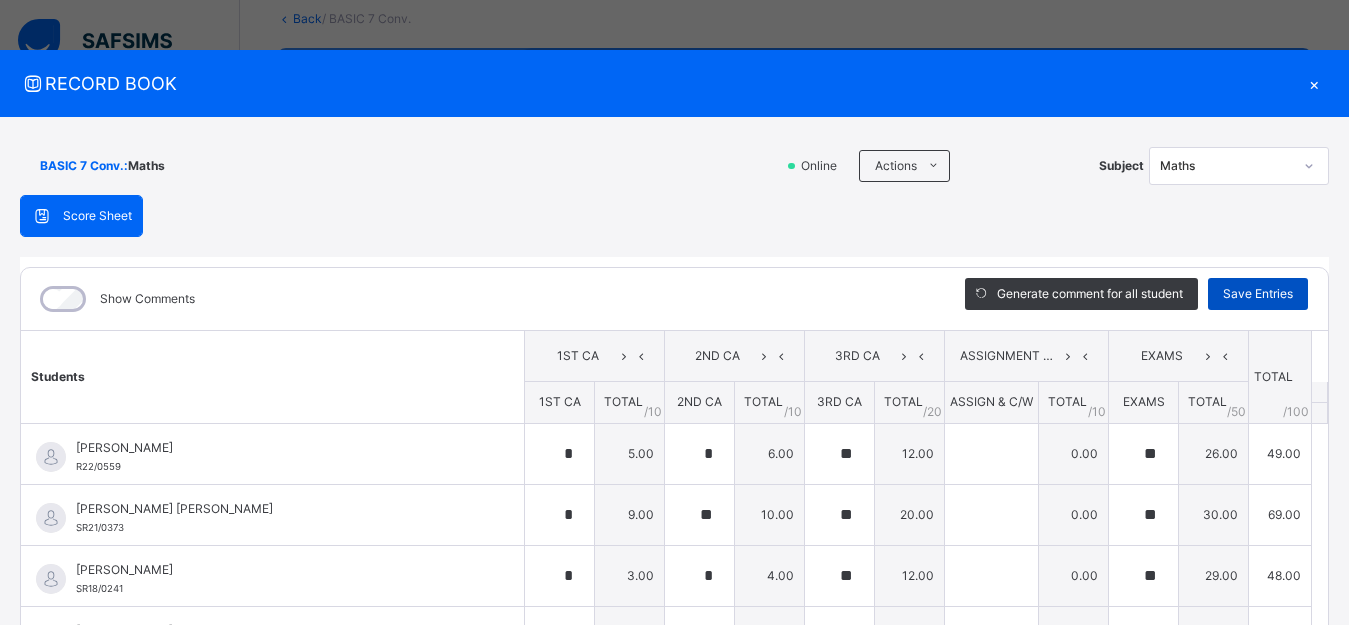 type on "*" 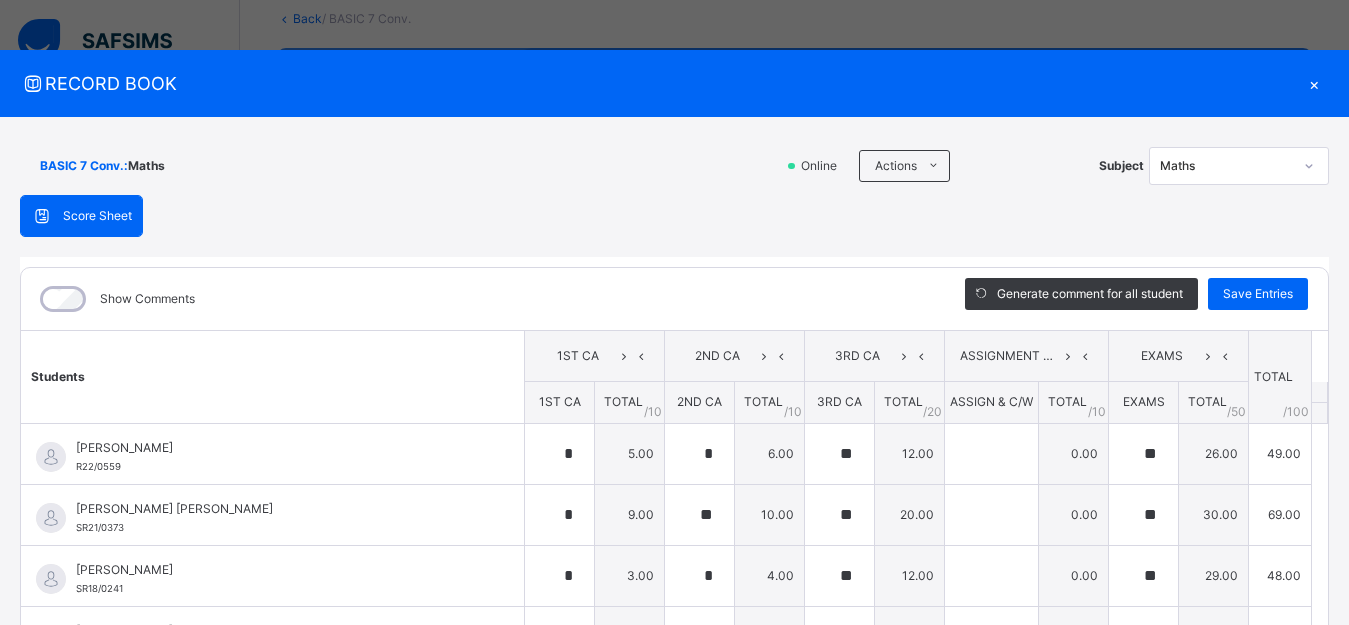 scroll, scrollTop: 437, scrollLeft: 0, axis: vertical 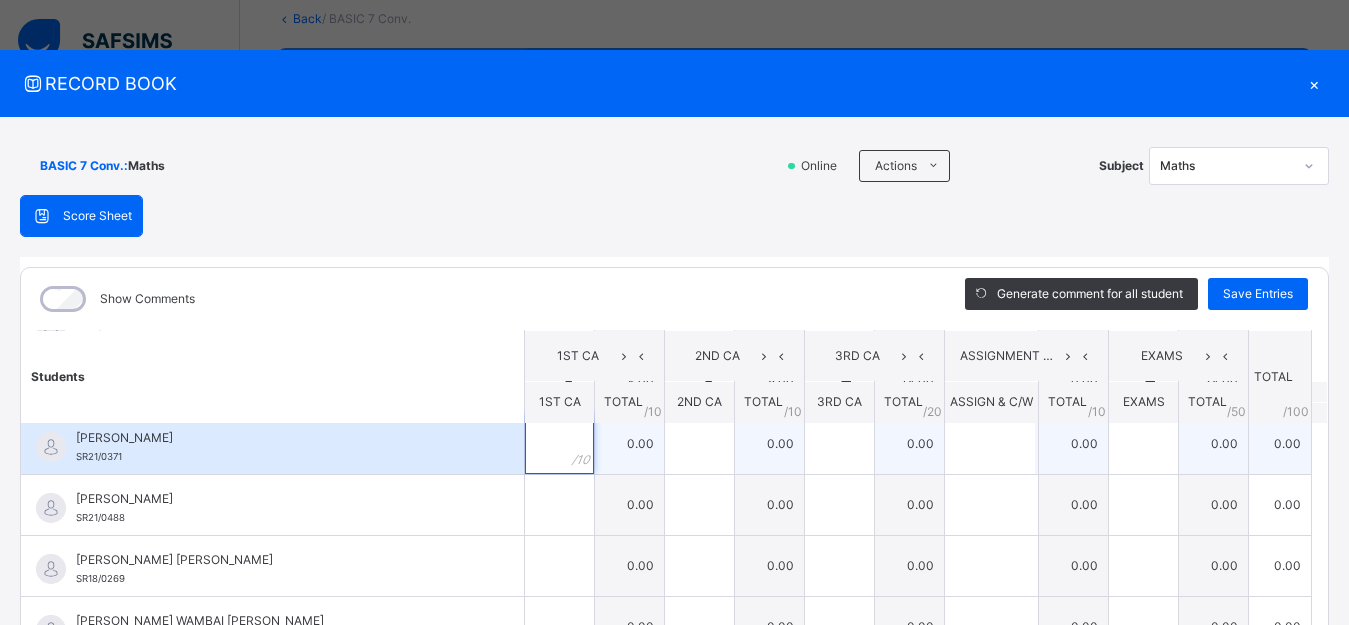 click at bounding box center (559, 444) 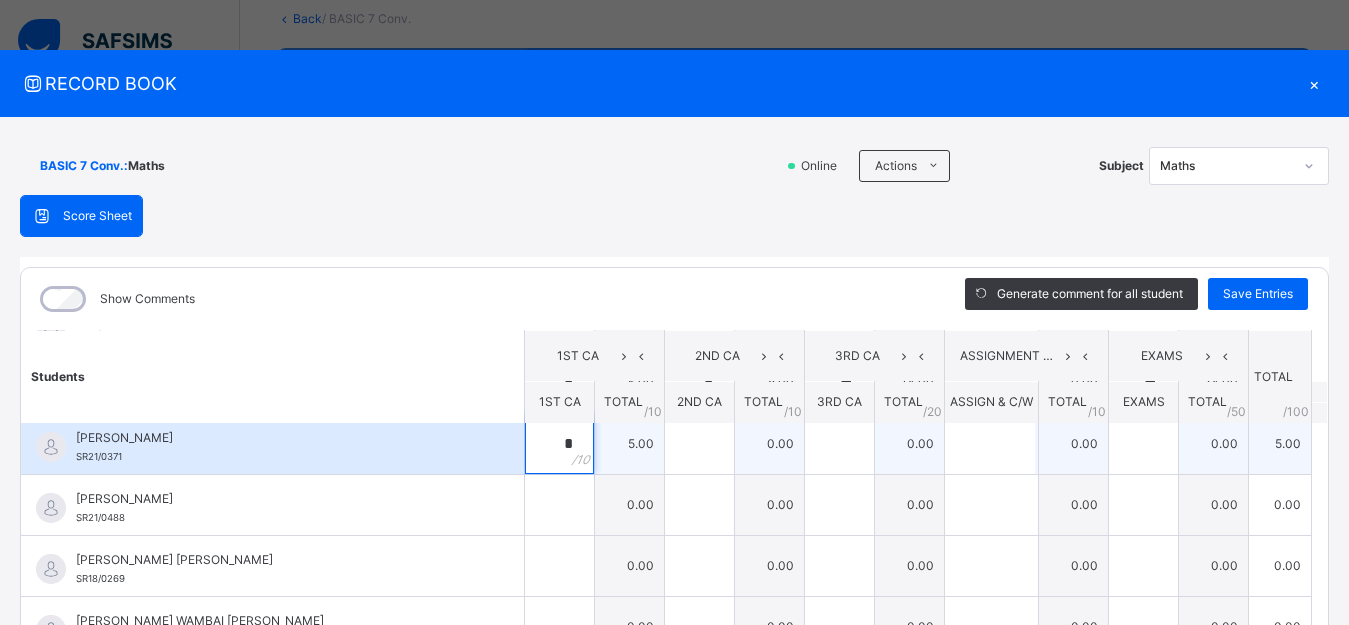 type on "*" 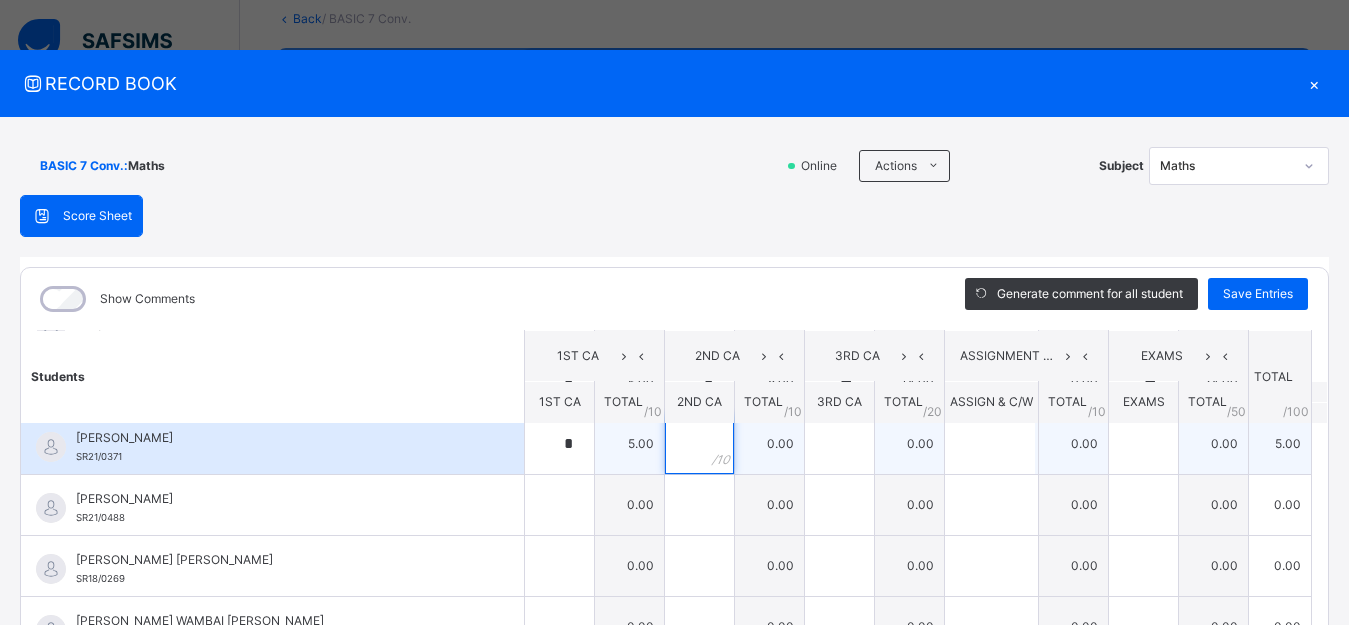 click at bounding box center [699, 444] 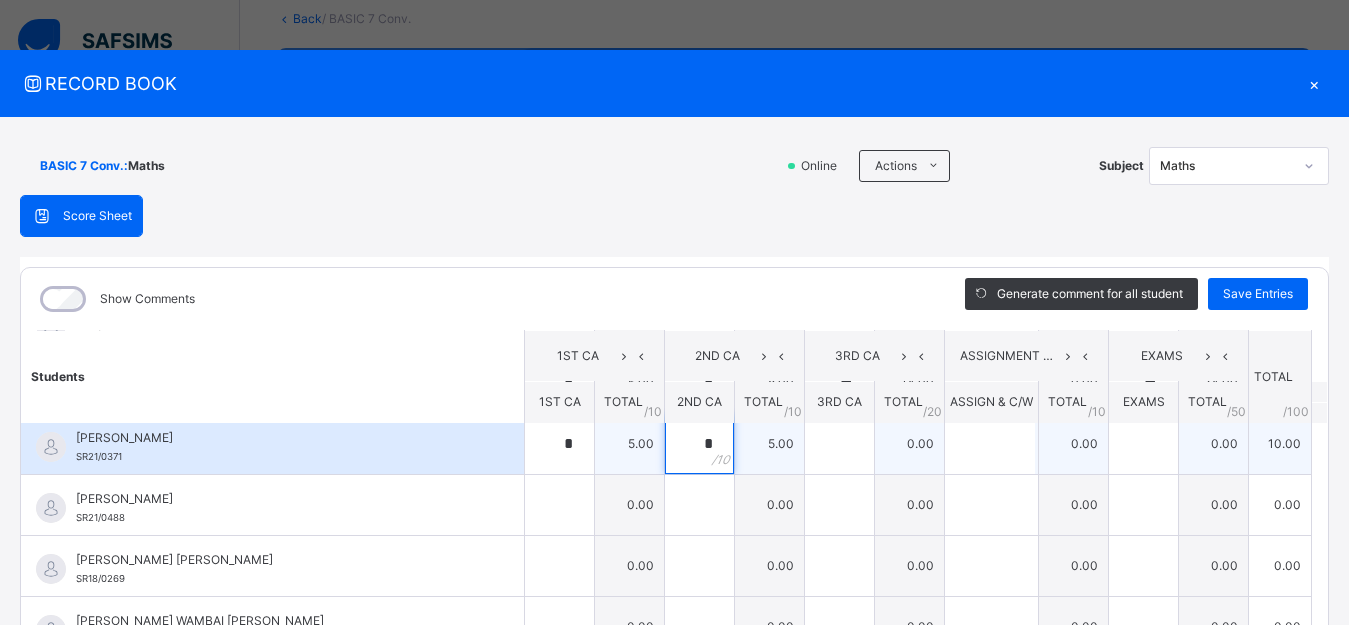type on "*" 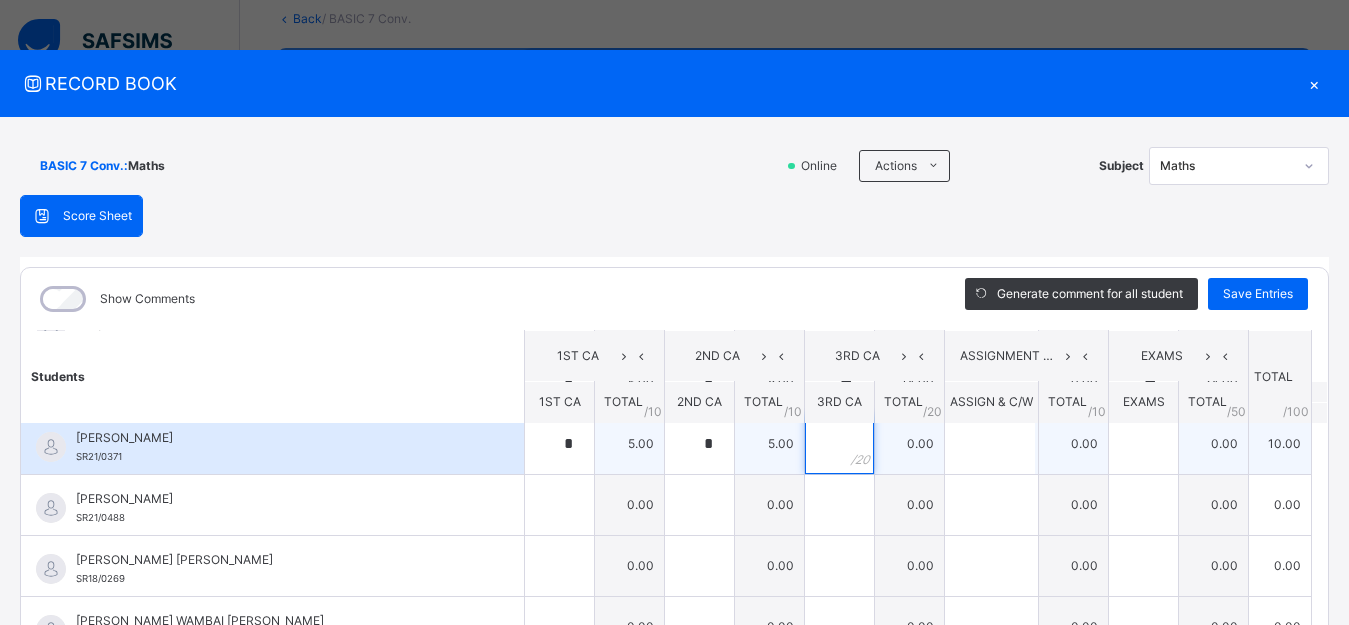 click at bounding box center [839, 444] 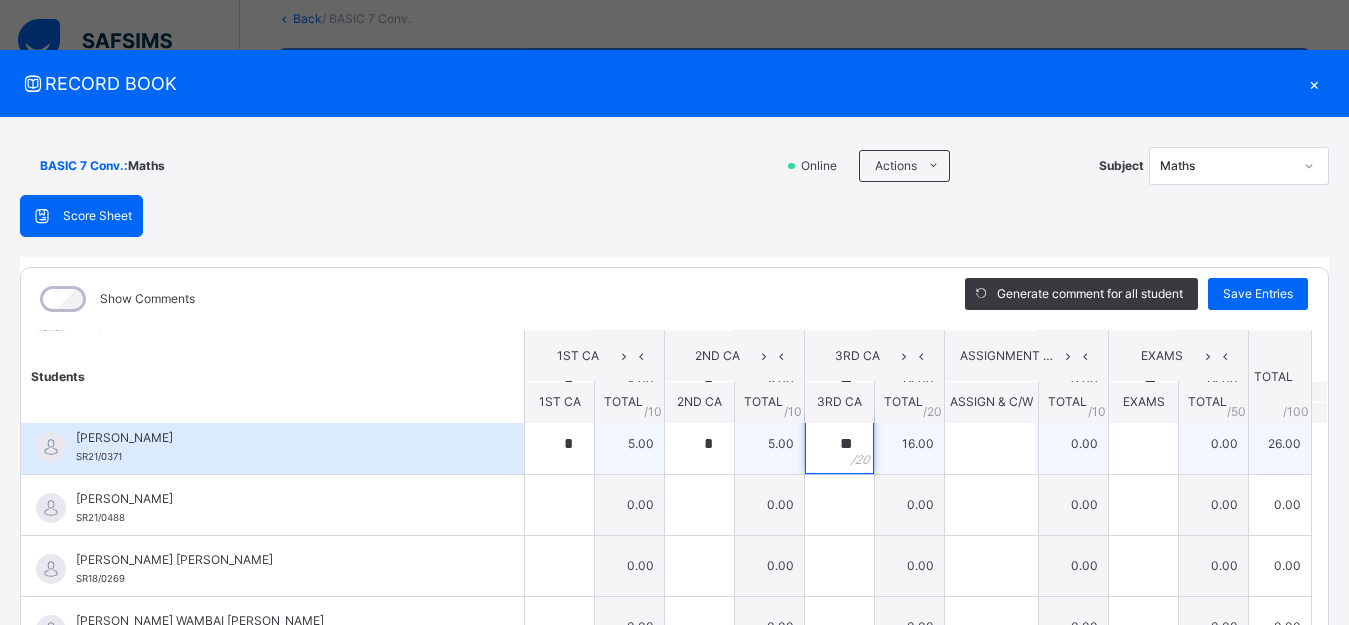 type on "**" 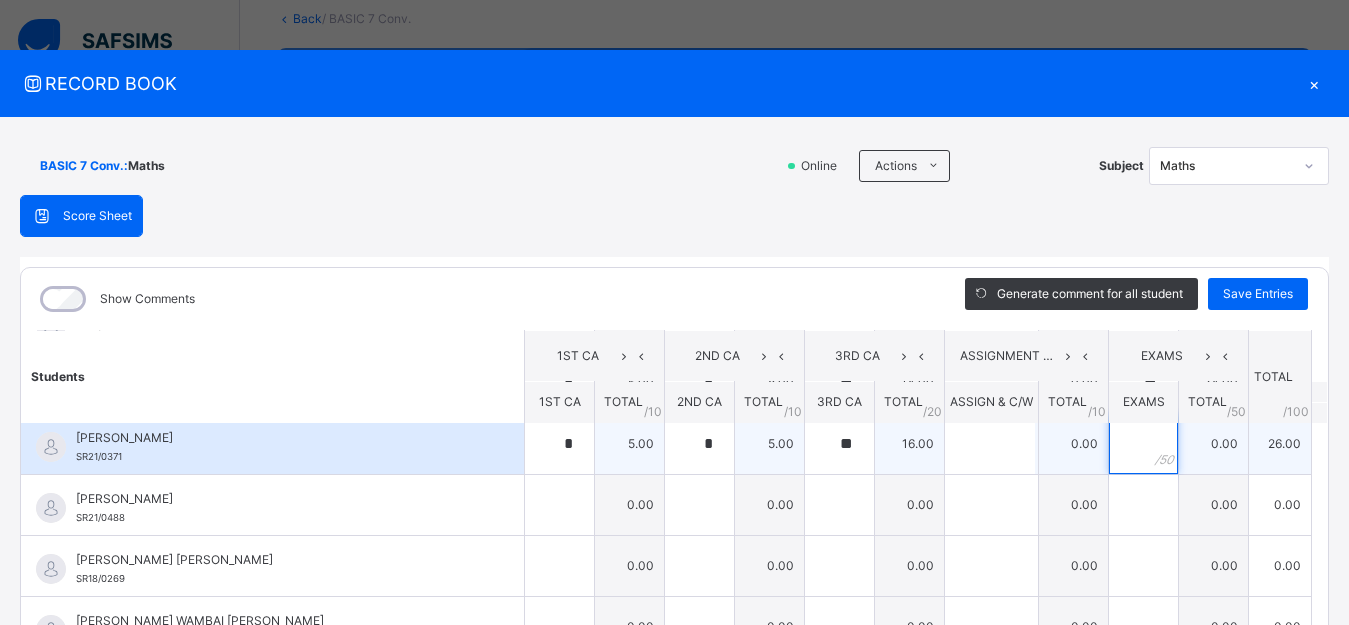 click at bounding box center (1143, 444) 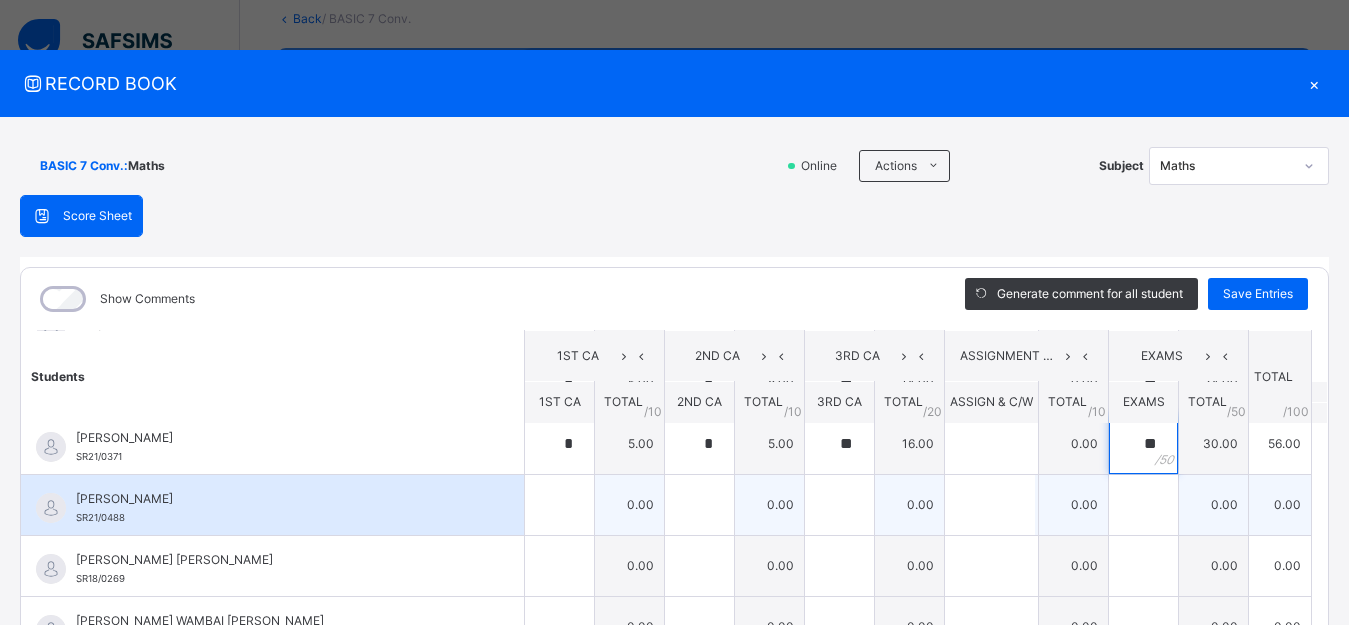type on "**" 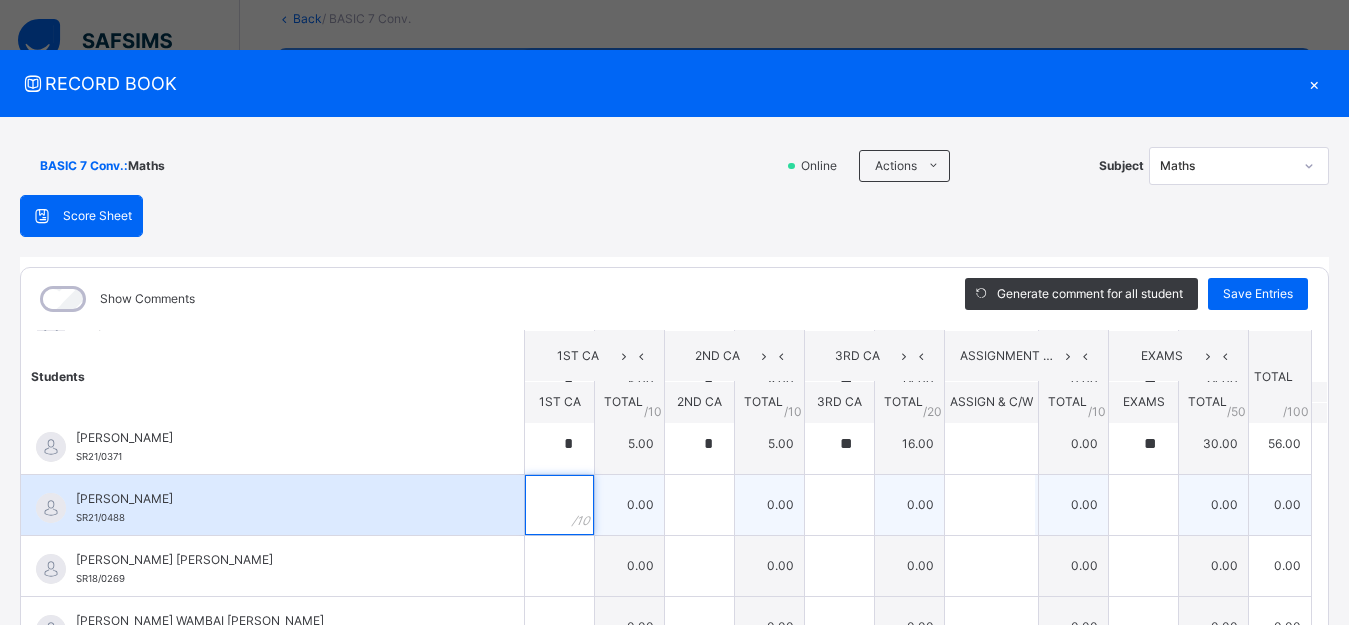 click at bounding box center (559, 505) 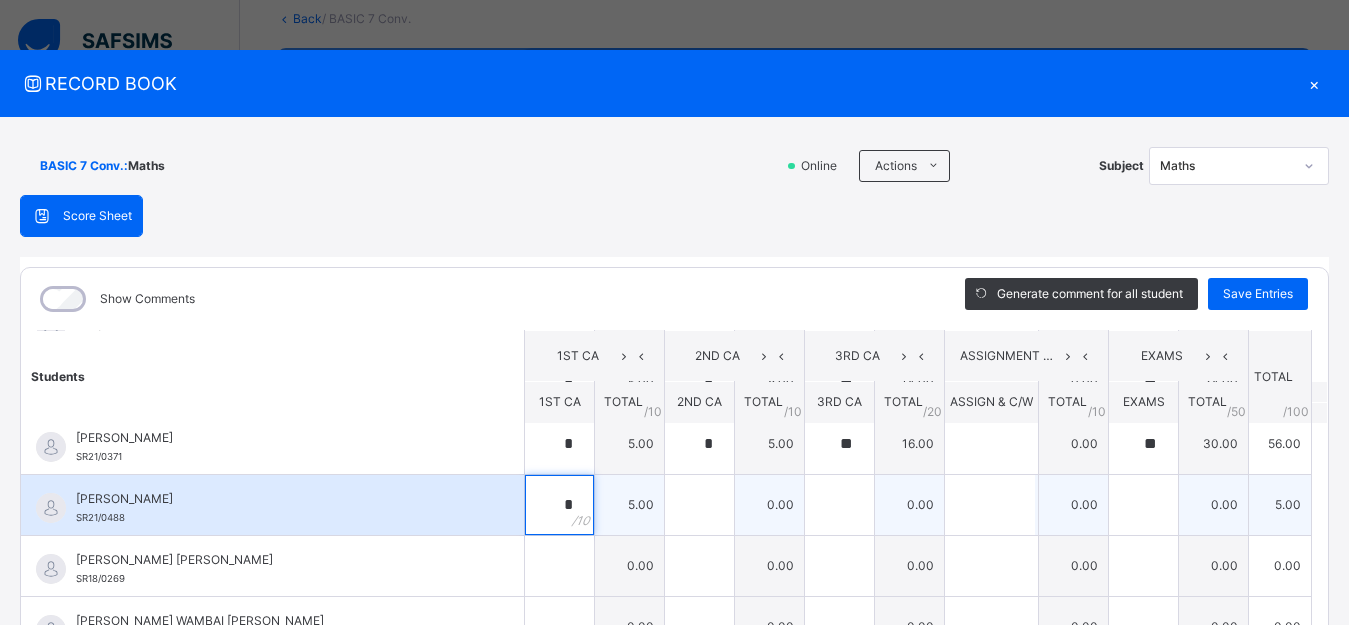 type on "*" 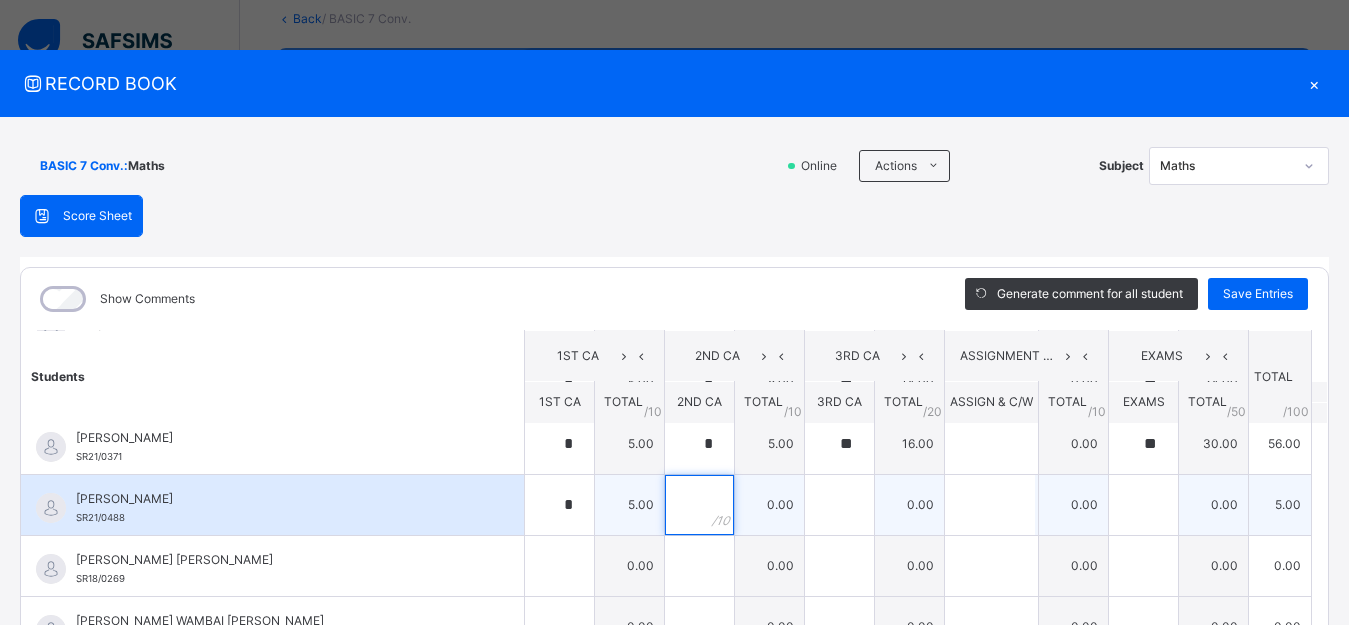 click at bounding box center (699, 505) 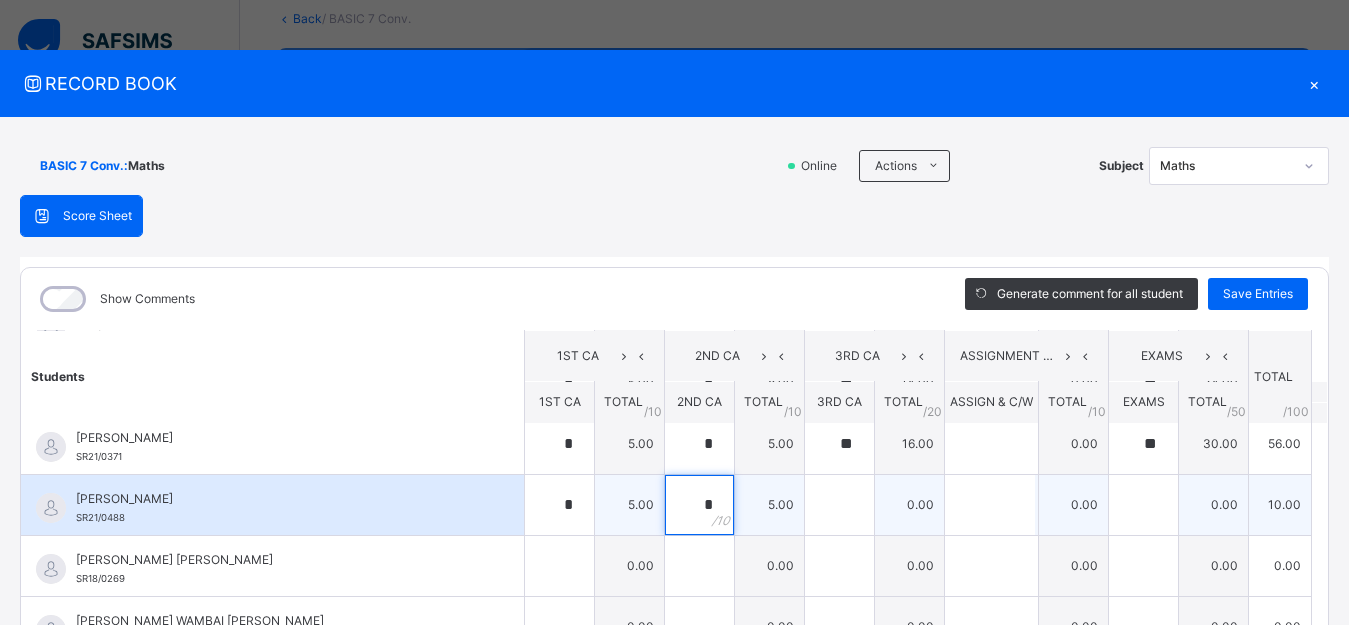 type on "*" 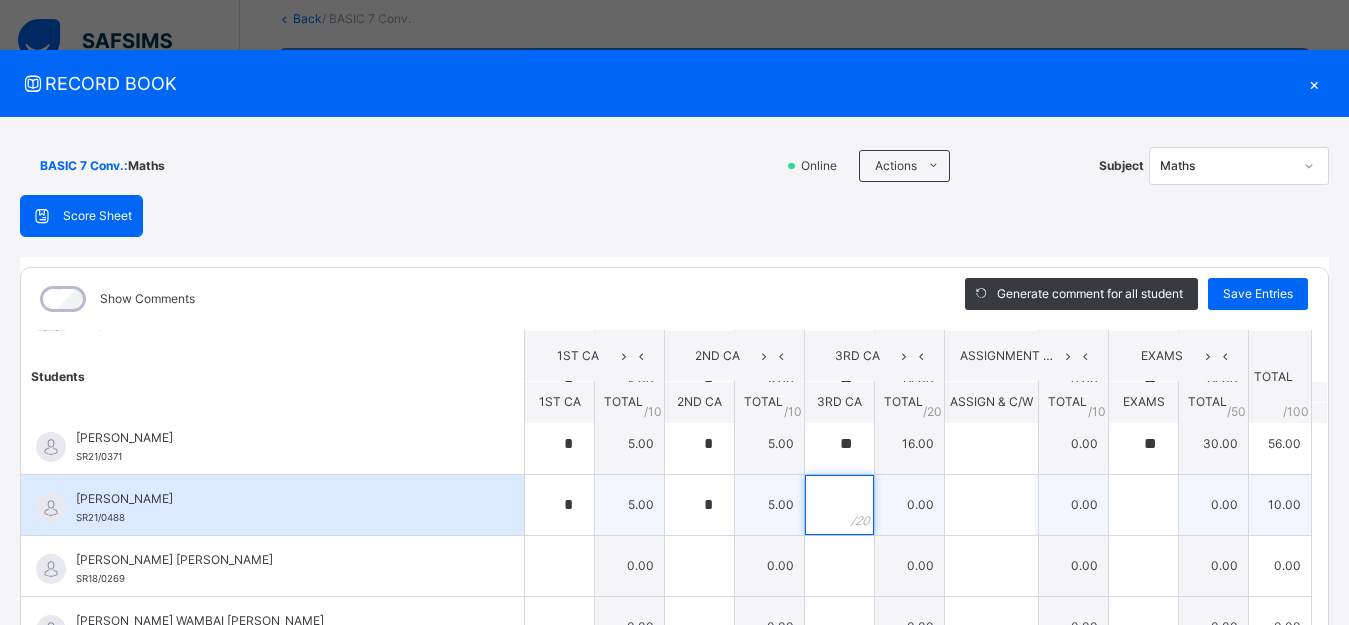 click at bounding box center (839, 505) 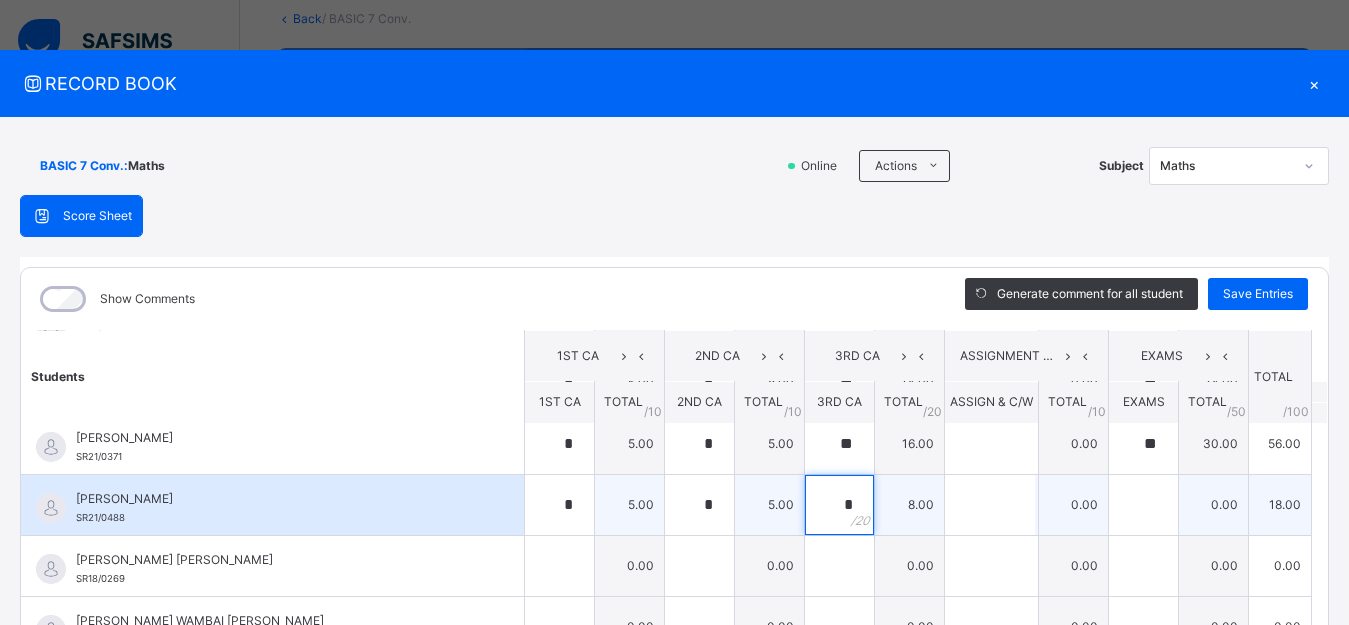 type on "*" 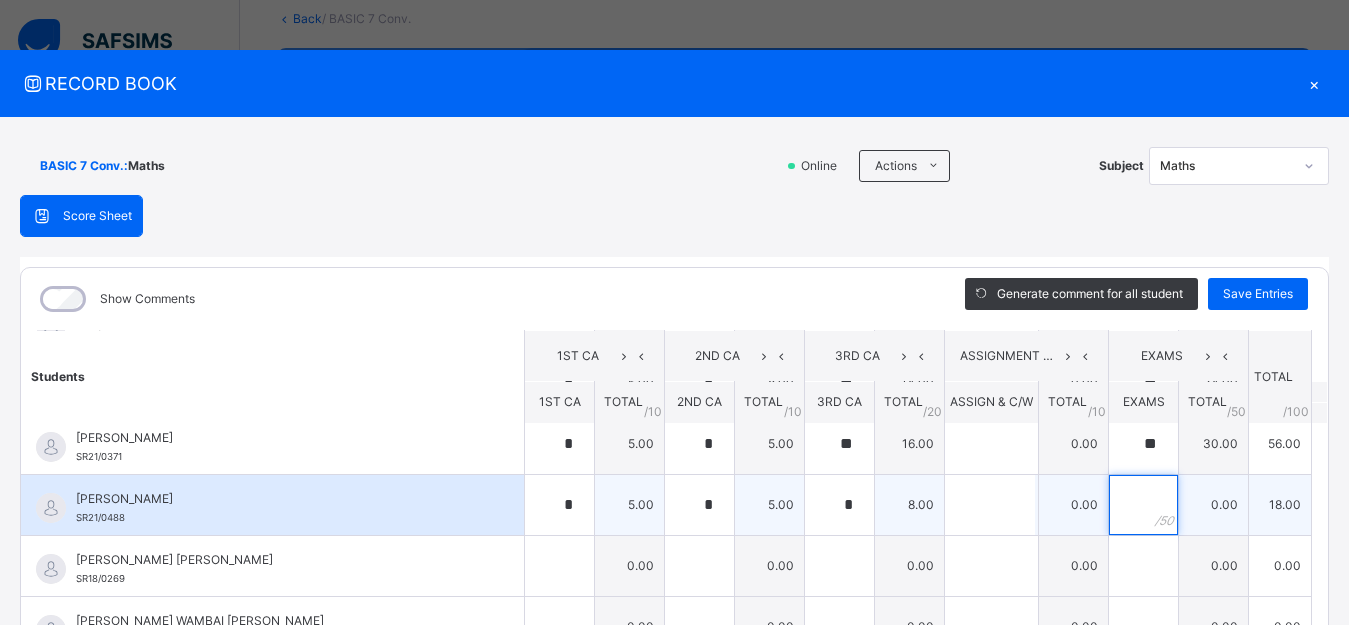 click at bounding box center [1143, 505] 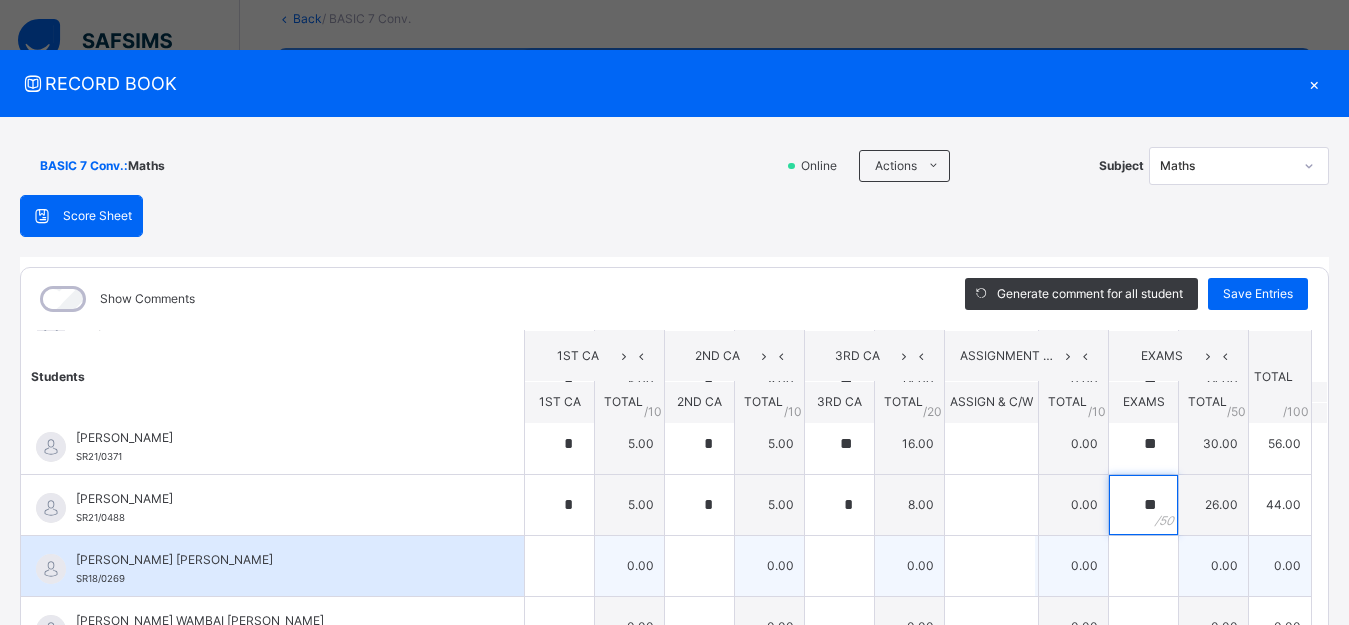 type on "**" 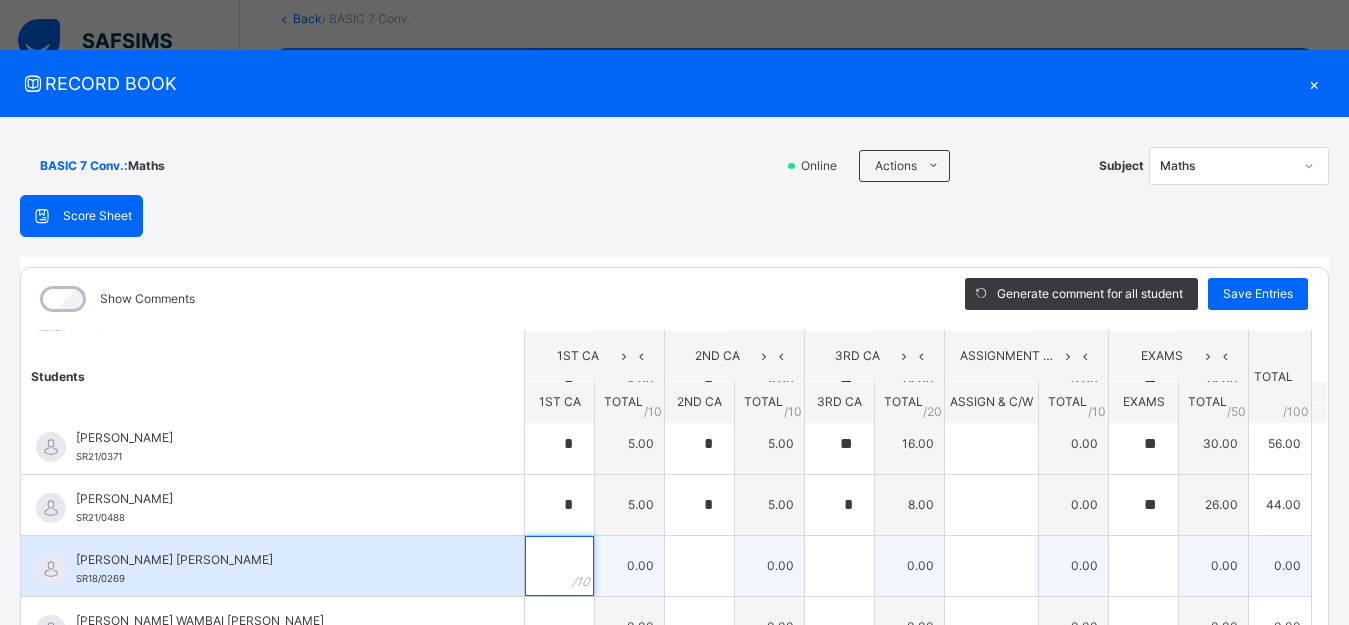 click at bounding box center (559, 566) 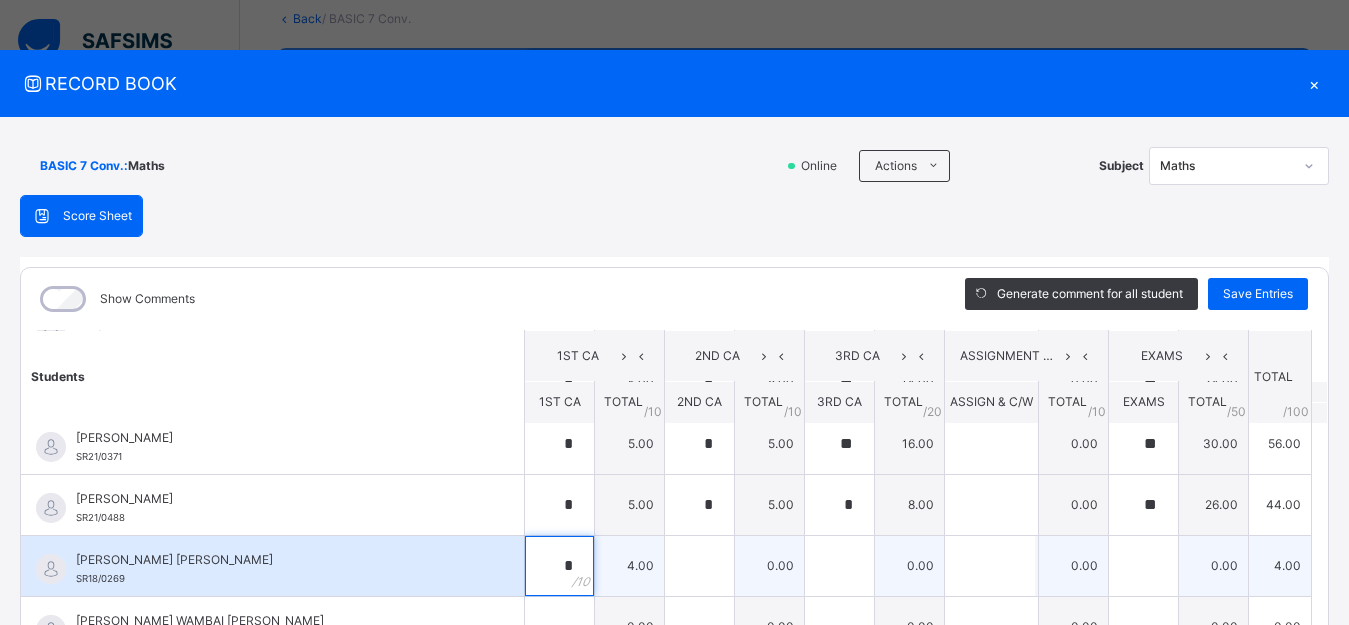 type on "*" 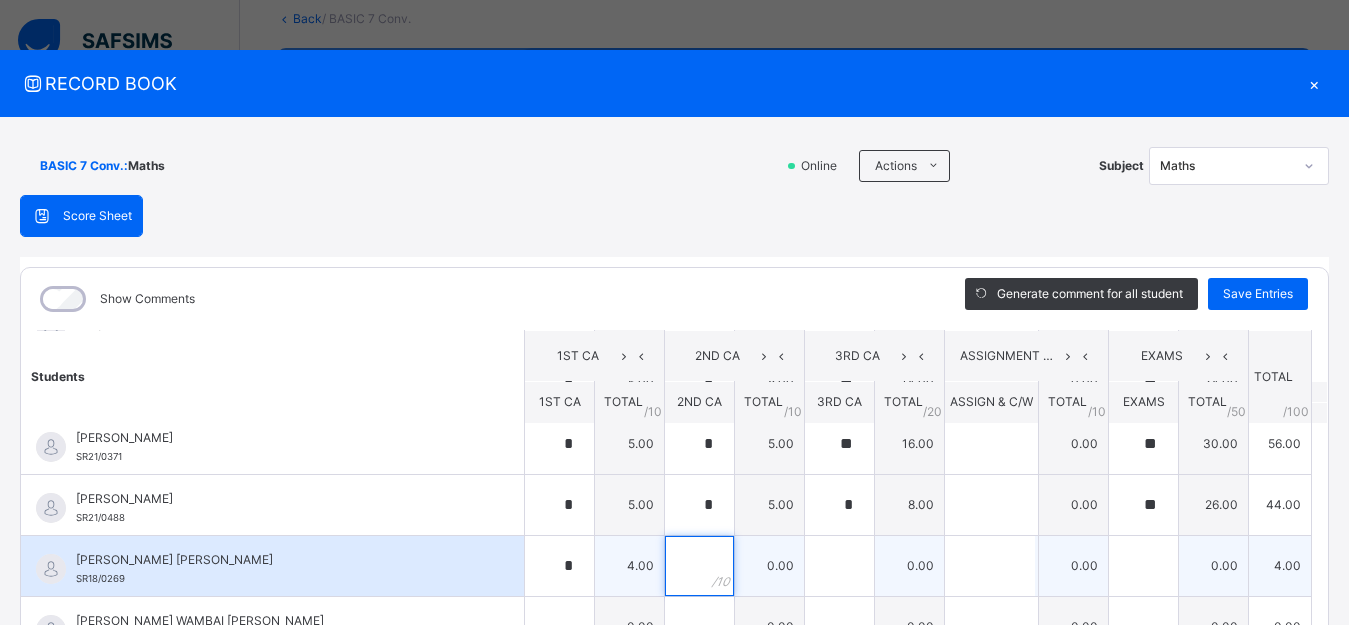 click at bounding box center (699, 566) 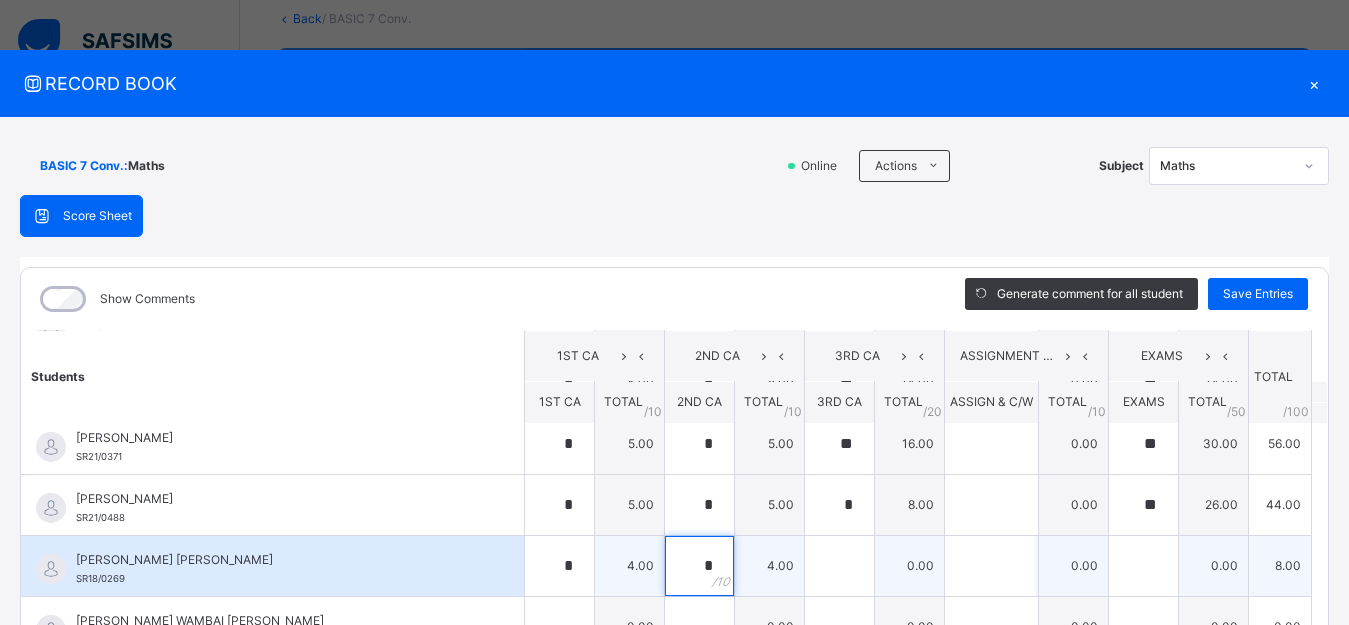 type on "*" 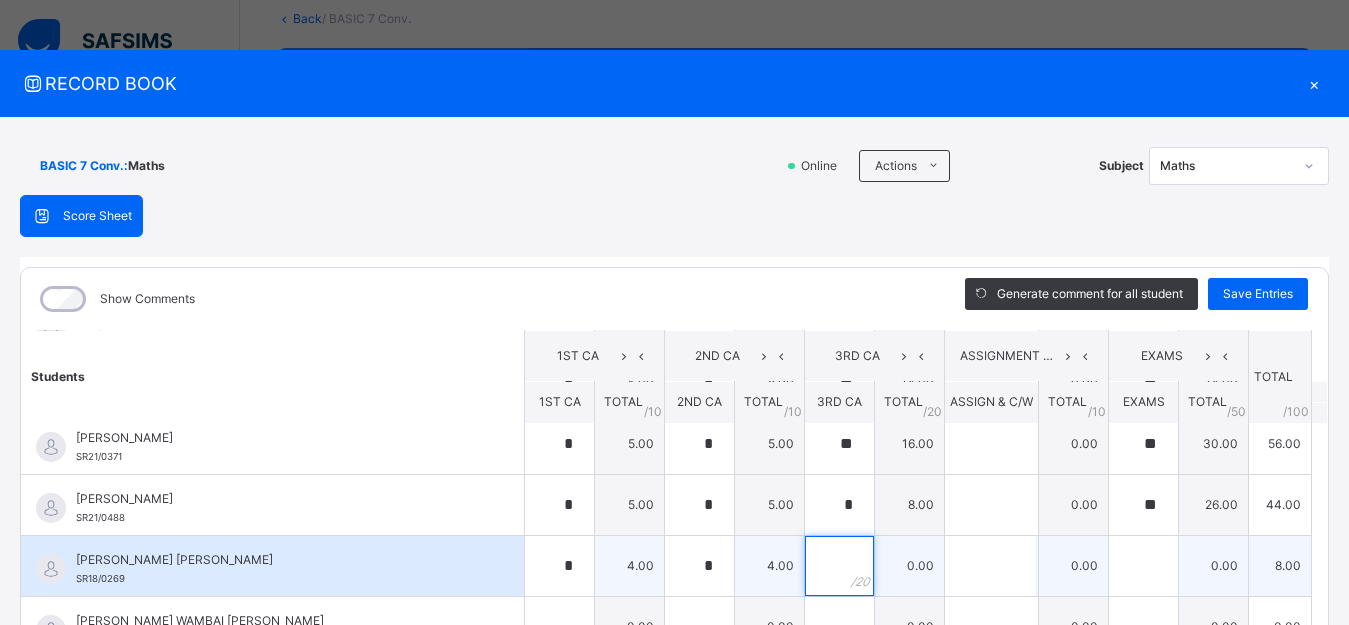 click at bounding box center [839, 566] 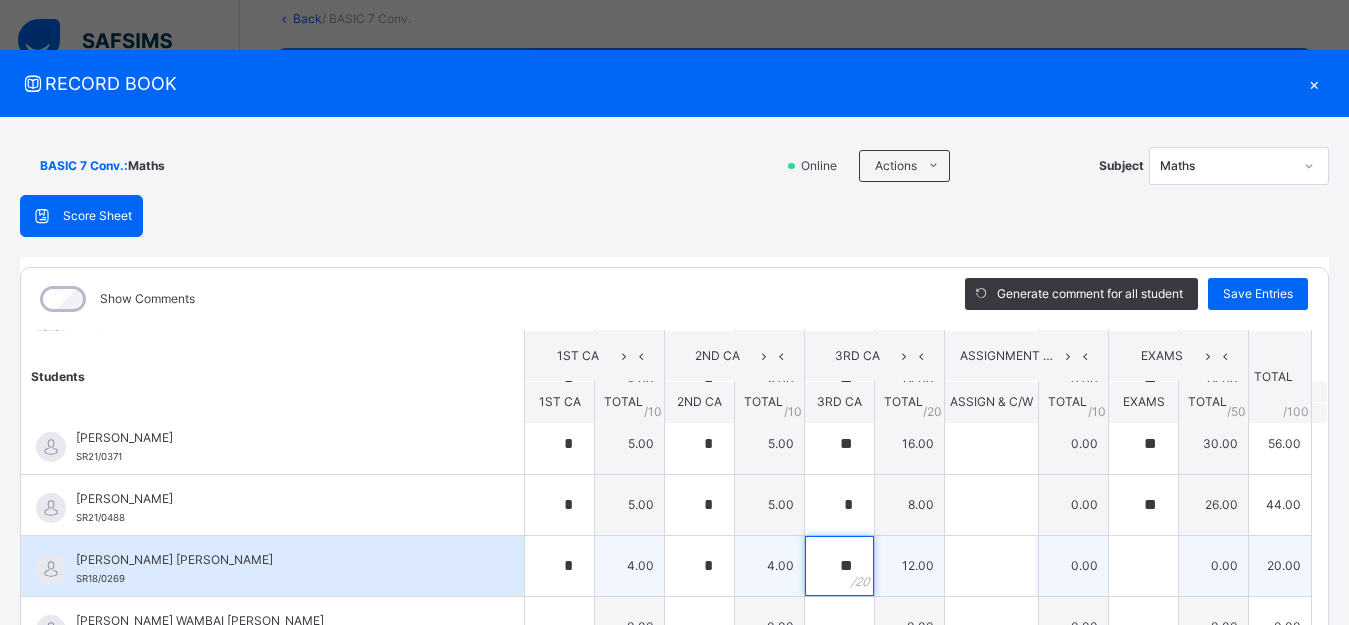 type on "**" 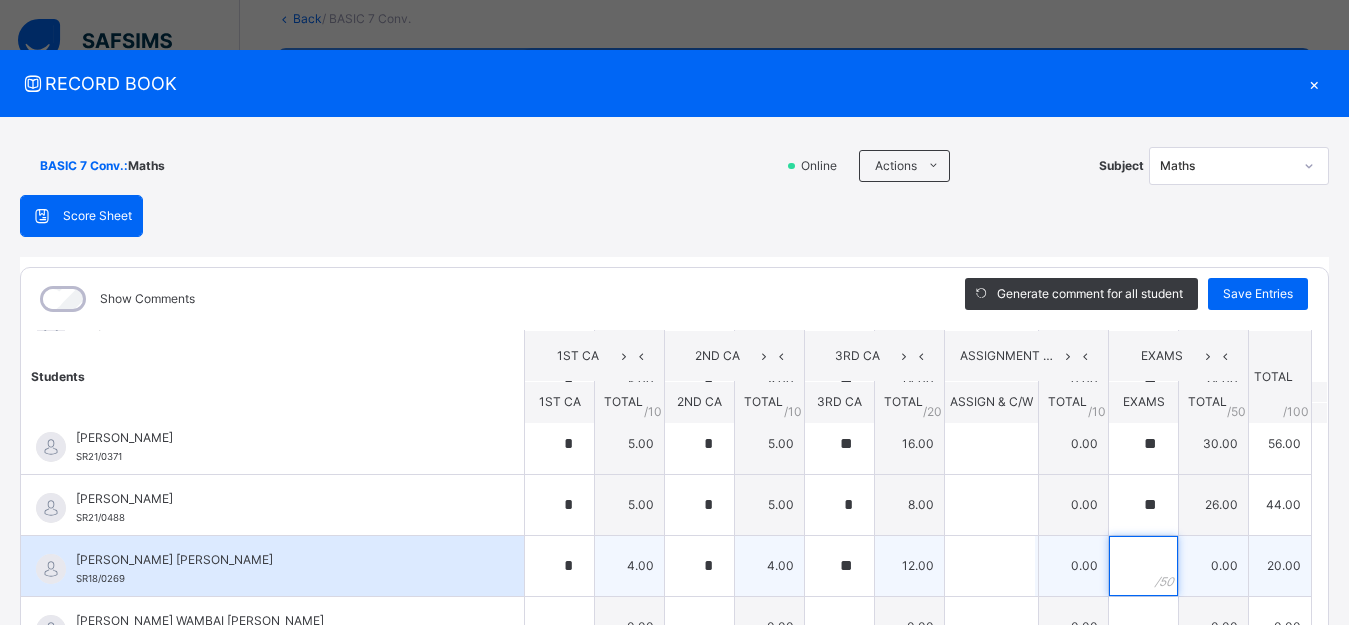 click at bounding box center (1143, 566) 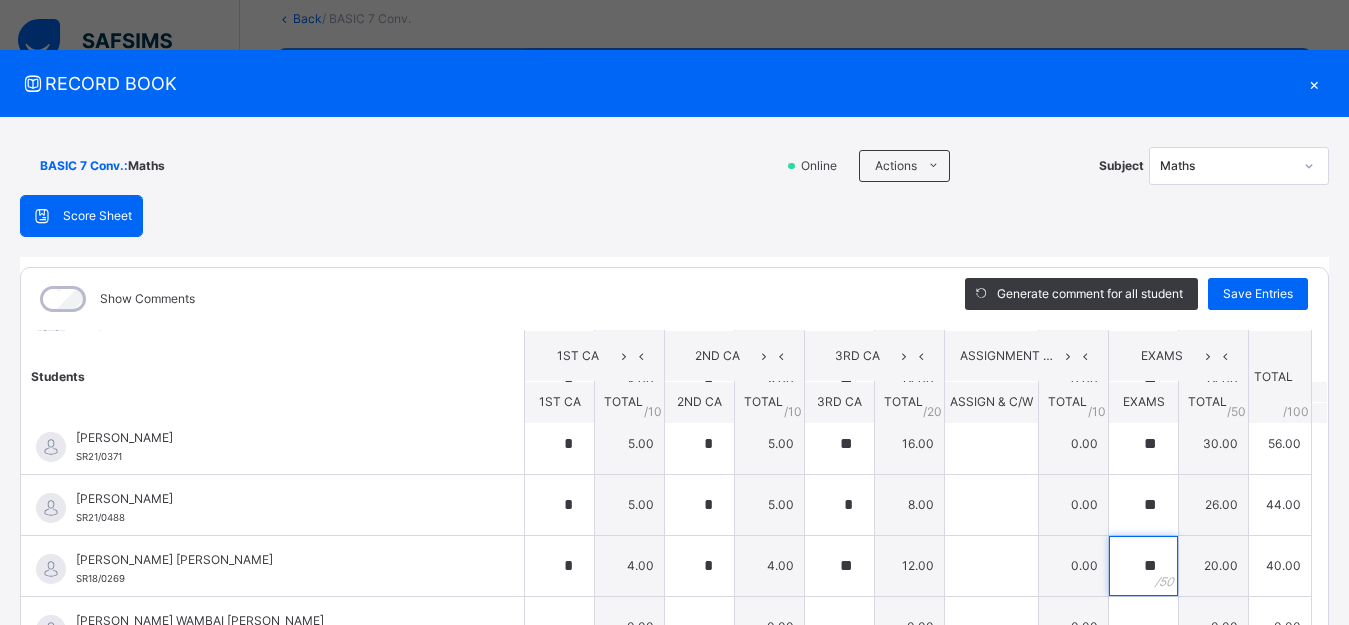 scroll, scrollTop: 874, scrollLeft: 0, axis: vertical 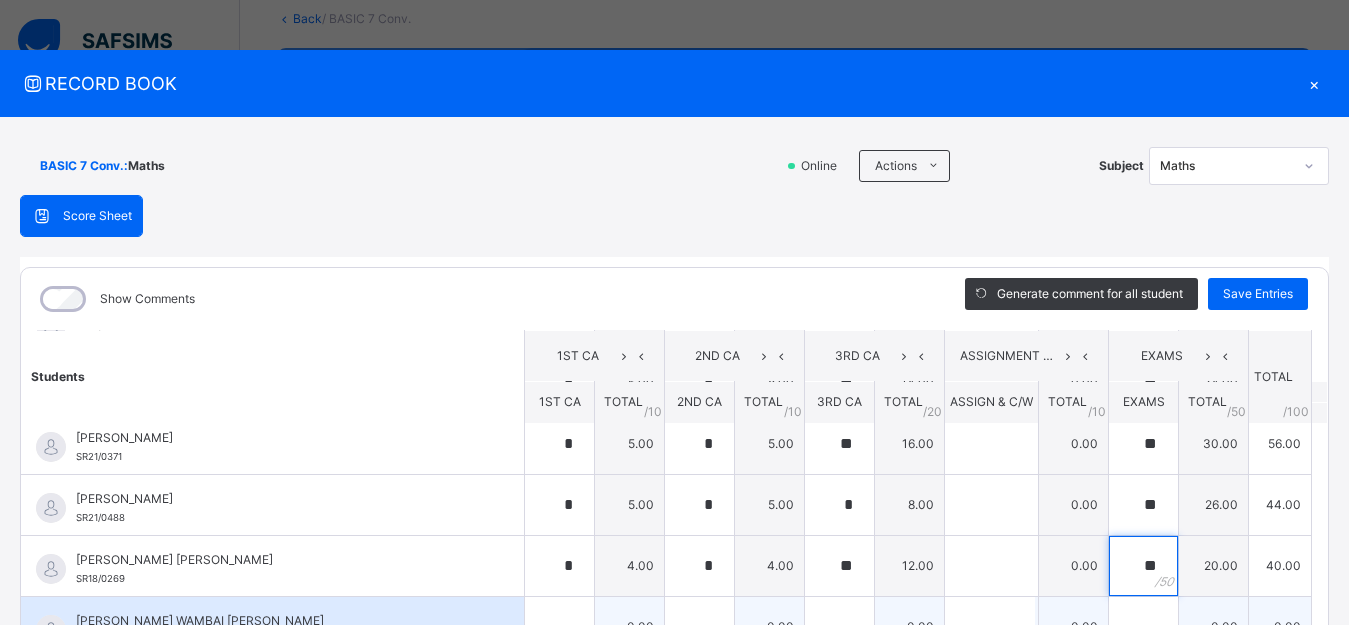 type on "**" 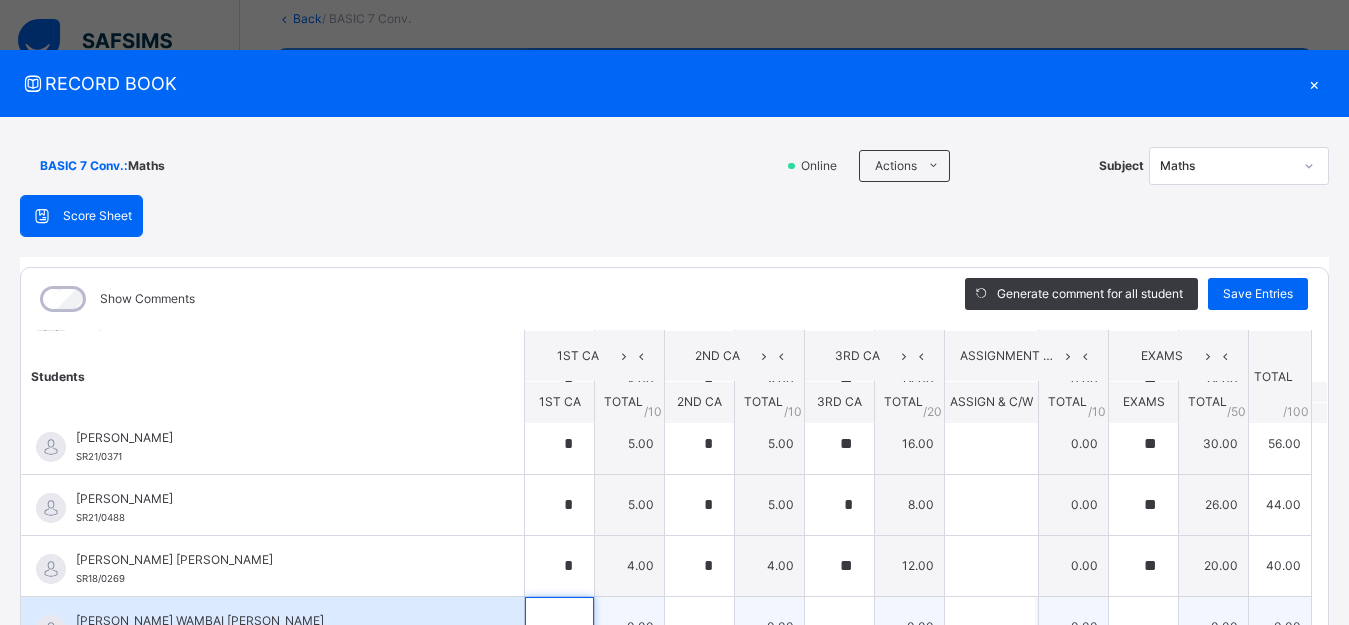 click at bounding box center [559, 627] 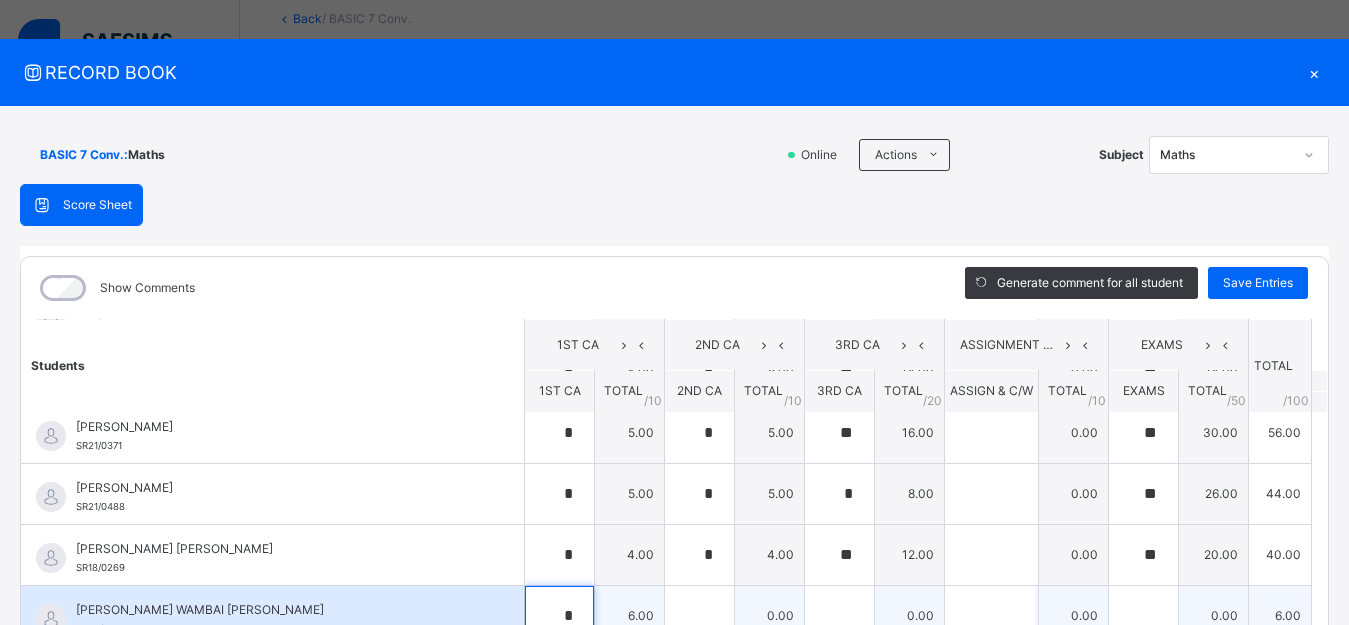 type on "*" 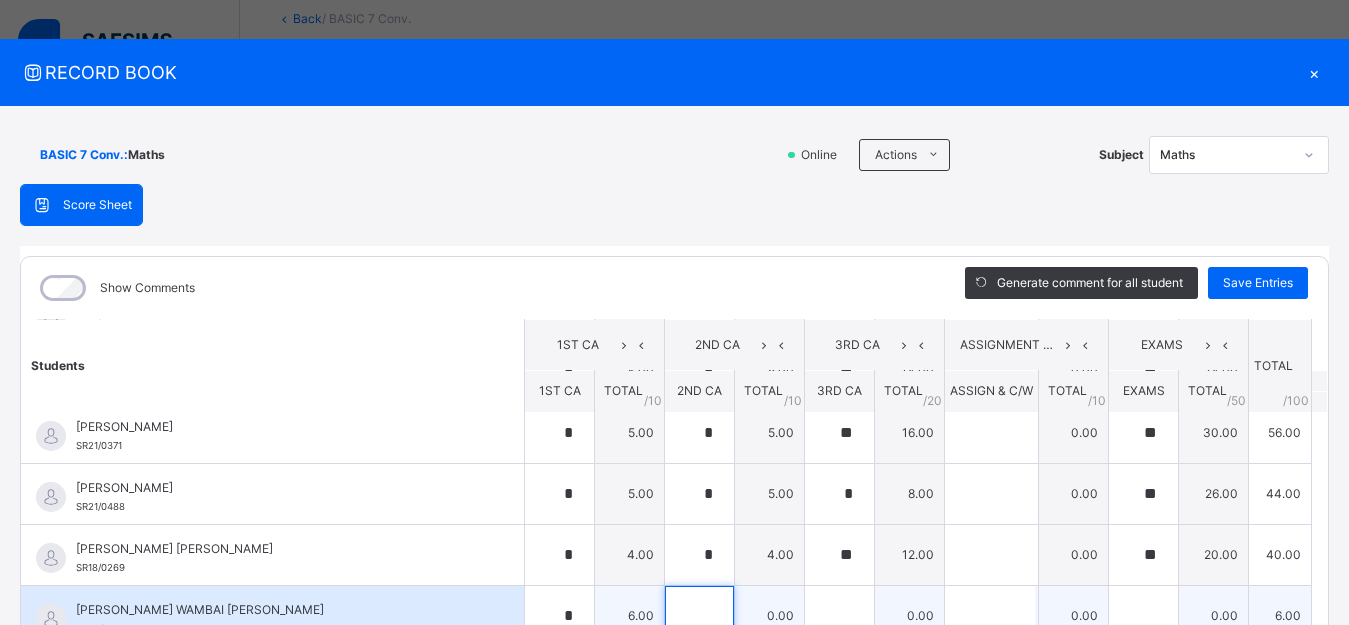 click at bounding box center [699, 616] 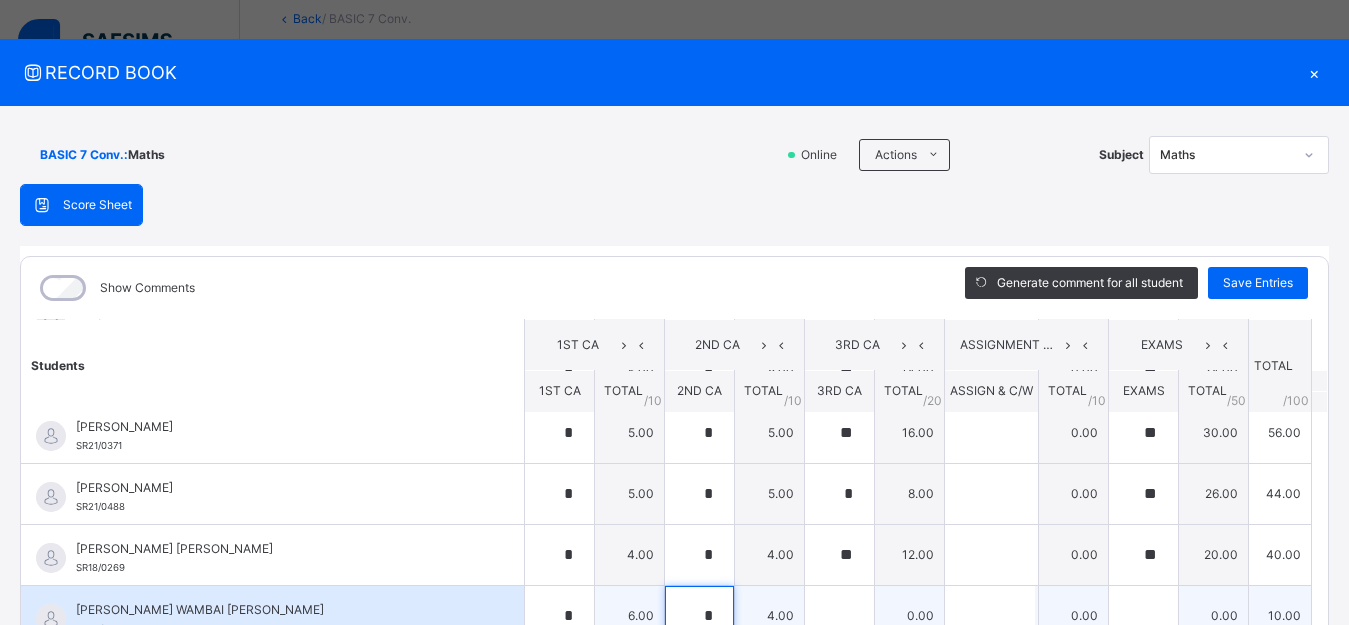 type on "*" 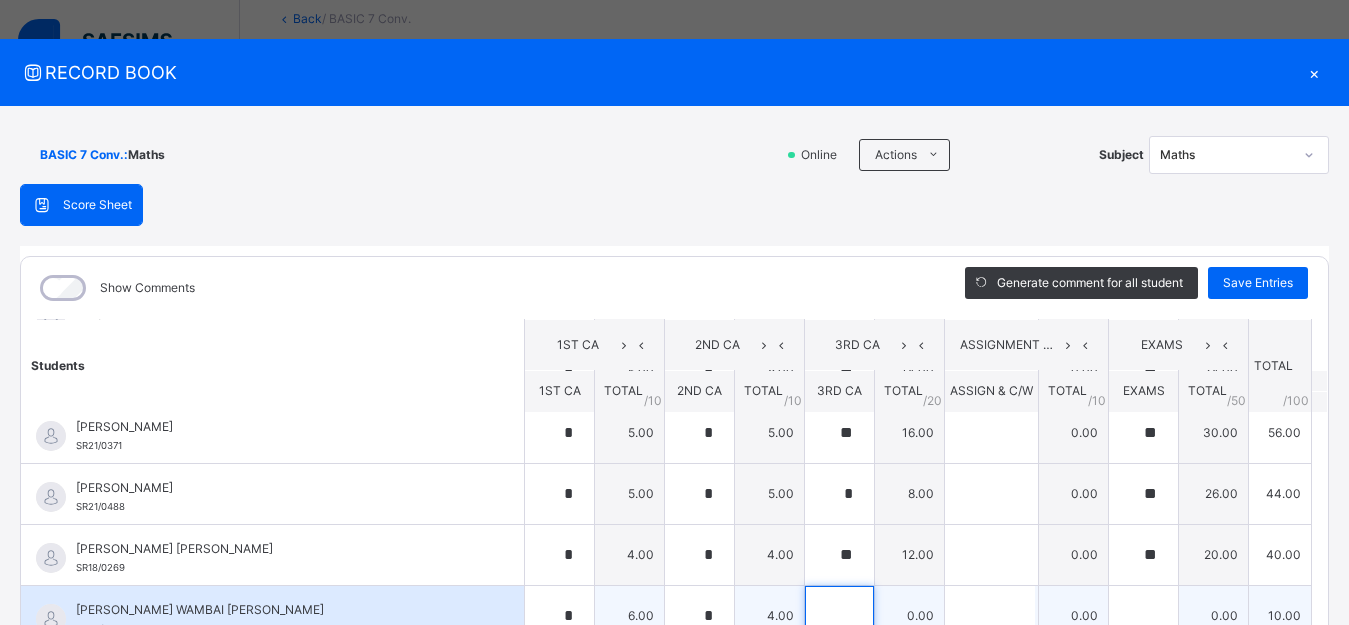 click at bounding box center (839, 616) 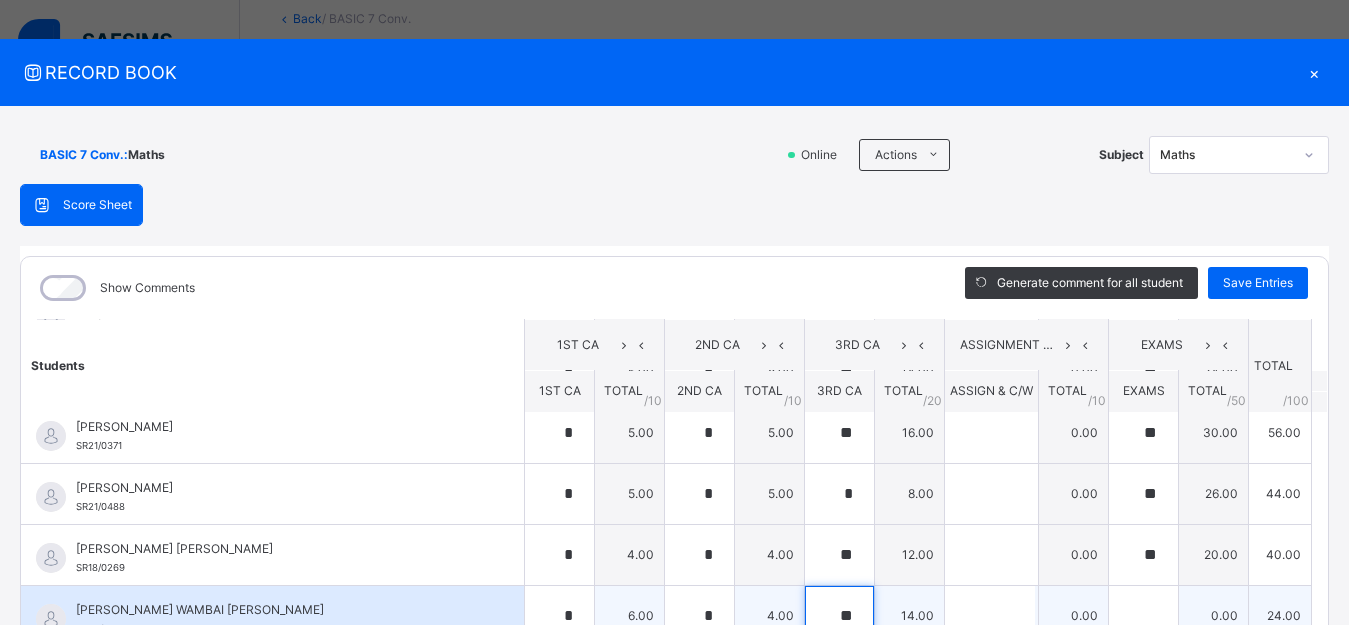 type on "**" 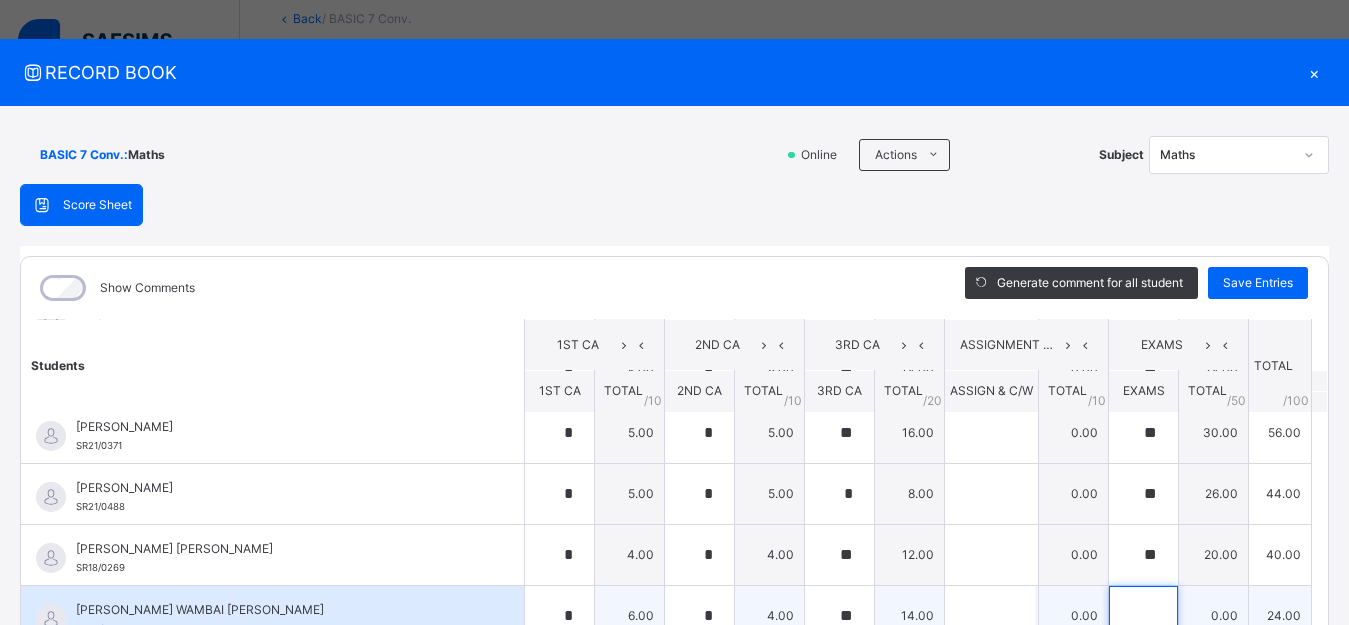 click at bounding box center (1143, 616) 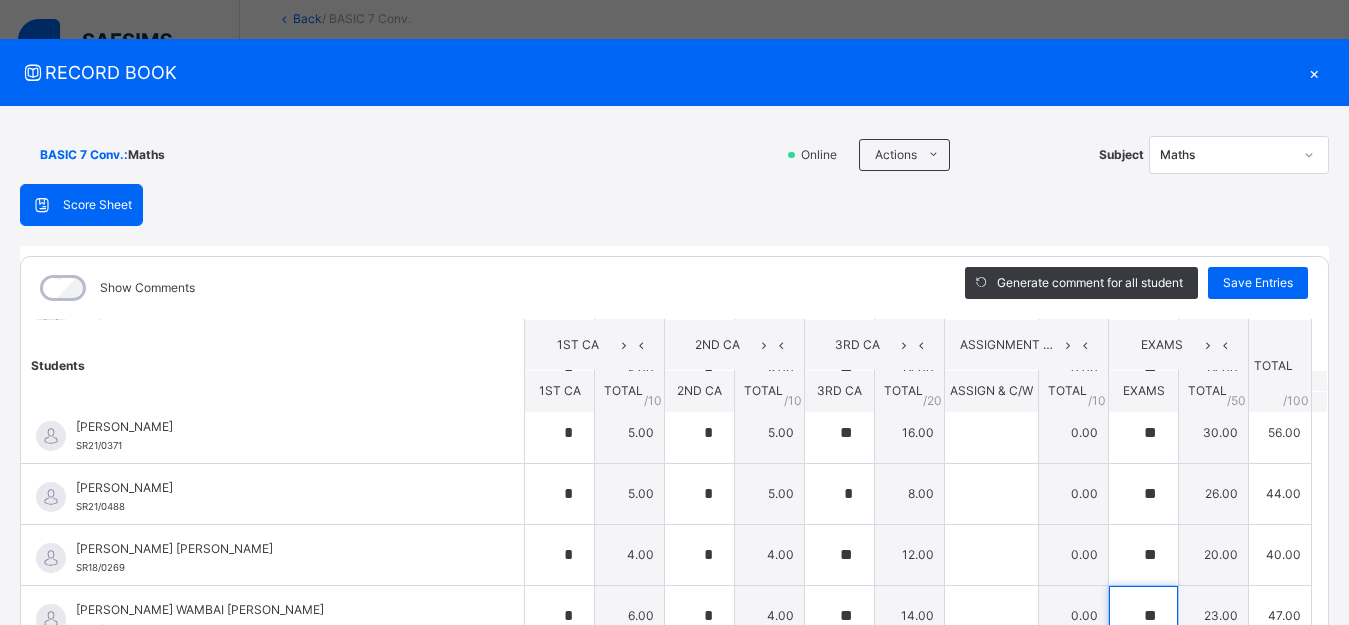 scroll, scrollTop: 874, scrollLeft: 0, axis: vertical 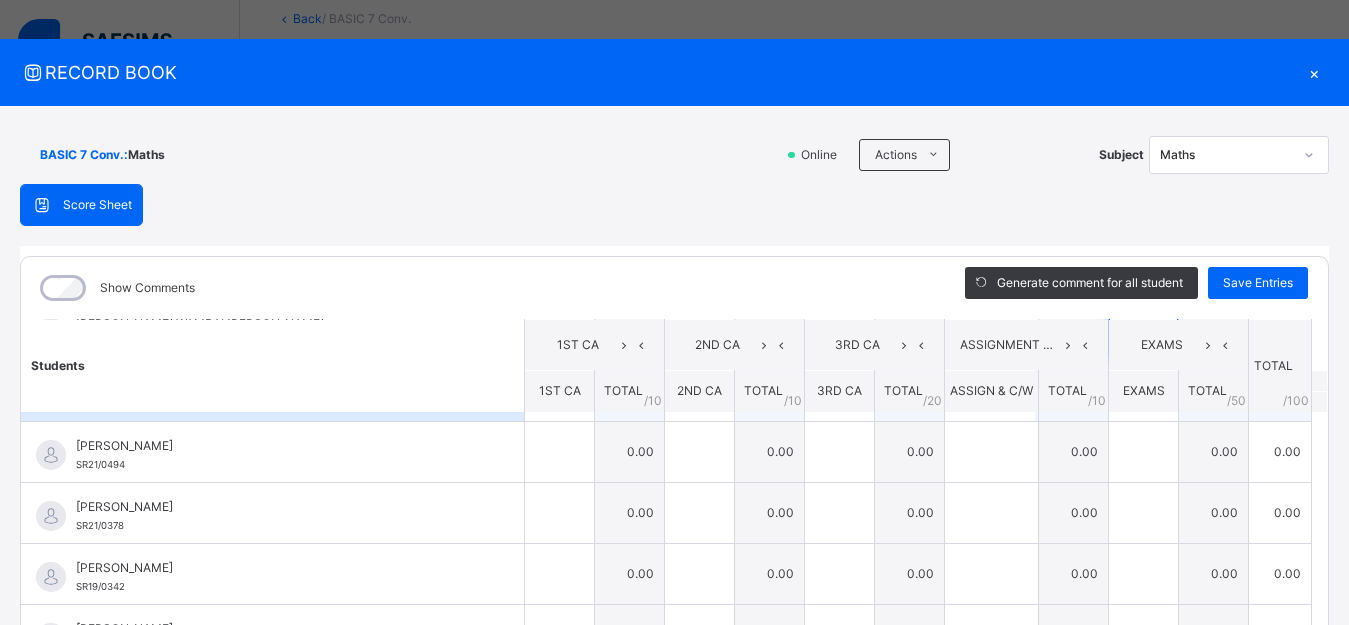 type on "**" 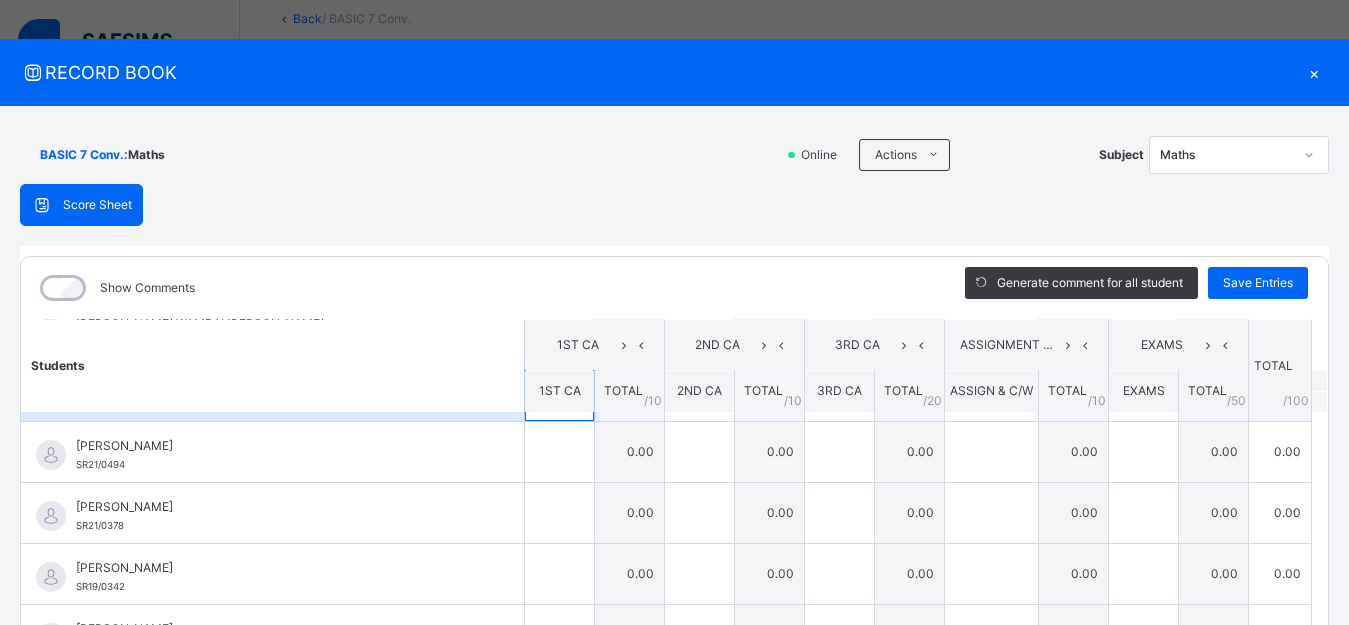 click at bounding box center [559, 391] 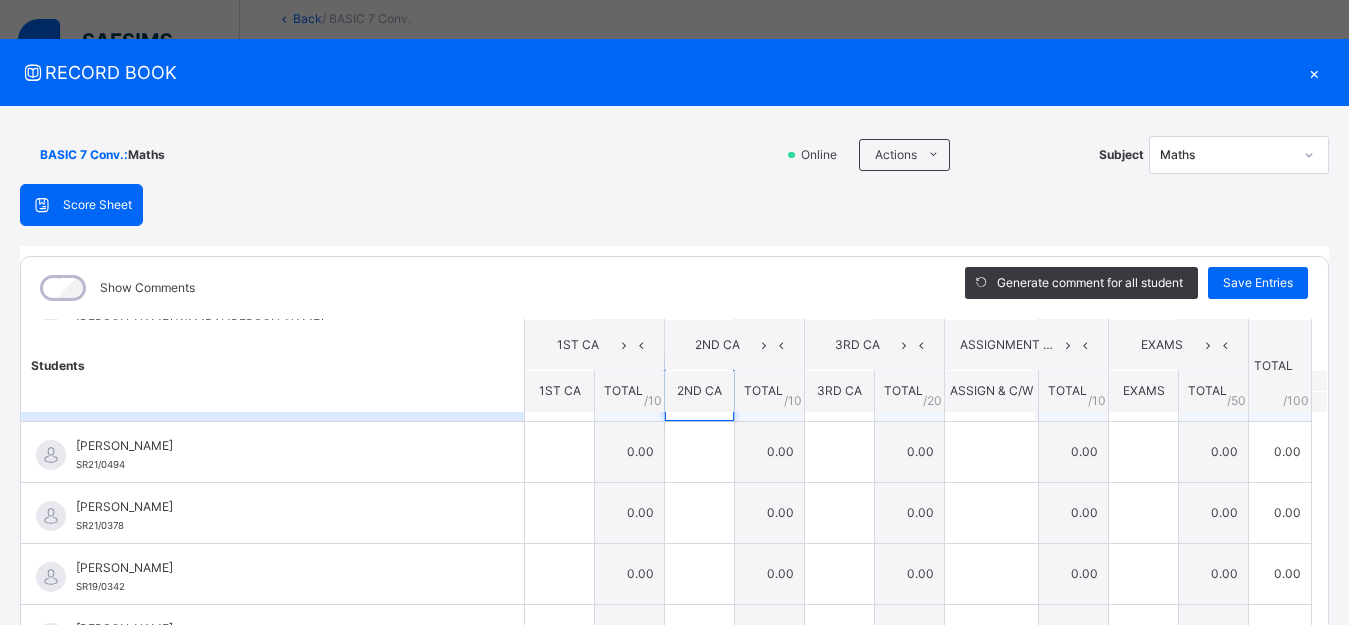 click at bounding box center (699, 391) 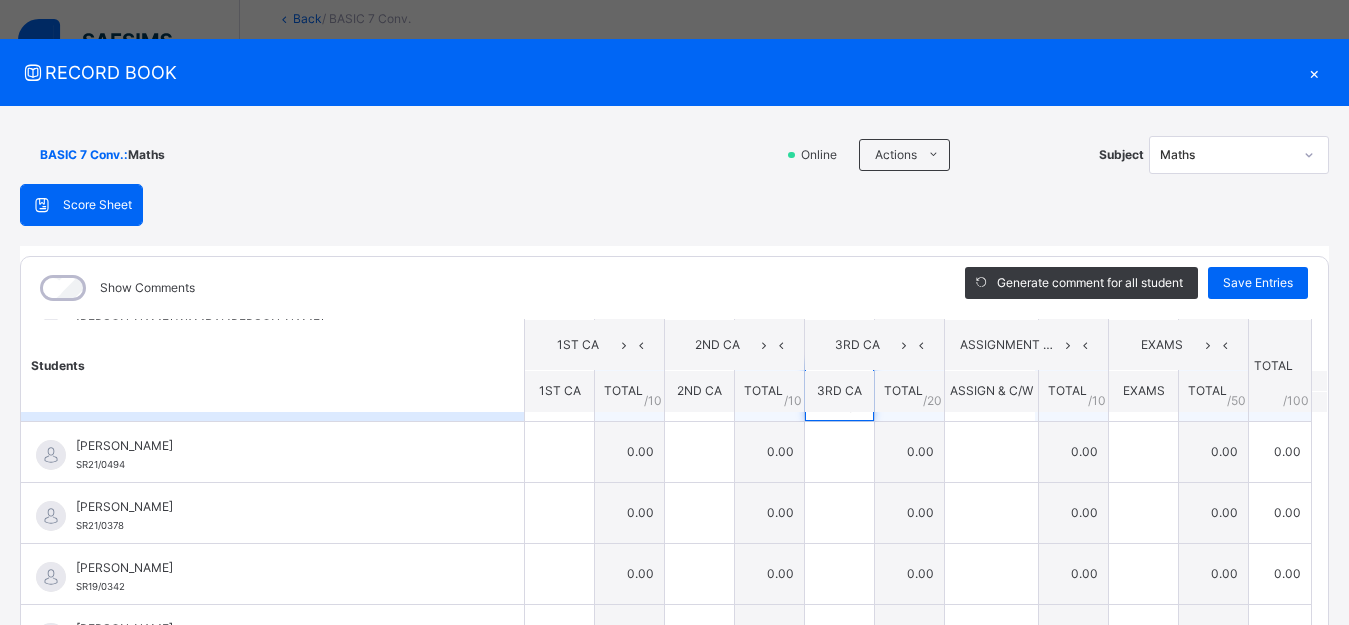 click at bounding box center [839, 391] 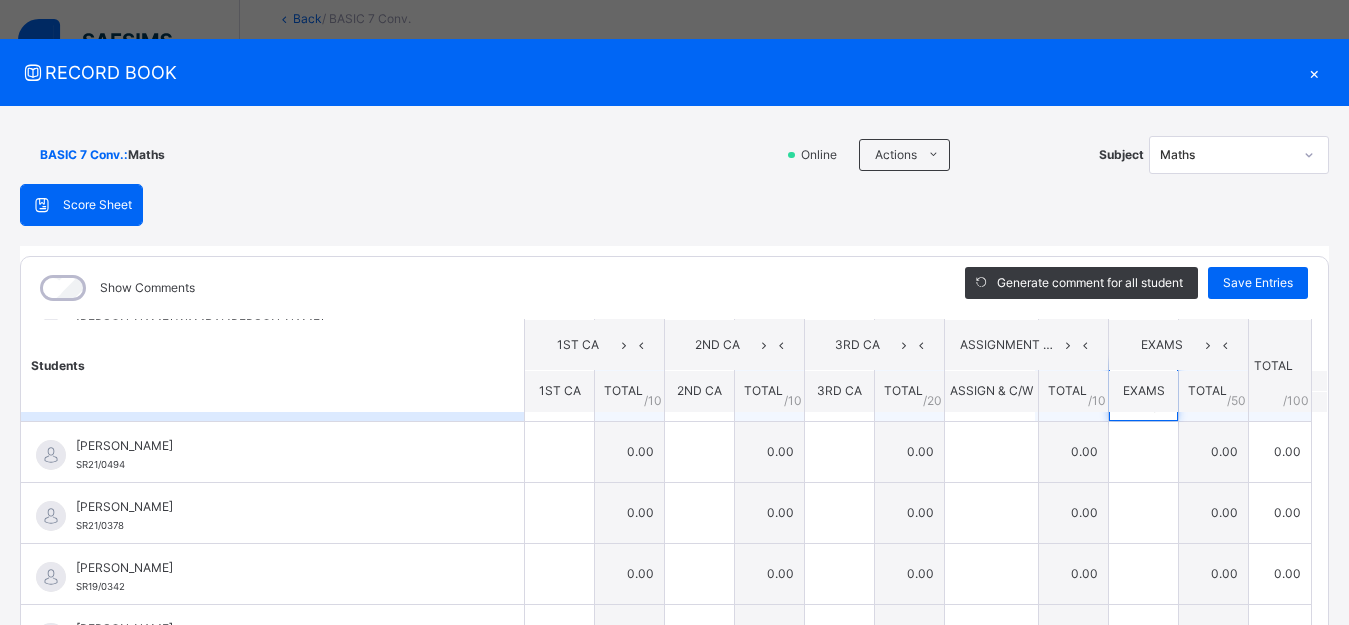 click at bounding box center (1143, 391) 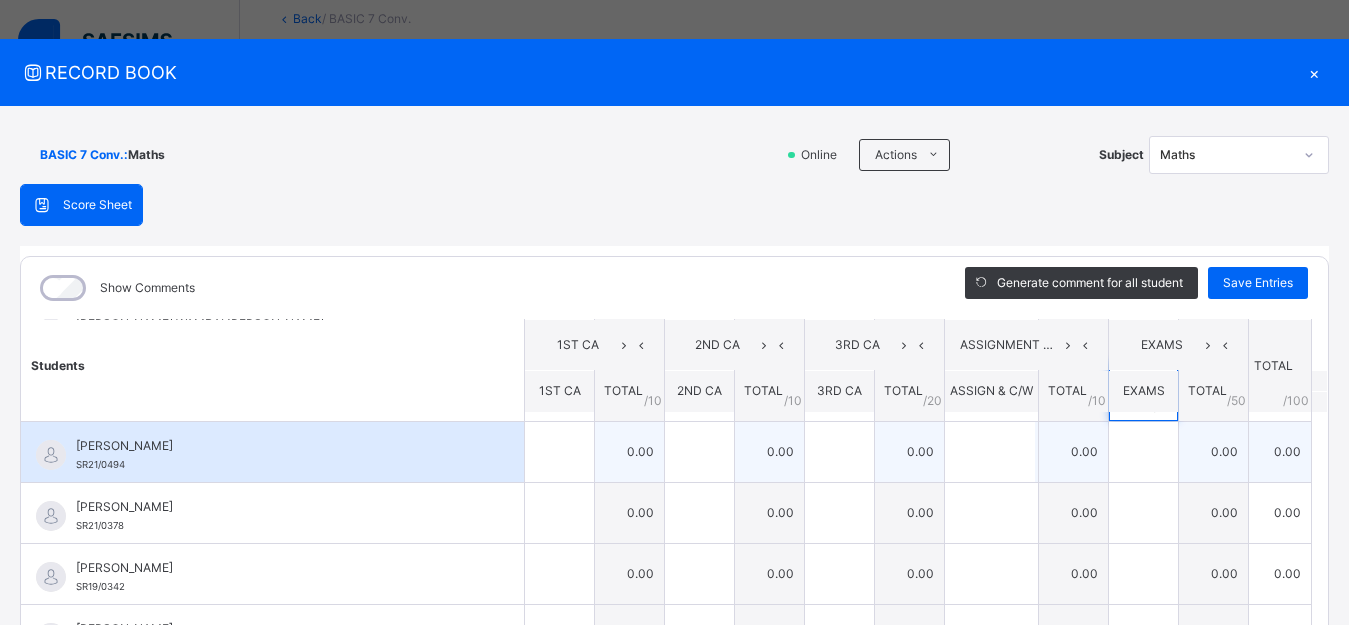 type on "**" 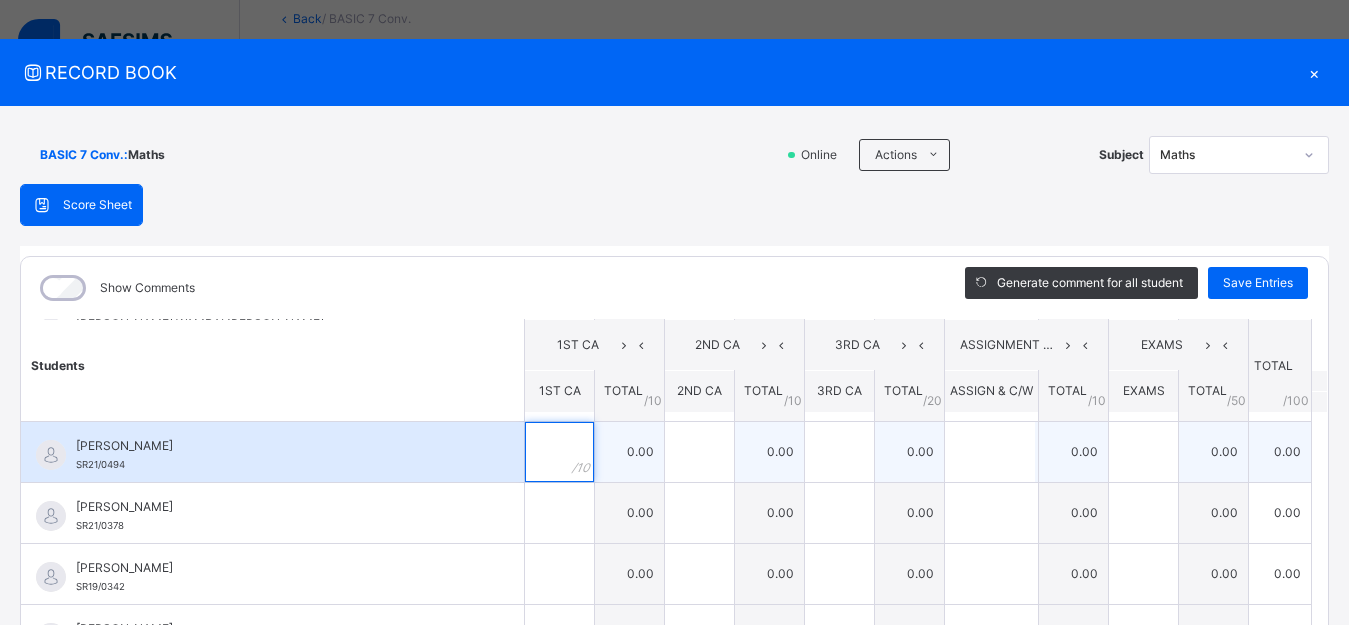 click at bounding box center [559, 452] 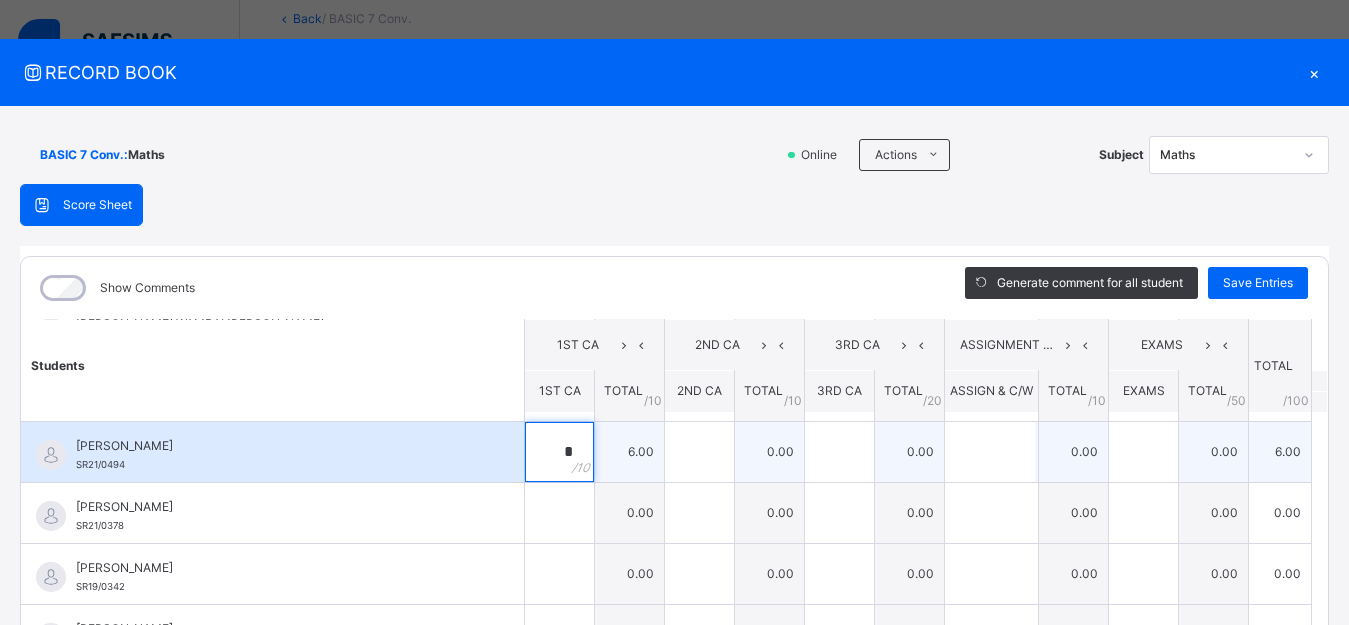 type on "*" 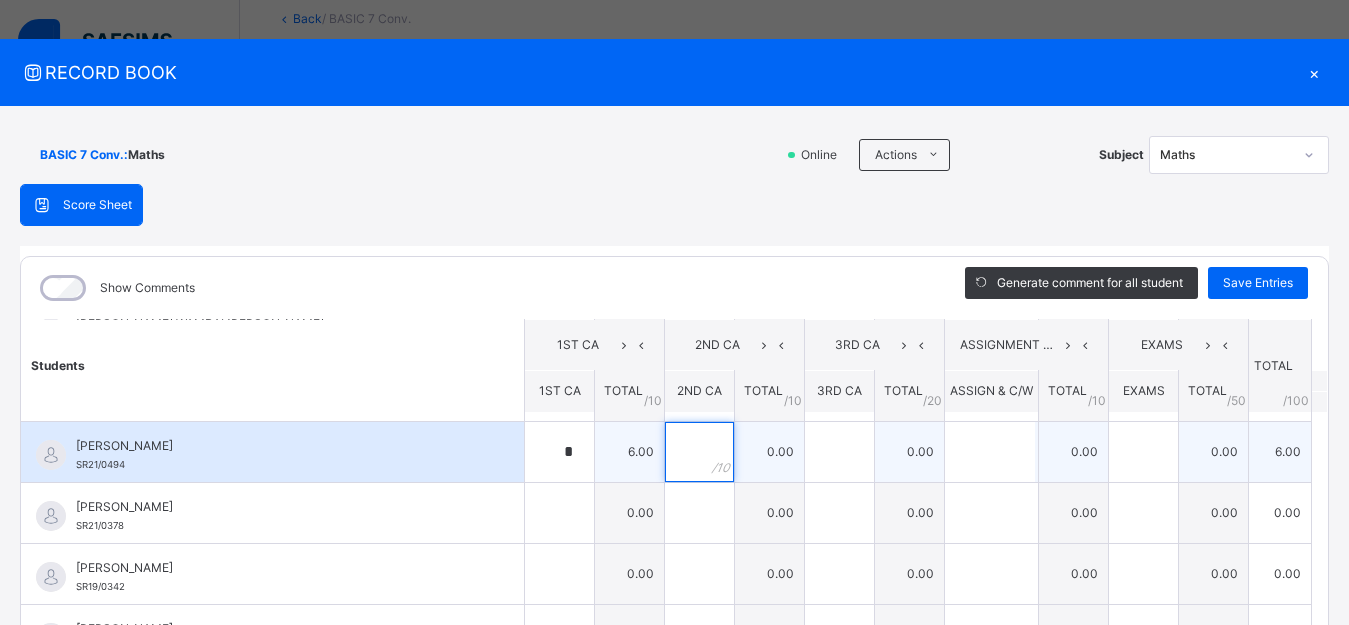 click at bounding box center [699, 452] 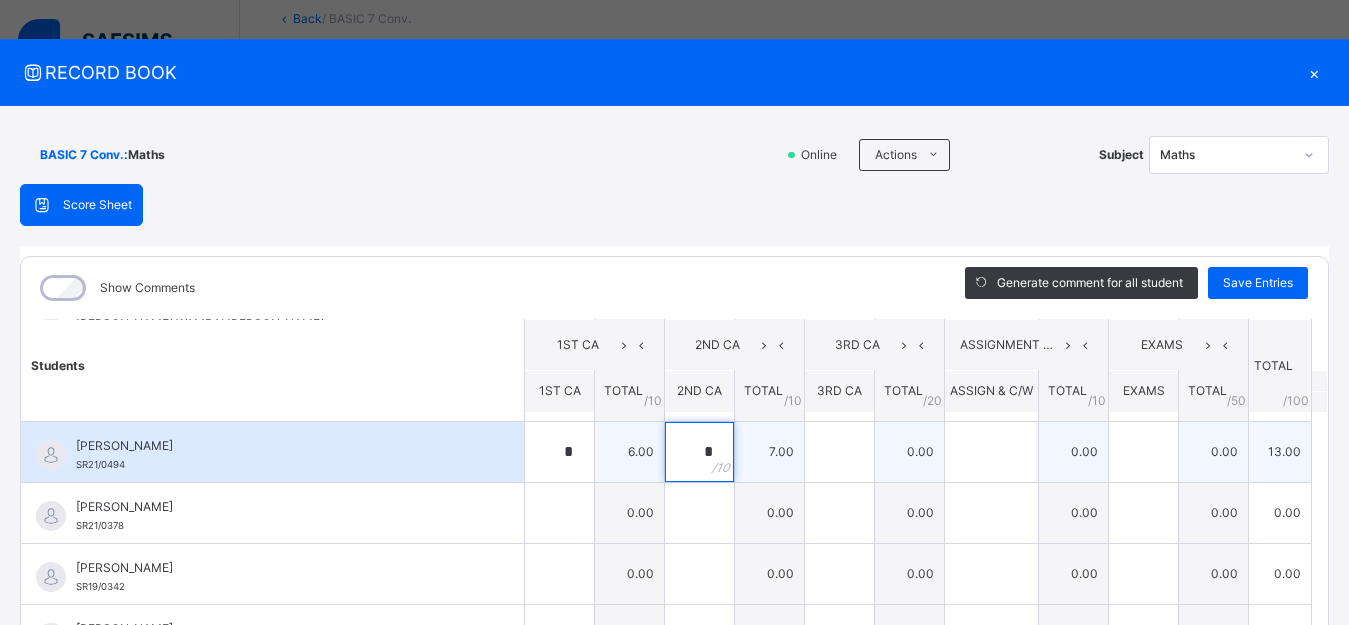 type on "*" 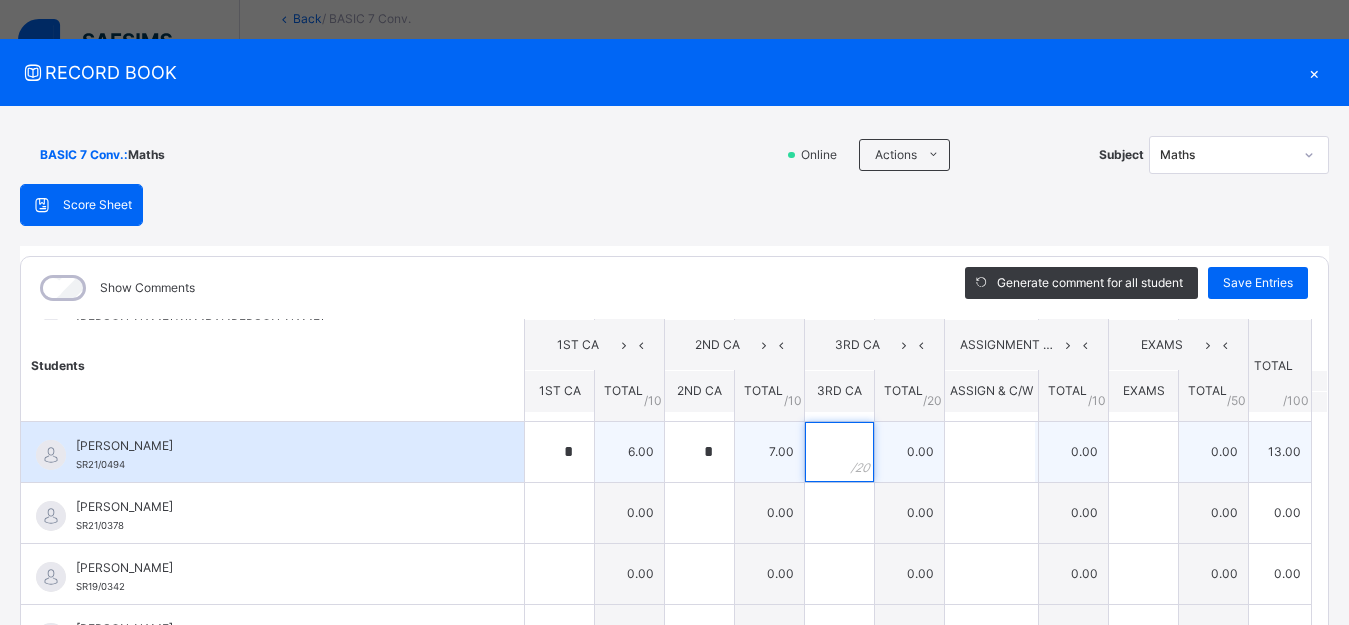 click at bounding box center [839, 452] 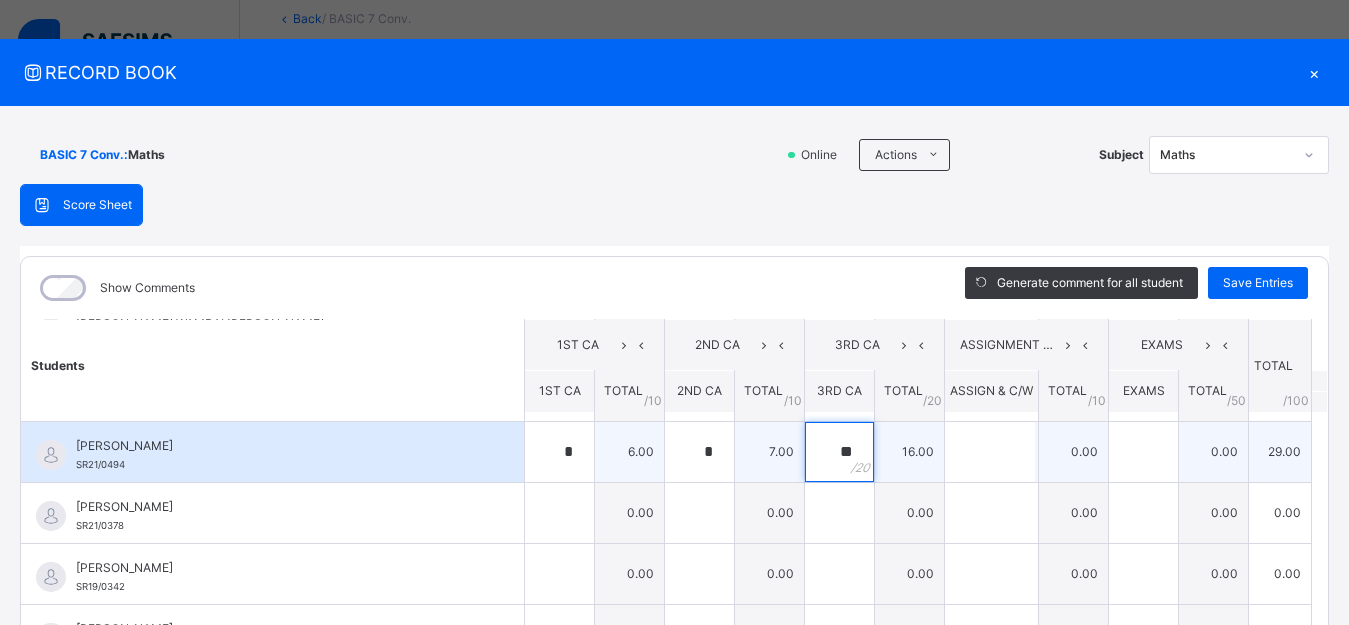 type on "**" 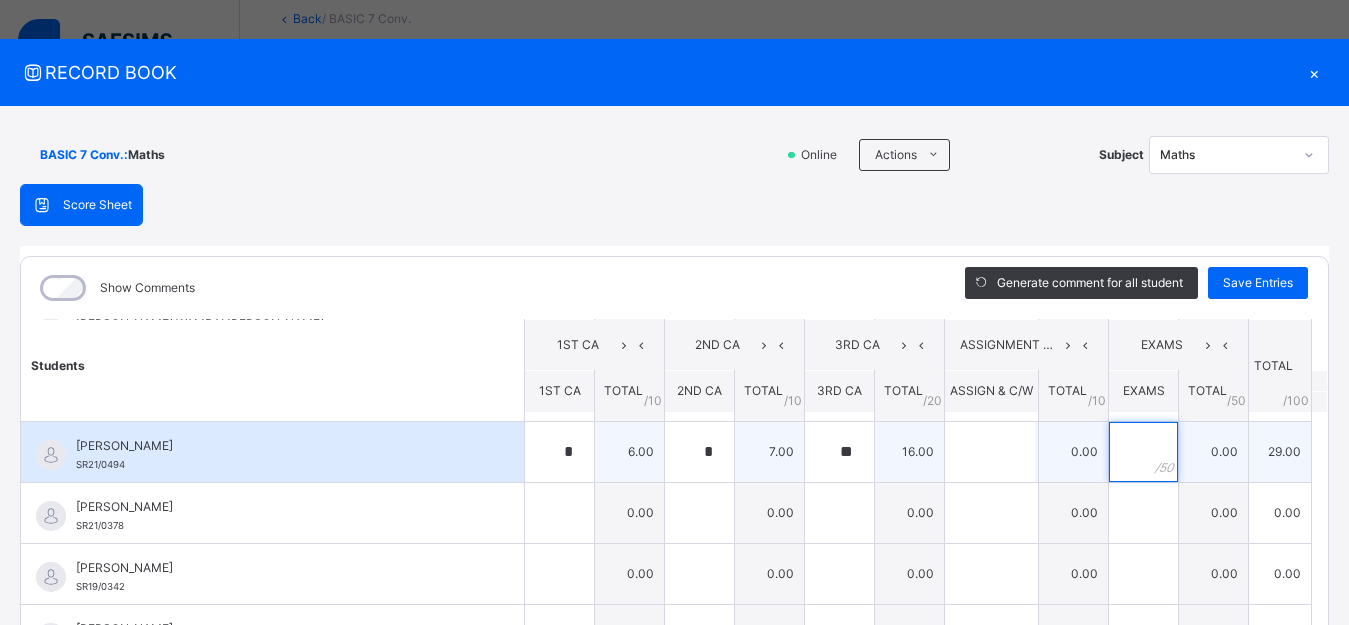 click at bounding box center [1143, 452] 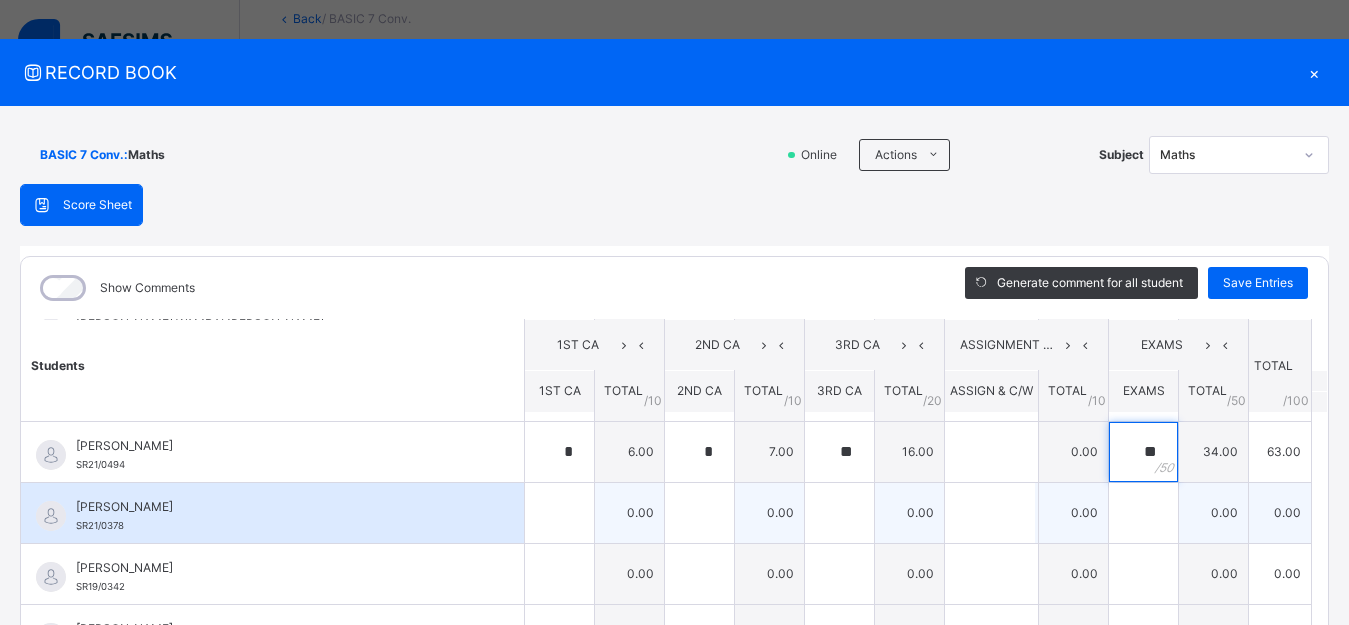 type on "**" 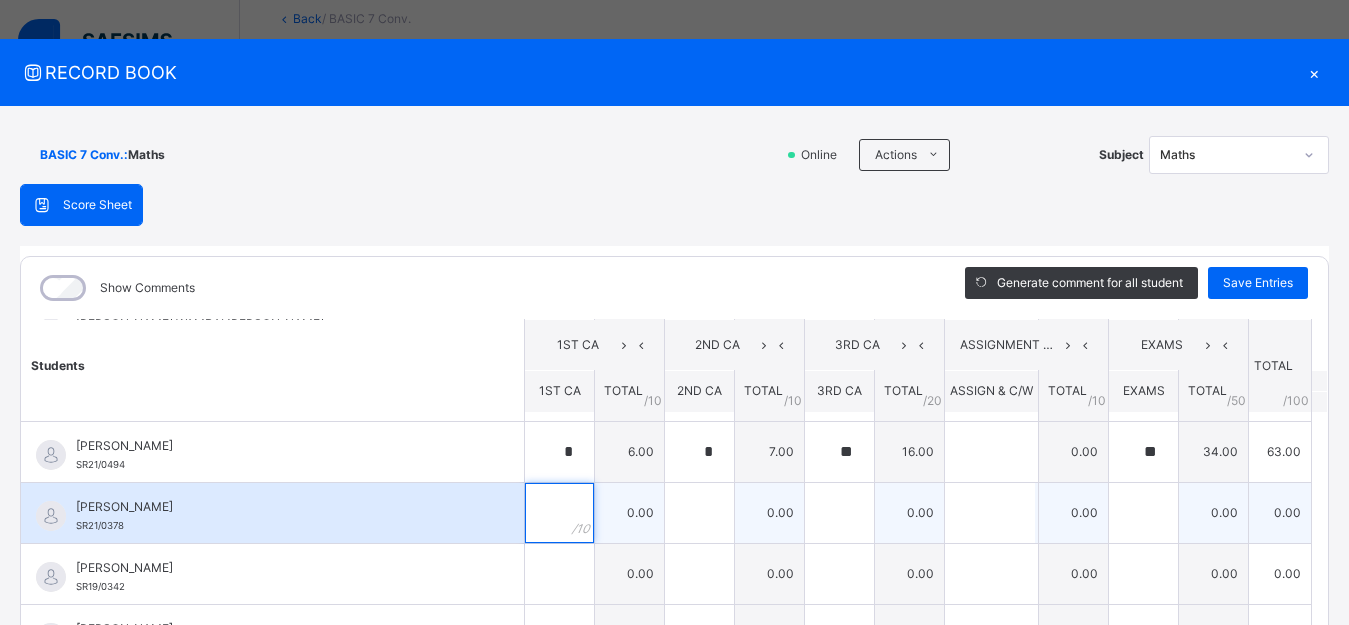 click at bounding box center [559, 513] 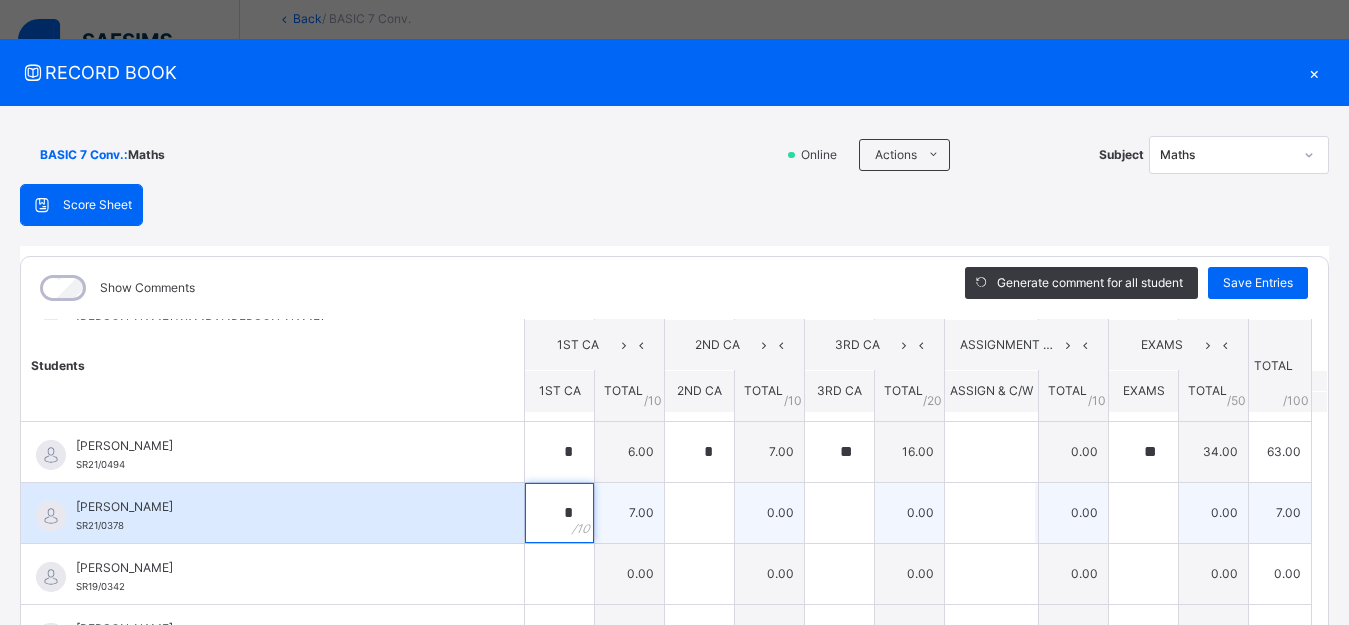 type on "*" 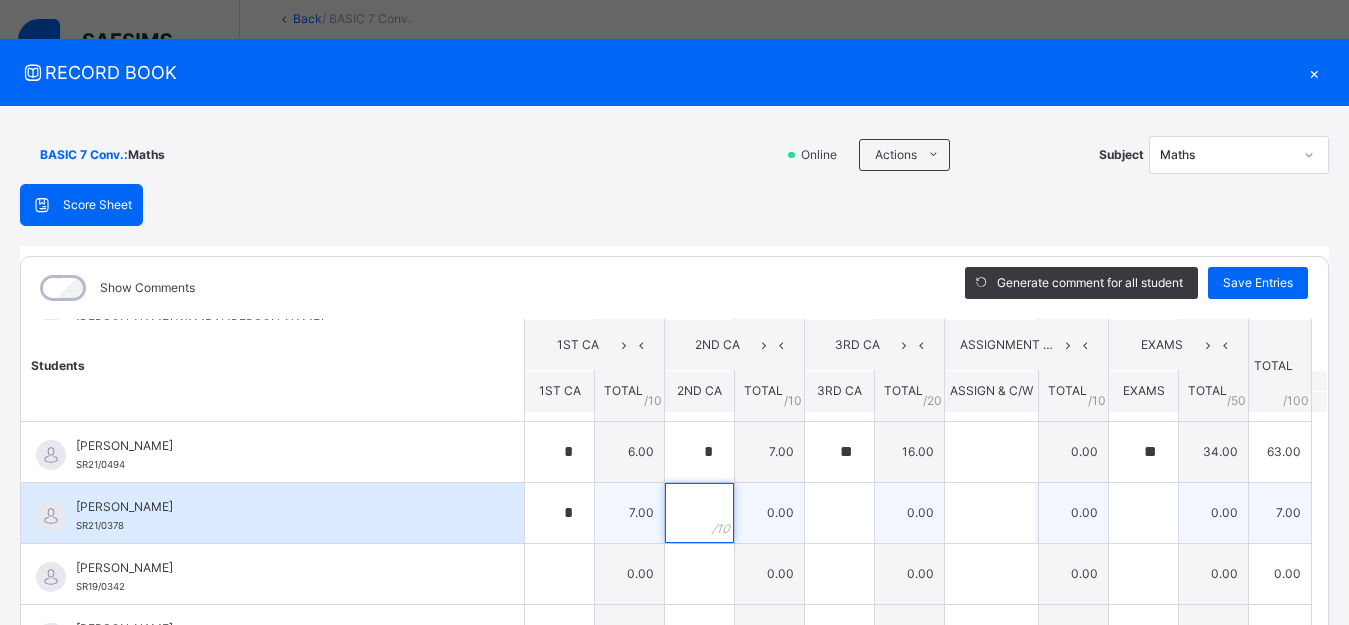 click at bounding box center [699, 513] 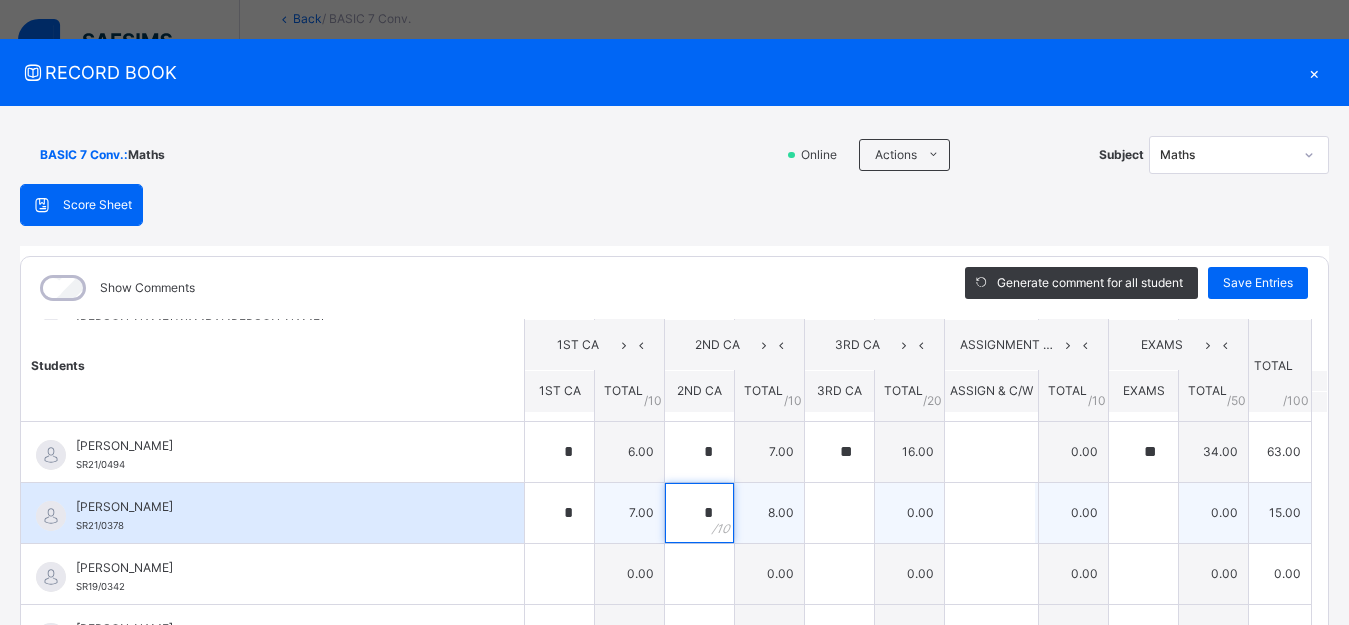 type on "*" 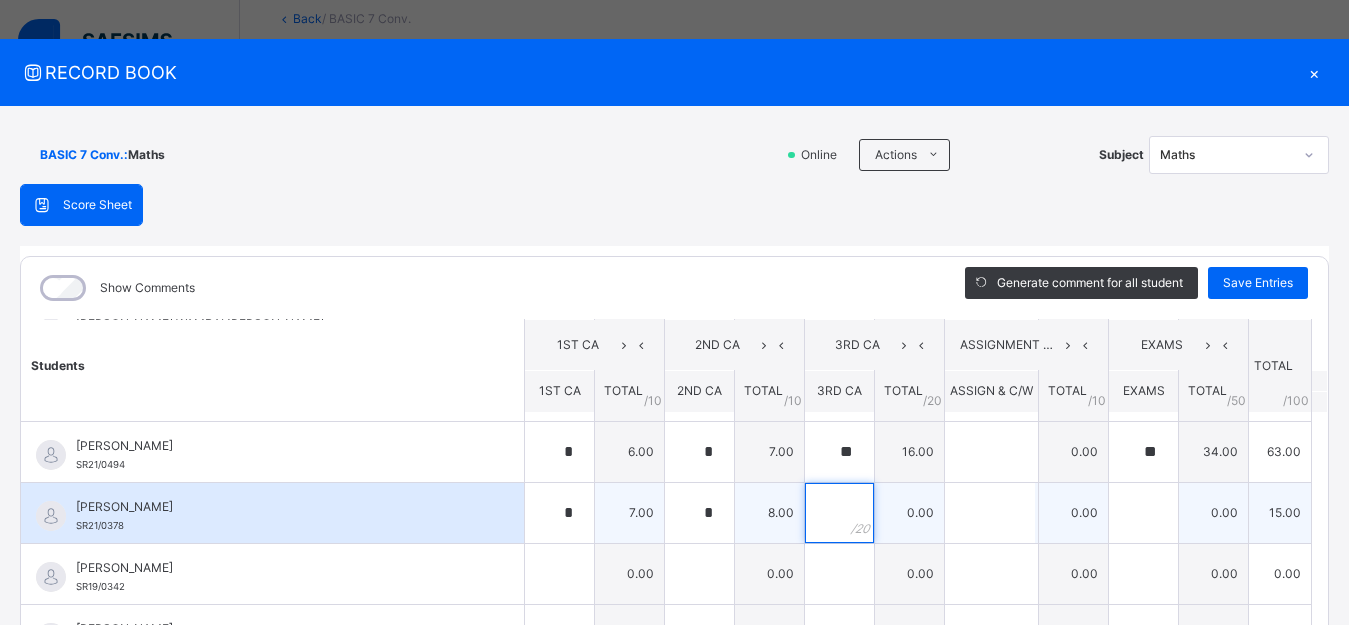 click at bounding box center (839, 513) 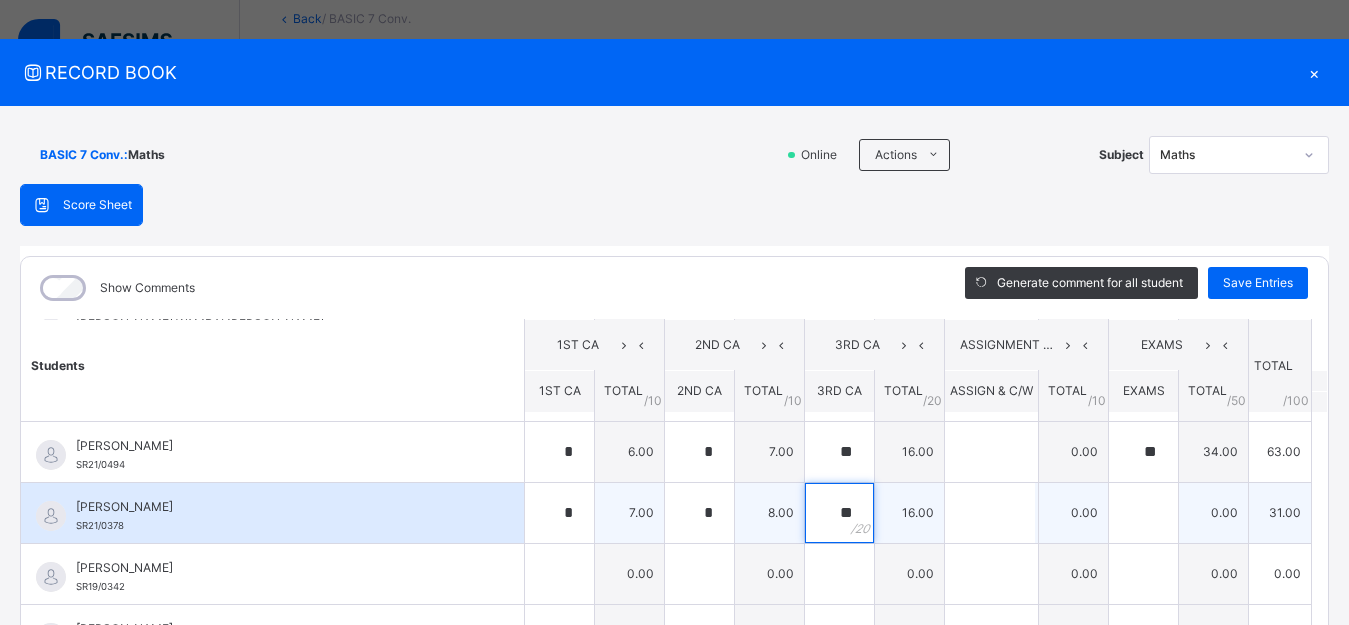 type on "**" 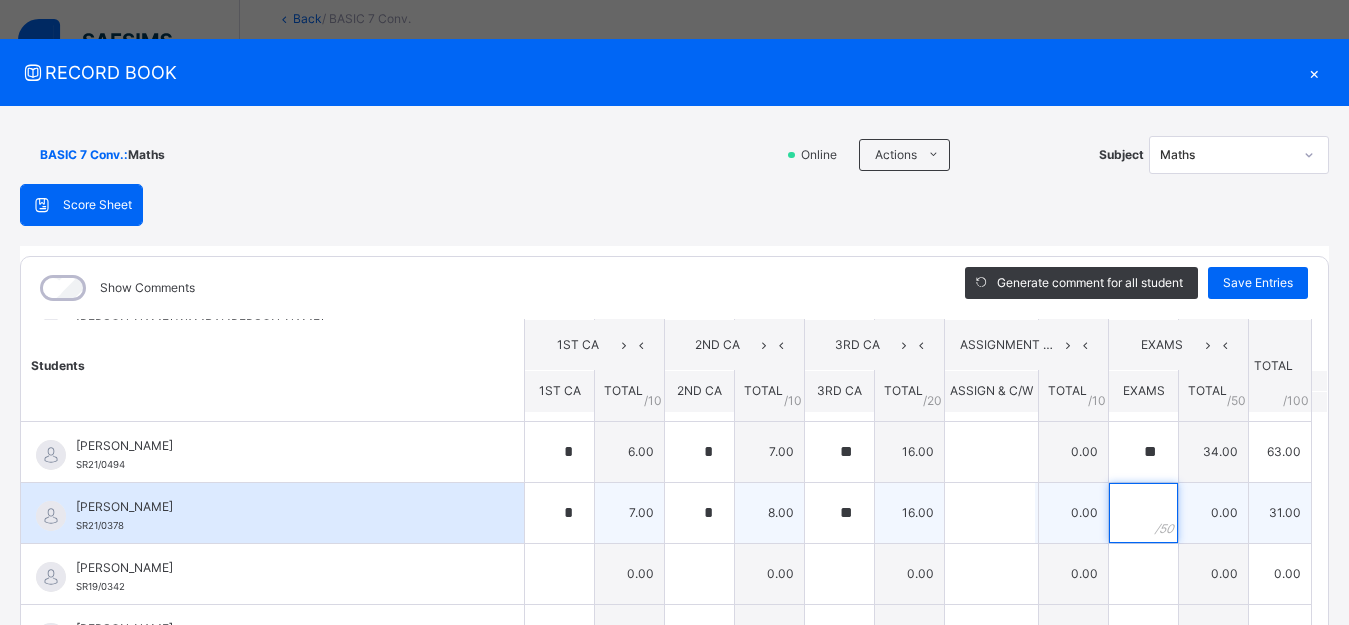 click at bounding box center (1143, 513) 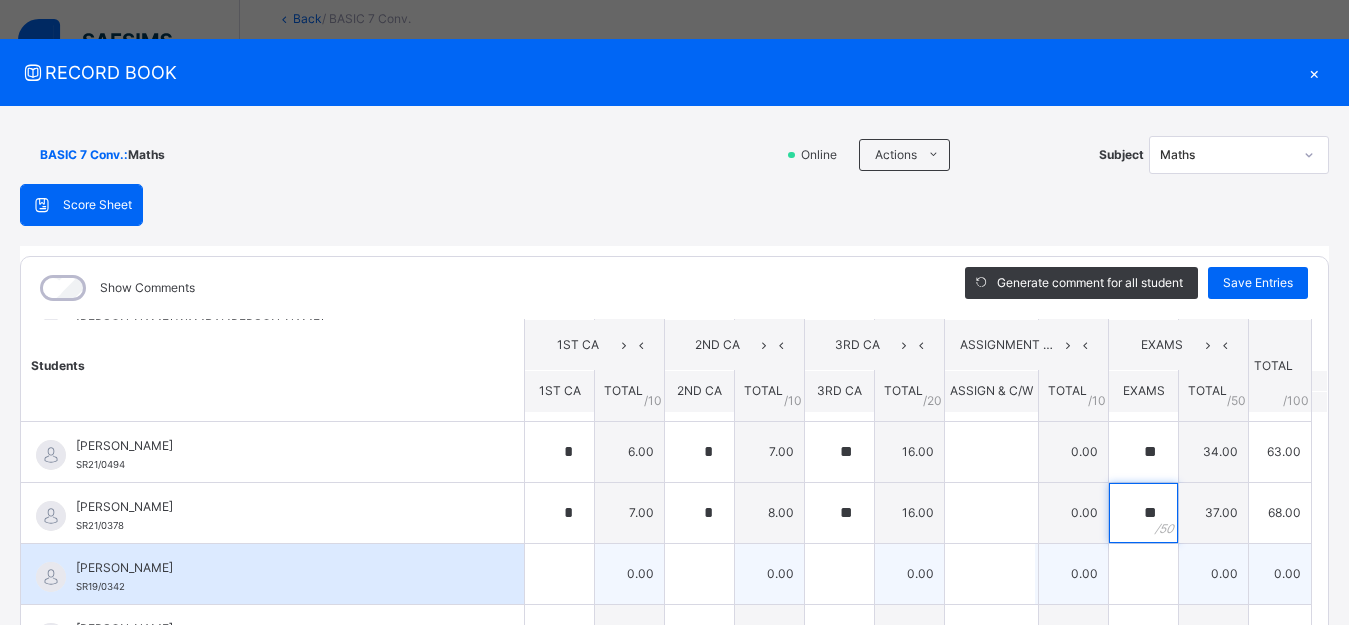 type on "**" 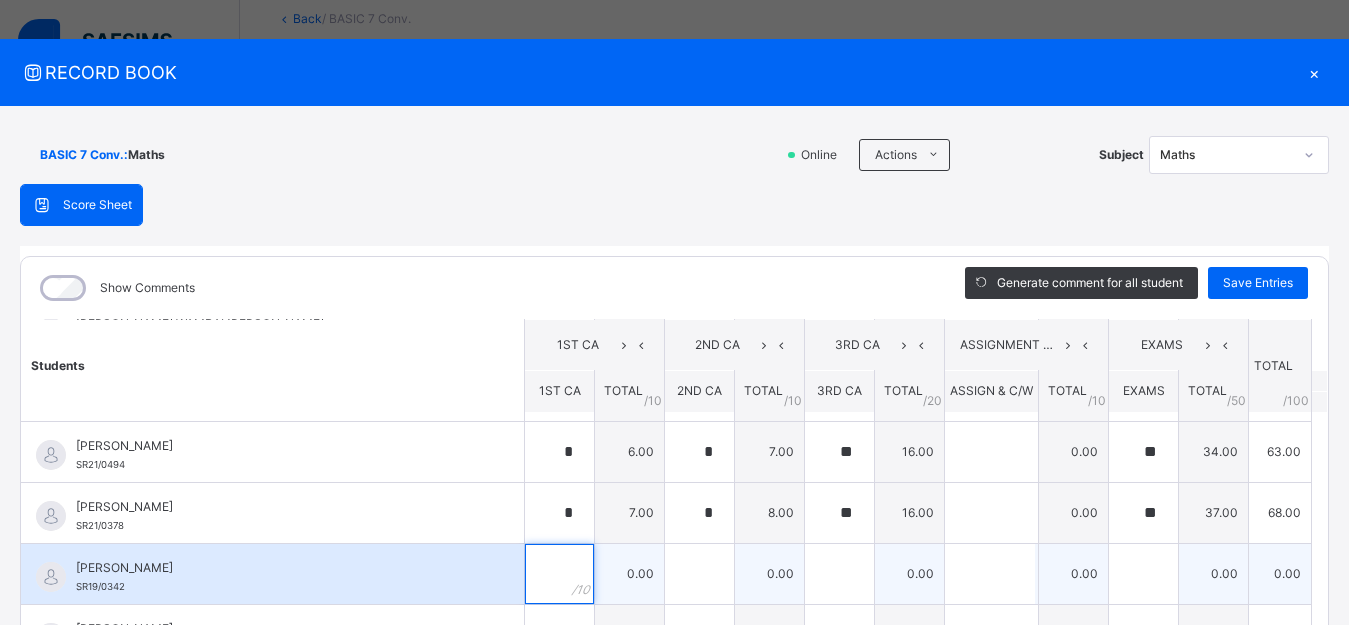 click at bounding box center [559, 574] 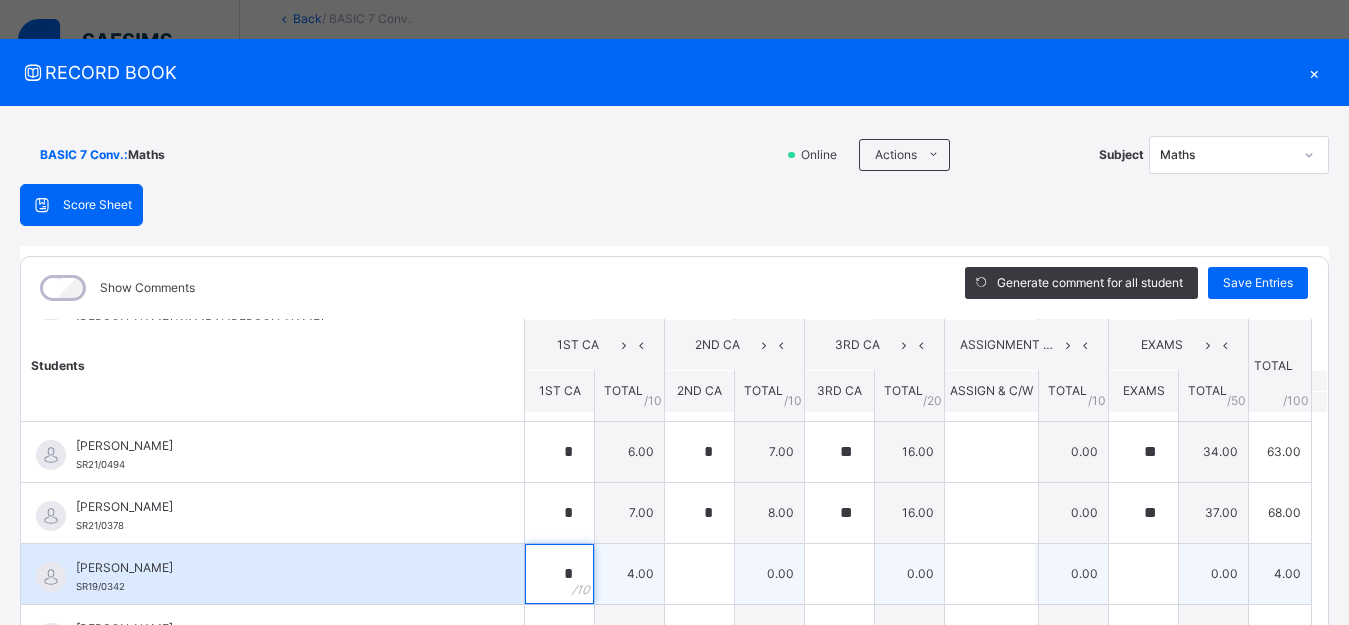 type on "*" 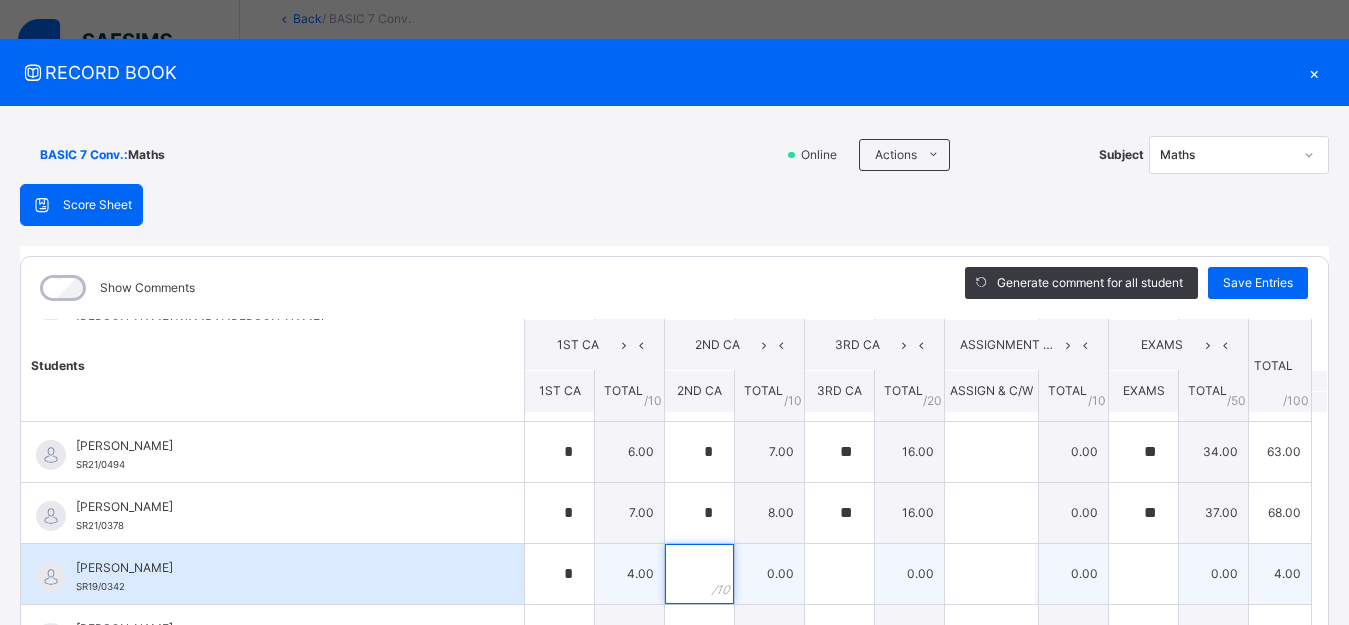 click at bounding box center (699, 574) 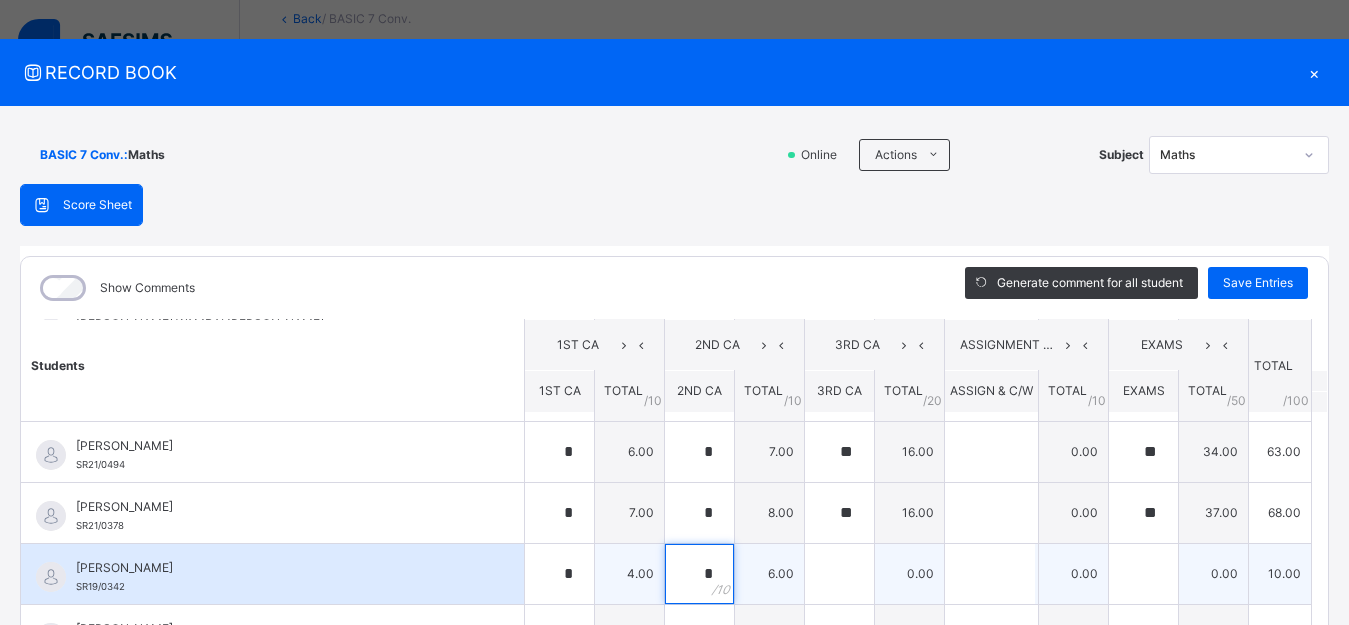 type on "*" 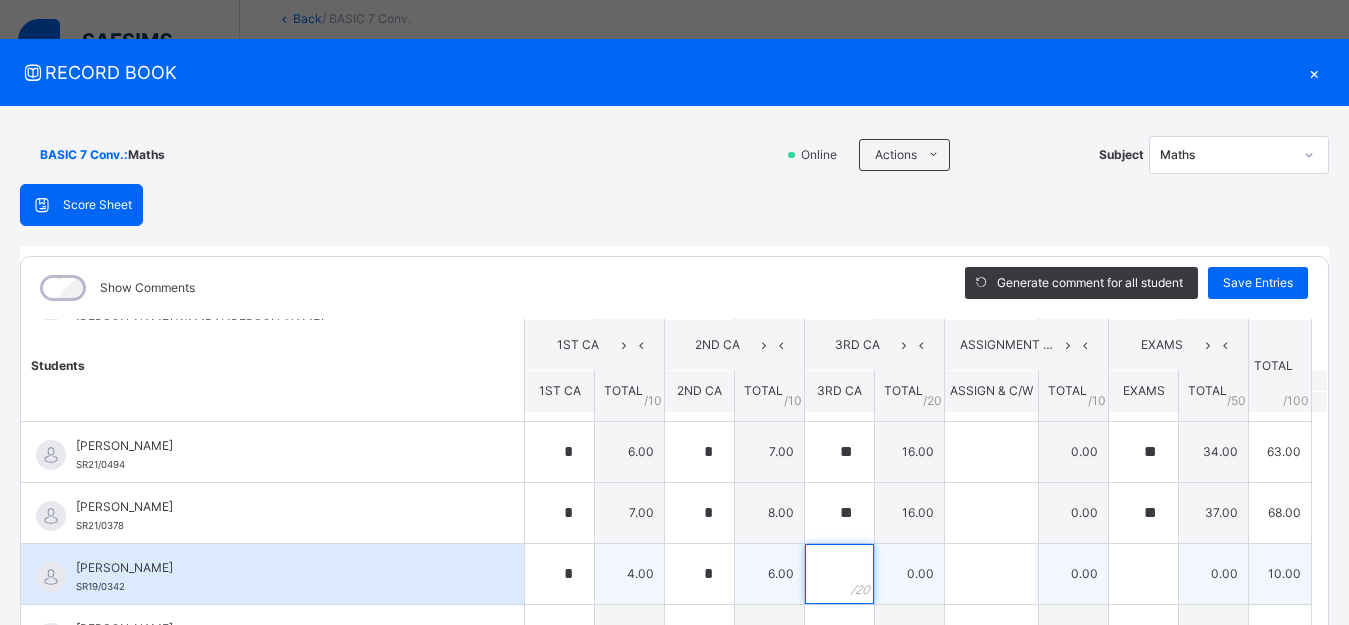click at bounding box center (839, 574) 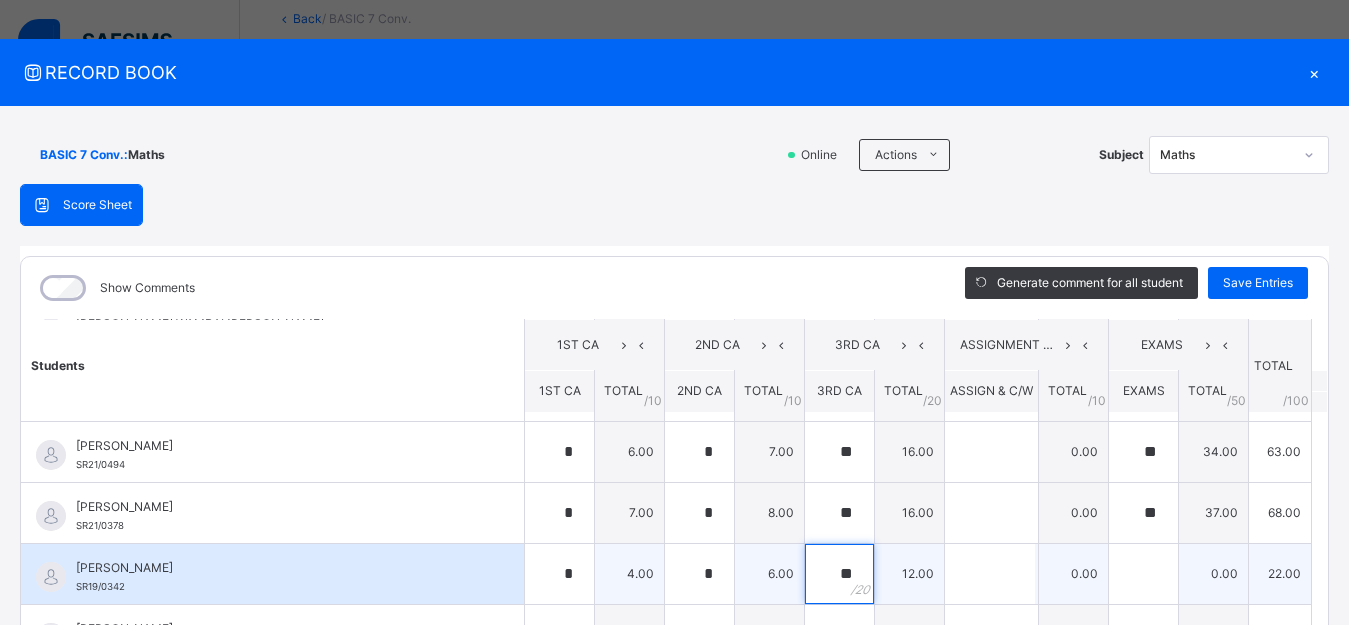 type on "**" 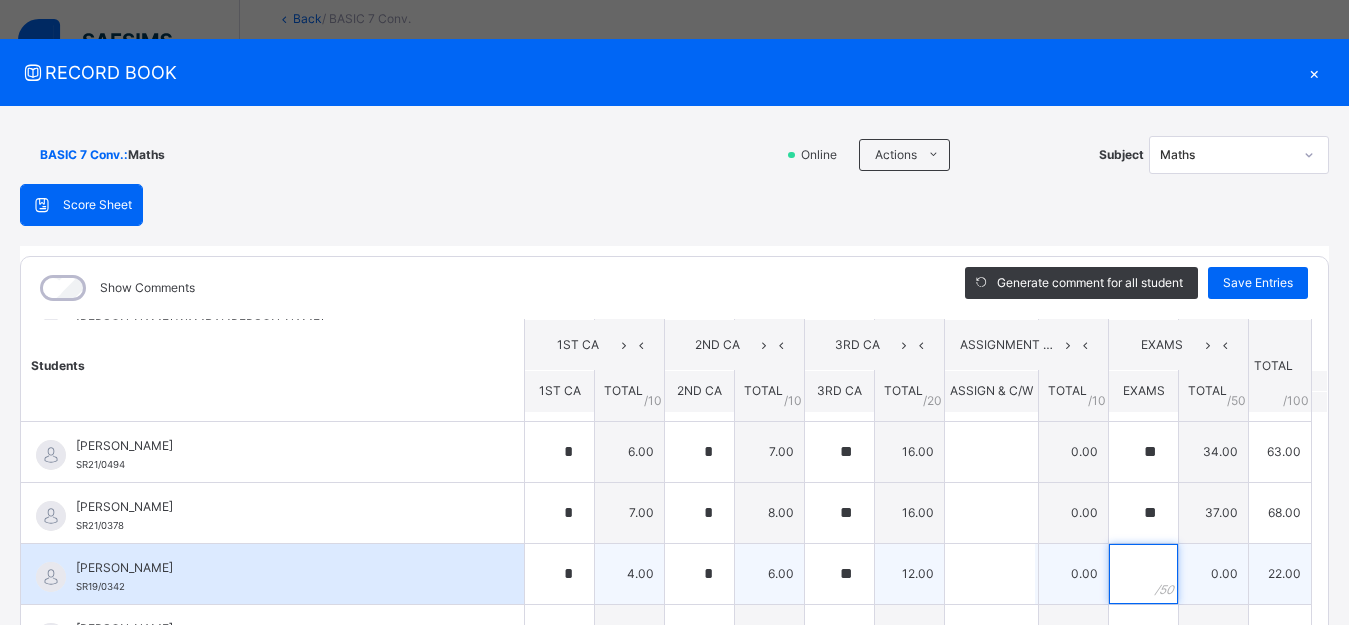 click at bounding box center [1143, 574] 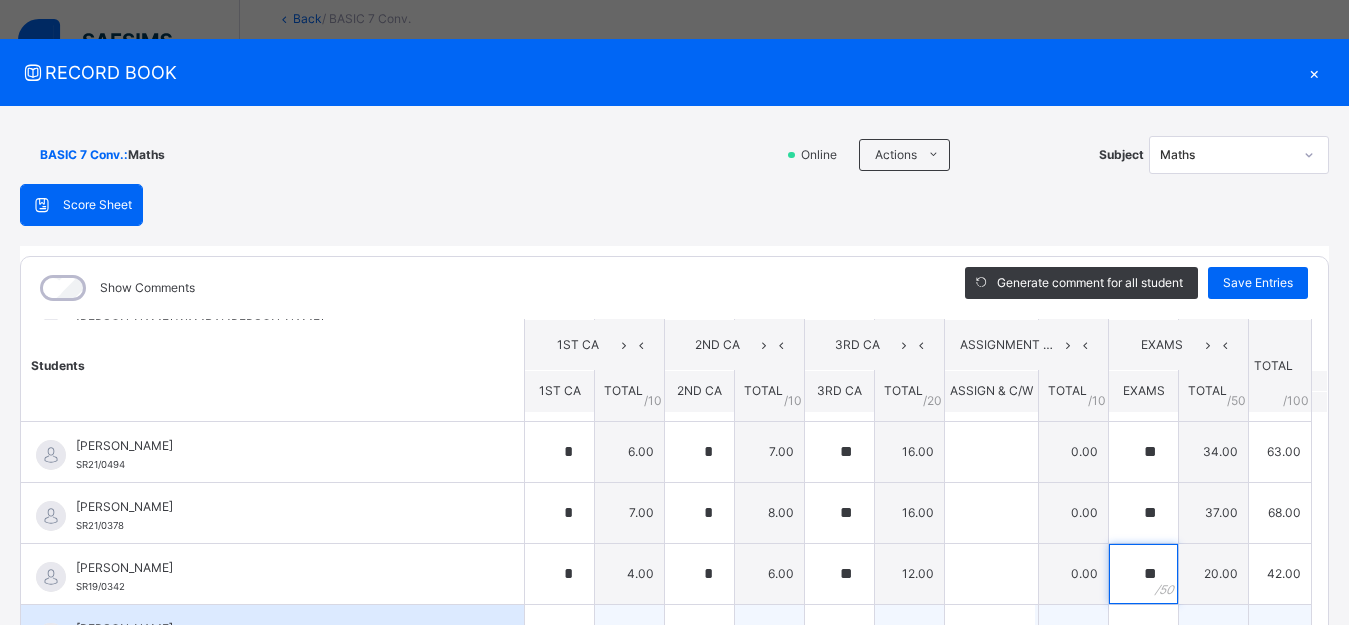 type on "**" 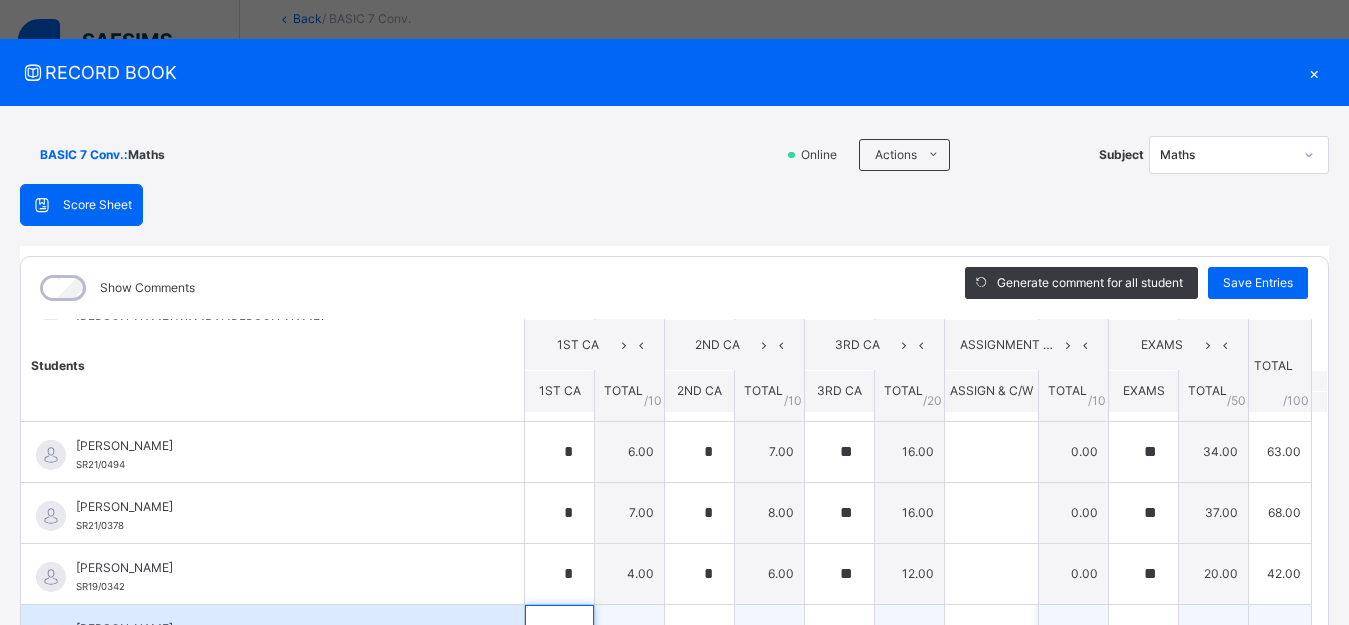 click at bounding box center (559, 635) 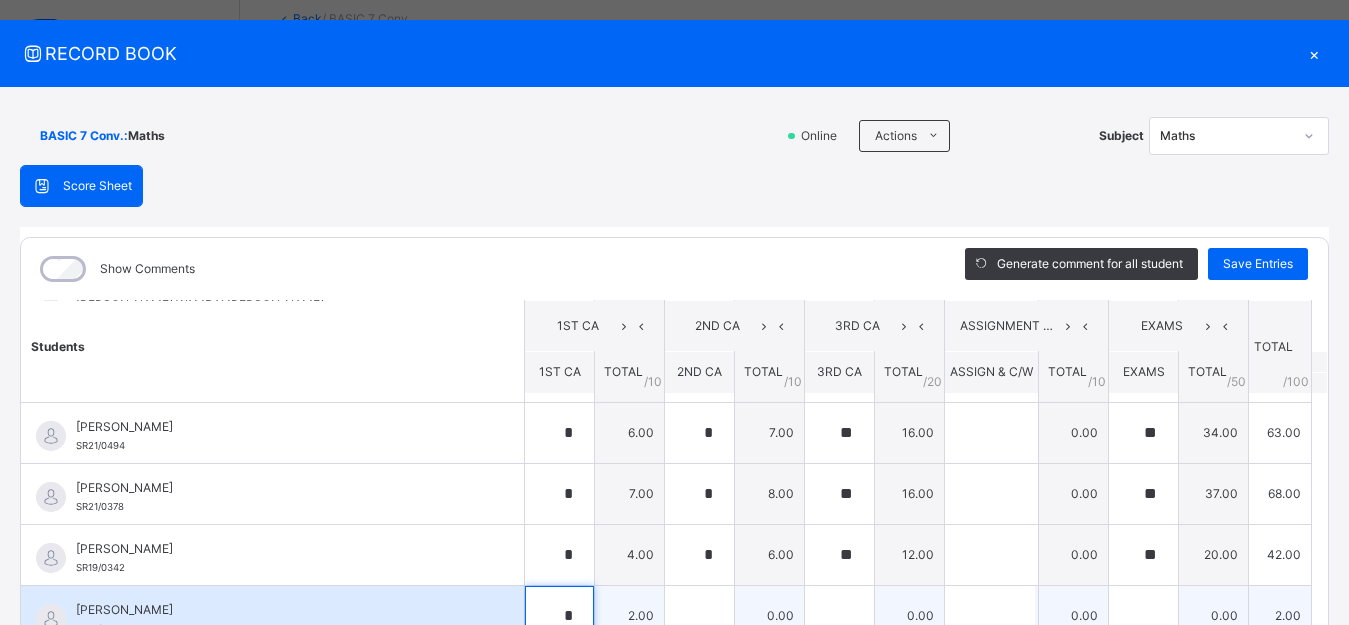 type on "*" 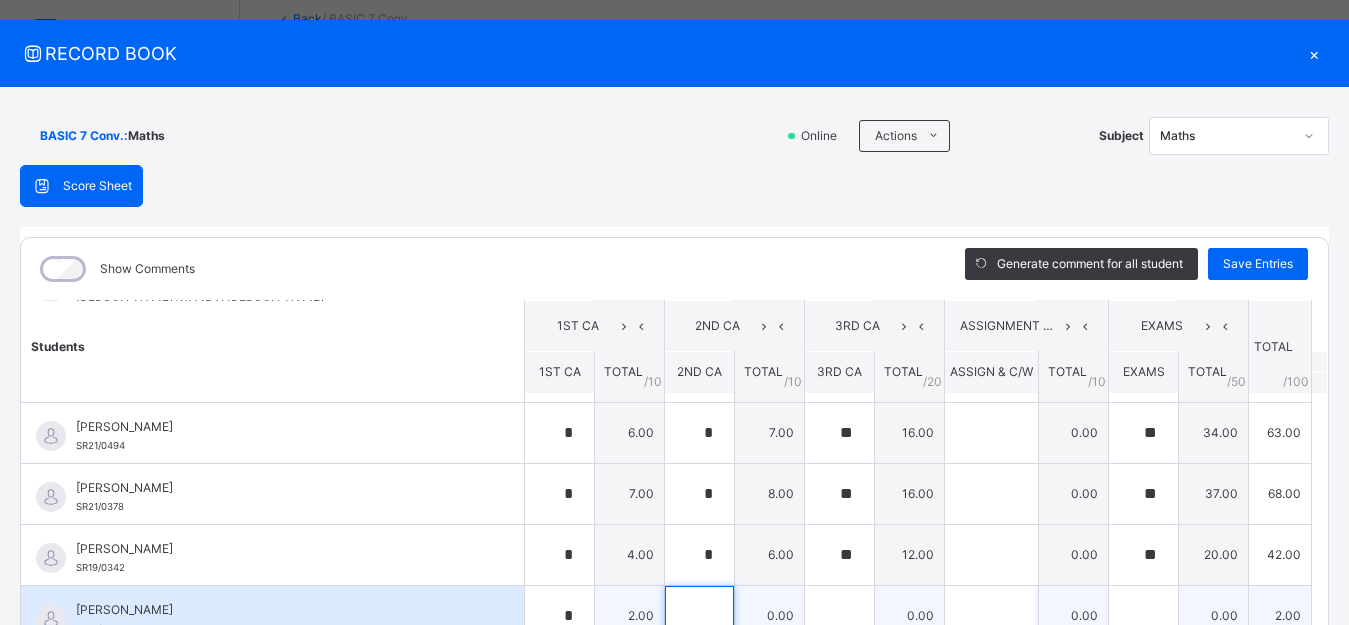 click at bounding box center (699, 616) 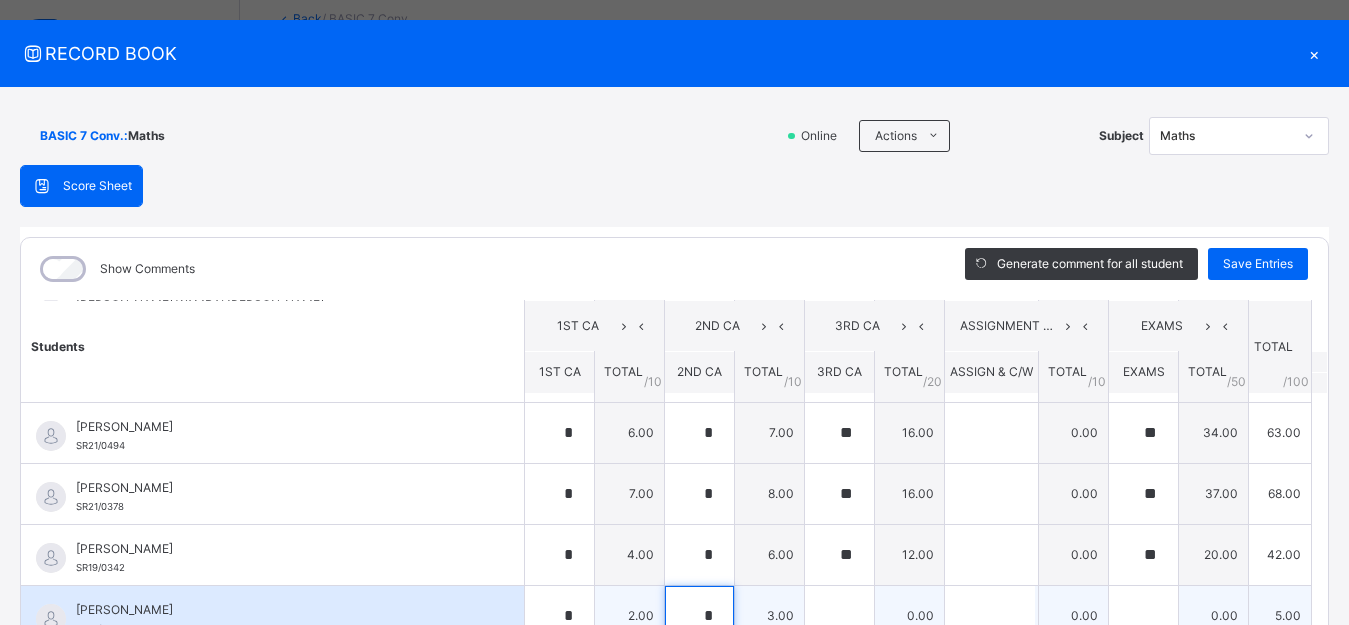 type on "*" 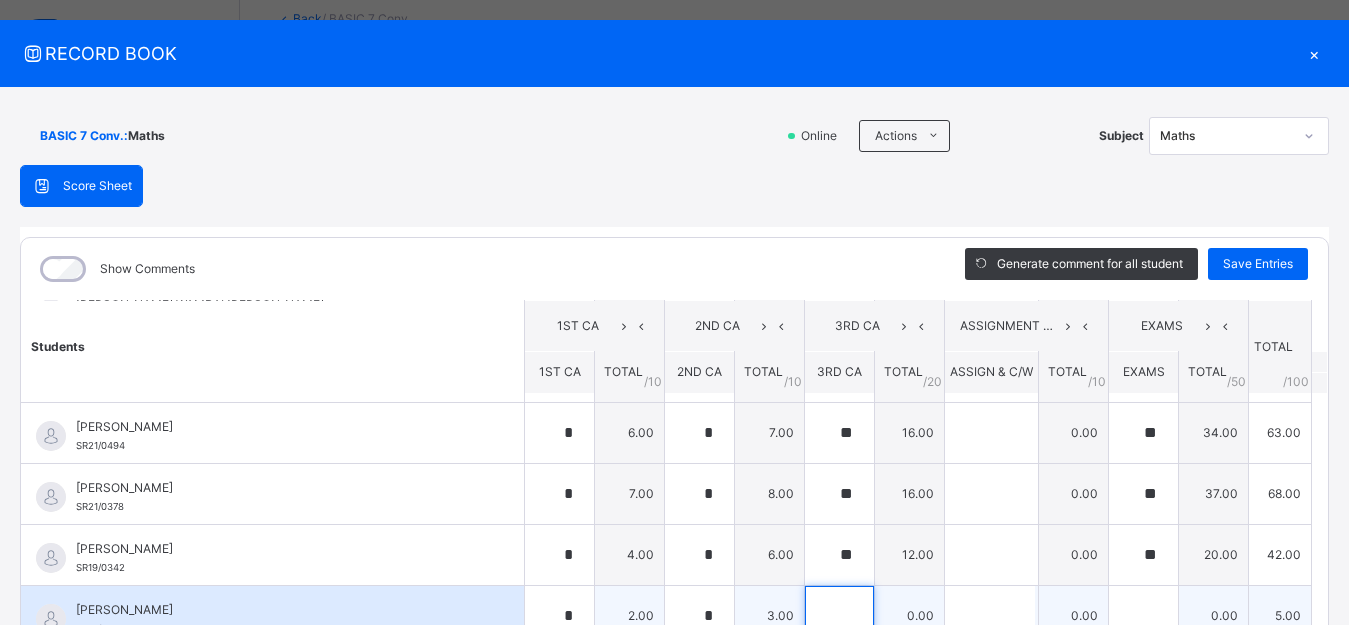 click at bounding box center (839, 616) 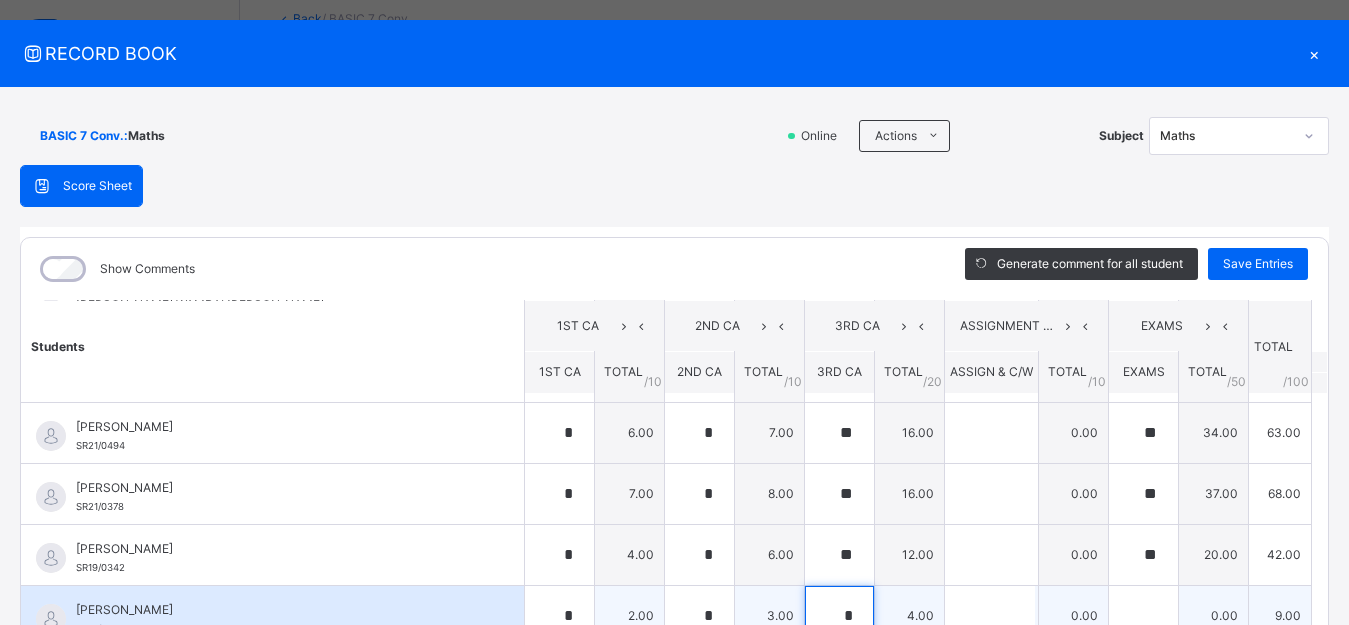 type on "*" 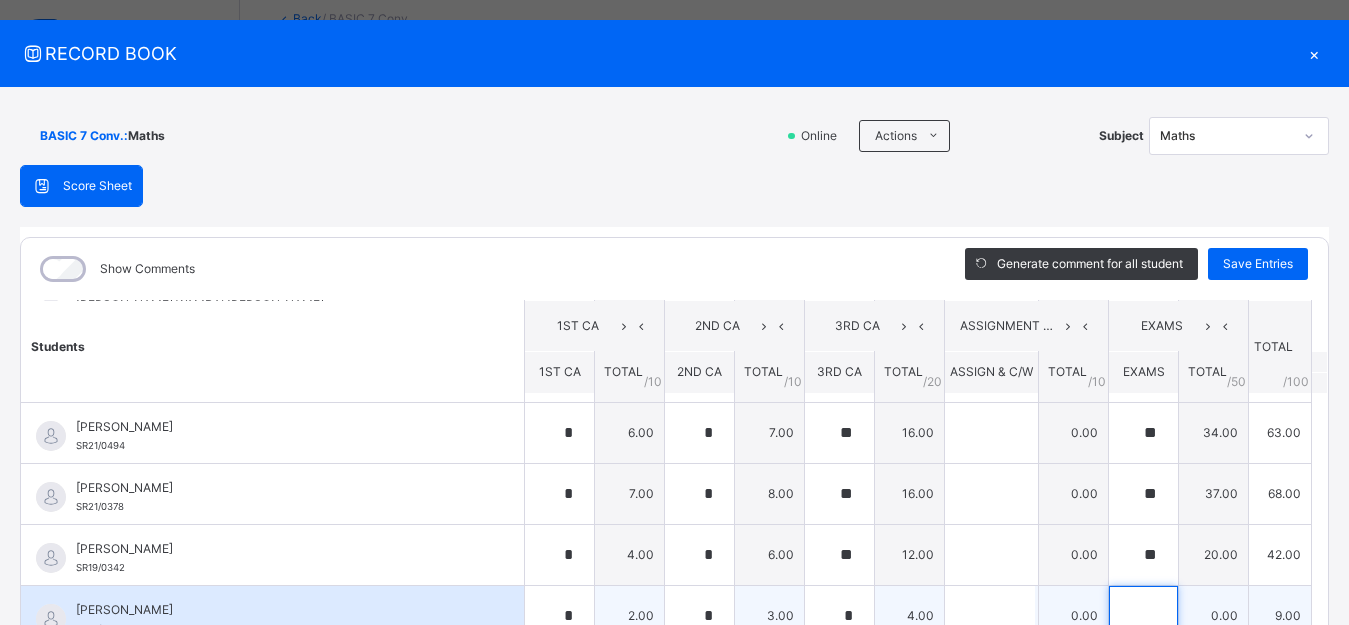 click at bounding box center (1143, 616) 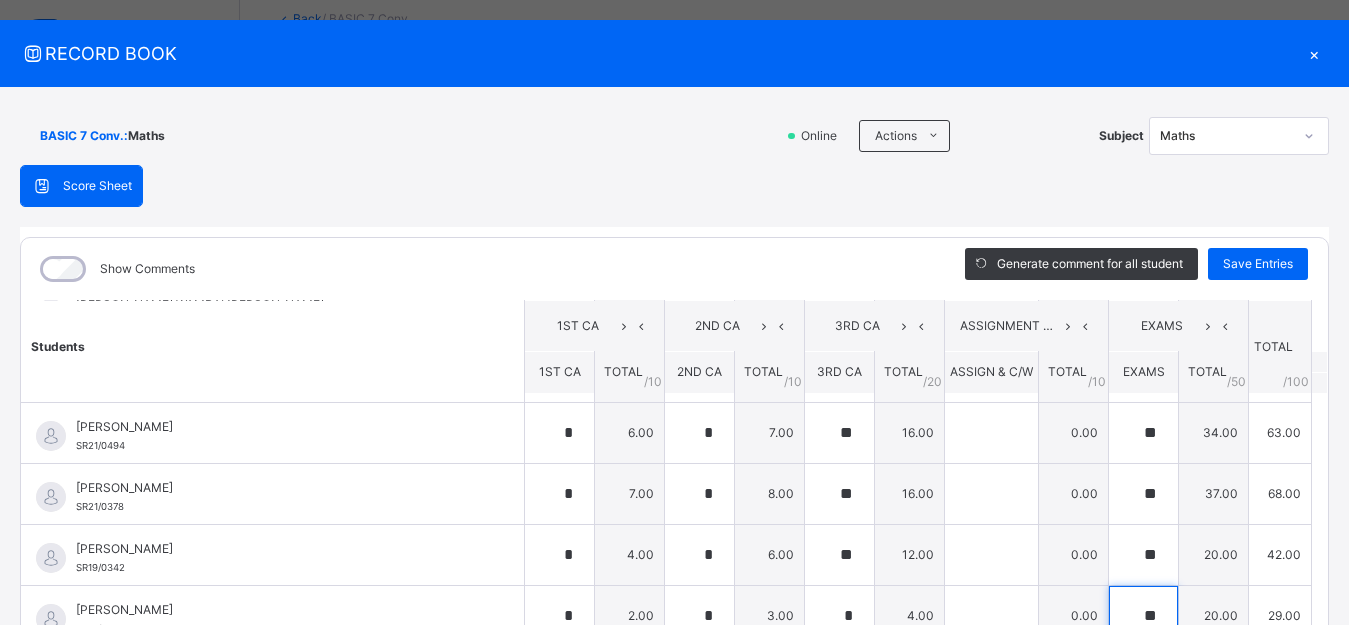 scroll, scrollTop: 732, scrollLeft: 0, axis: vertical 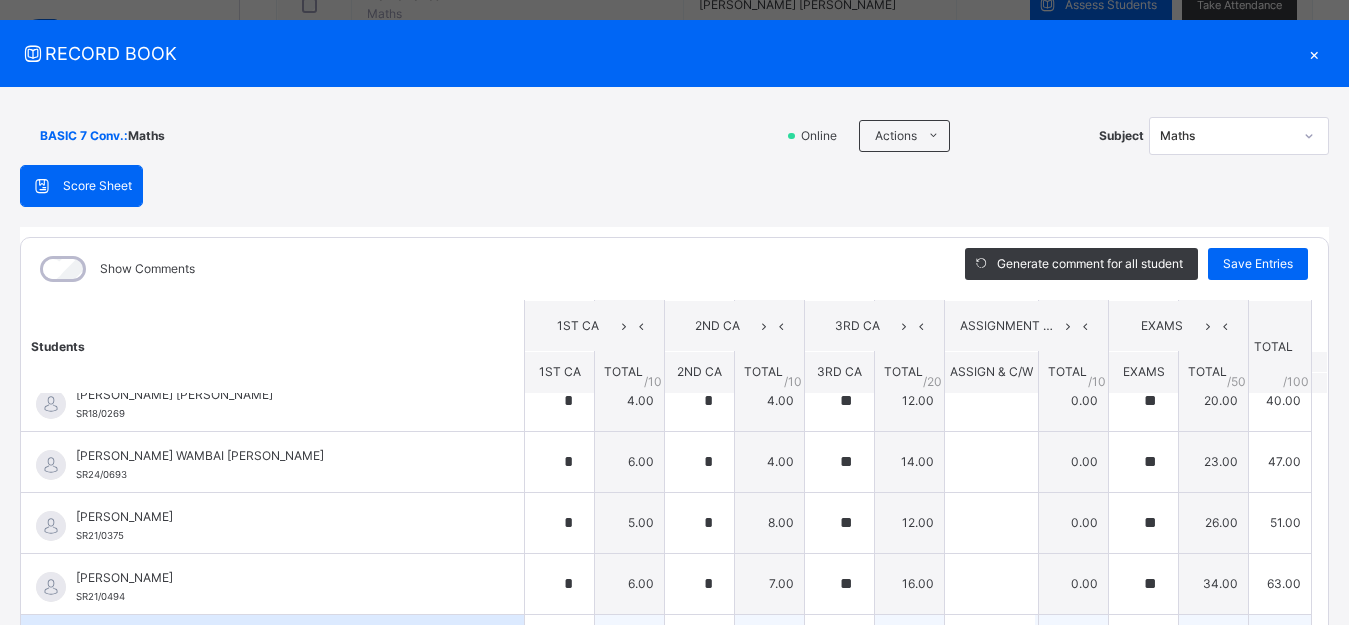 type on "**" 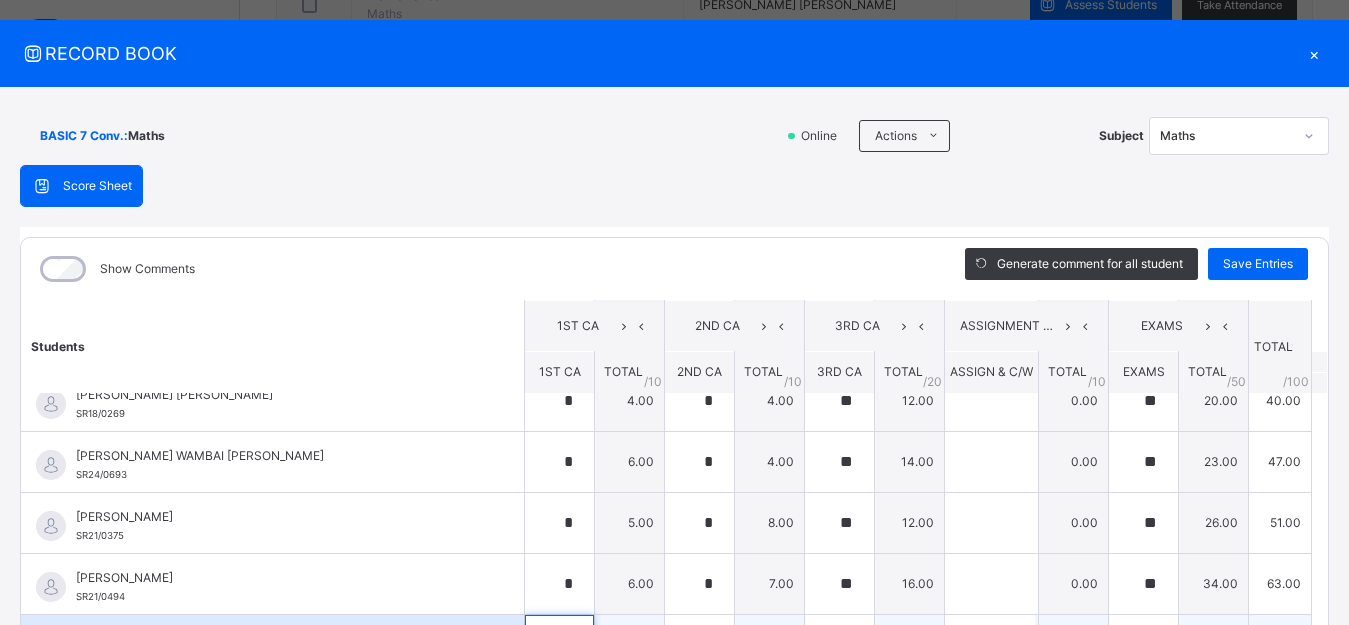click on "*" at bounding box center [559, 645] 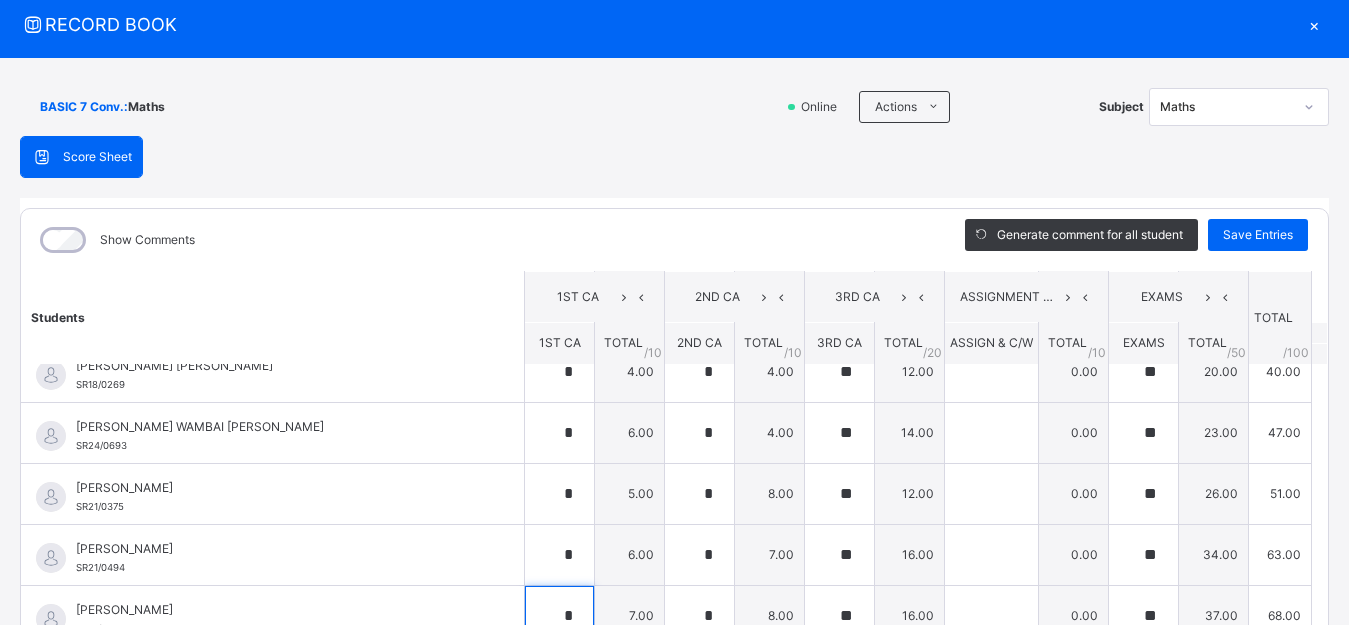 scroll, scrollTop: 1009, scrollLeft: 0, axis: vertical 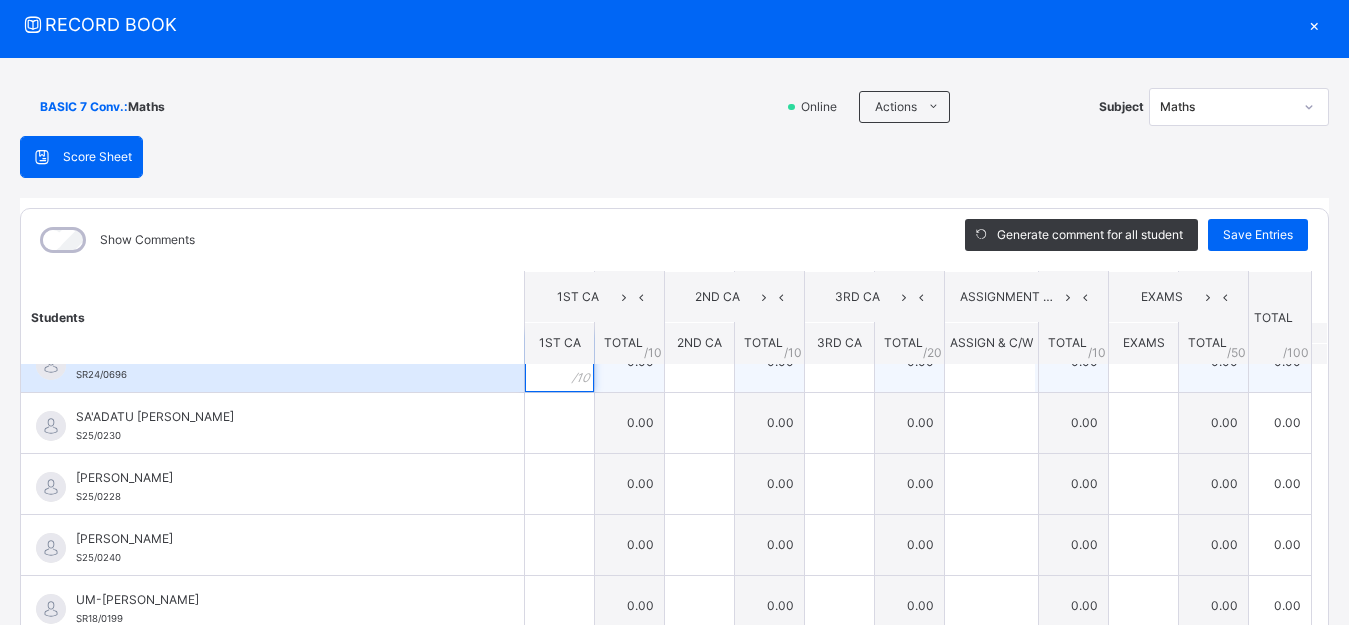 click at bounding box center [559, 362] 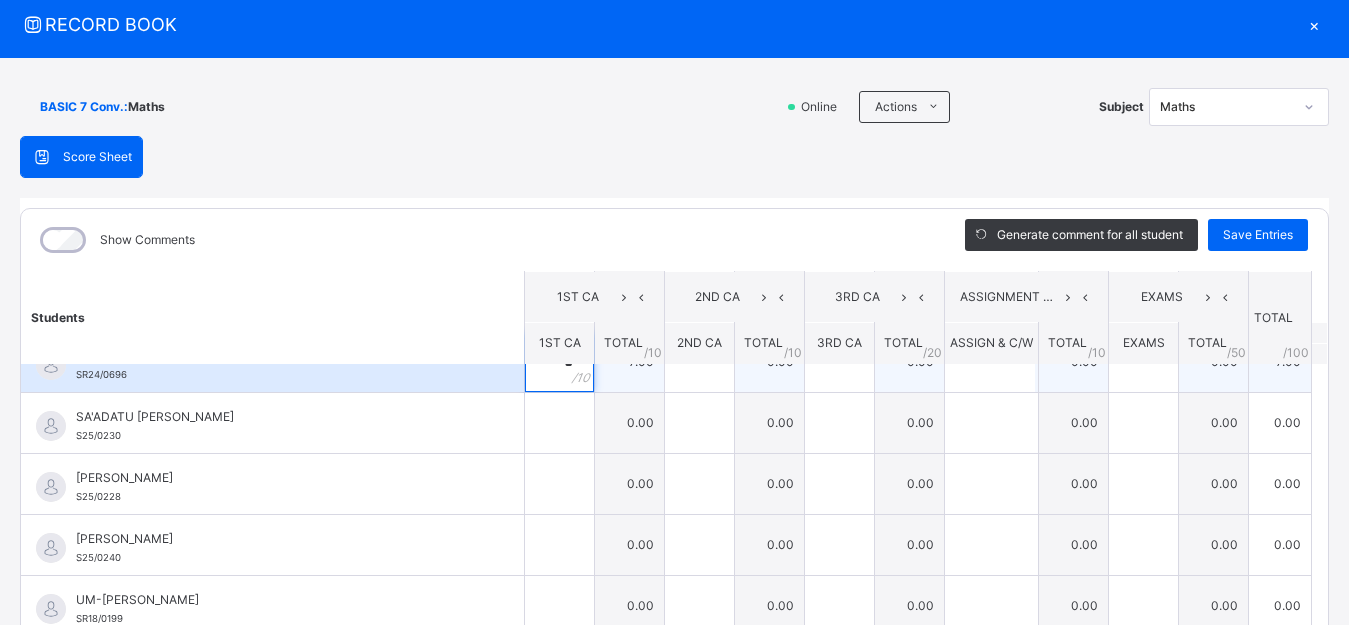 type on "*" 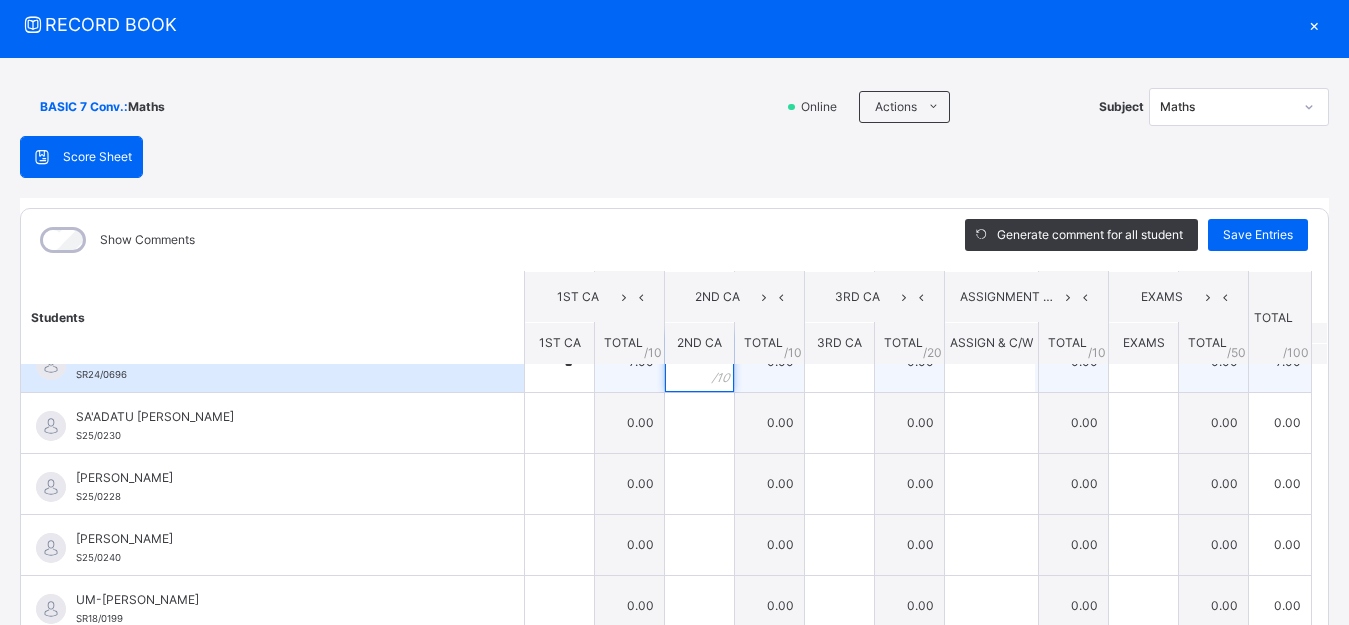 click at bounding box center (699, 362) 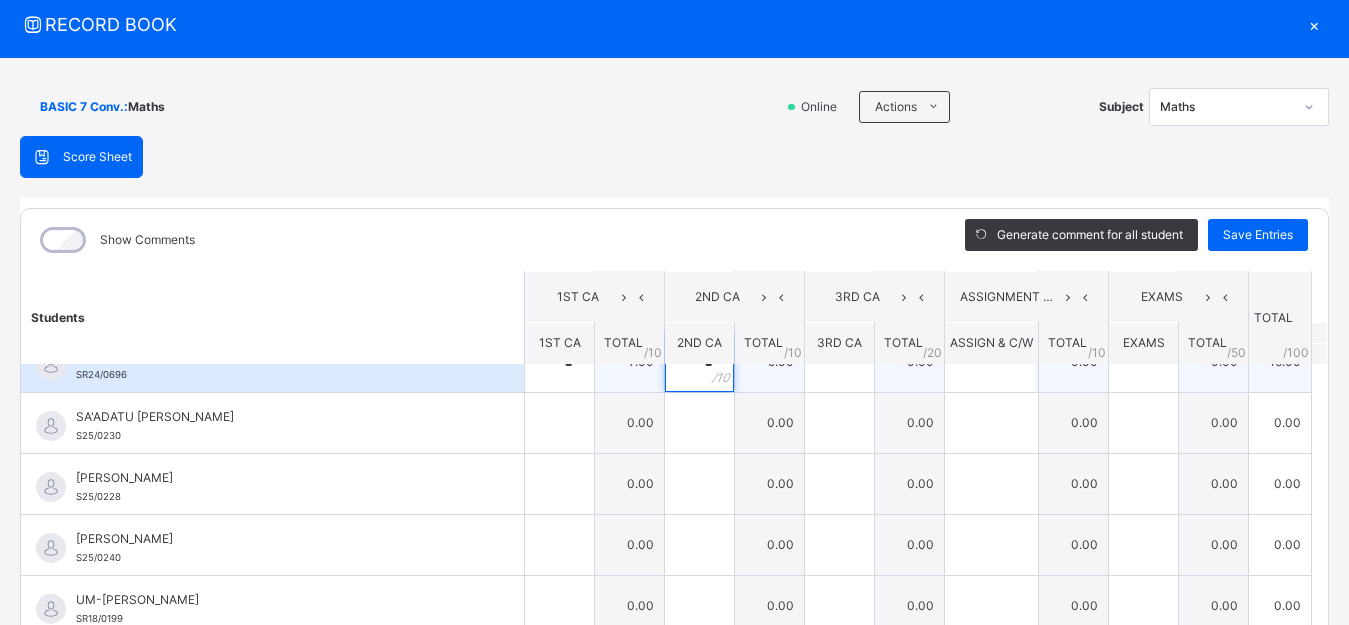 type on "*" 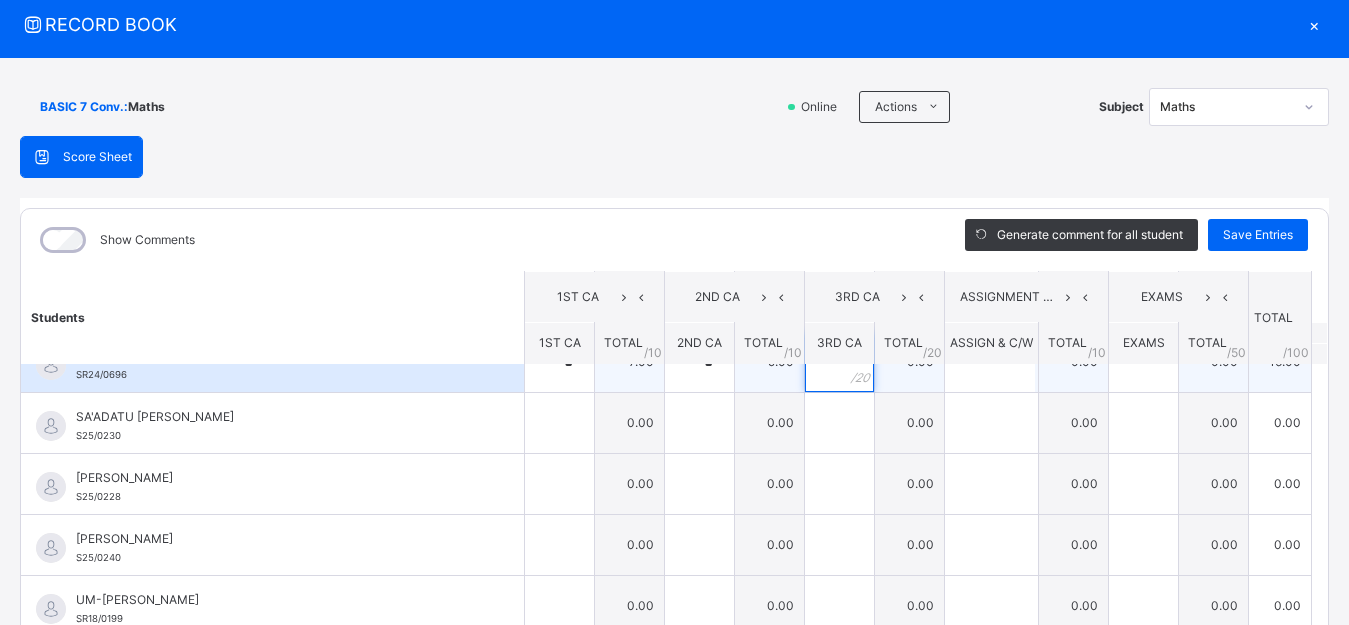 click at bounding box center (839, 362) 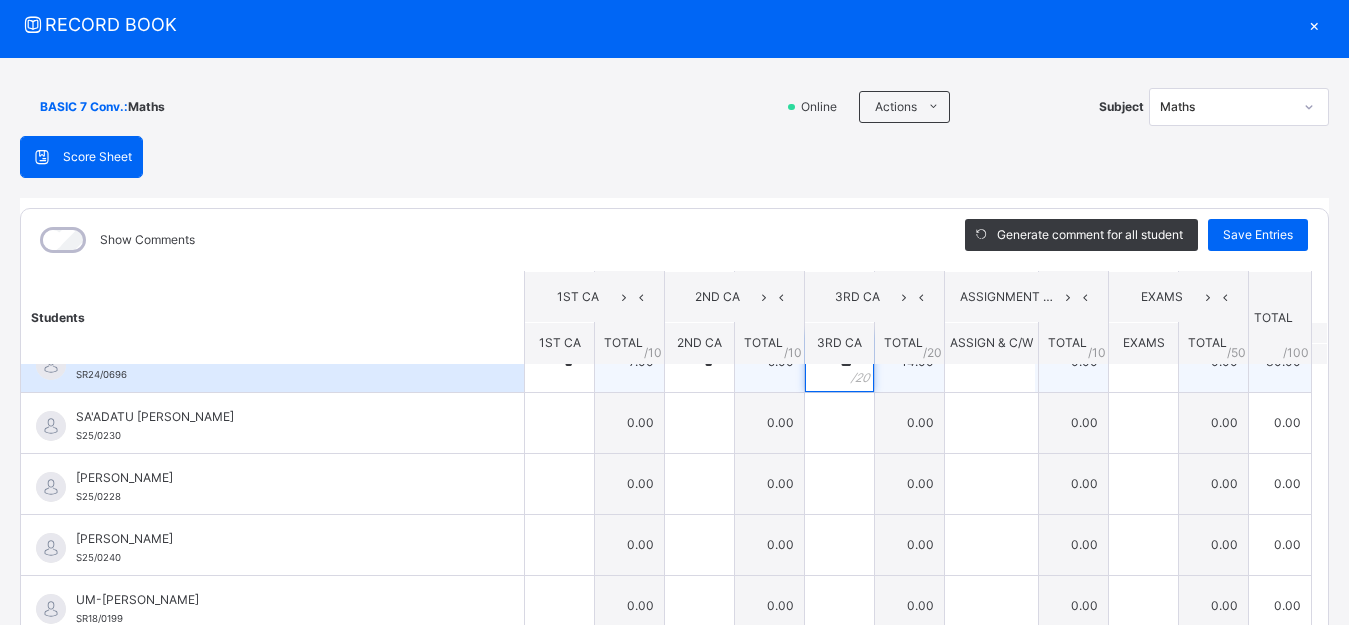 type on "**" 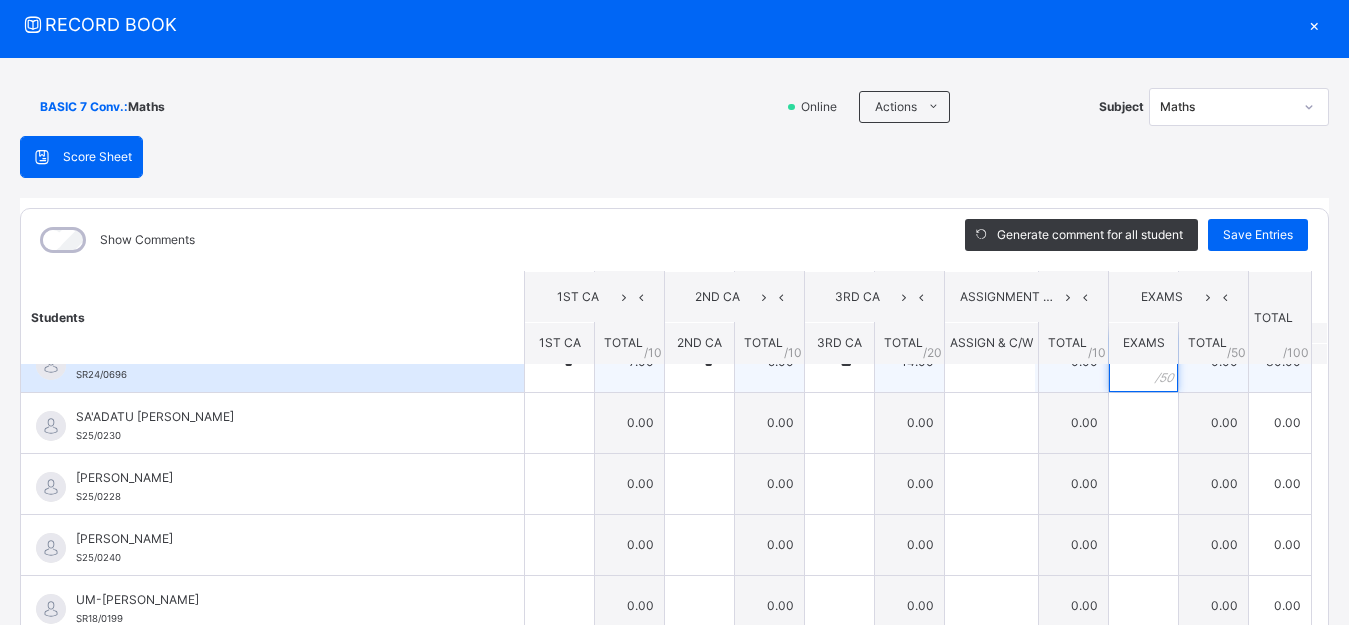 click at bounding box center (1143, 362) 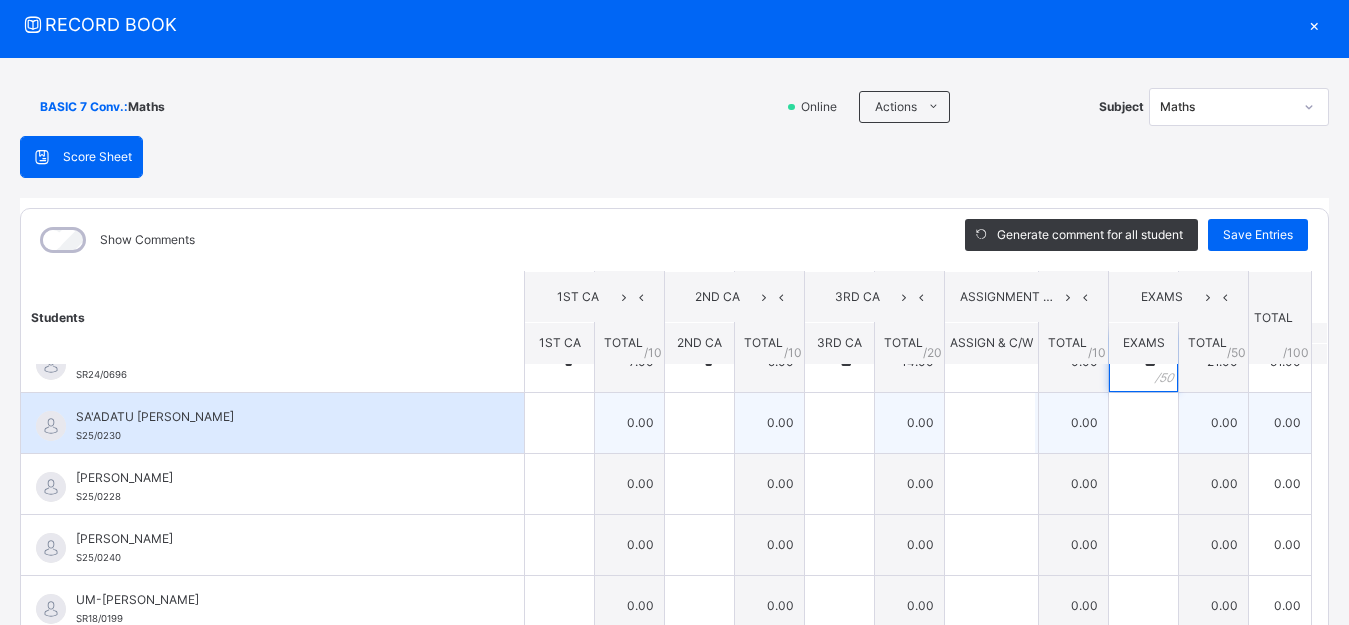 type on "**" 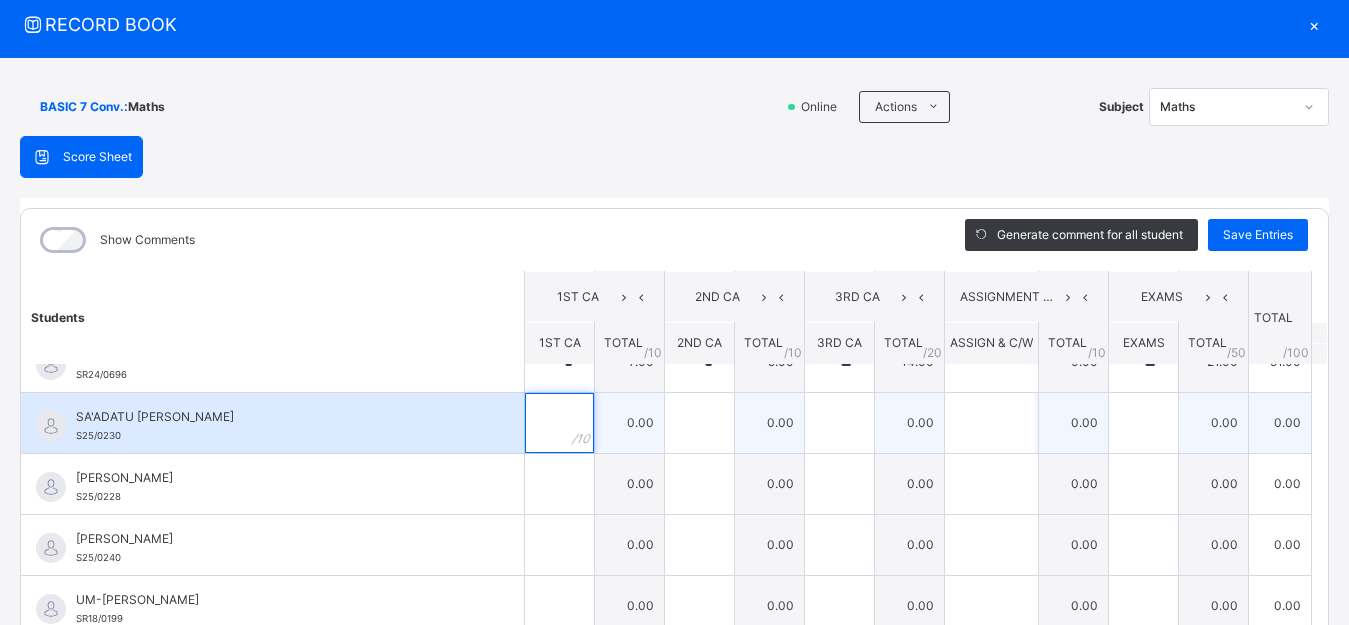 click at bounding box center [559, 423] 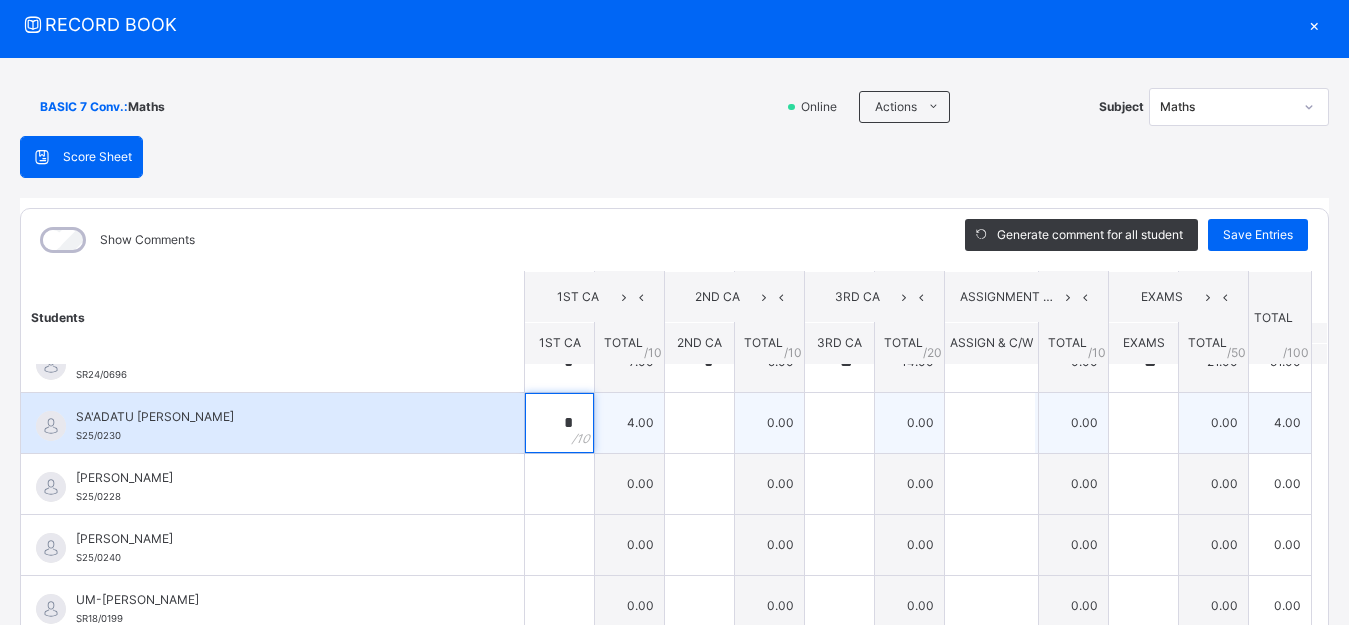 type on "*" 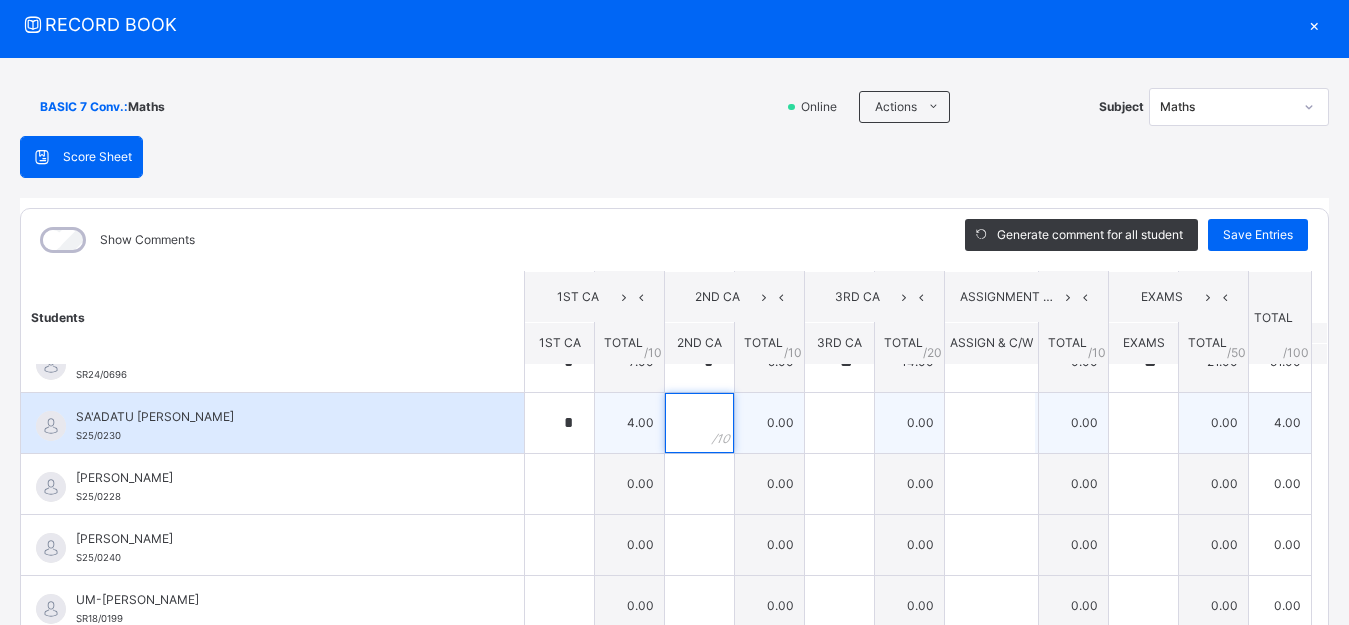 click at bounding box center (699, 423) 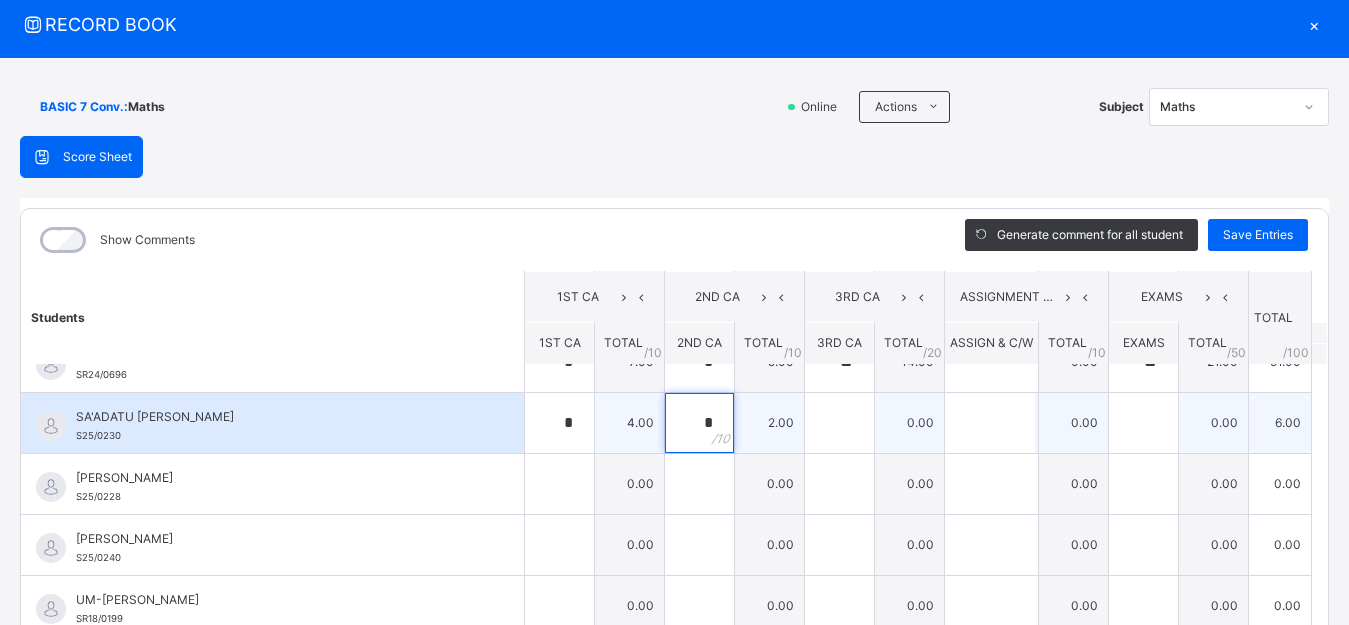type on "*" 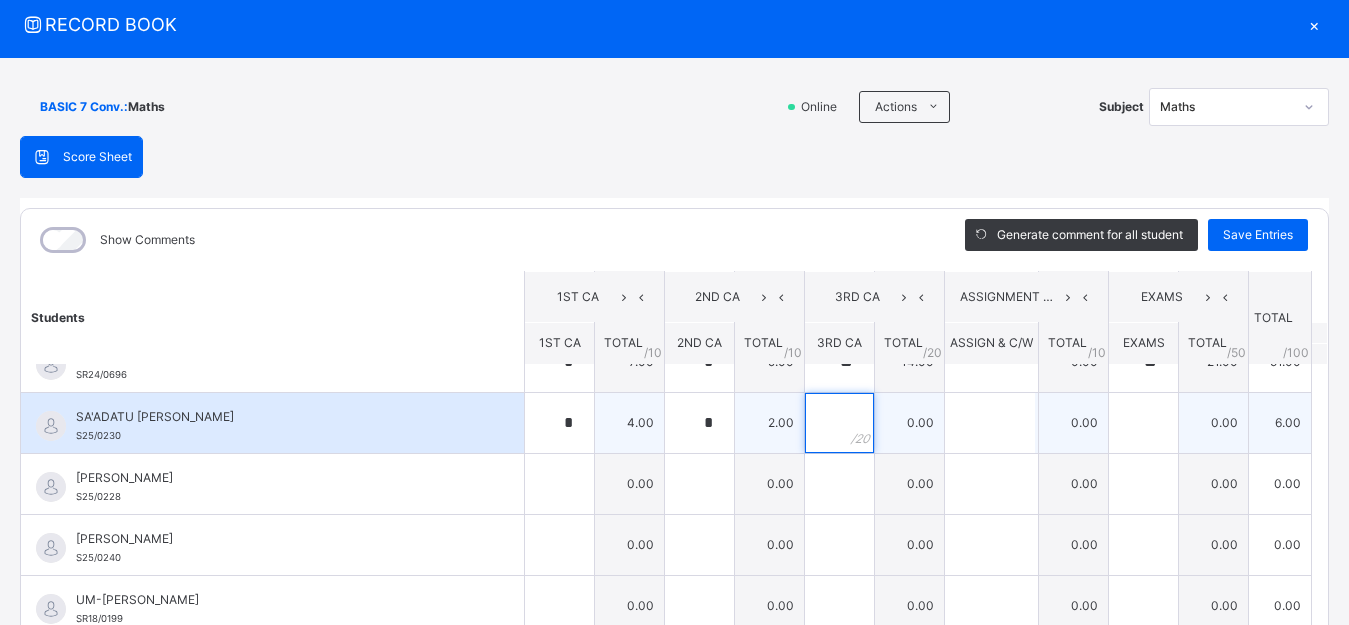 click at bounding box center [839, 423] 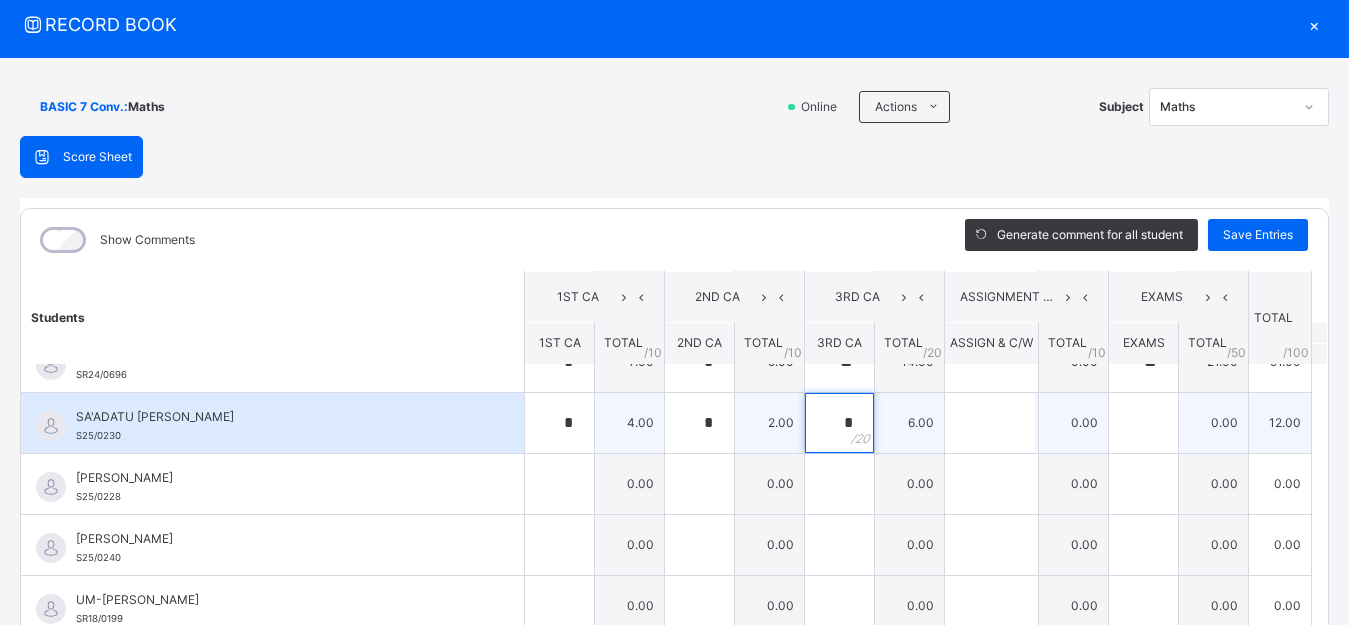 type on "*" 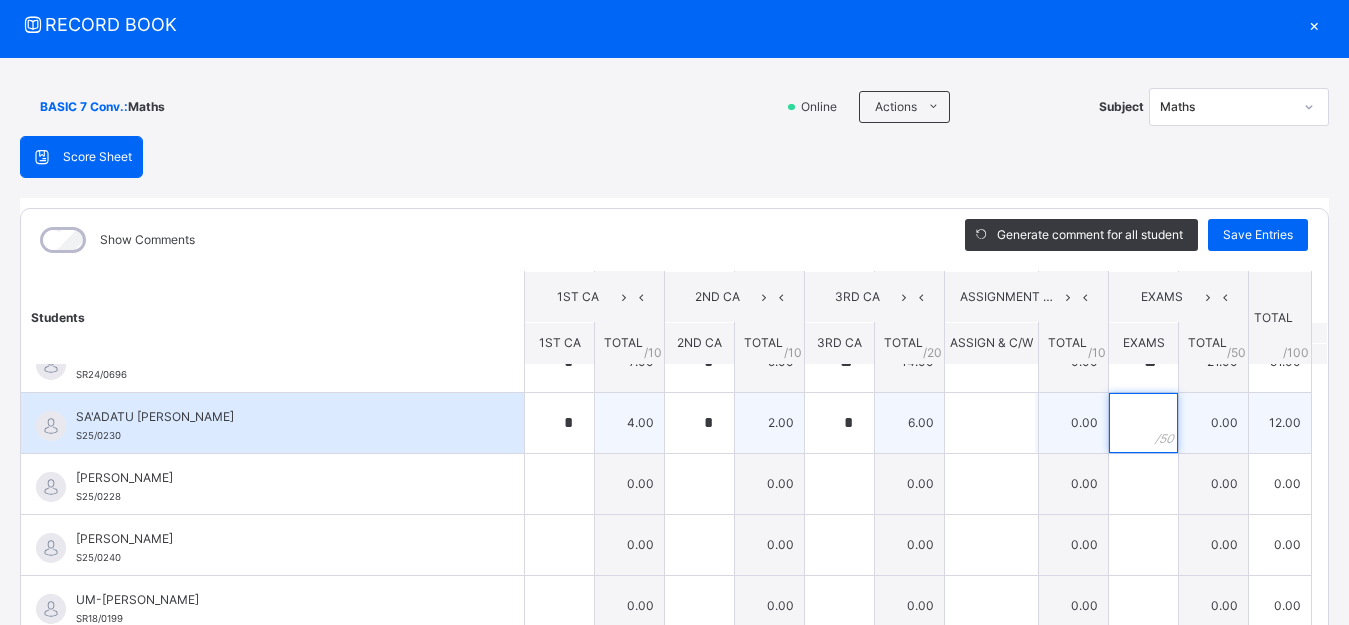click at bounding box center [1143, 423] 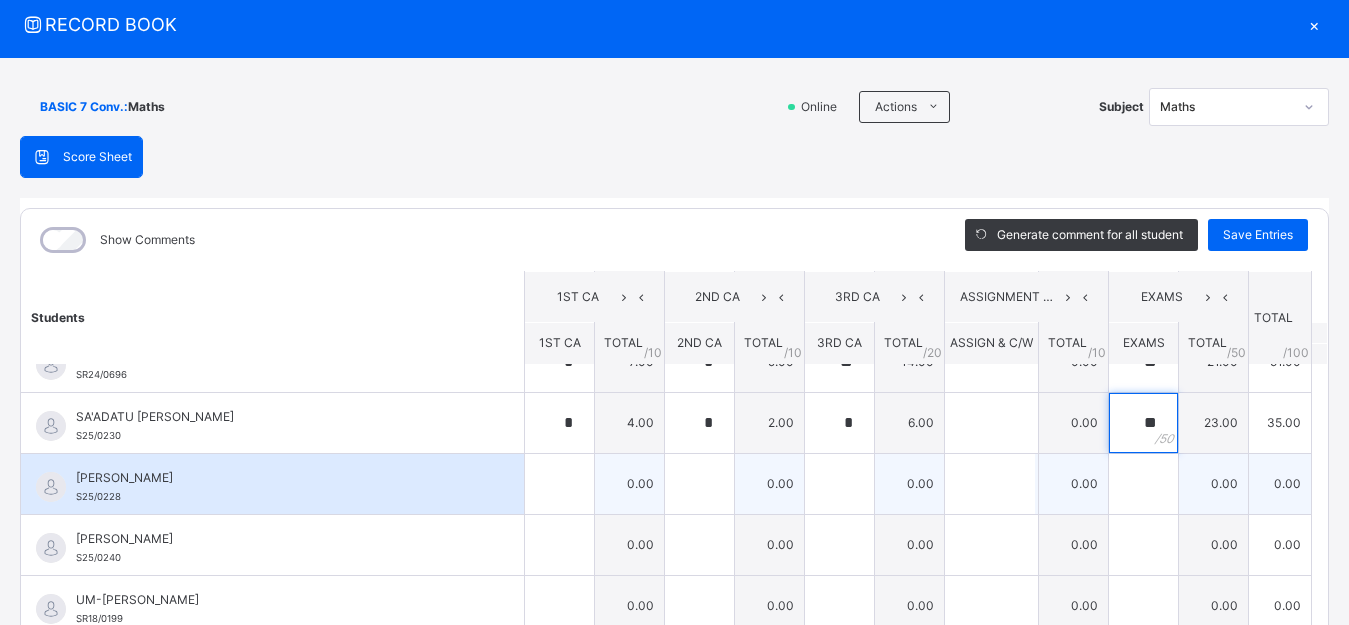 type on "**" 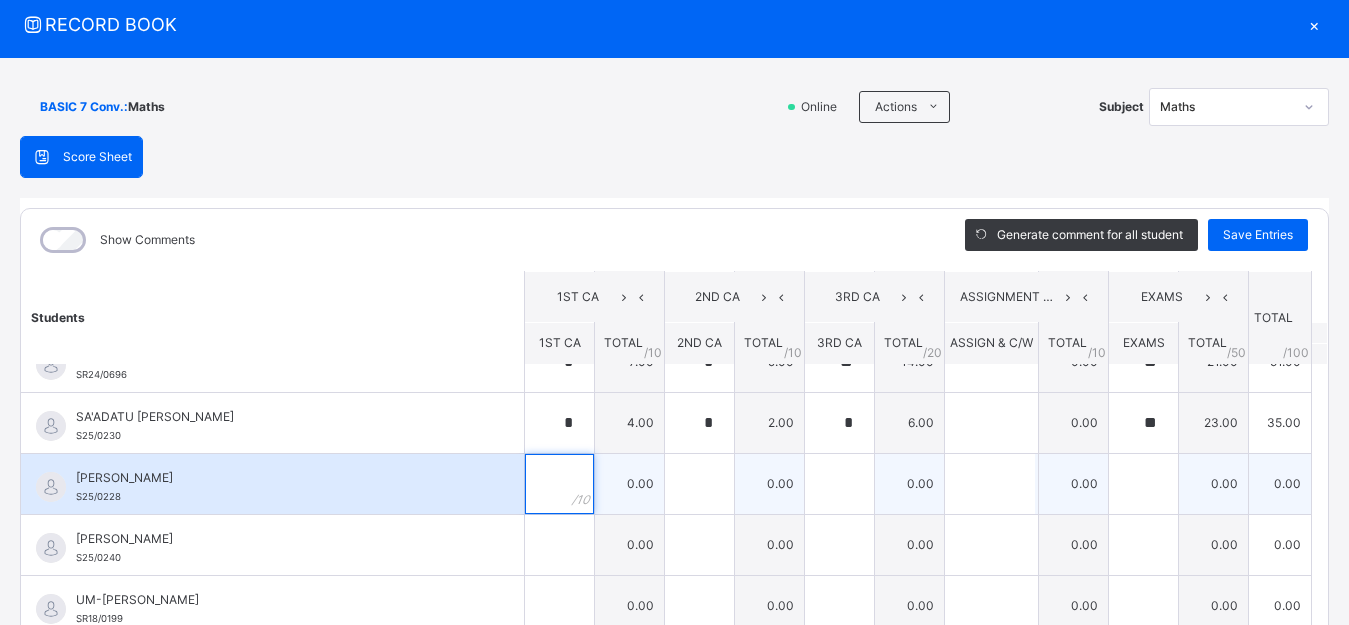 click at bounding box center [559, 484] 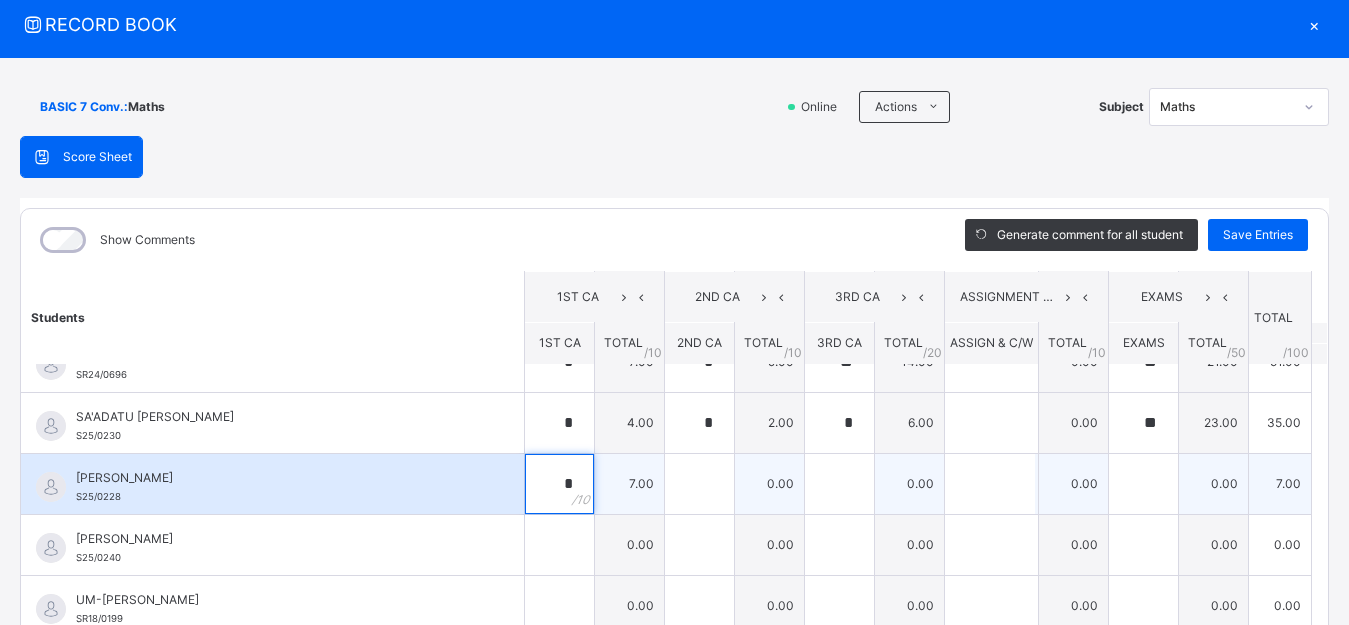 type on "*" 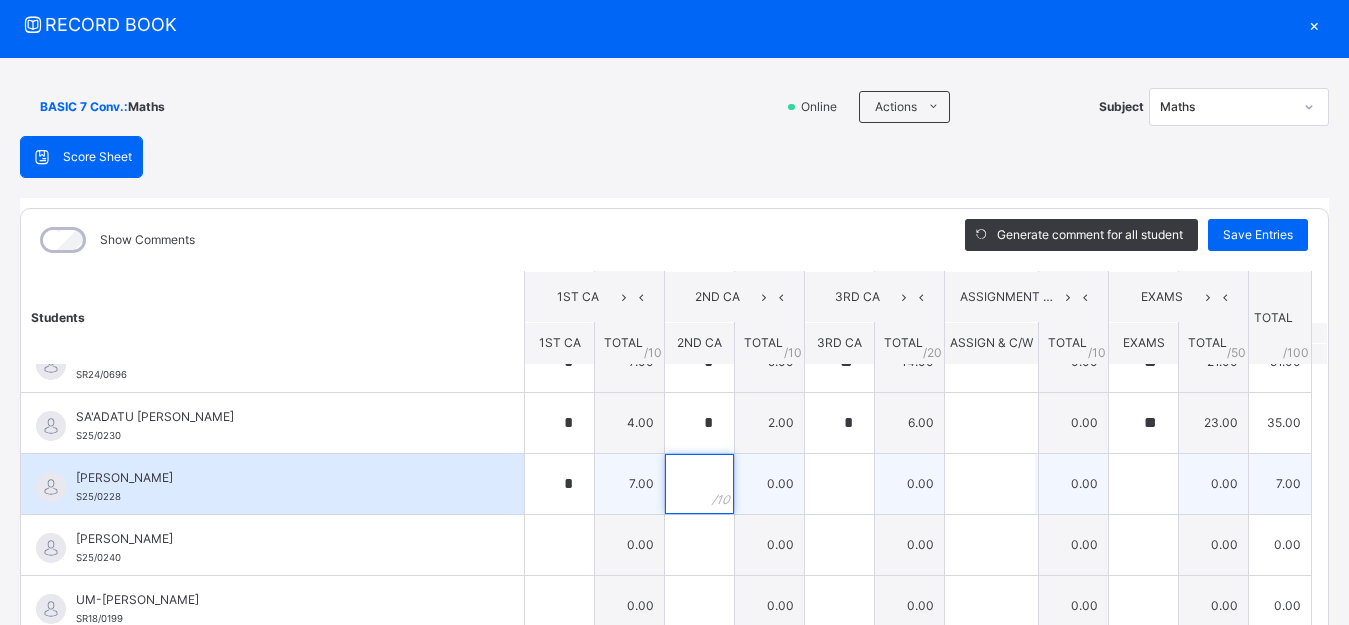 click at bounding box center [699, 484] 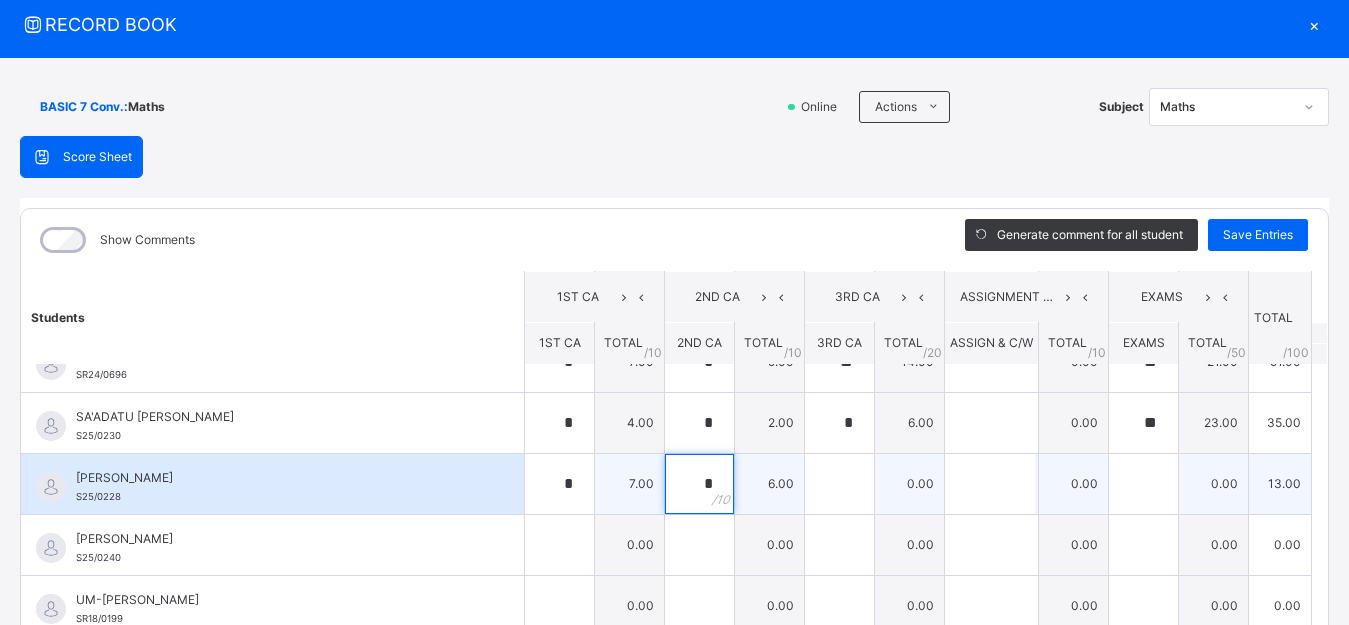 type on "*" 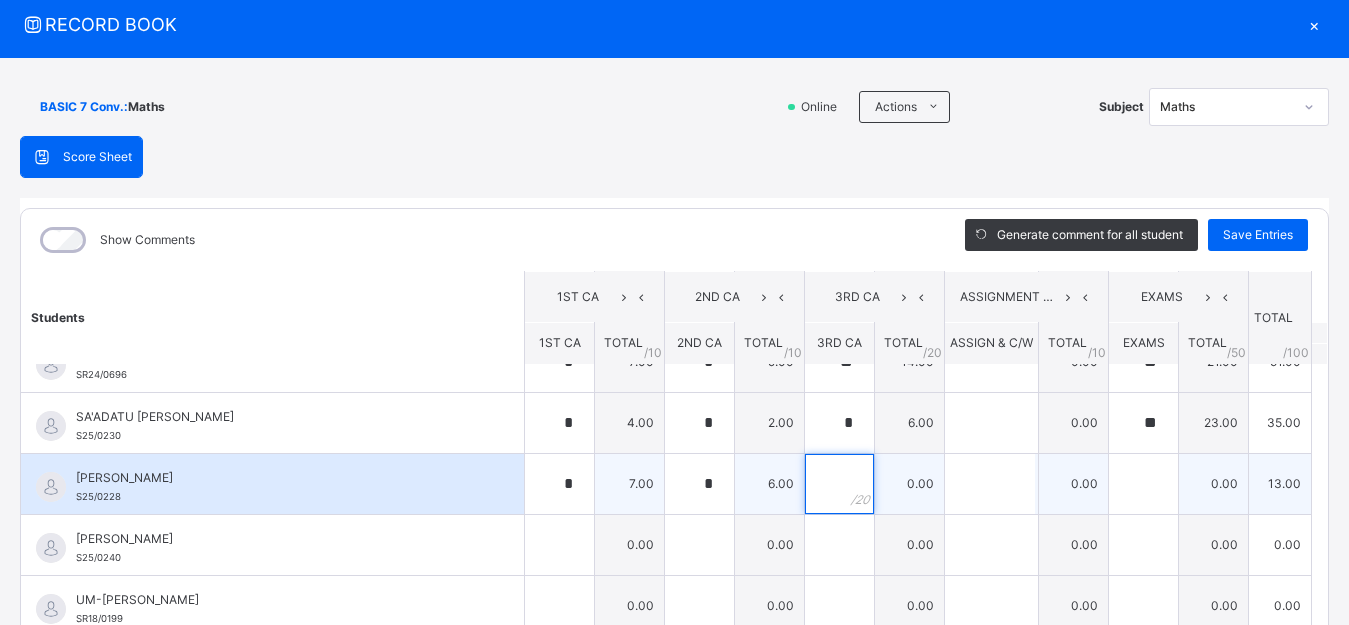 click at bounding box center [839, 484] 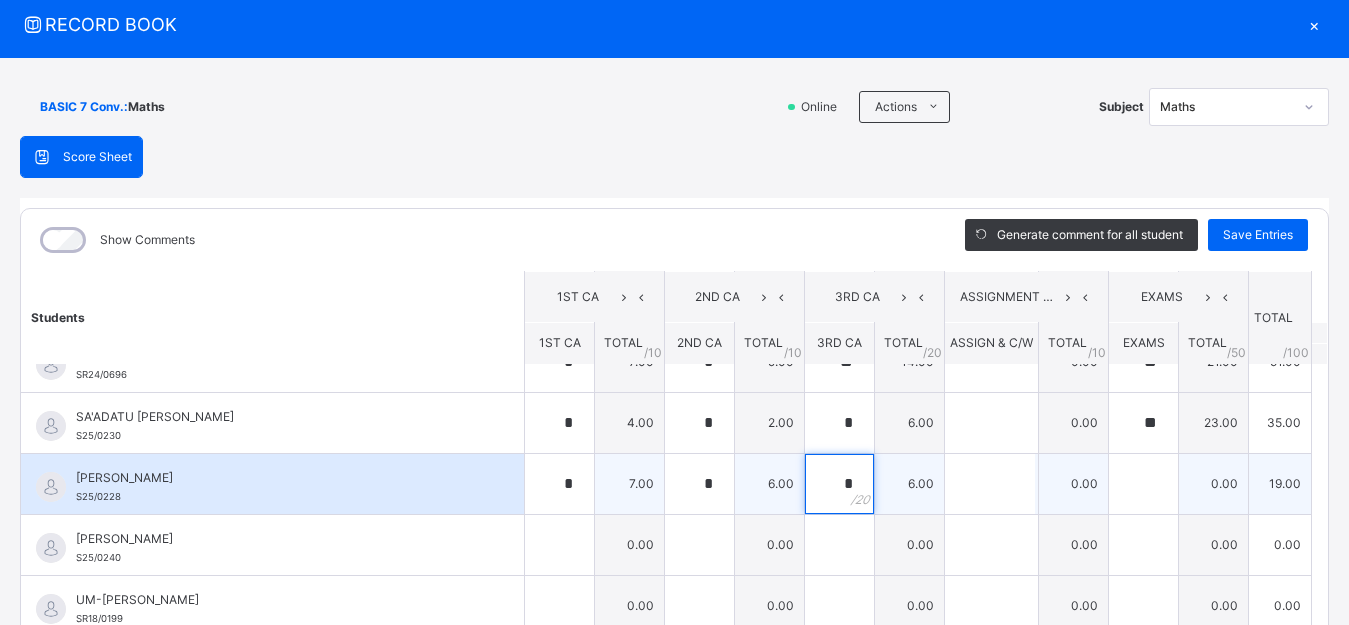 type on "*" 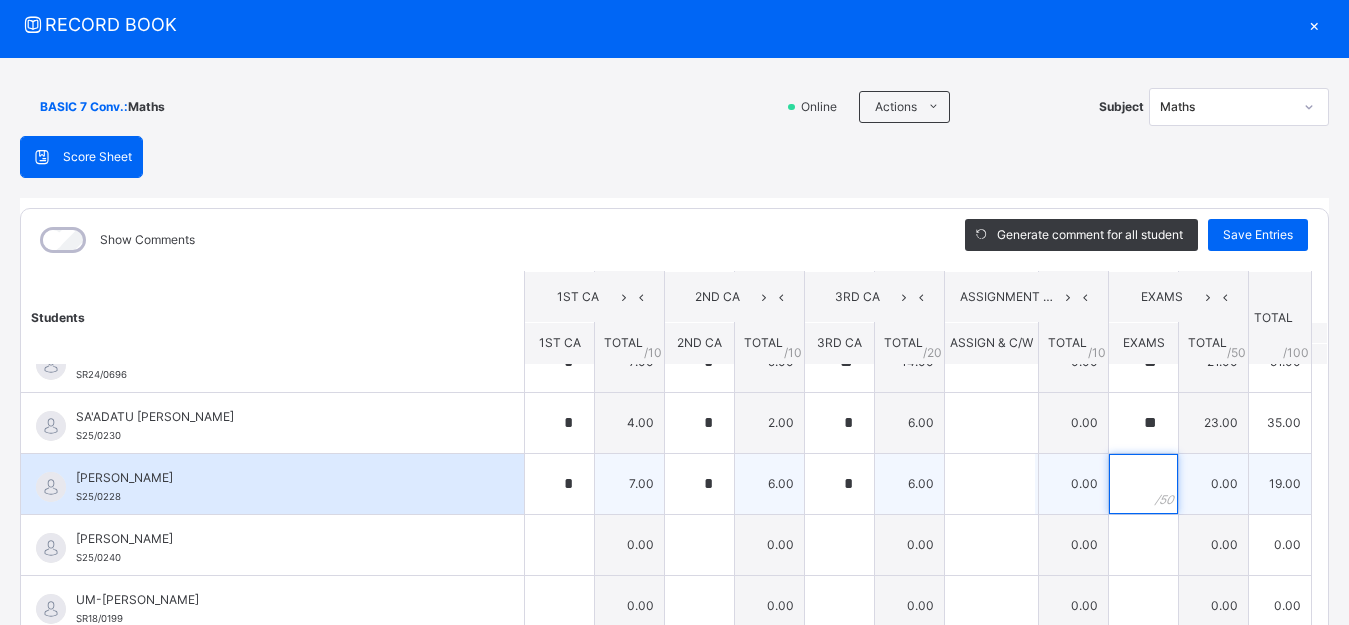 click at bounding box center [1143, 484] 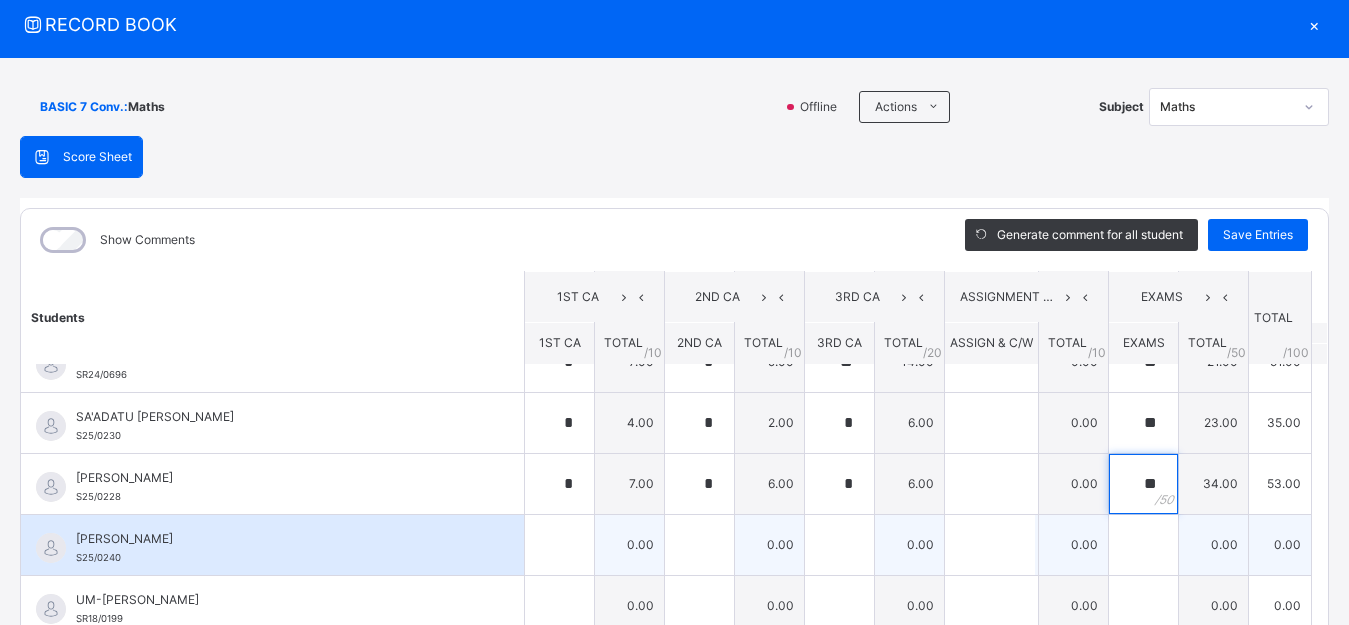 type on "**" 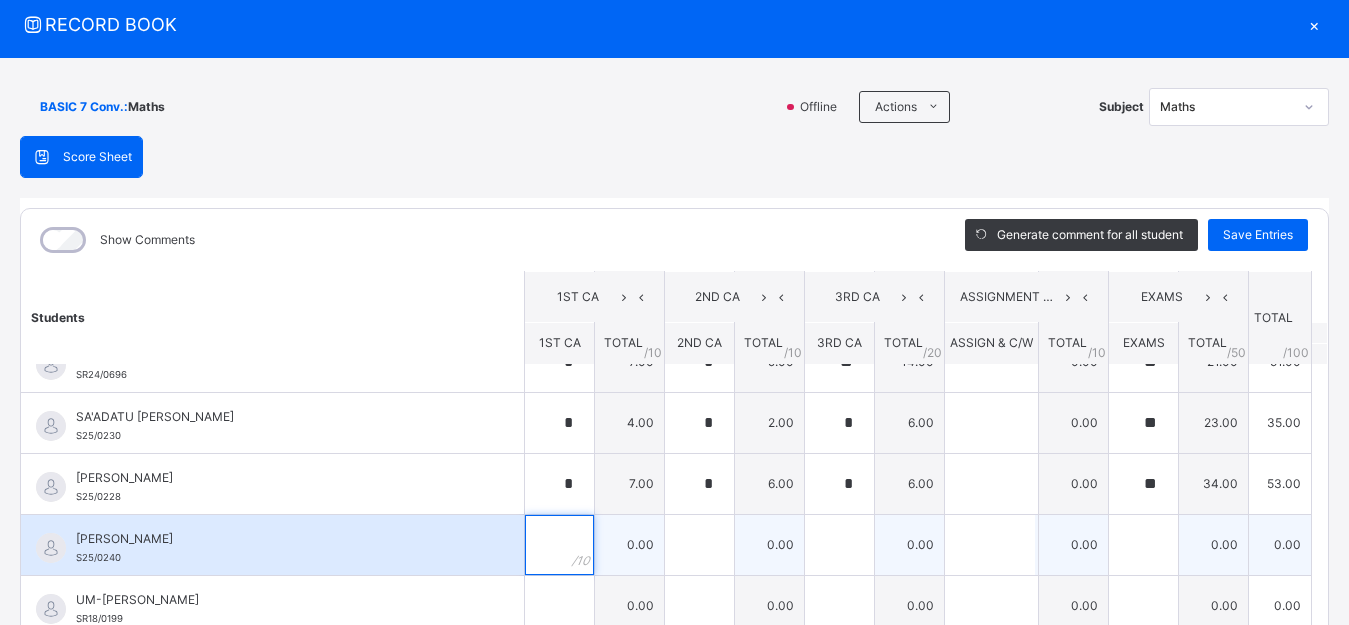 click at bounding box center [559, 545] 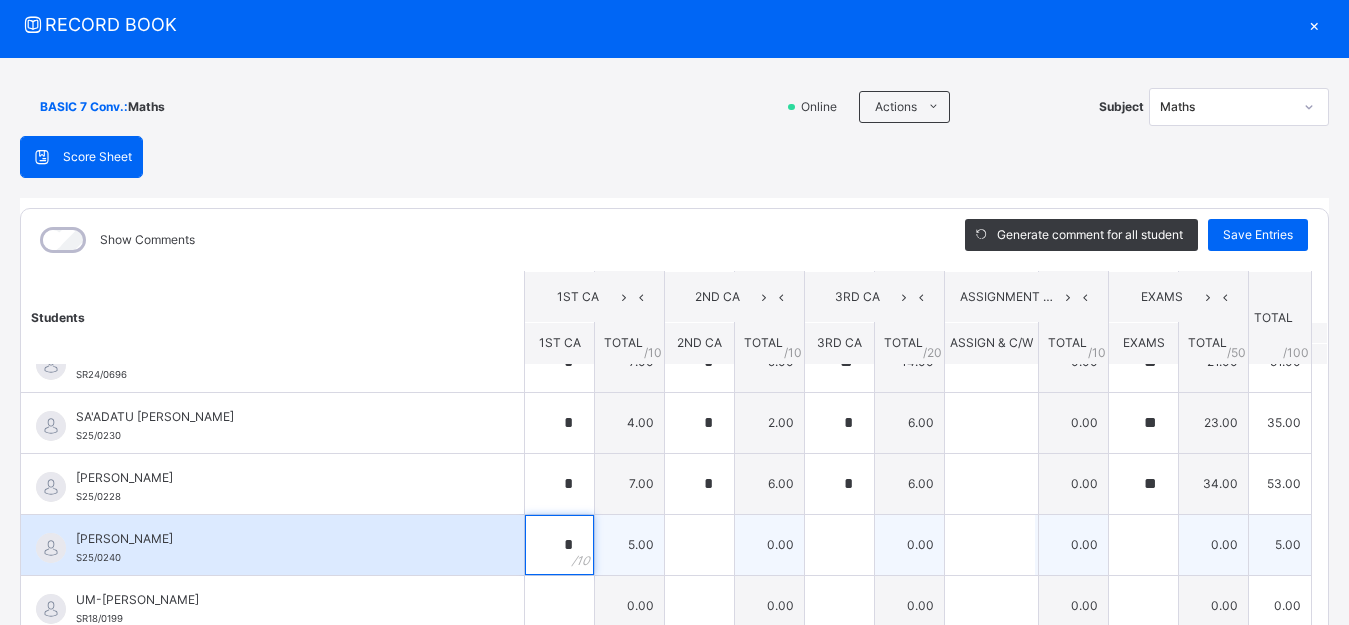type on "*" 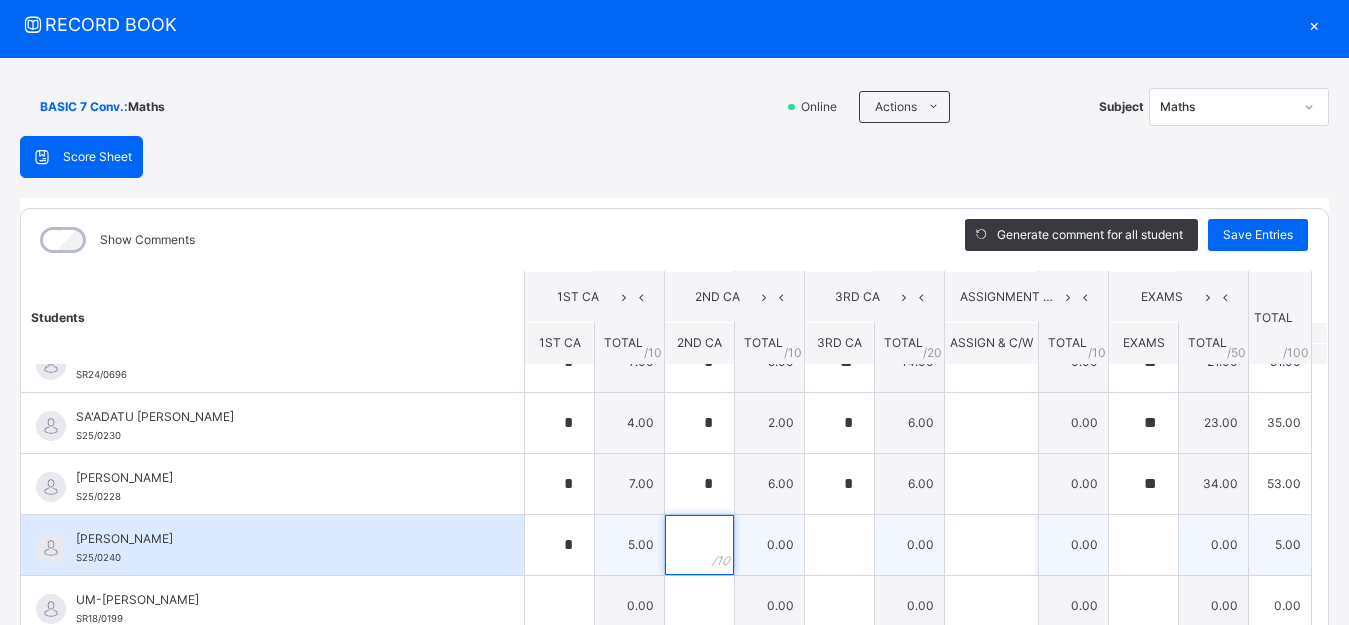click at bounding box center [699, 545] 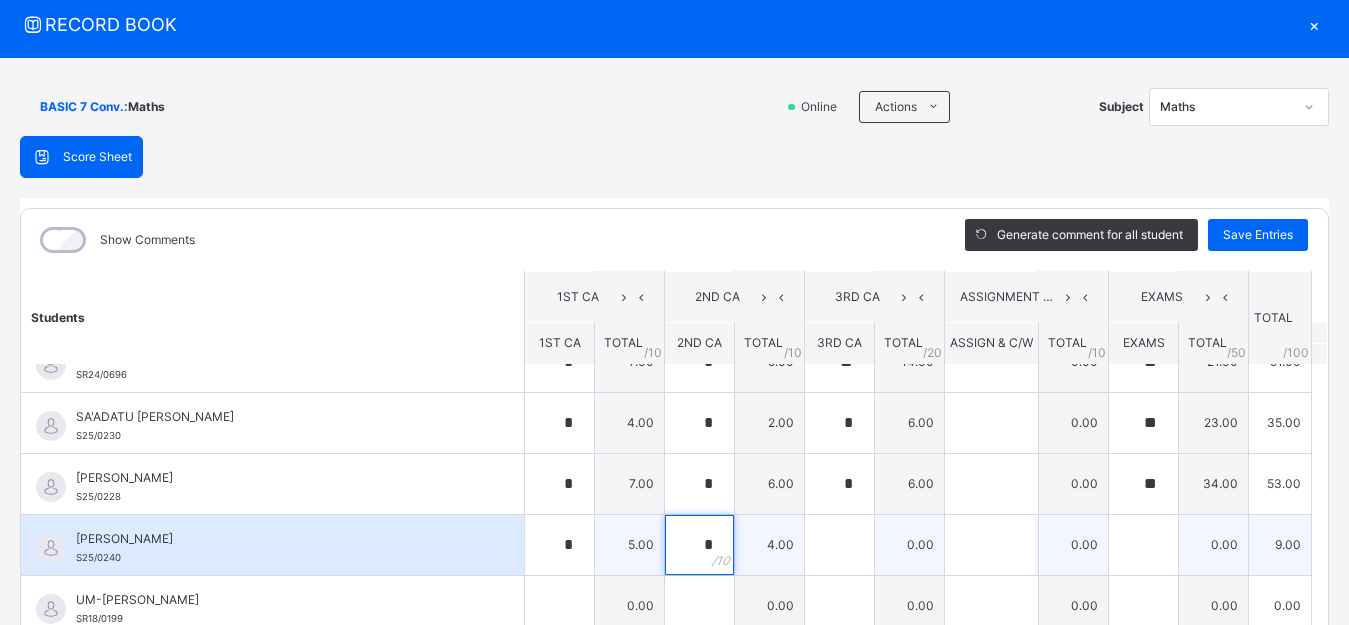 type on "*" 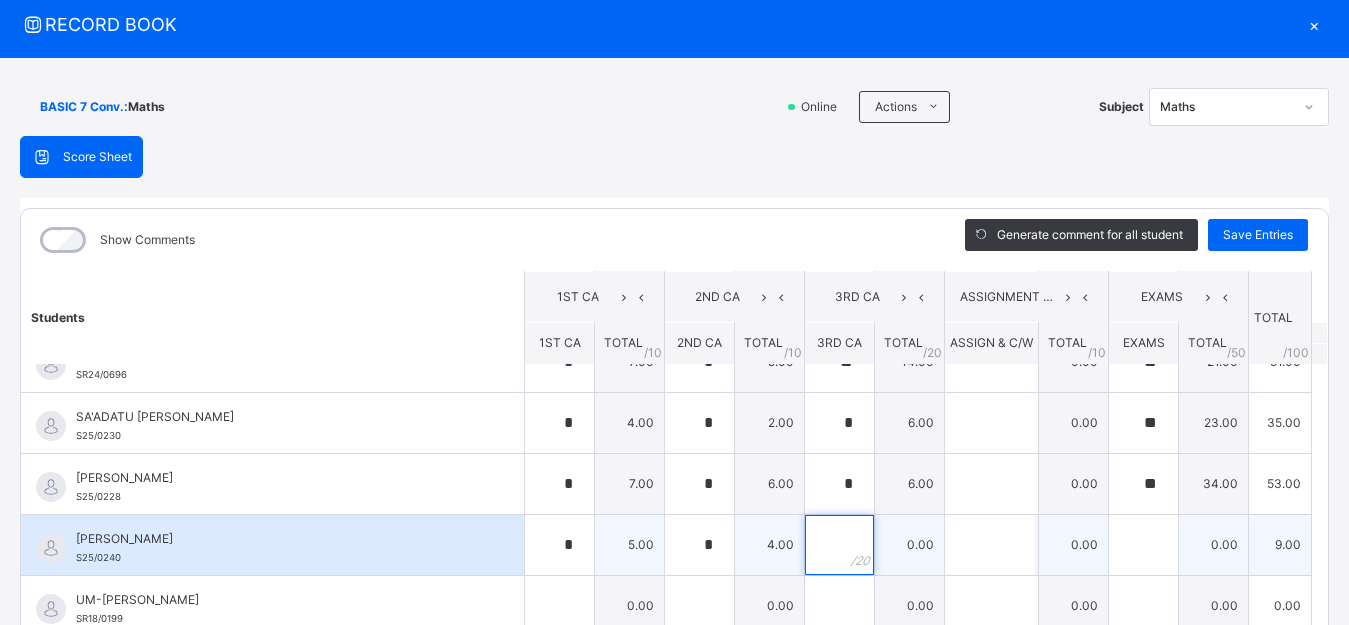 click at bounding box center [839, 545] 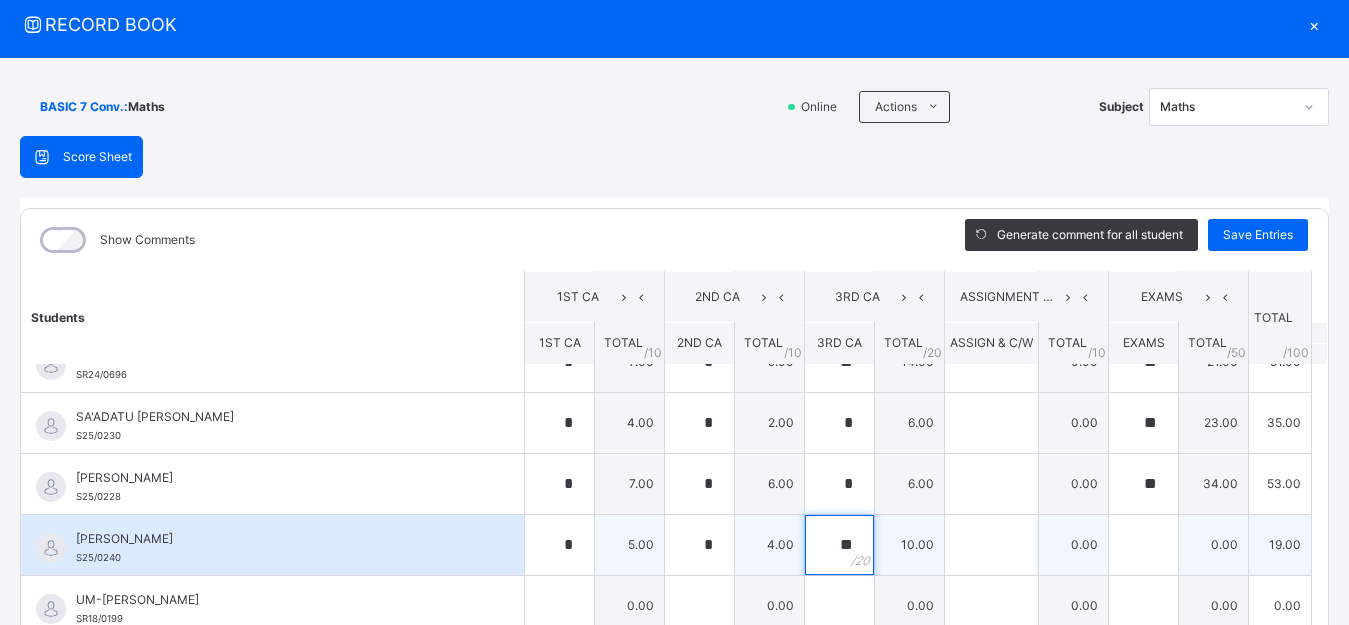 type on "**" 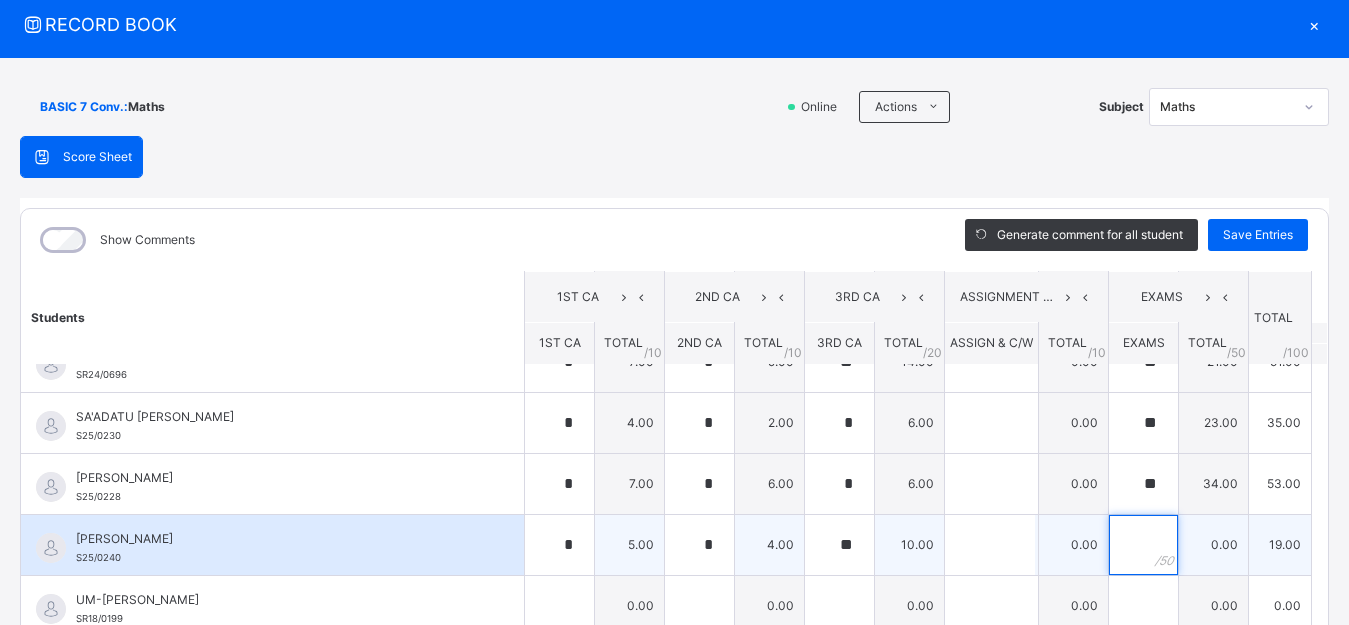 click at bounding box center [1143, 545] 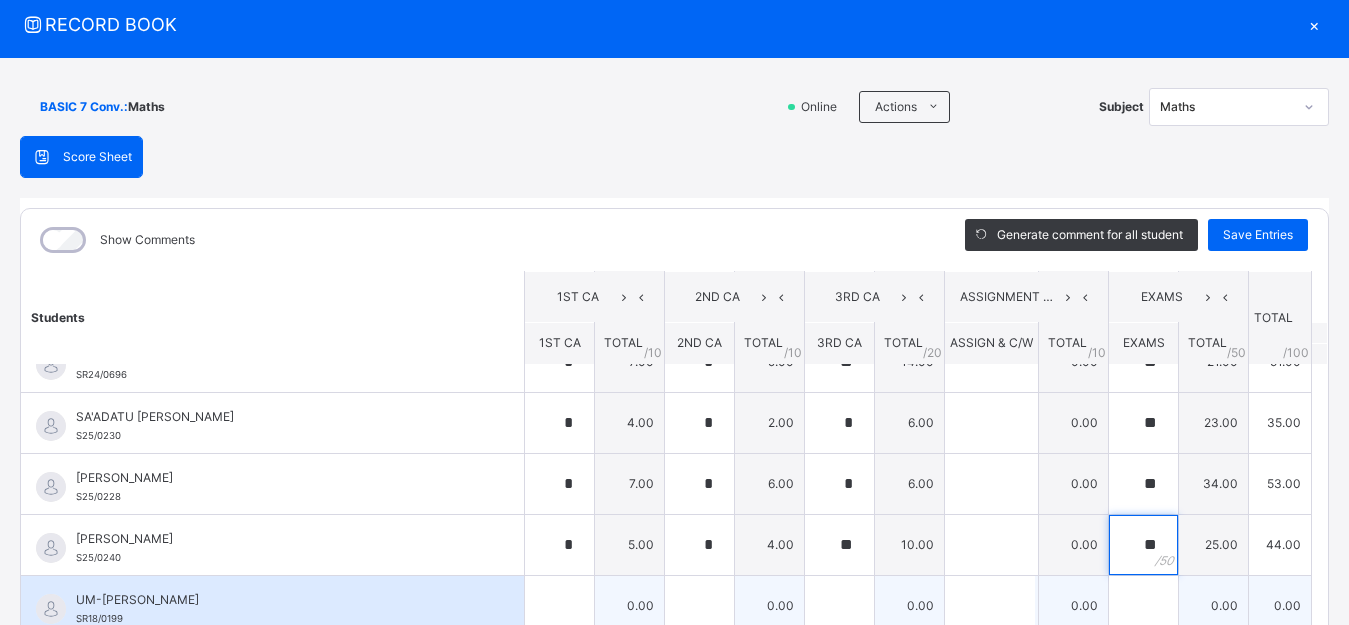 type on "**" 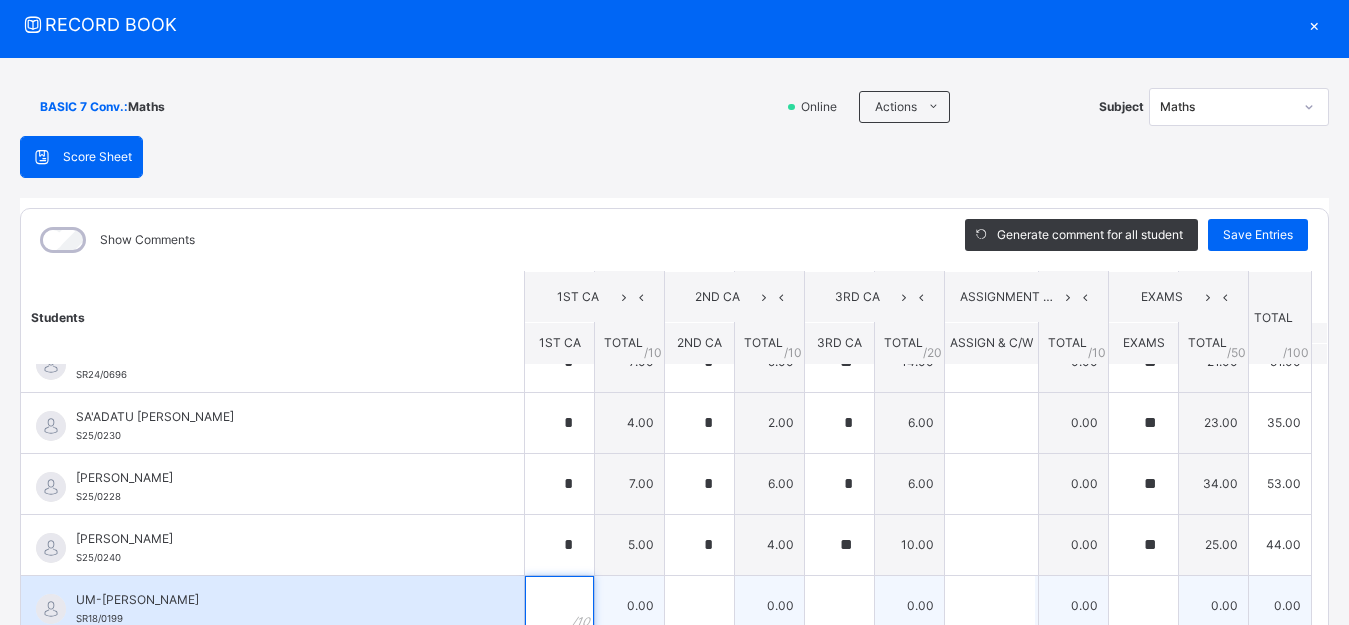 click at bounding box center (559, 606) 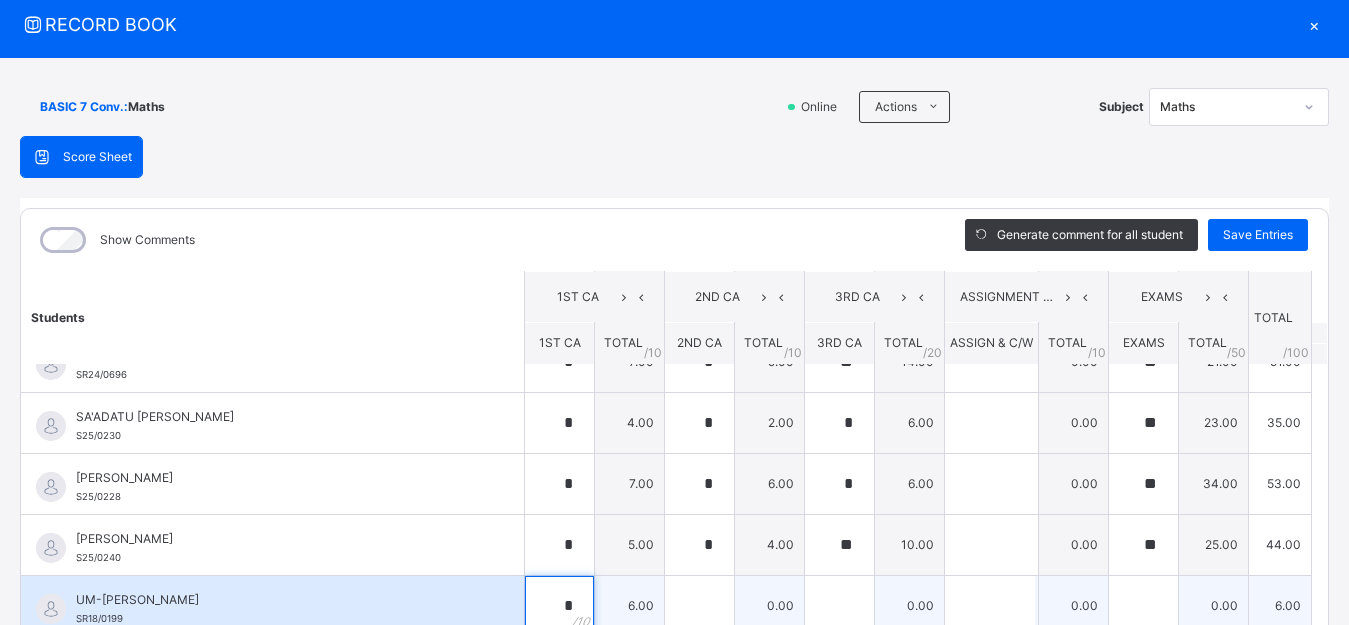 type on "*" 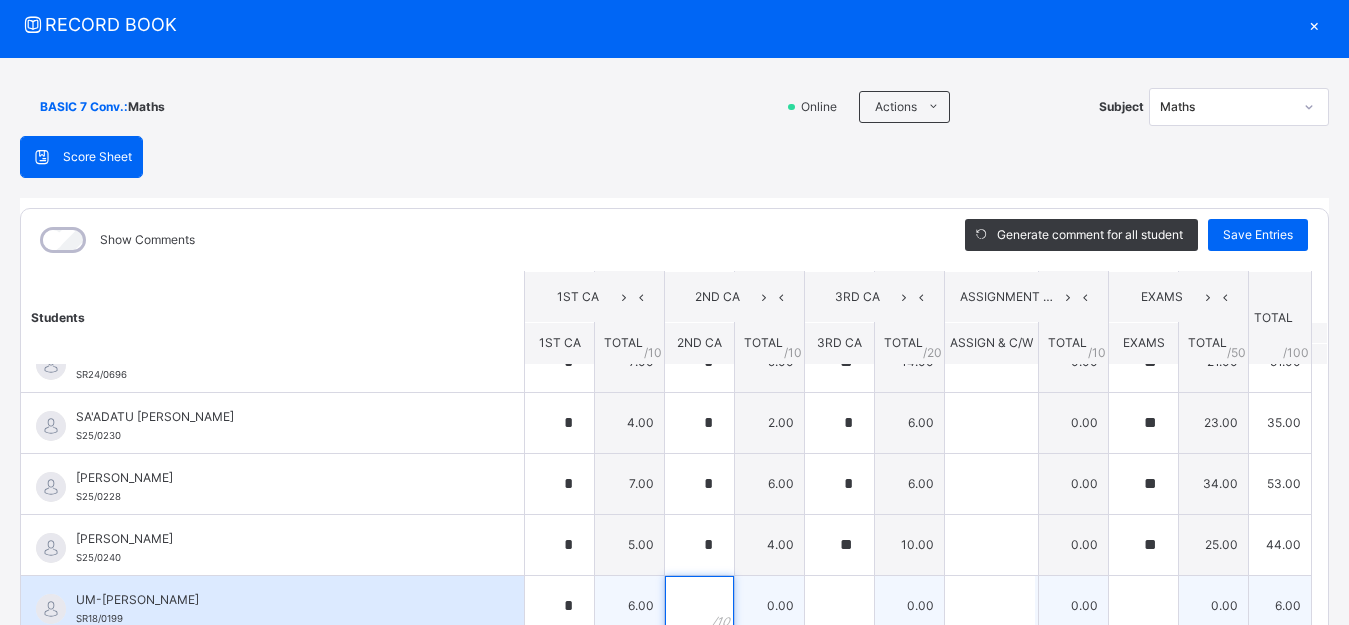 click at bounding box center (699, 606) 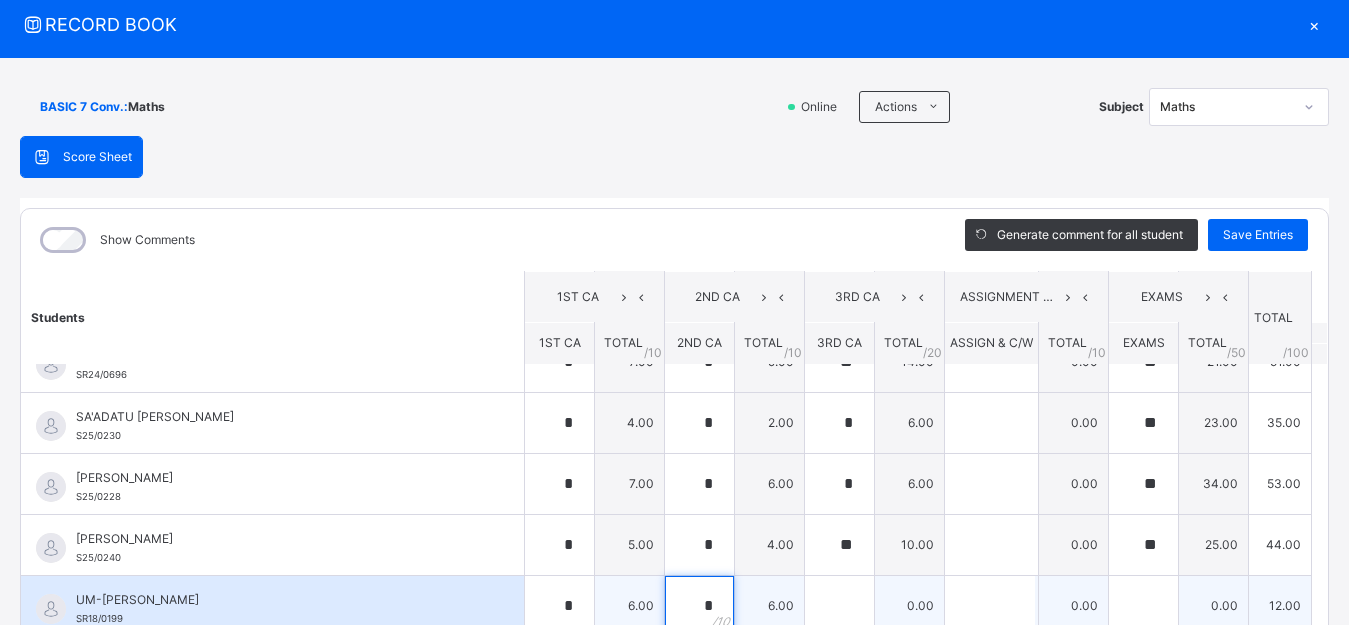 type on "*" 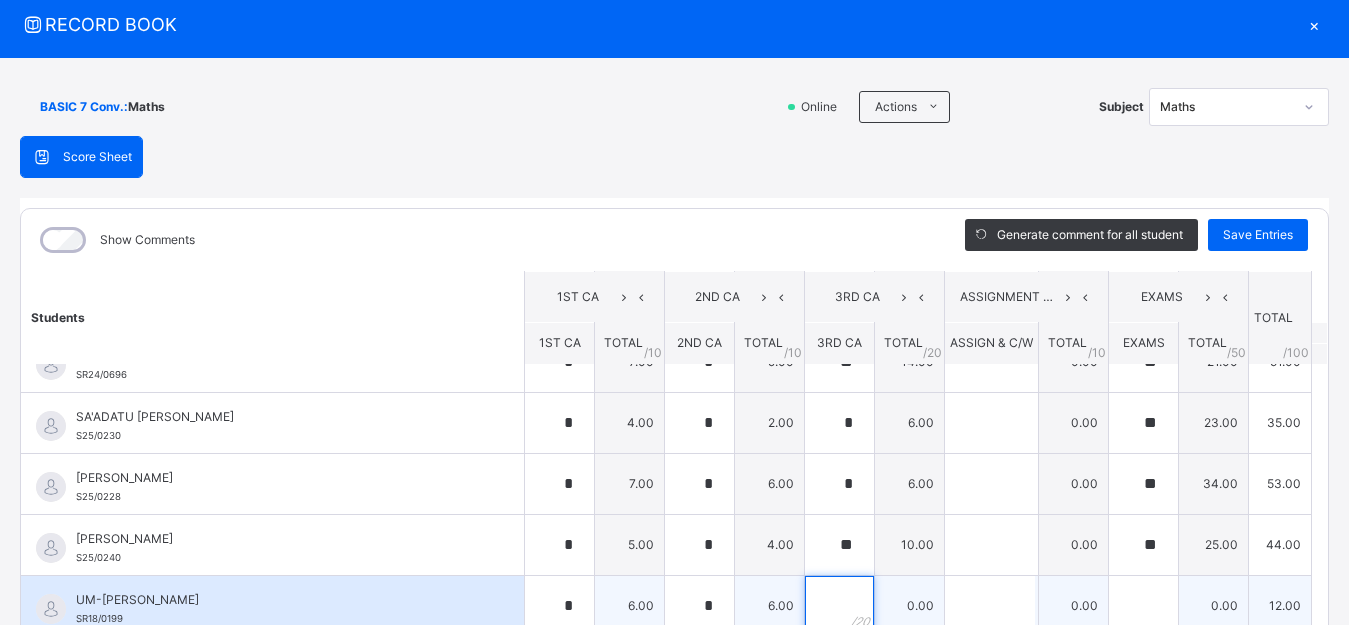 click at bounding box center (839, 606) 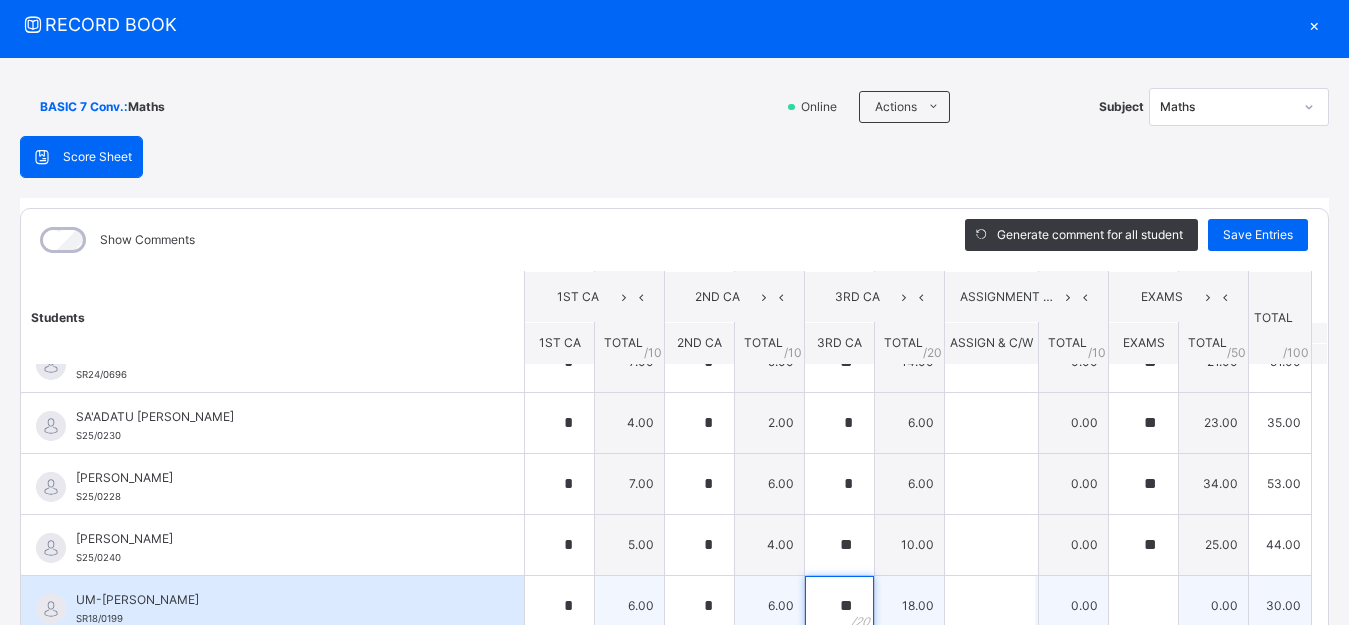 type on "**" 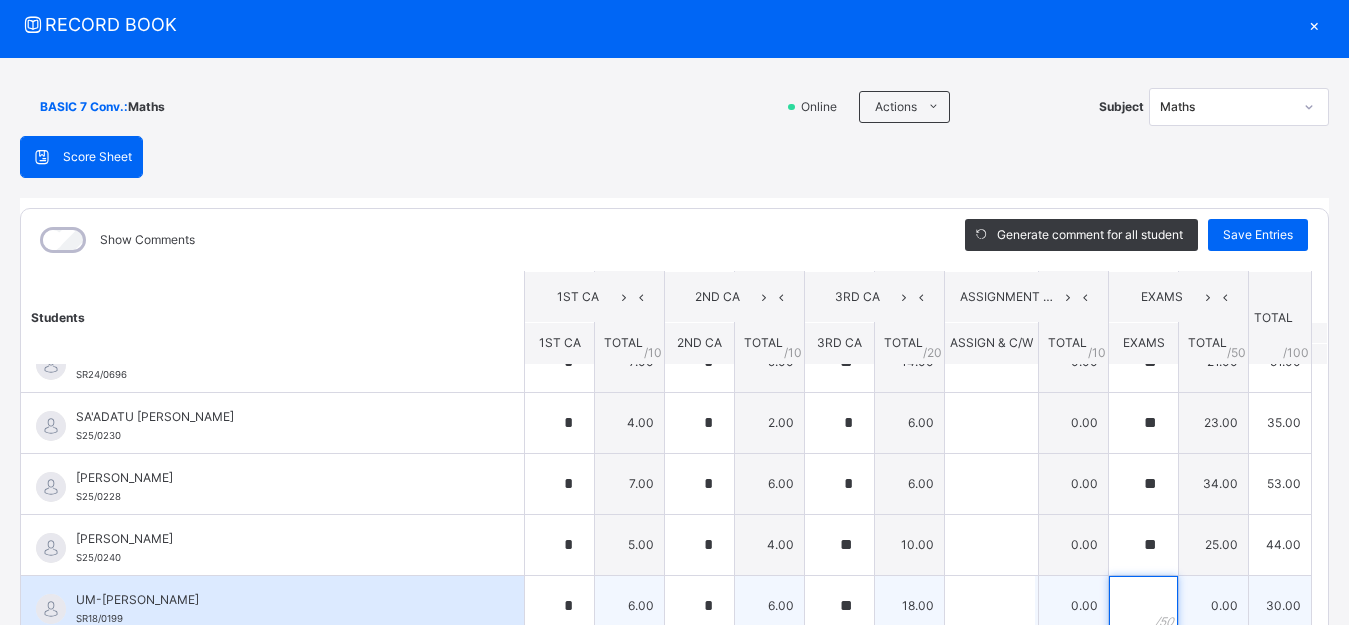 click at bounding box center [1143, 606] 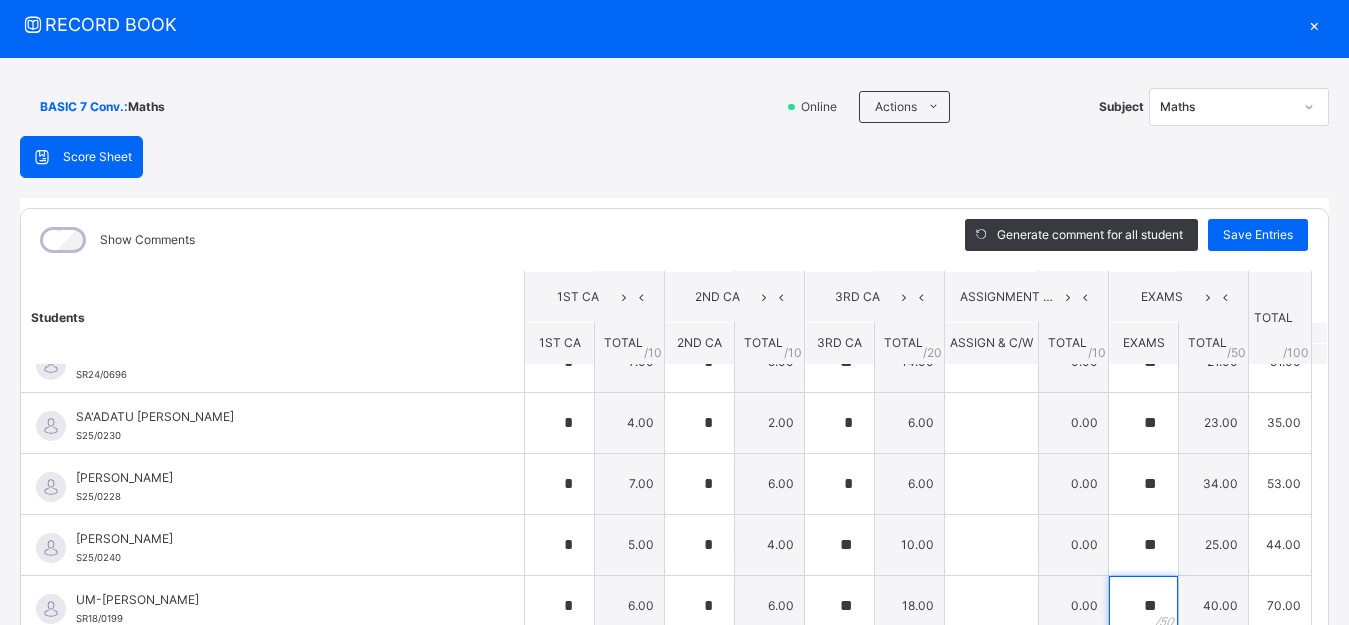 scroll, scrollTop: 572, scrollLeft: 0, axis: vertical 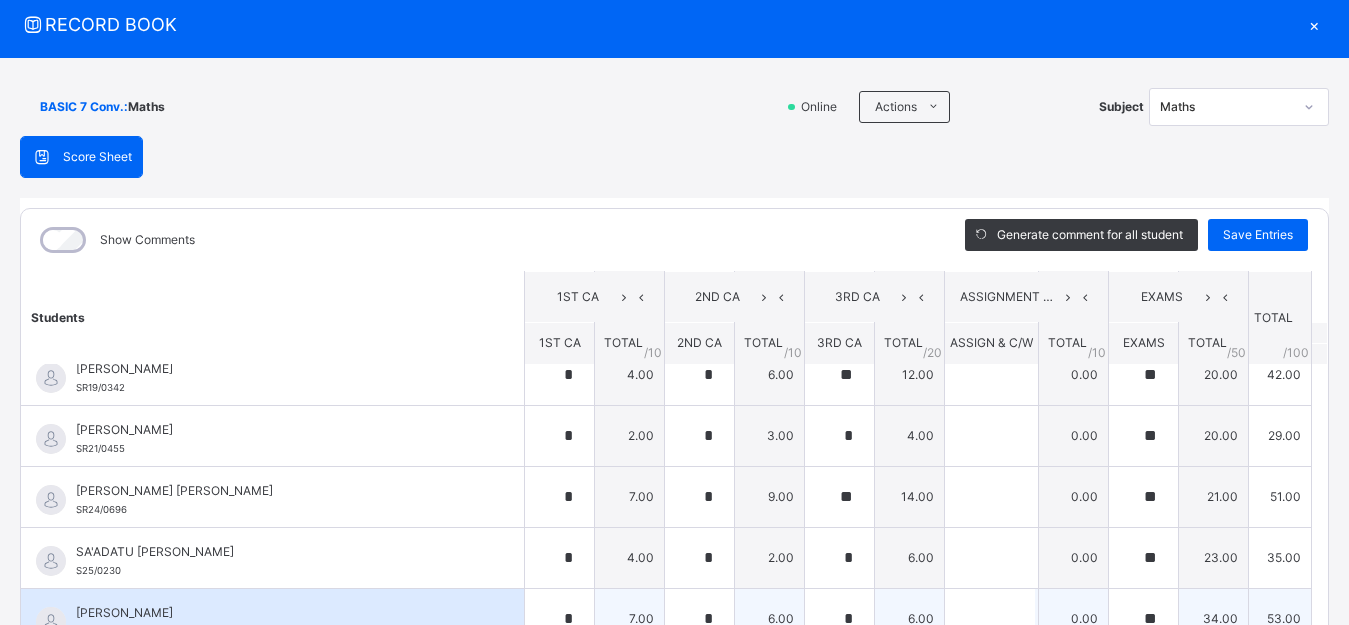 type on "**" 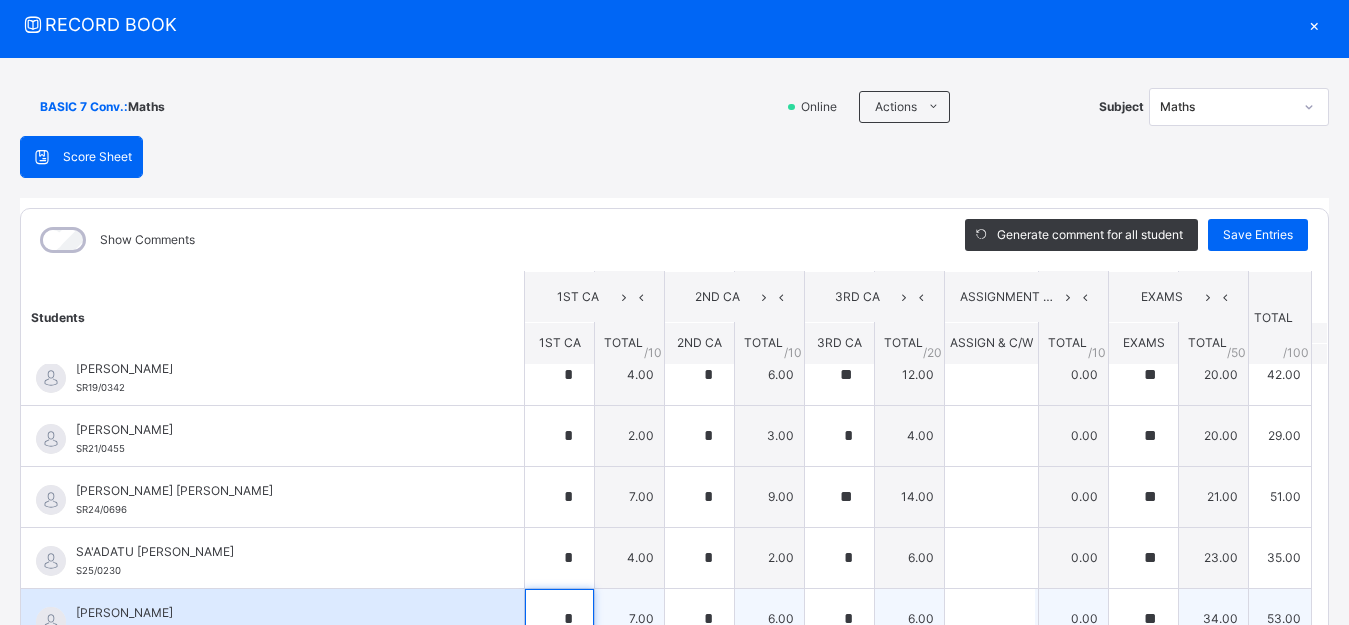 click on "*" at bounding box center (559, 619) 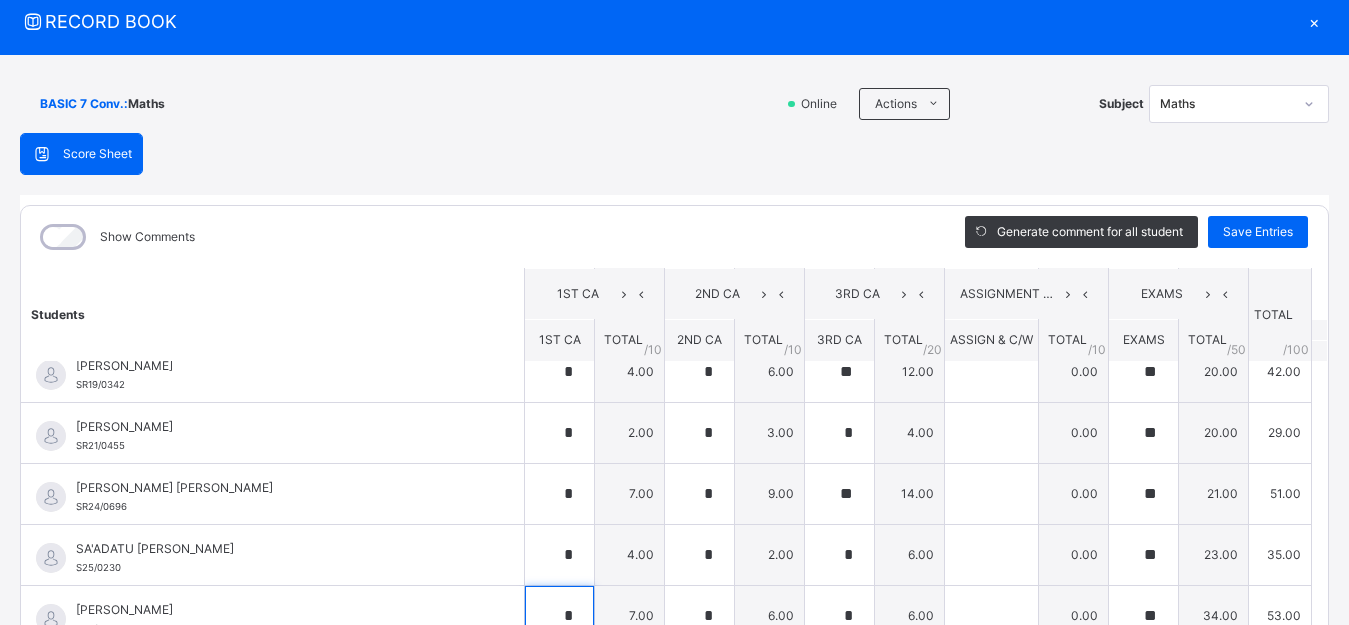 scroll, scrollTop: 122, scrollLeft: 0, axis: vertical 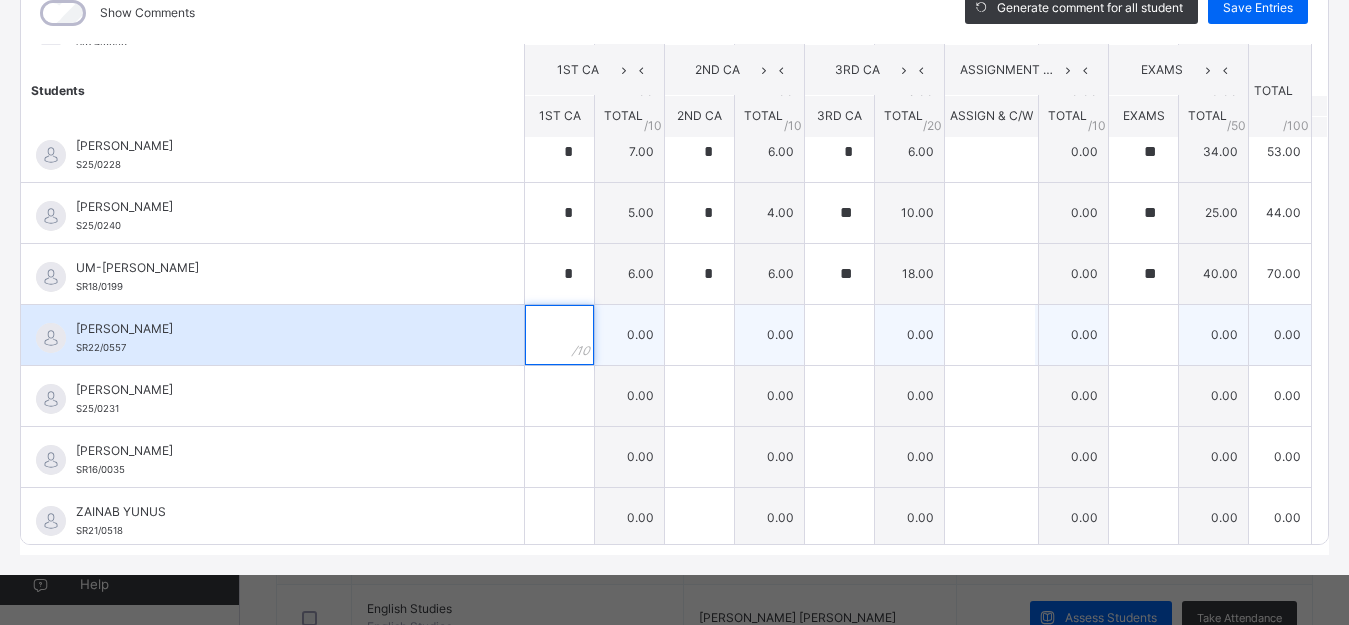 click at bounding box center (559, 335) 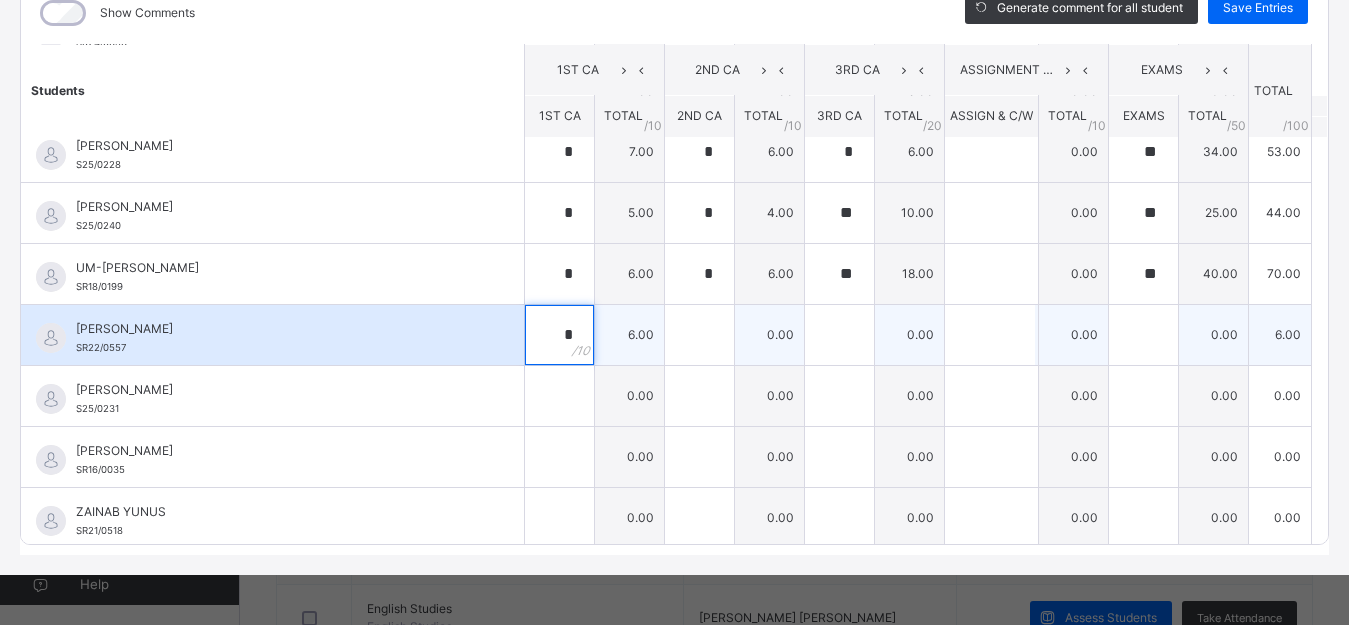 type on "*" 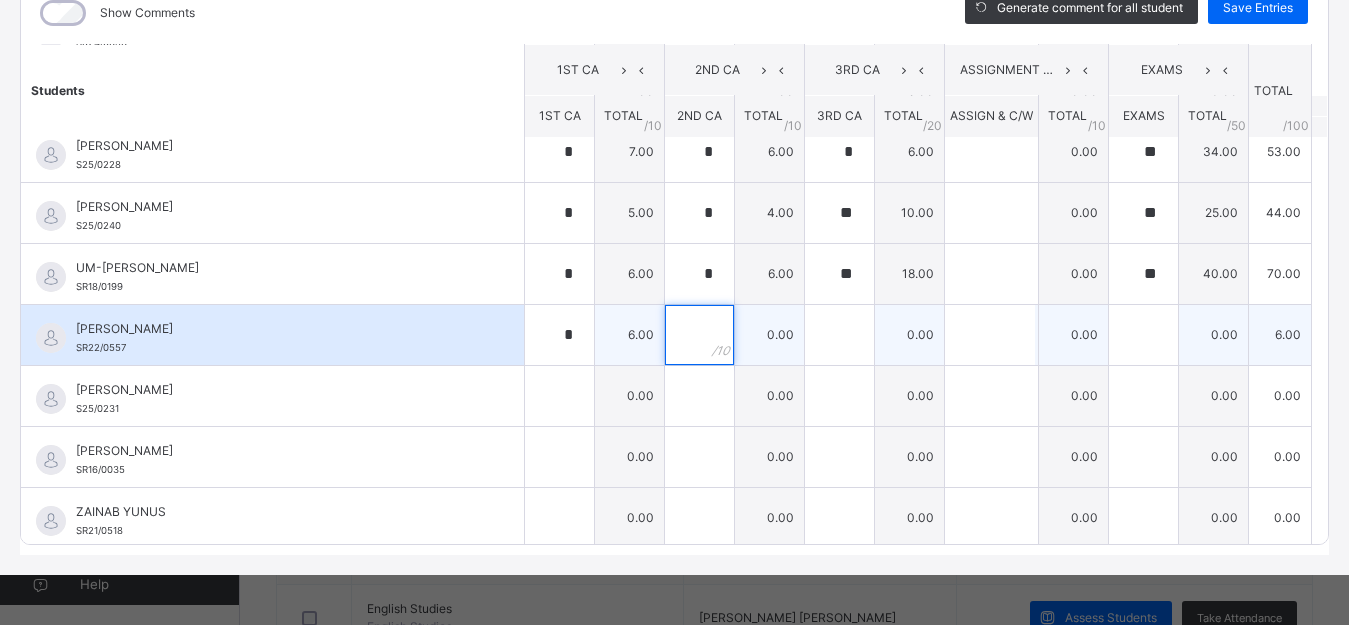click at bounding box center (699, 335) 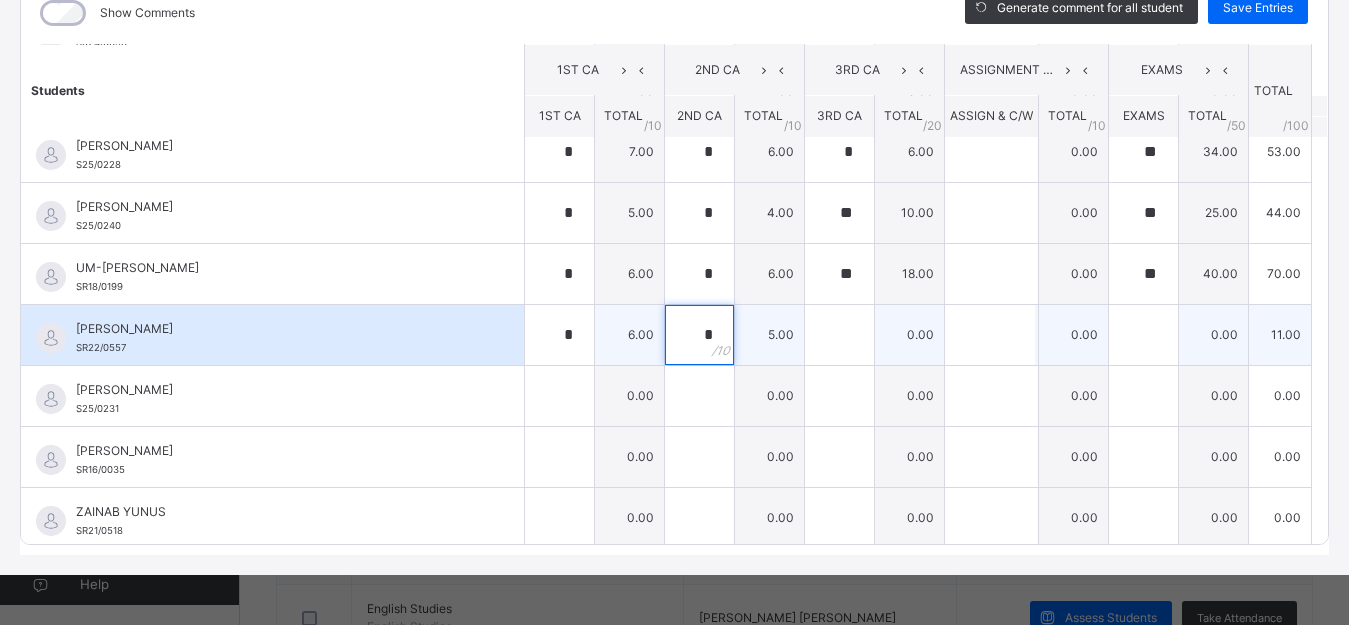 type on "*" 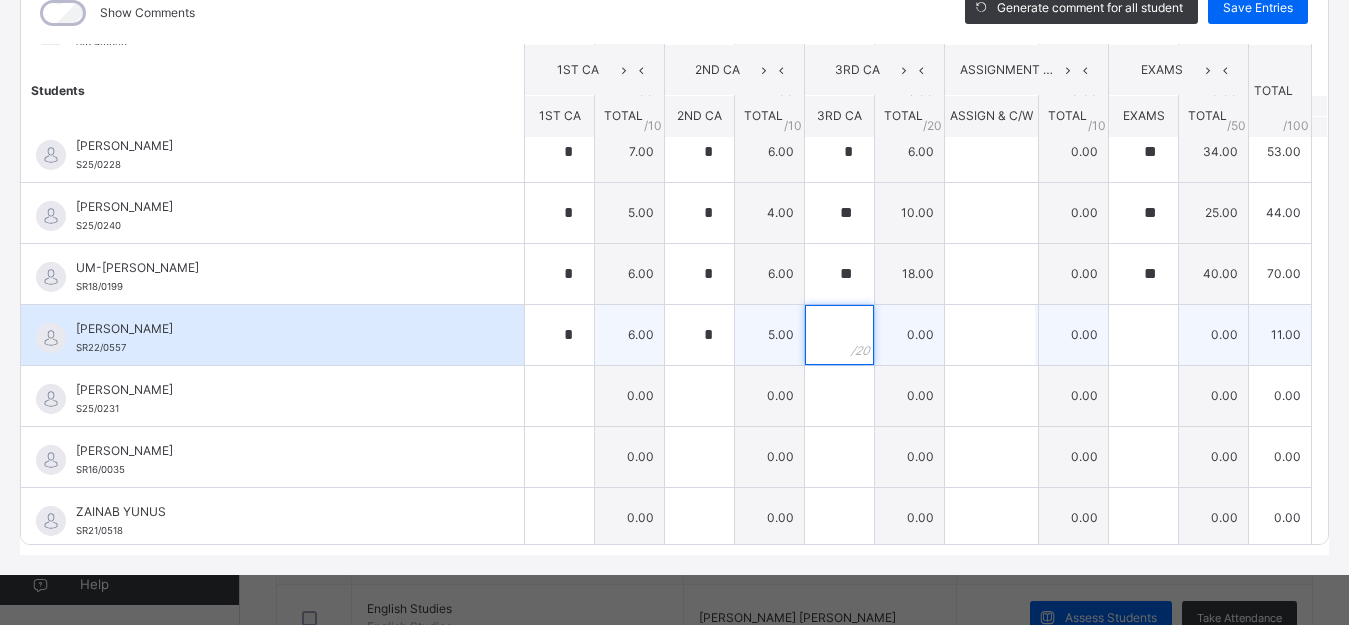 click at bounding box center (839, 335) 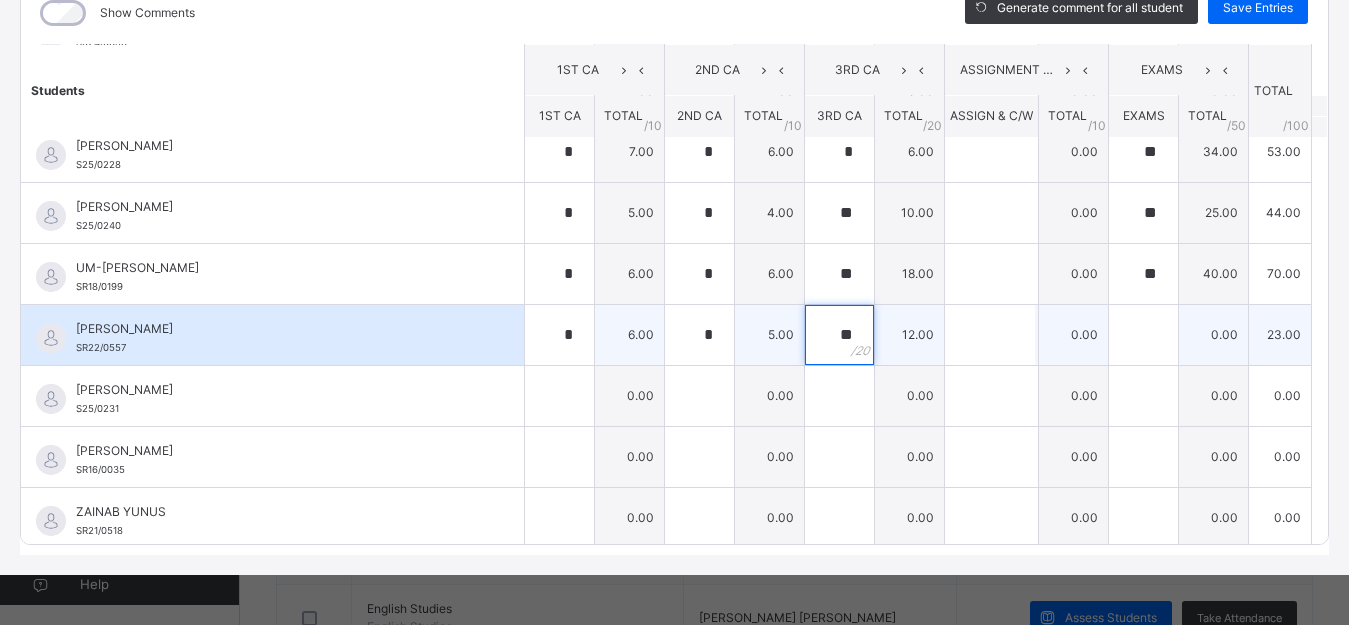 drag, startPoint x: 808, startPoint y: 342, endPoint x: 924, endPoint y: 314, distance: 119.331474 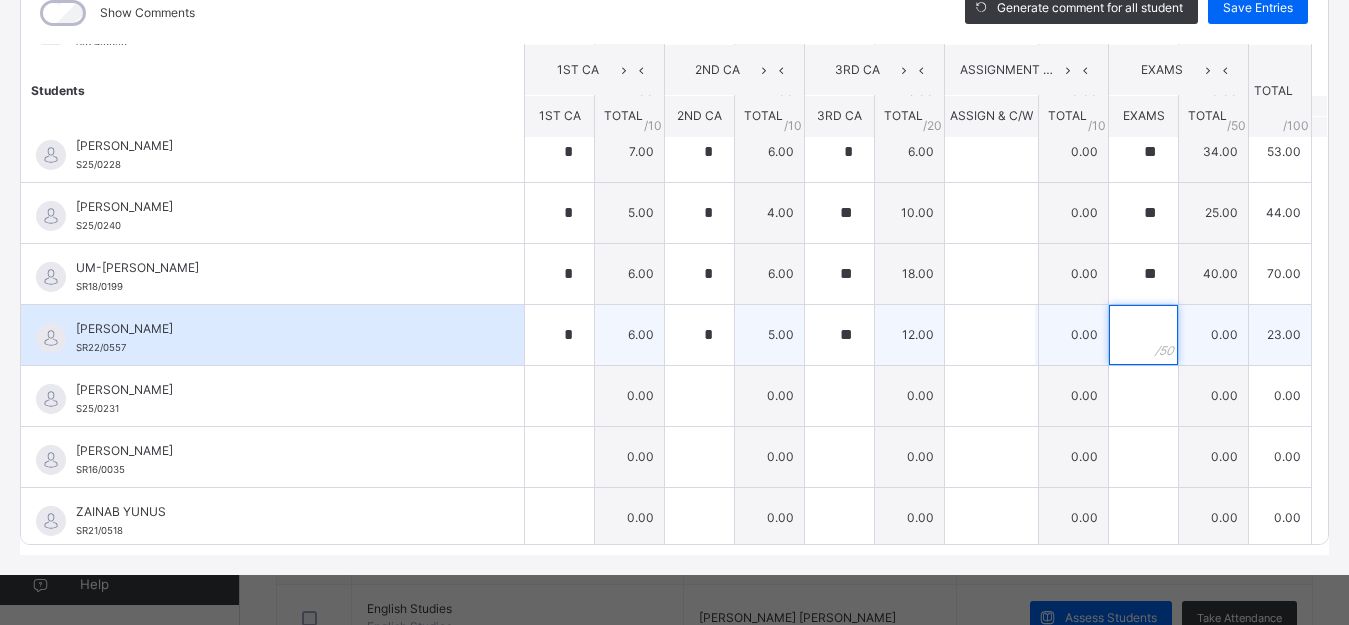 click at bounding box center [1143, 335] 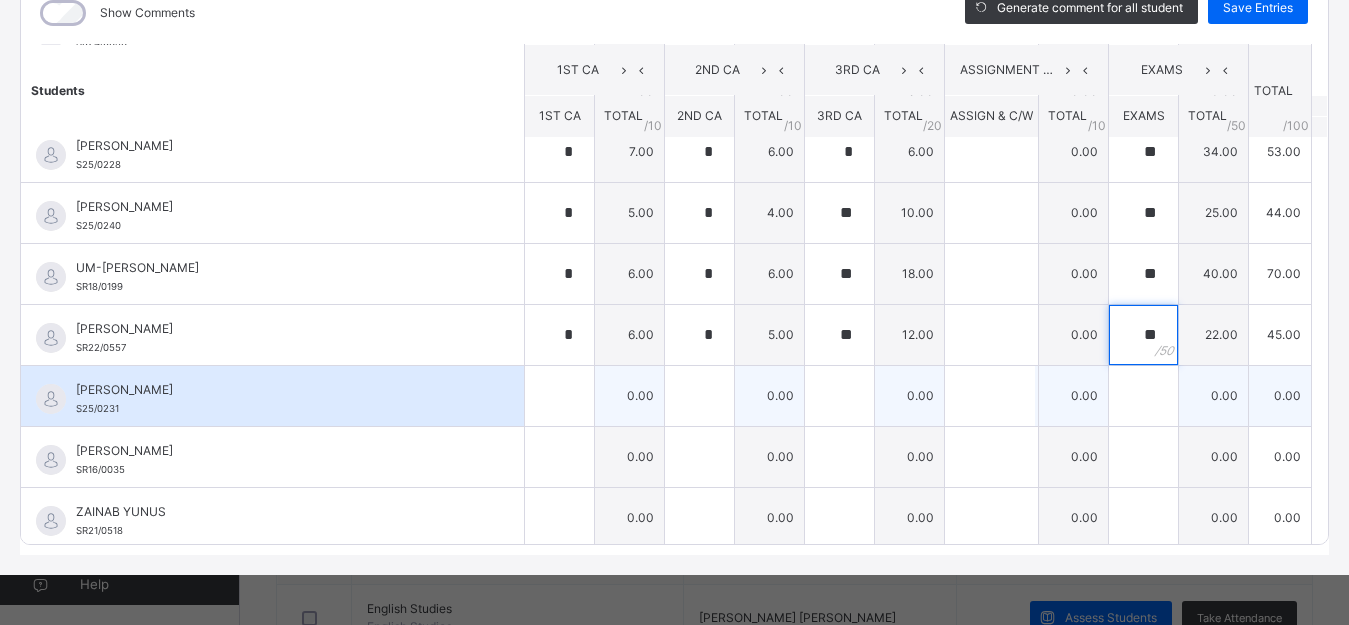 type on "**" 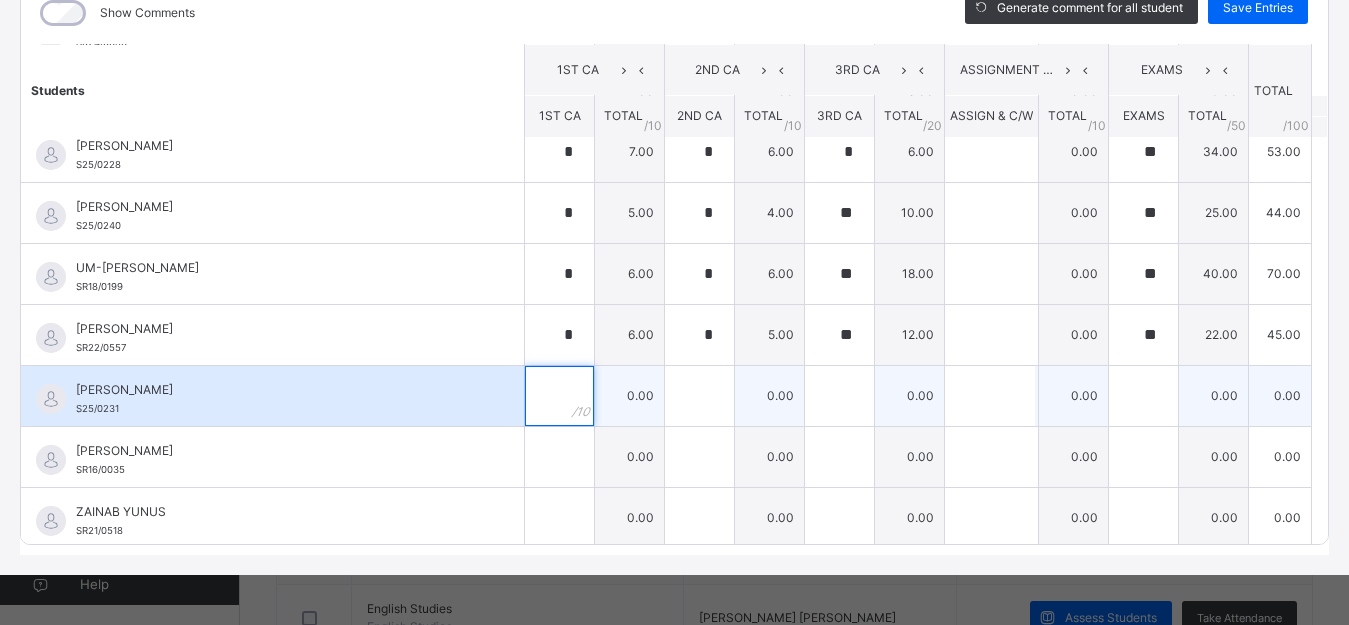 click at bounding box center [559, 396] 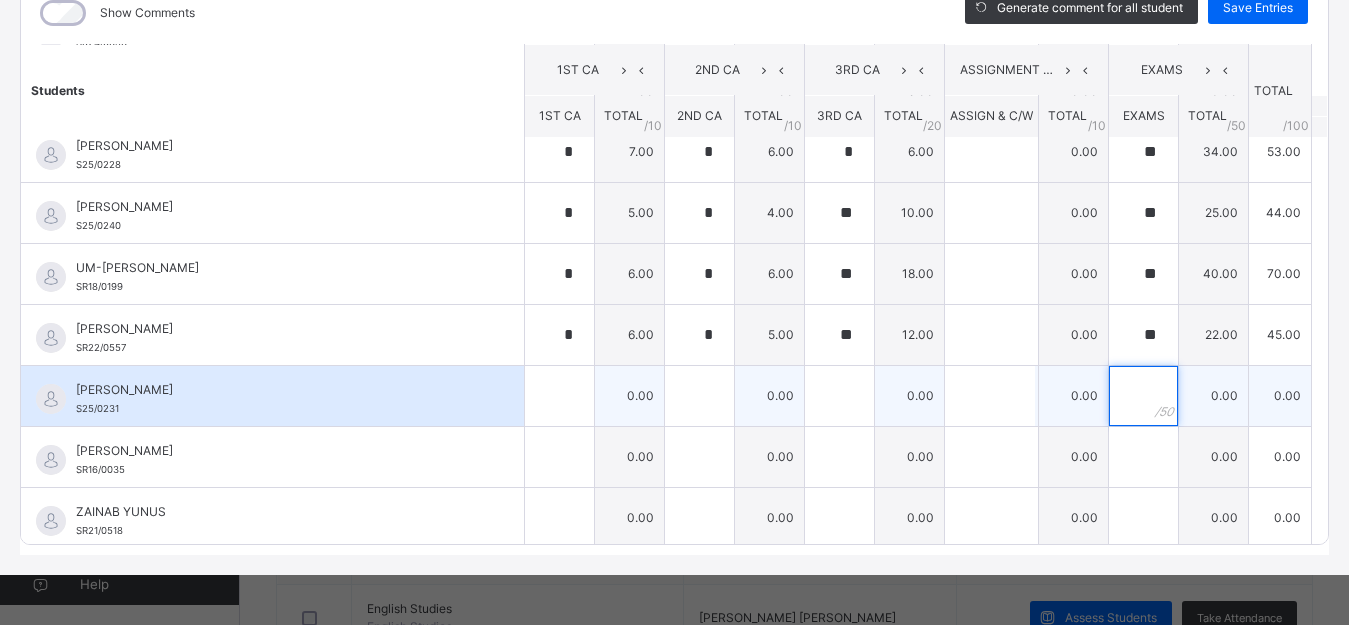 click at bounding box center [1143, 396] 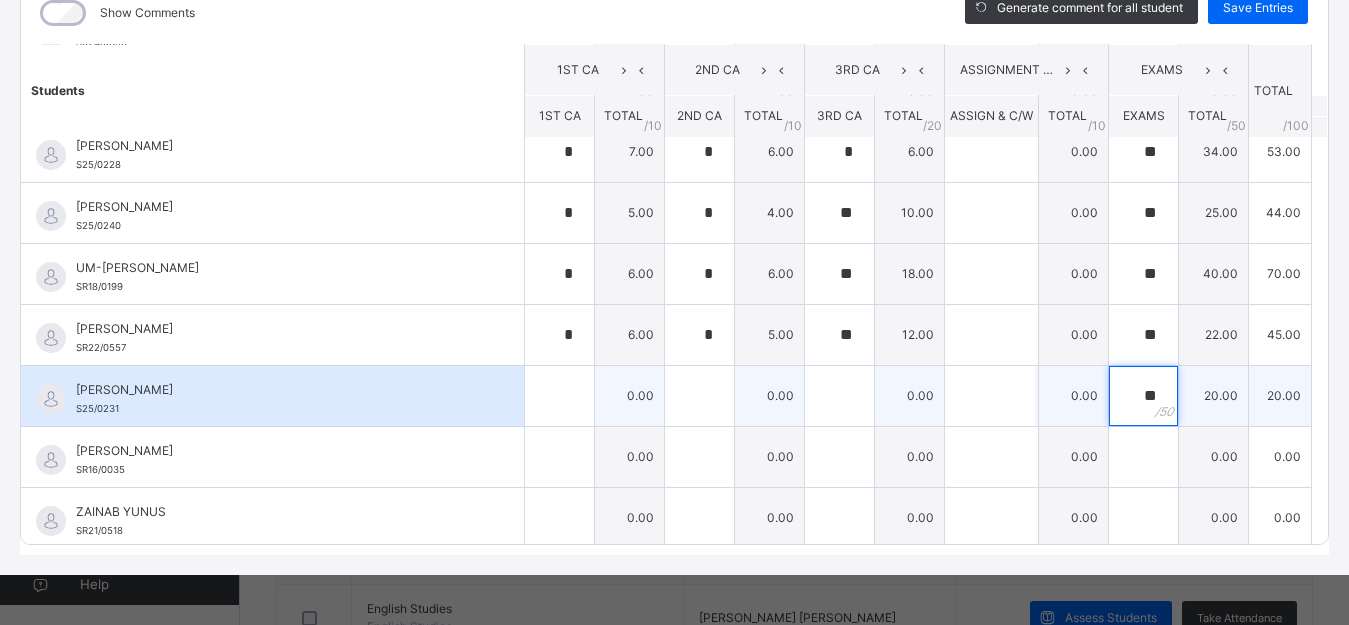 type on "**" 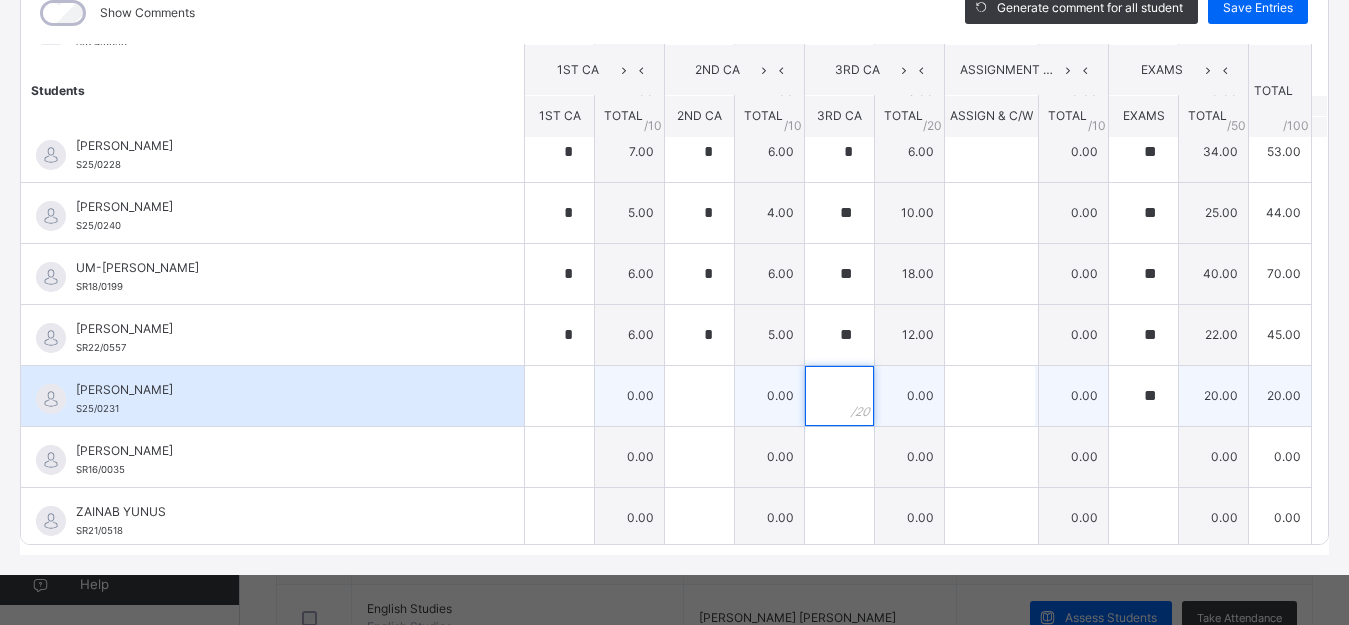 click at bounding box center [839, 396] 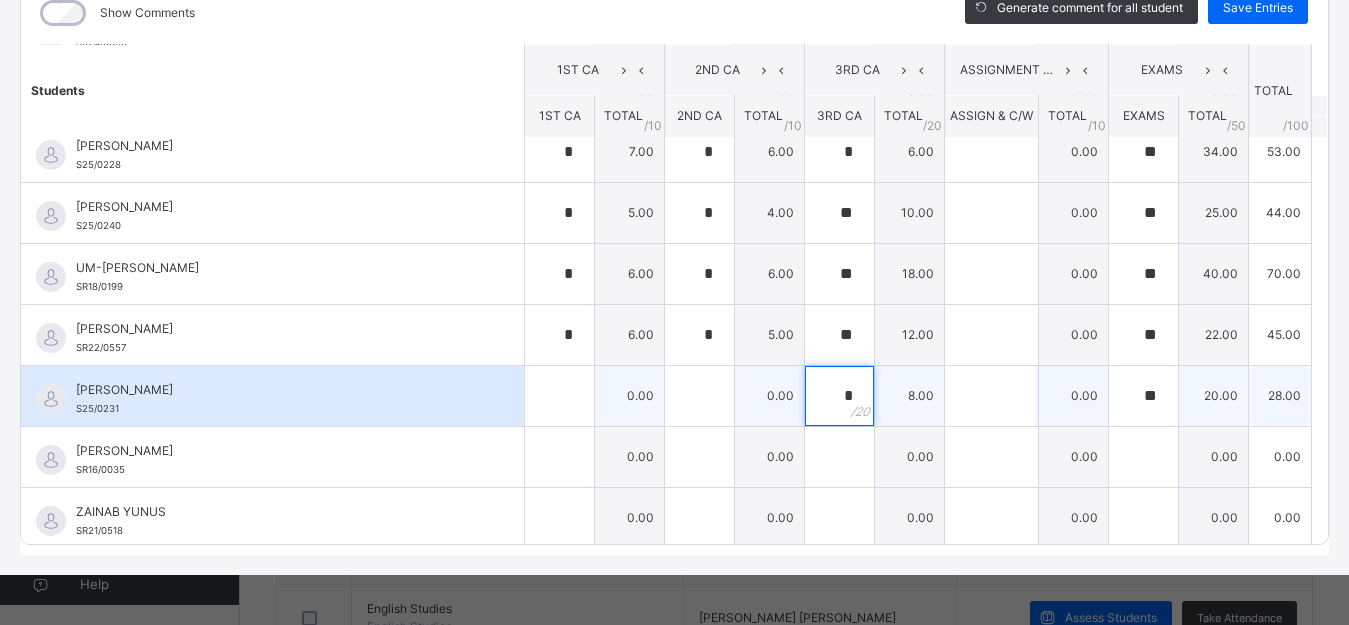 type on "*" 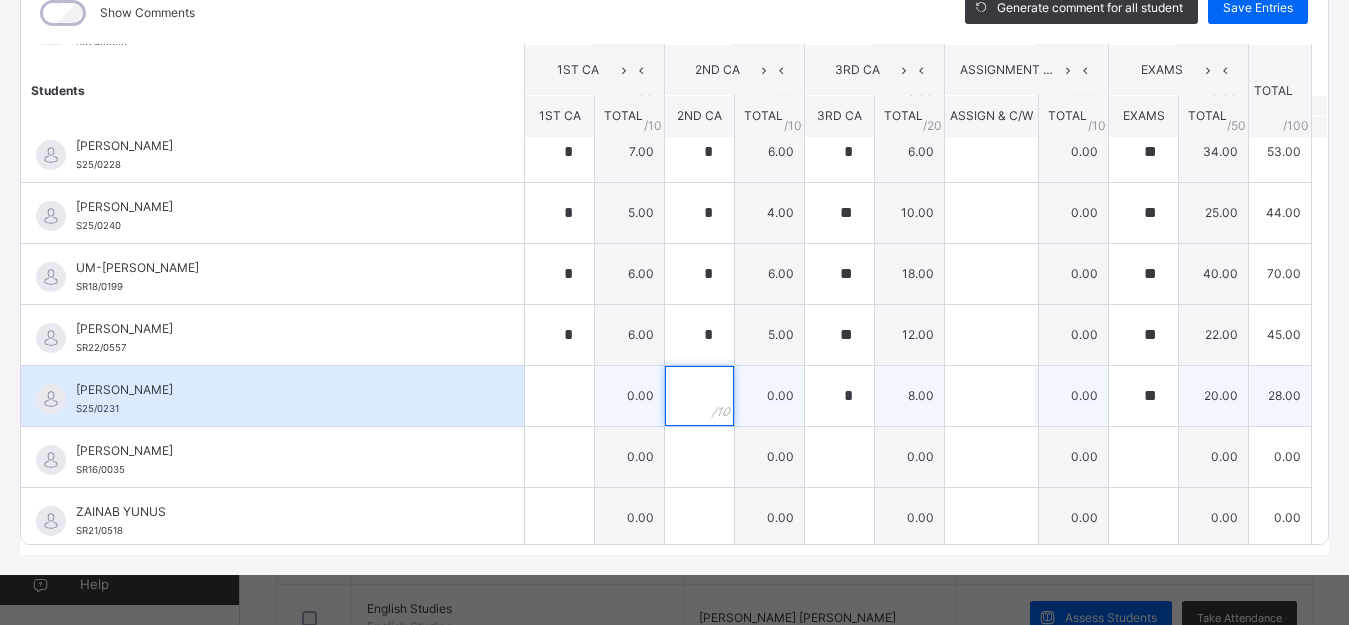 click at bounding box center (699, 396) 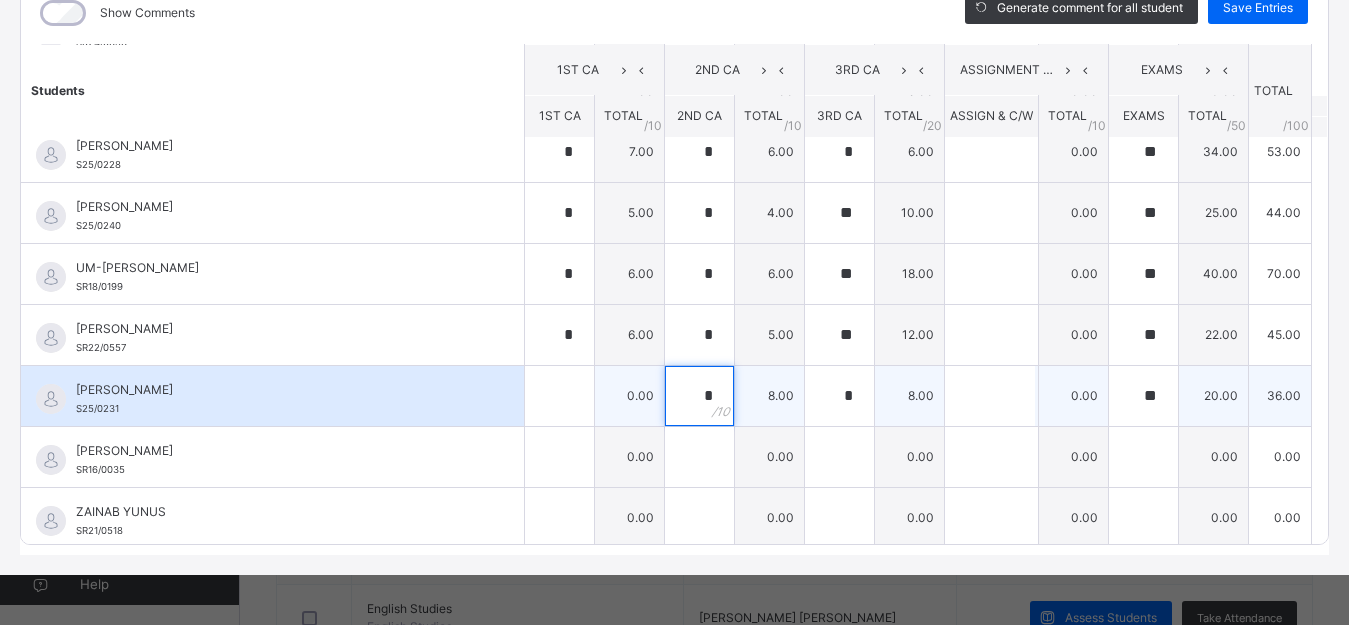 type on "*" 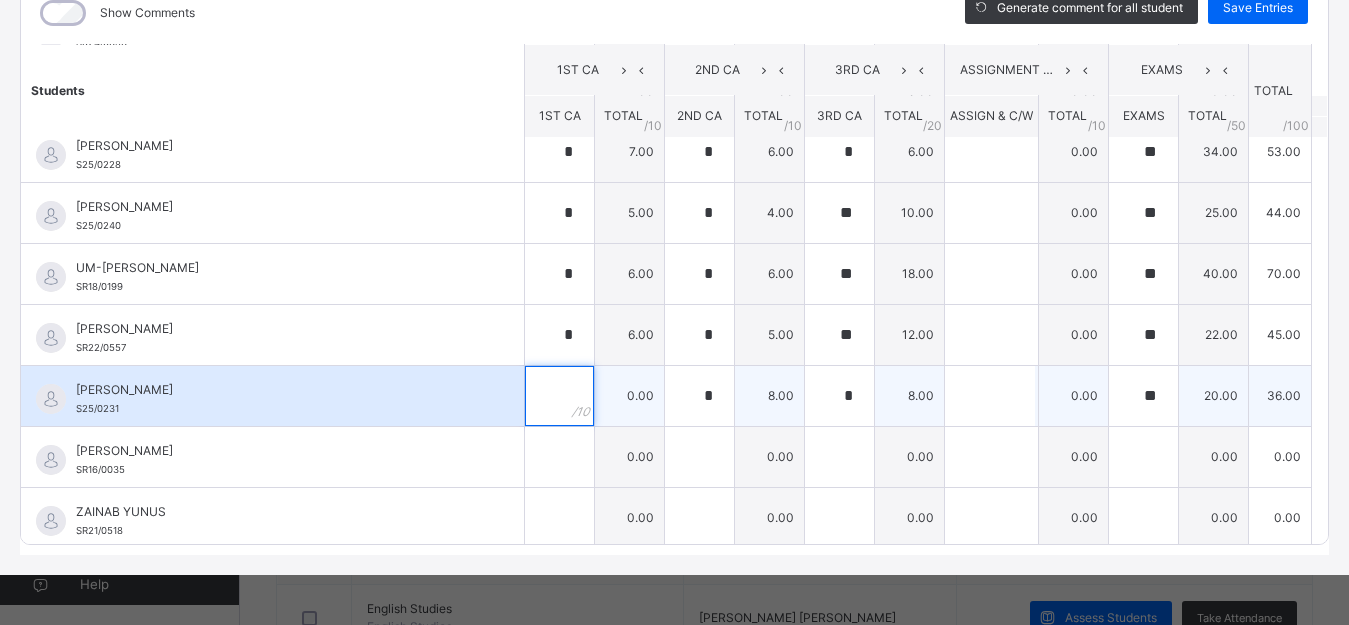 click at bounding box center [559, 396] 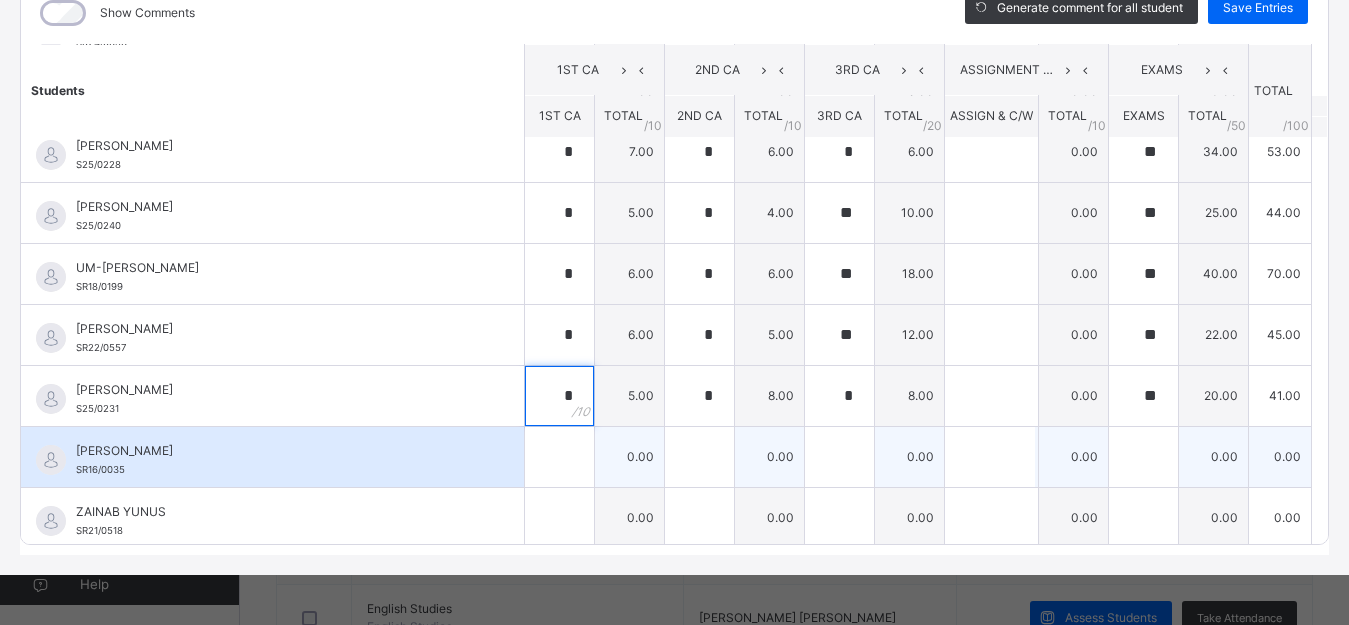 type on "*" 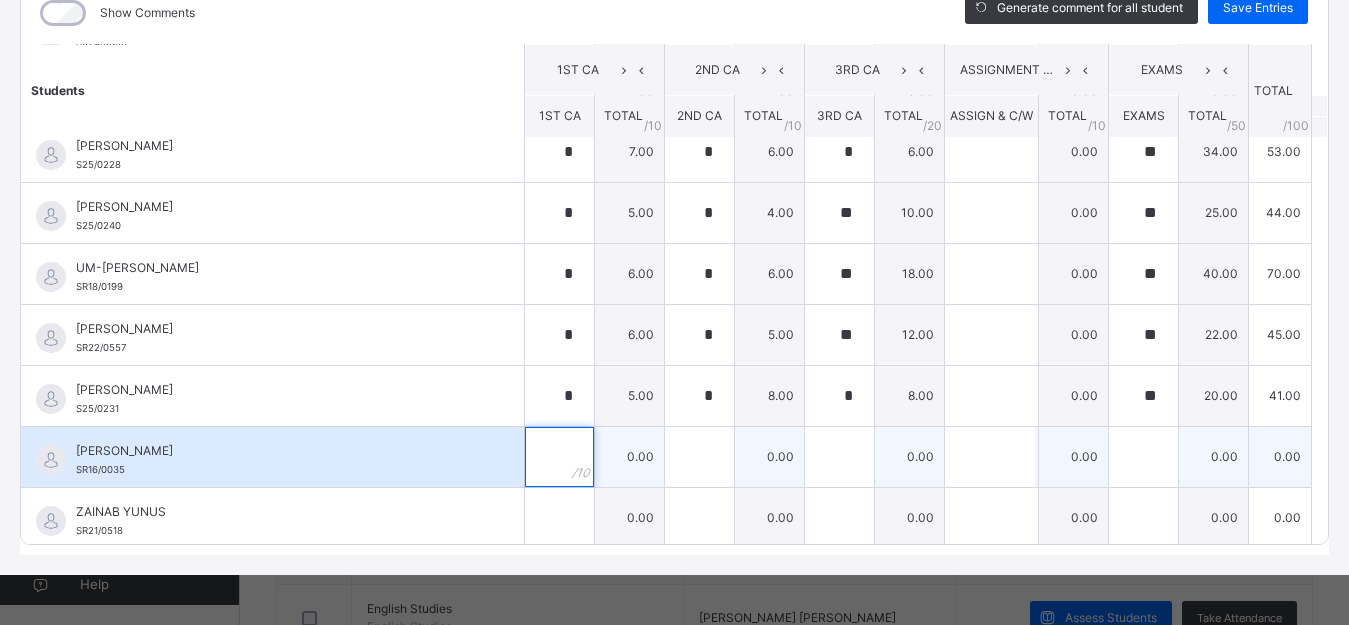 click at bounding box center [559, 457] 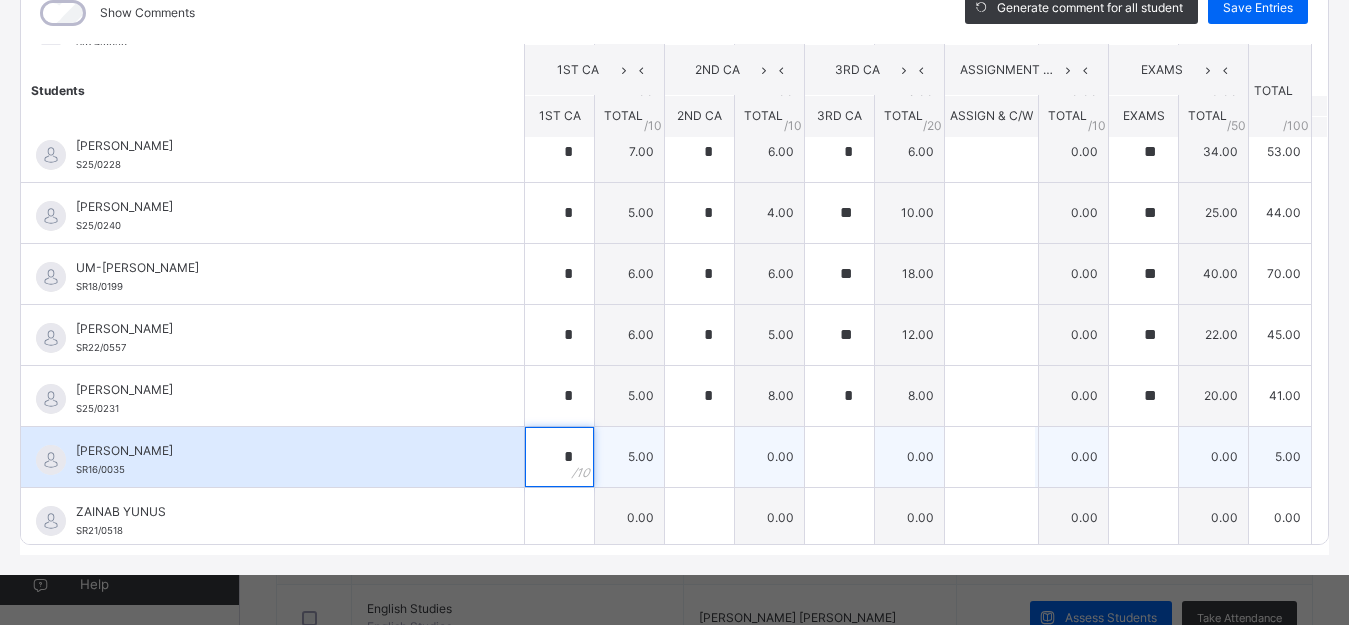 type on "*" 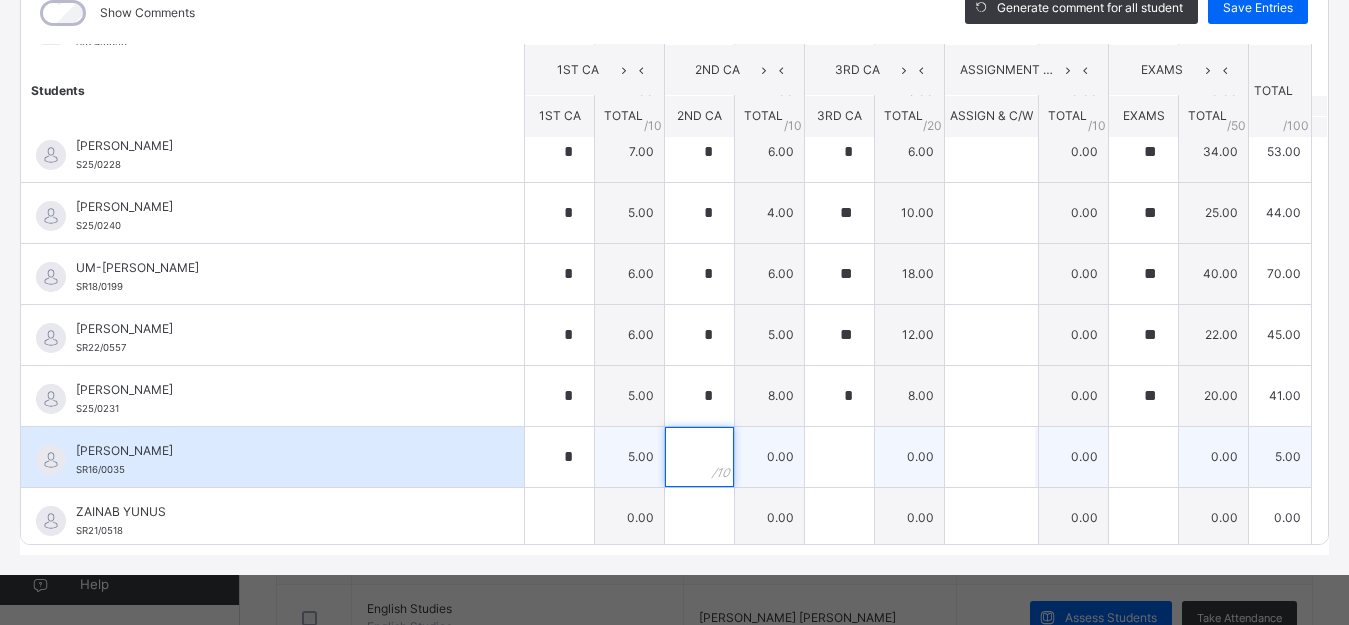 click at bounding box center (699, 457) 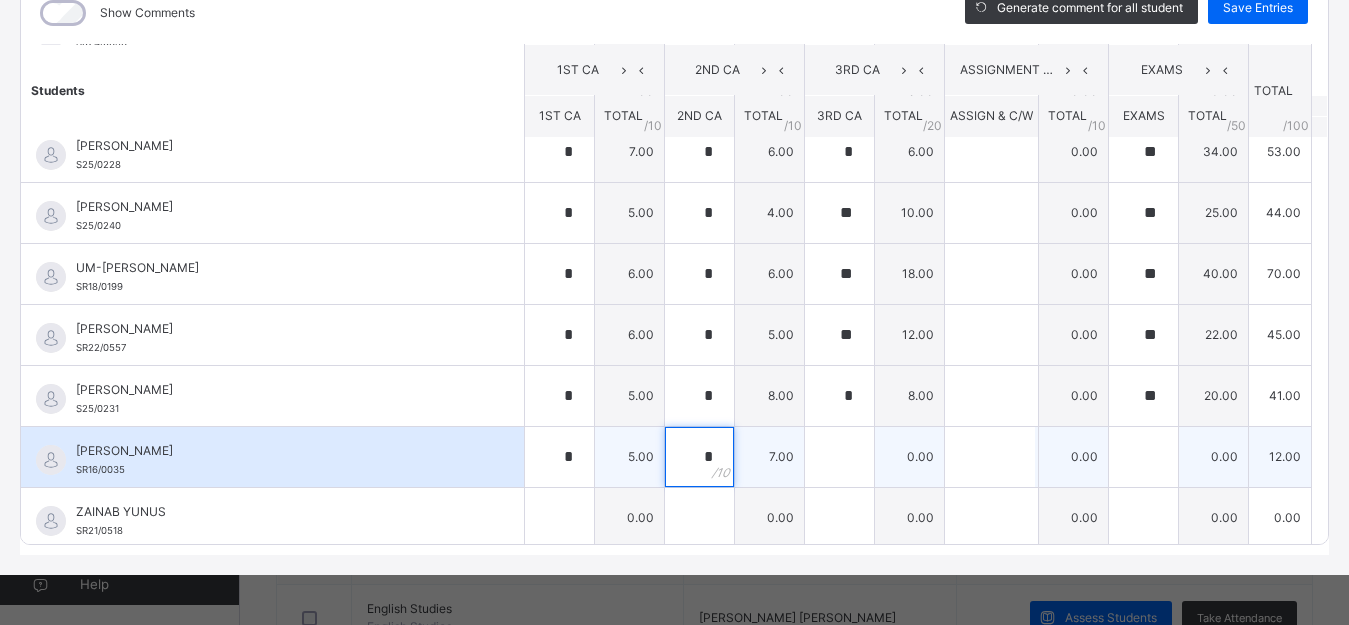 type on "*" 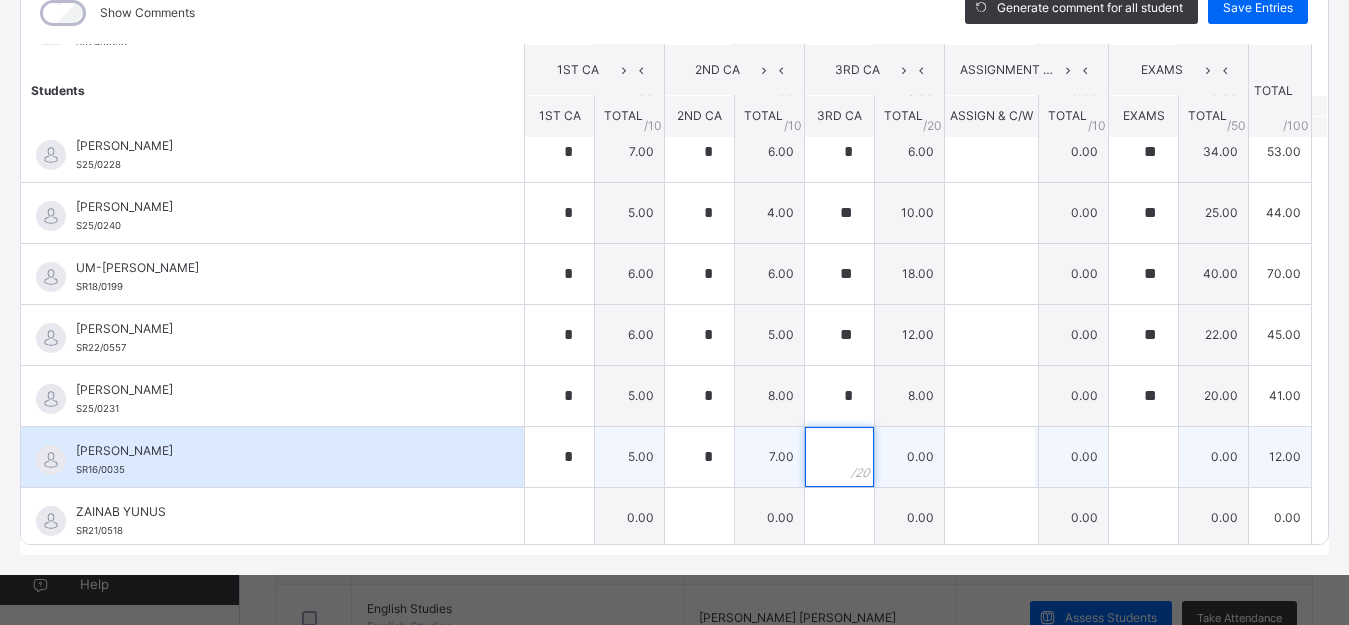 click at bounding box center (839, 457) 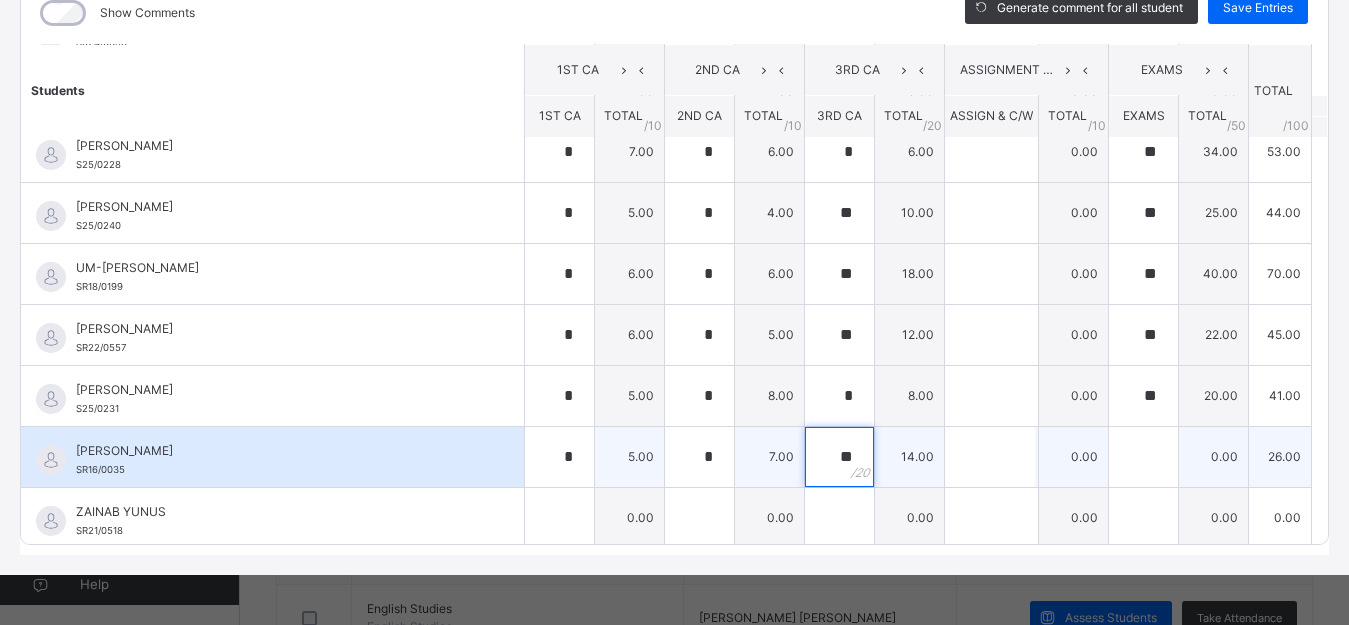 type on "**" 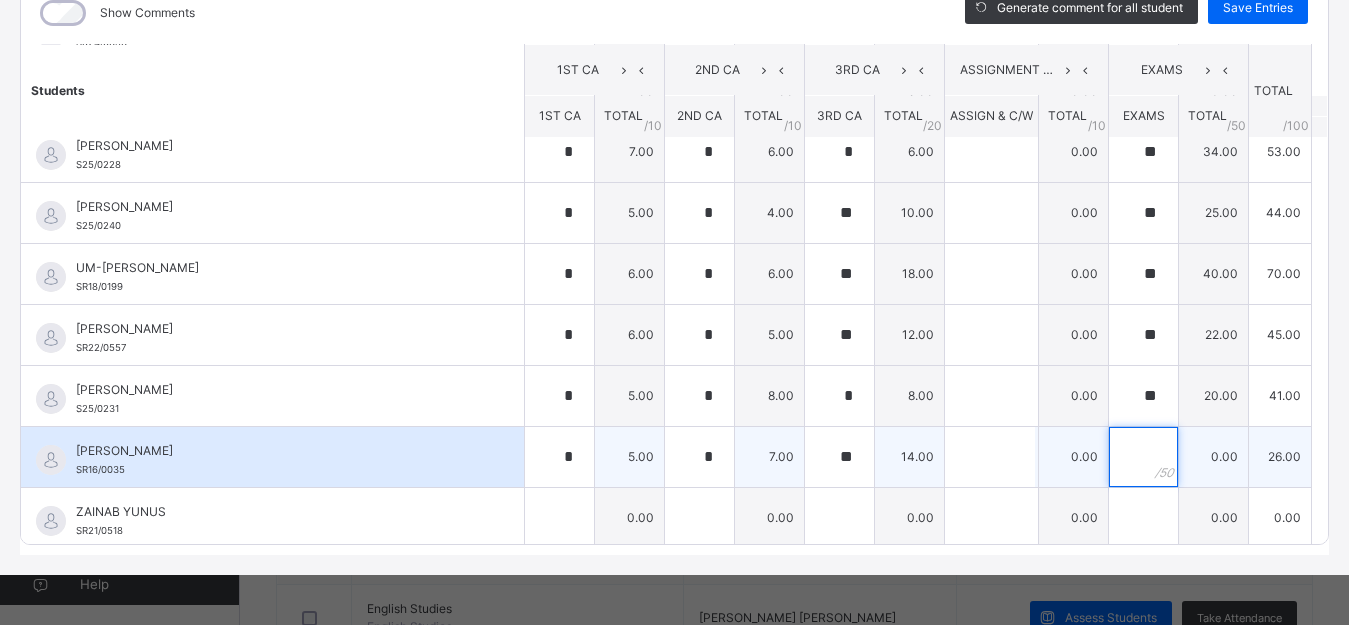 click at bounding box center [1143, 457] 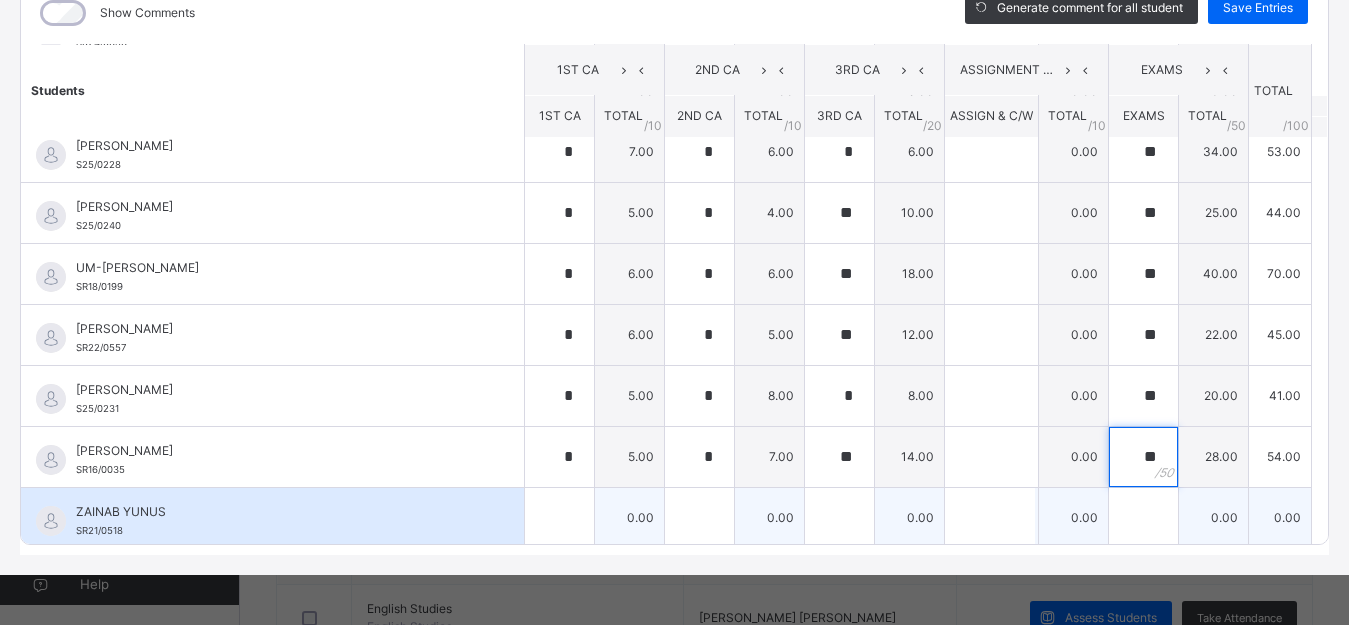 type on "**" 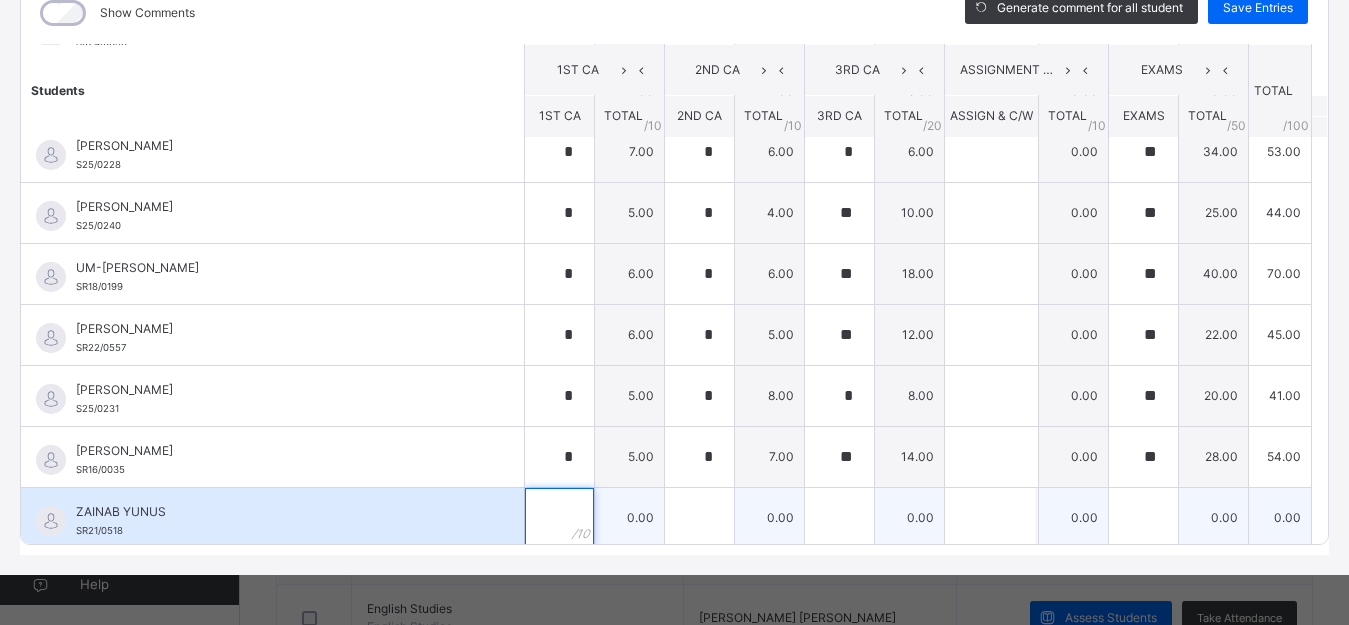 click at bounding box center [559, 518] 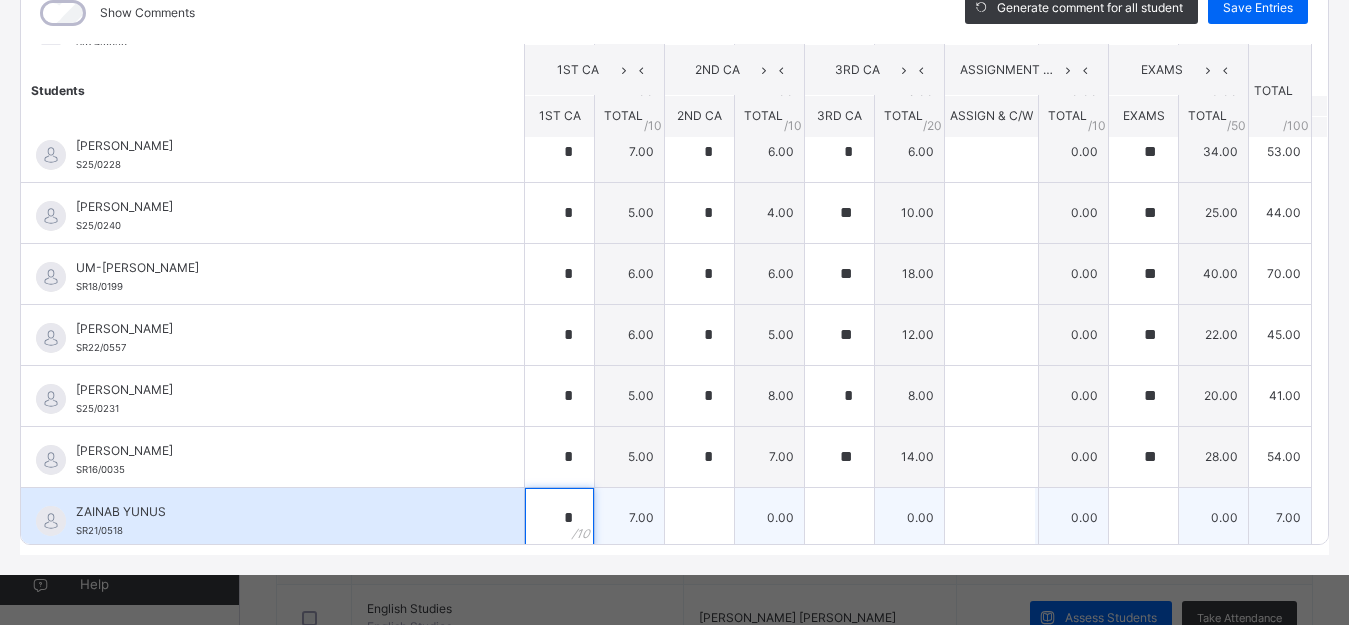 type on "*" 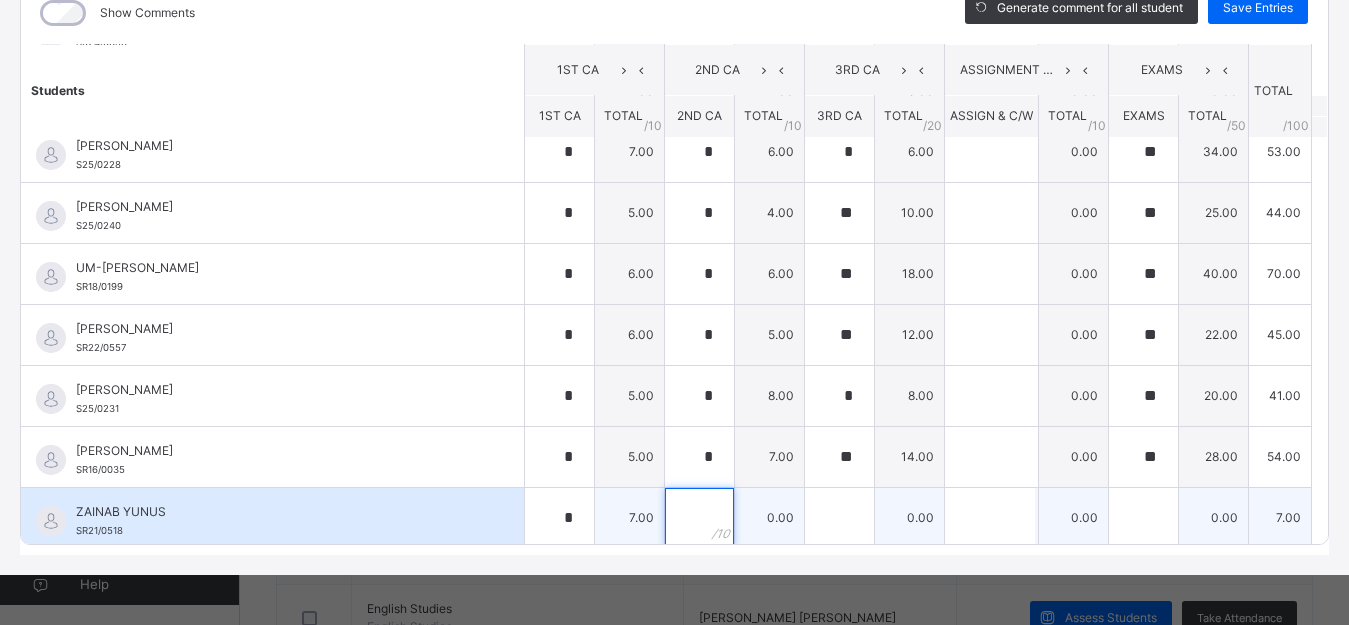 click at bounding box center (699, 518) 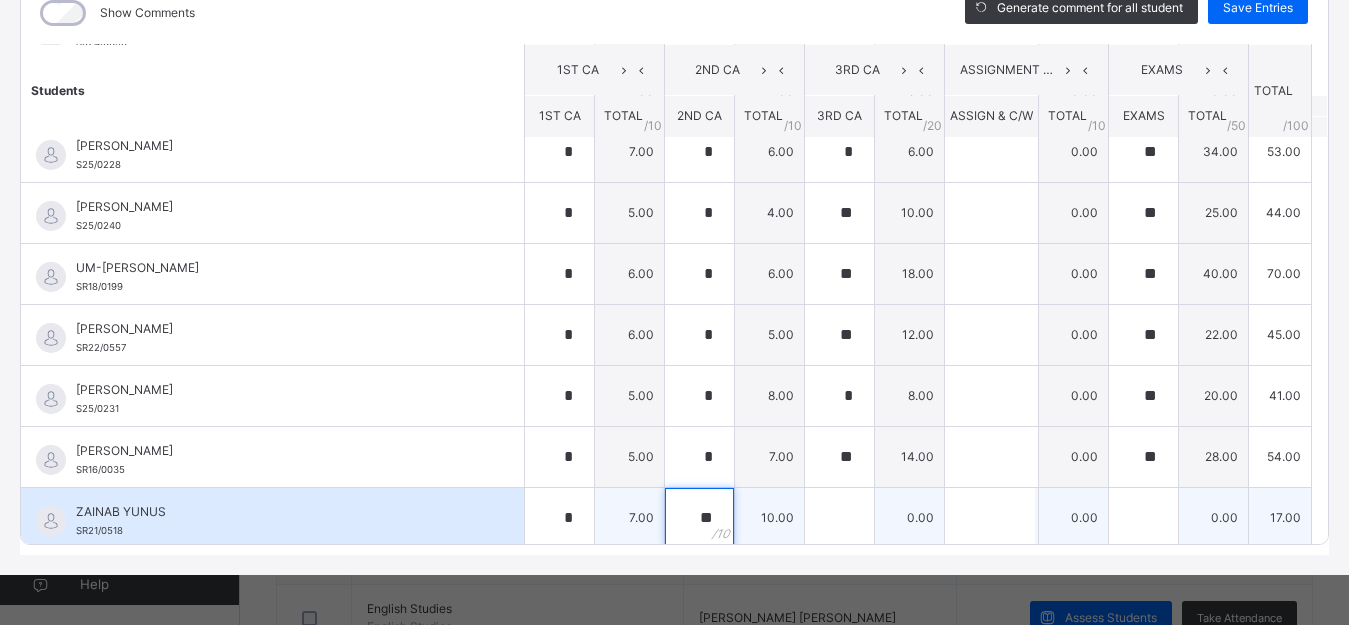 type on "**" 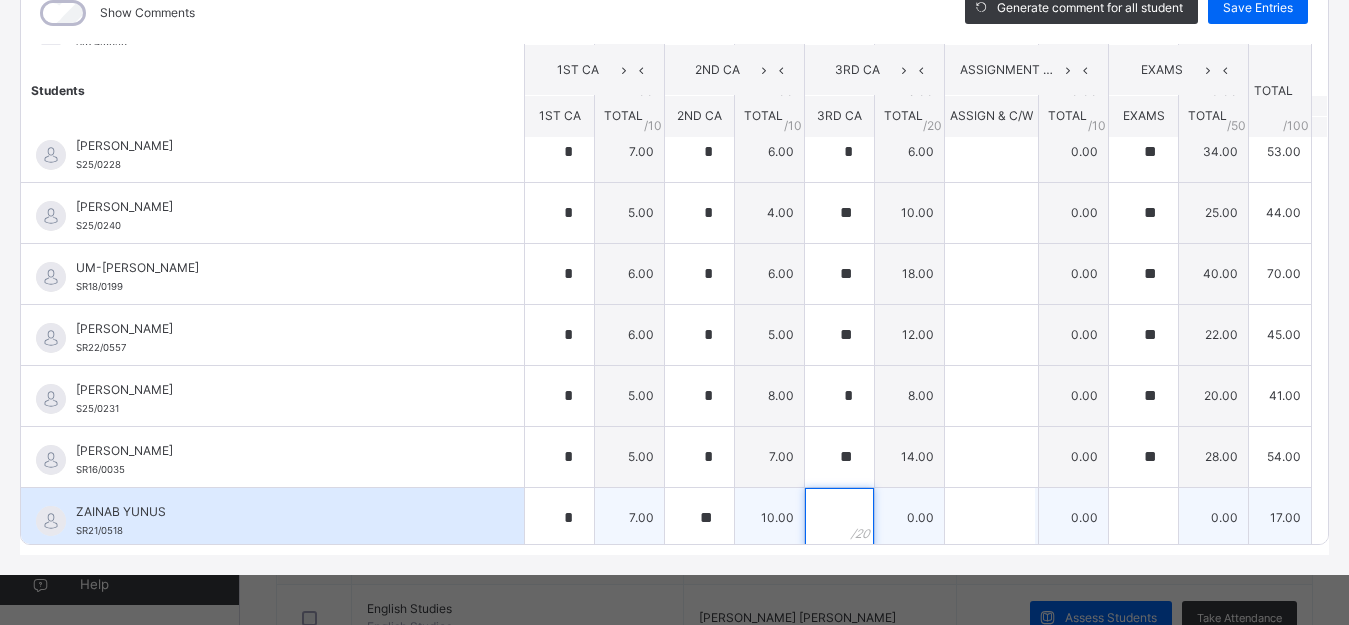 click at bounding box center (839, 518) 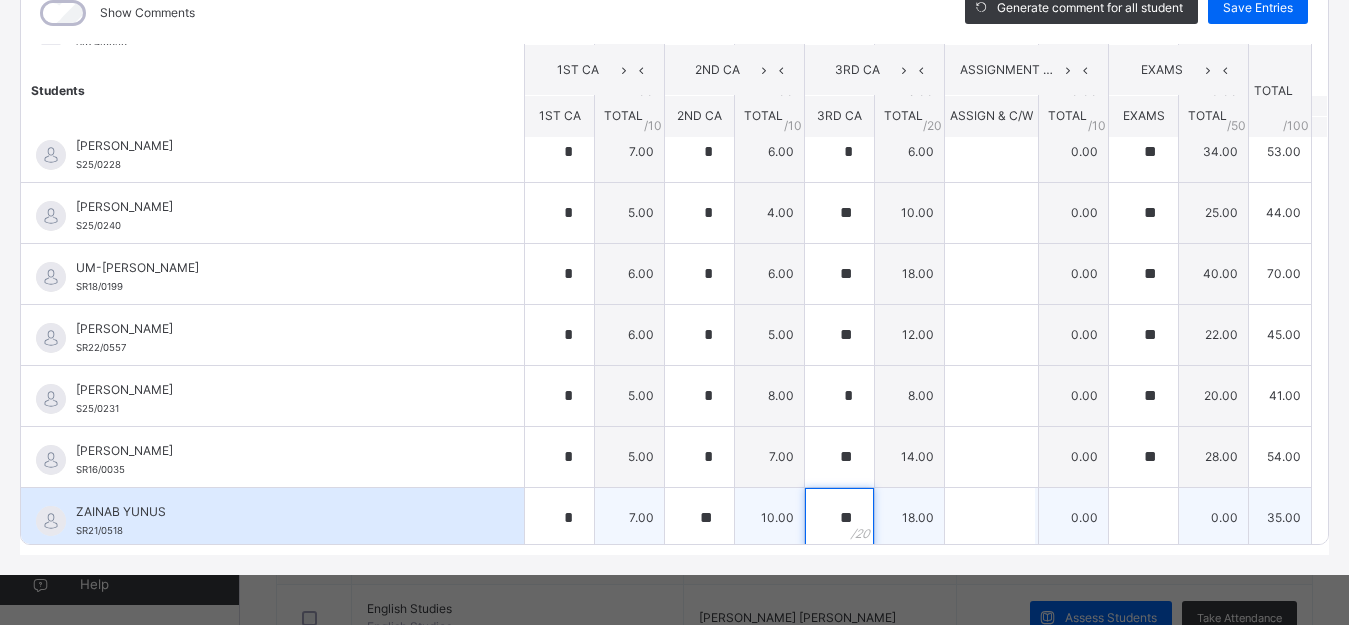 type on "**" 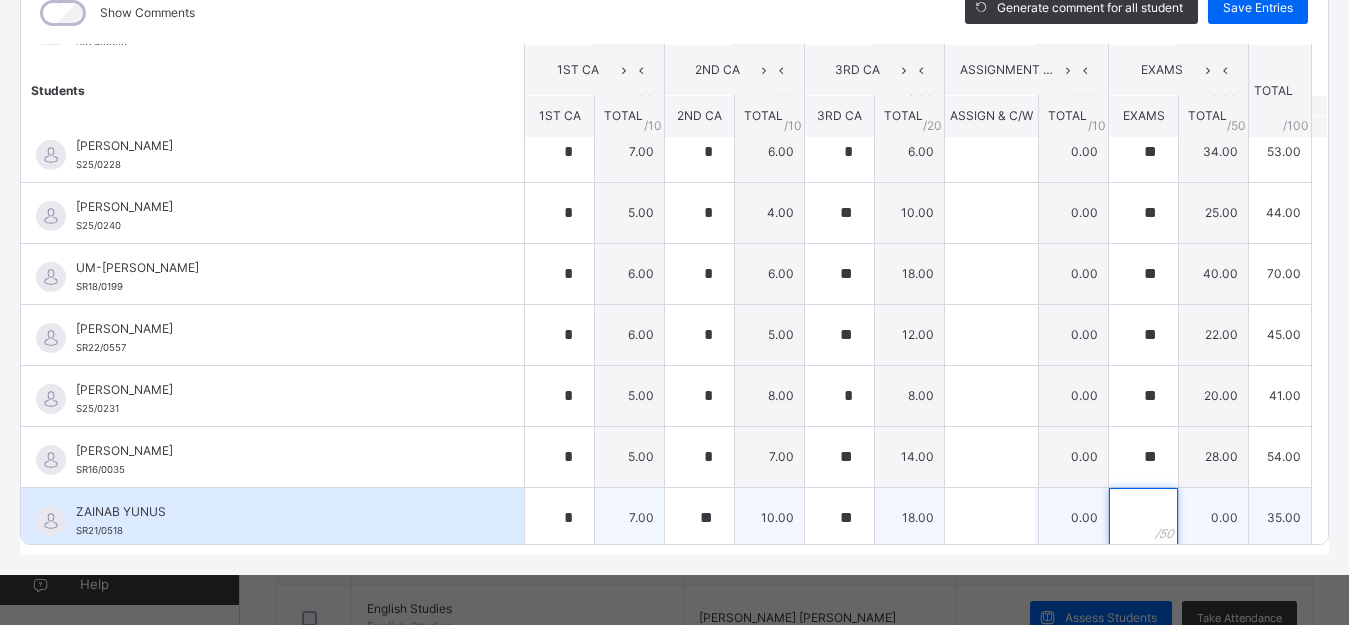 click at bounding box center [1143, 518] 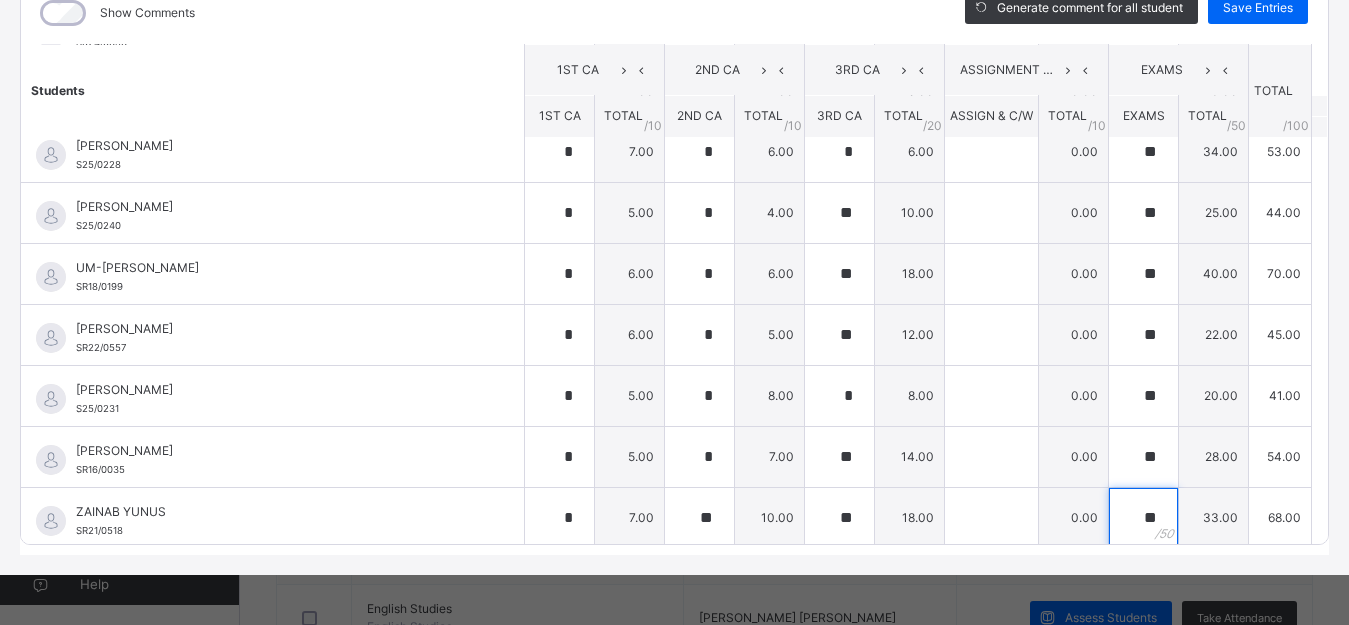 scroll, scrollTop: 1118, scrollLeft: 0, axis: vertical 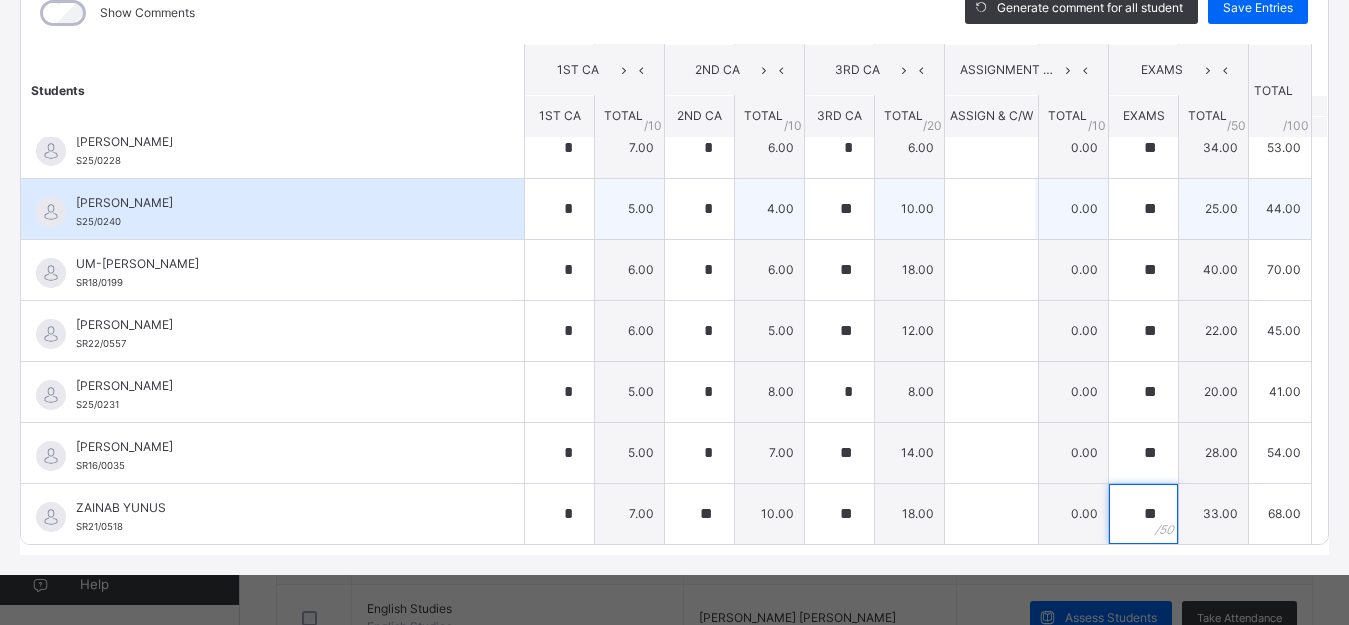 type on "**" 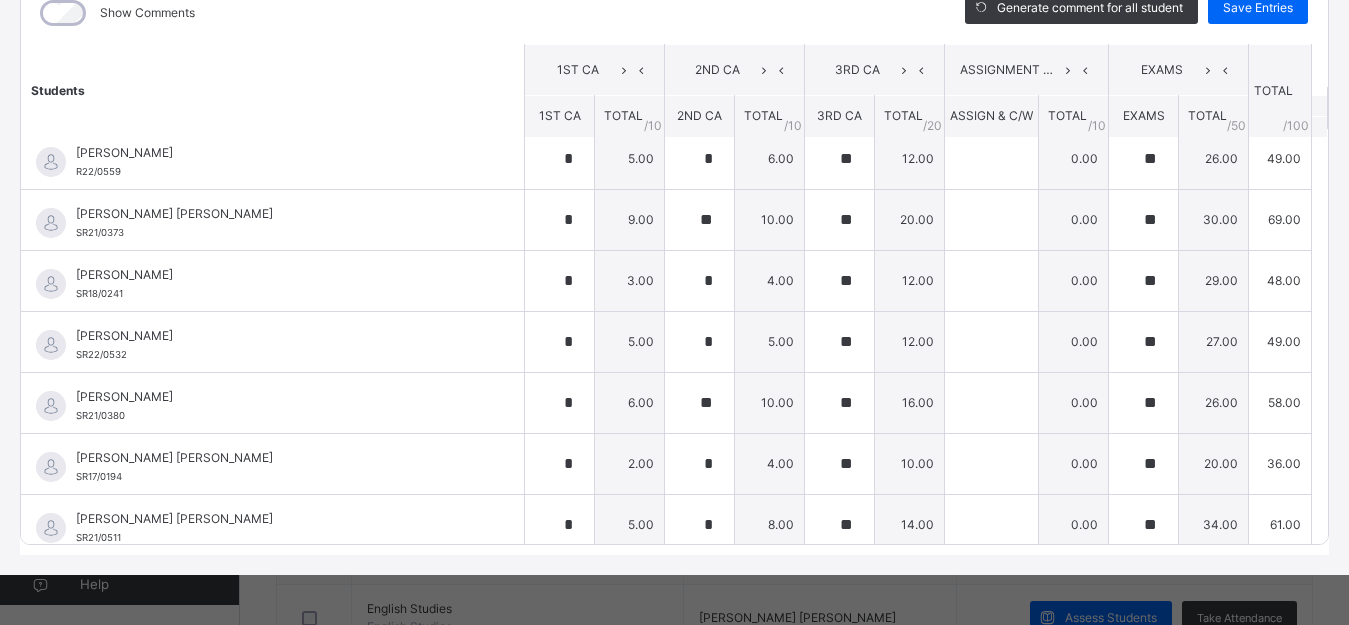 scroll, scrollTop: 0, scrollLeft: 0, axis: both 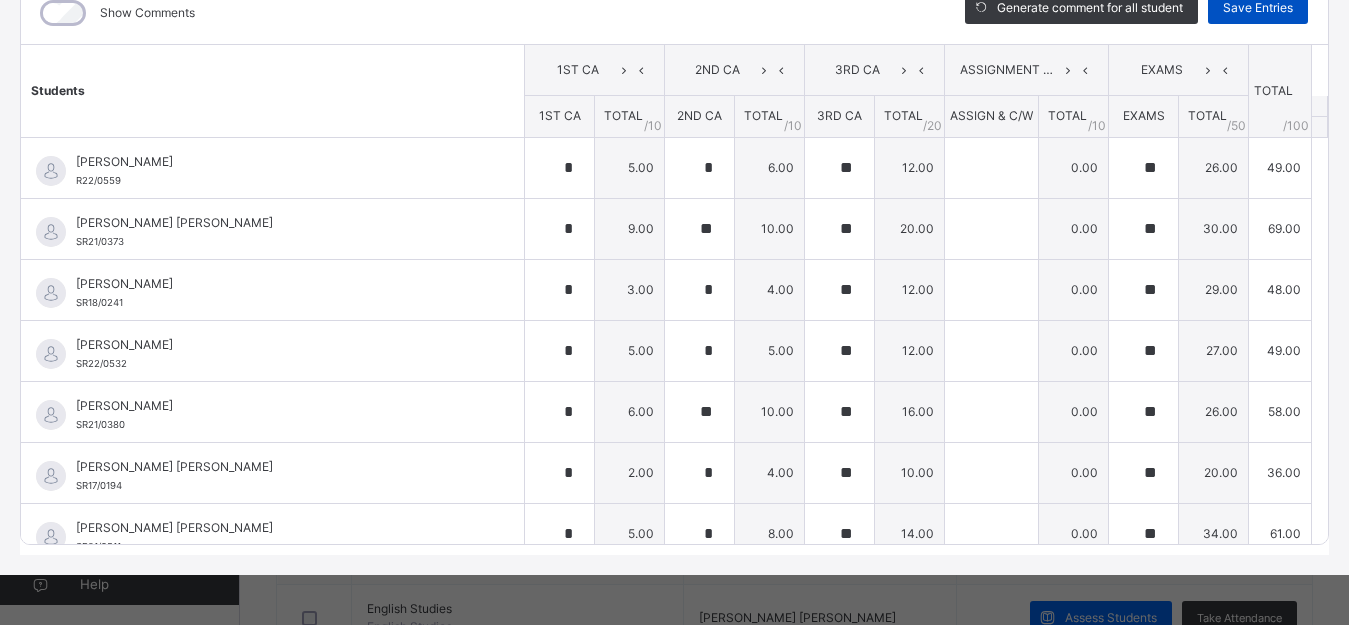 click on "Save Entries" at bounding box center [1258, 8] 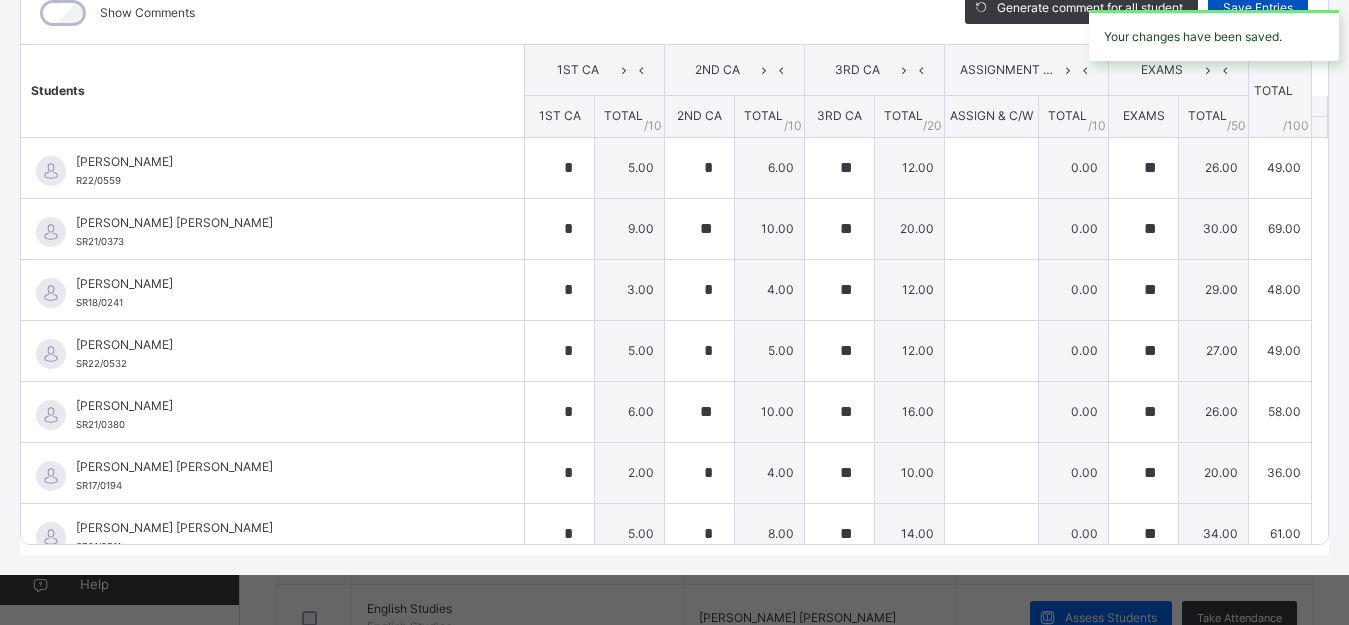 type on "*" 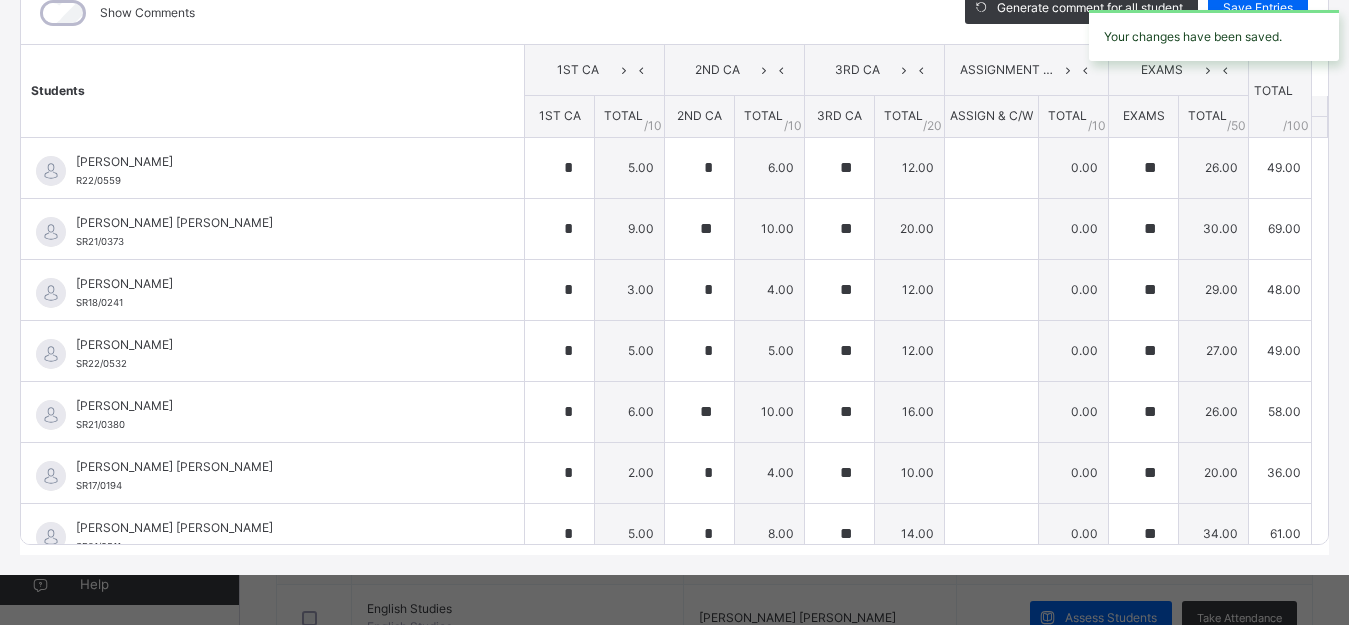click on "Show Comments" at bounding box center [478, 13] 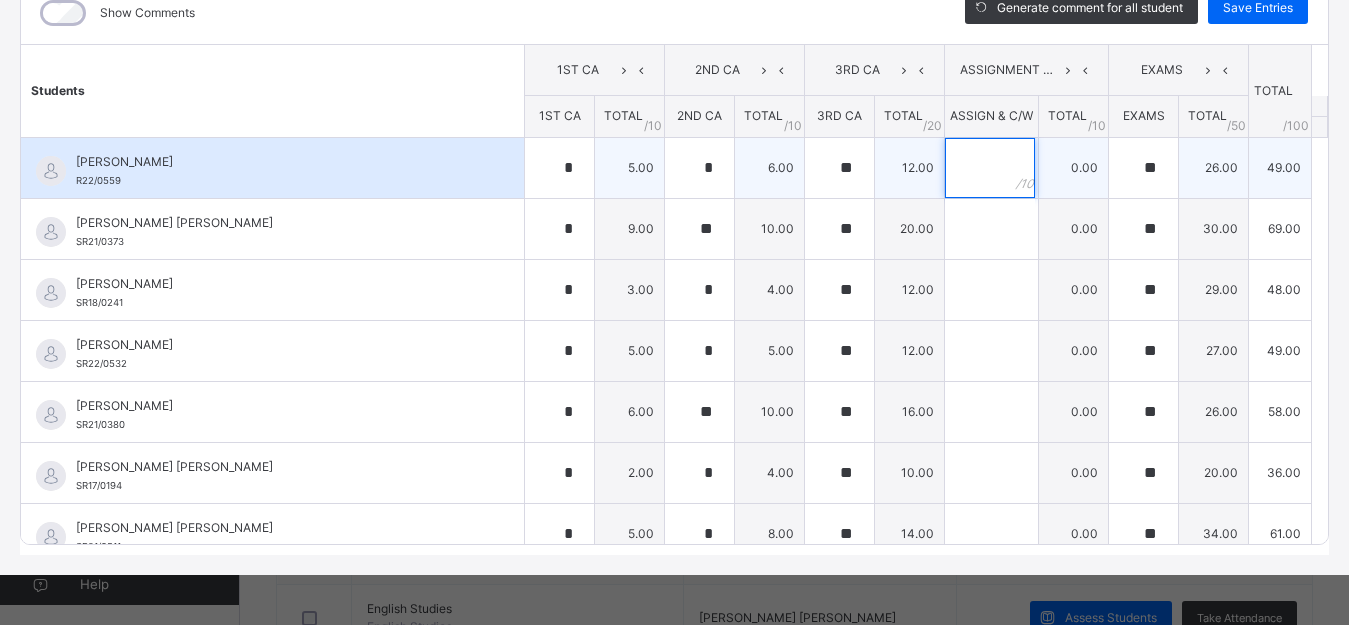 click at bounding box center (990, 168) 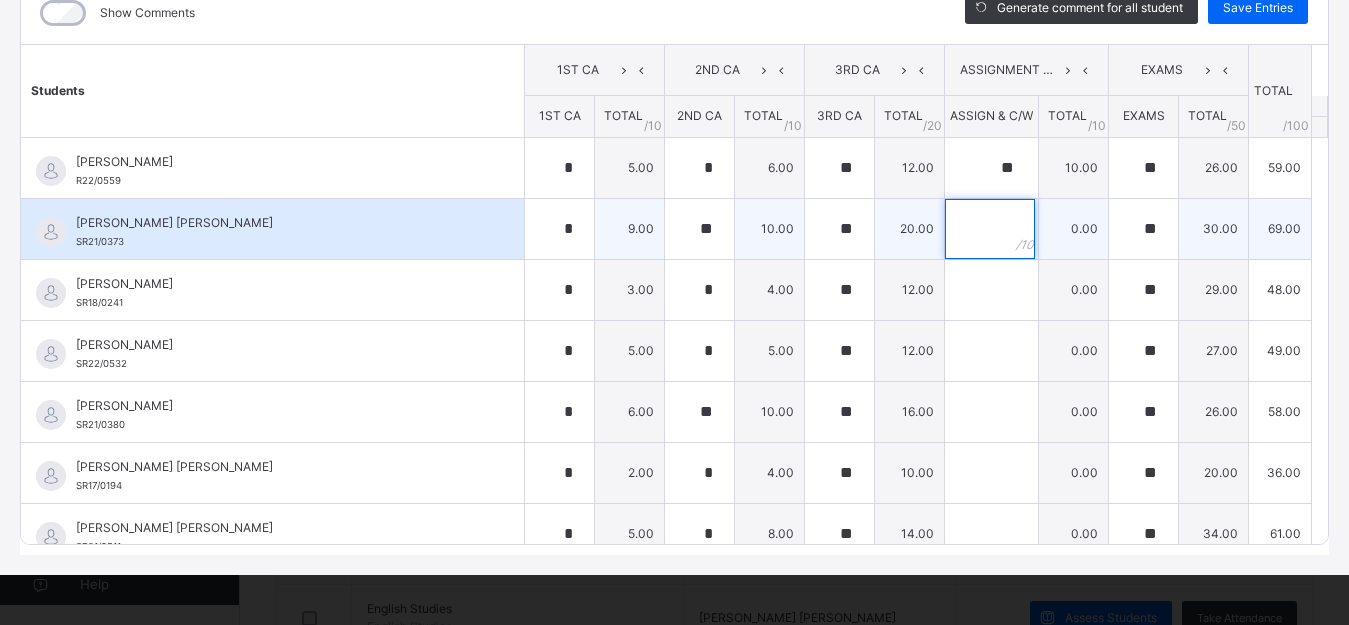 click at bounding box center [990, 229] 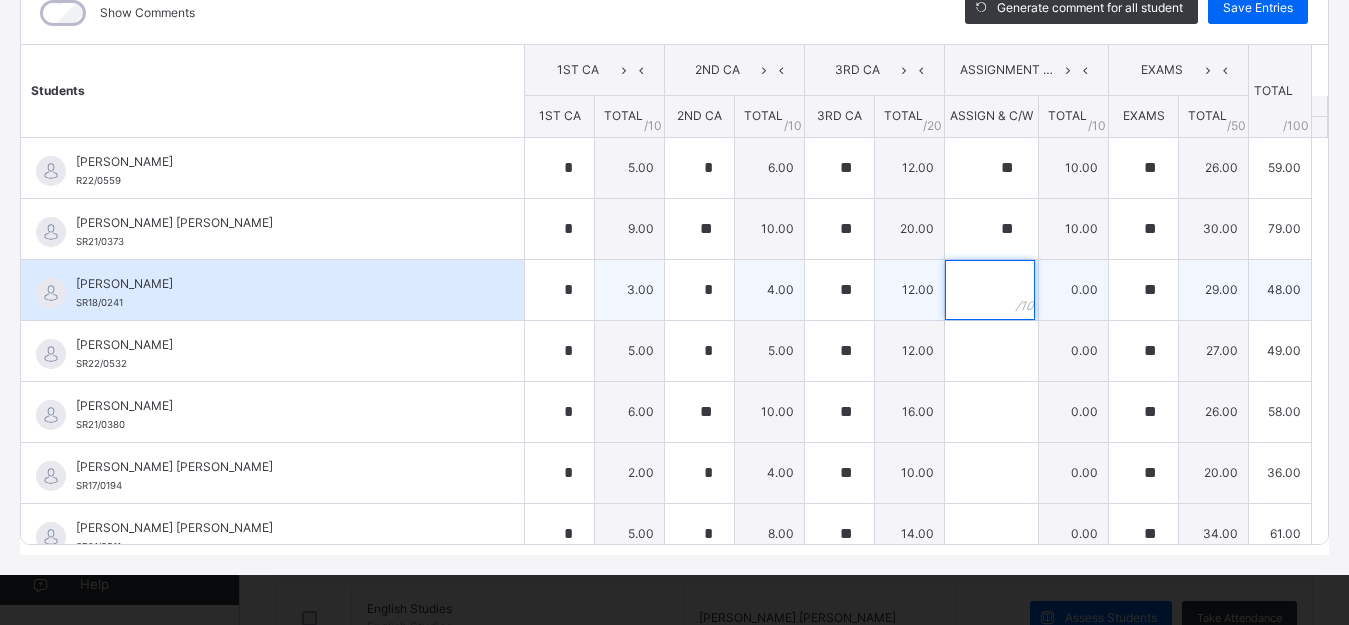click at bounding box center [990, 290] 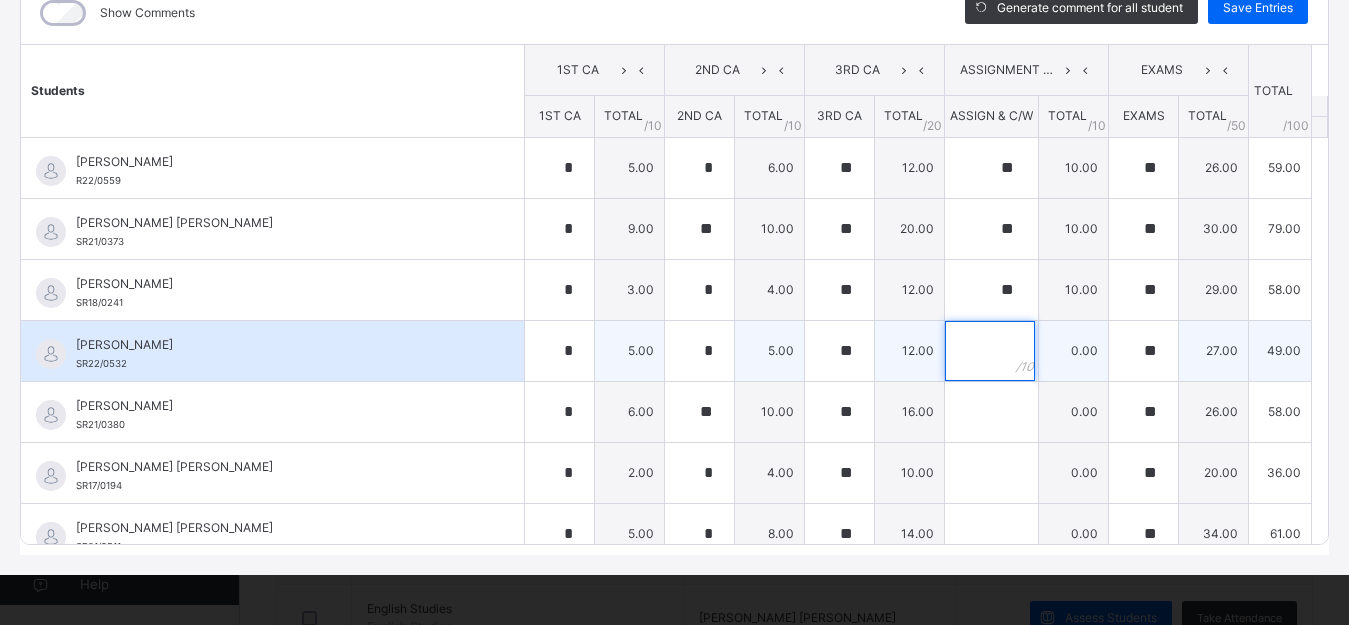 click at bounding box center (990, 351) 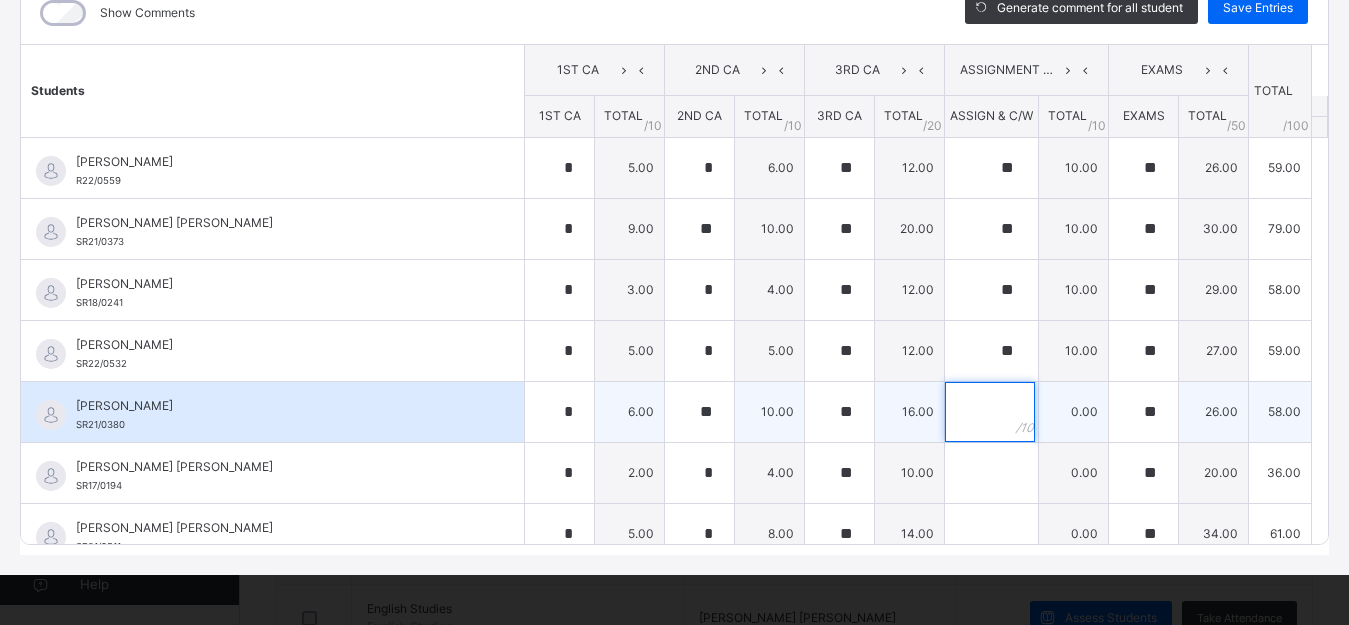 click at bounding box center (990, 412) 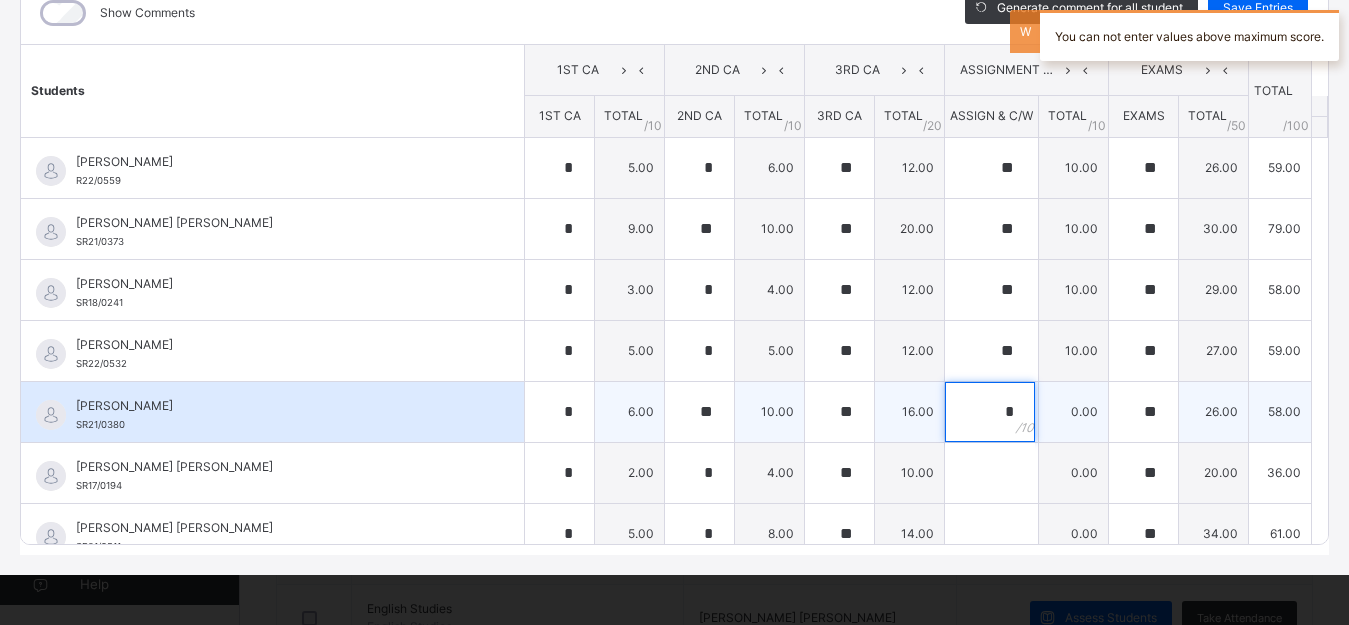 click on "*" at bounding box center [990, 412] 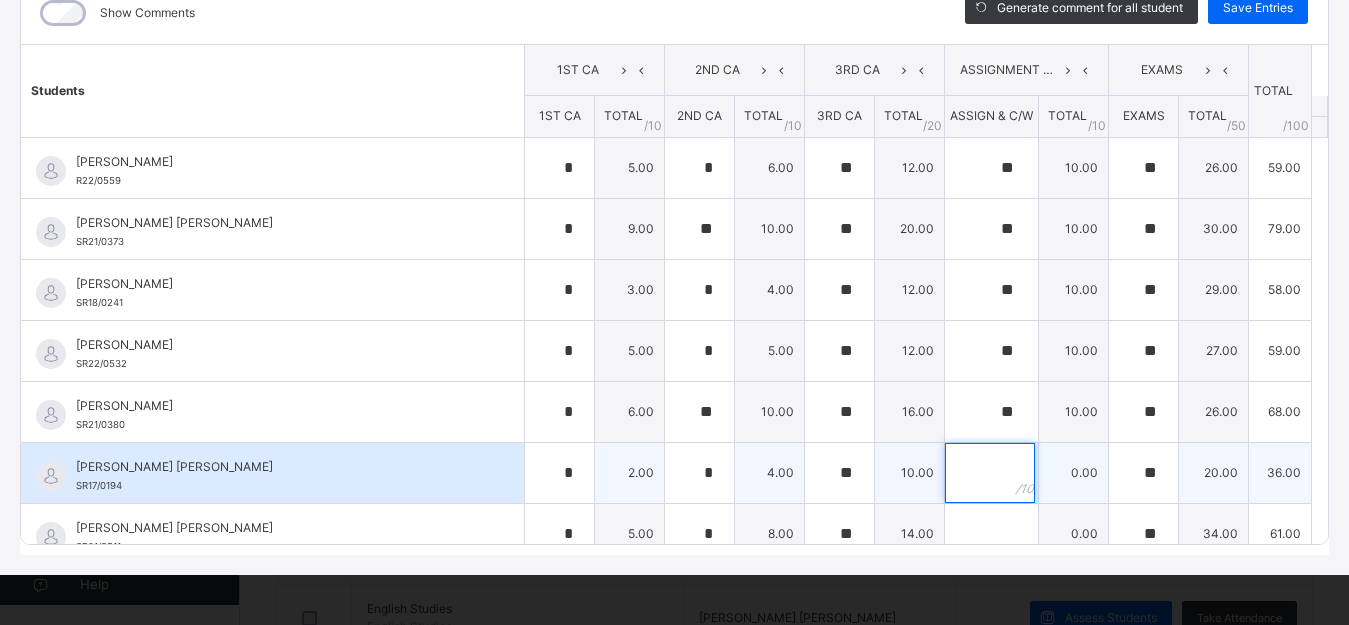 click at bounding box center (991, 473) 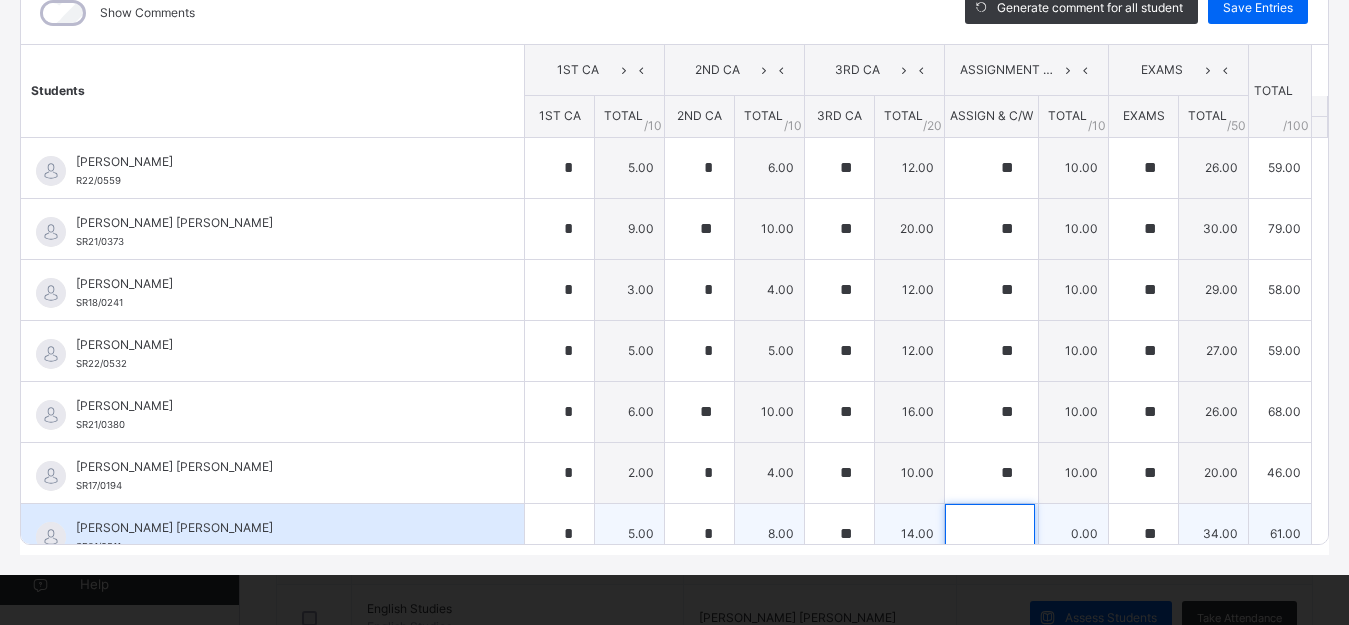 click at bounding box center (991, 534) 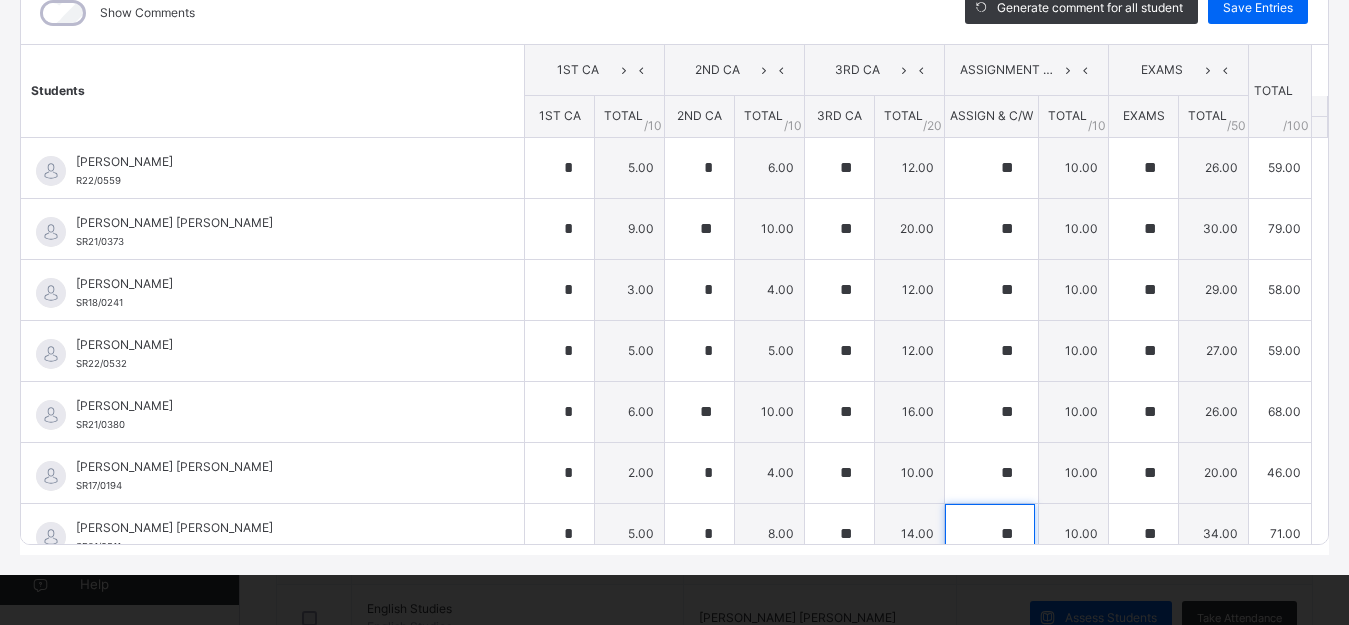 scroll, scrollTop: 40, scrollLeft: 0, axis: vertical 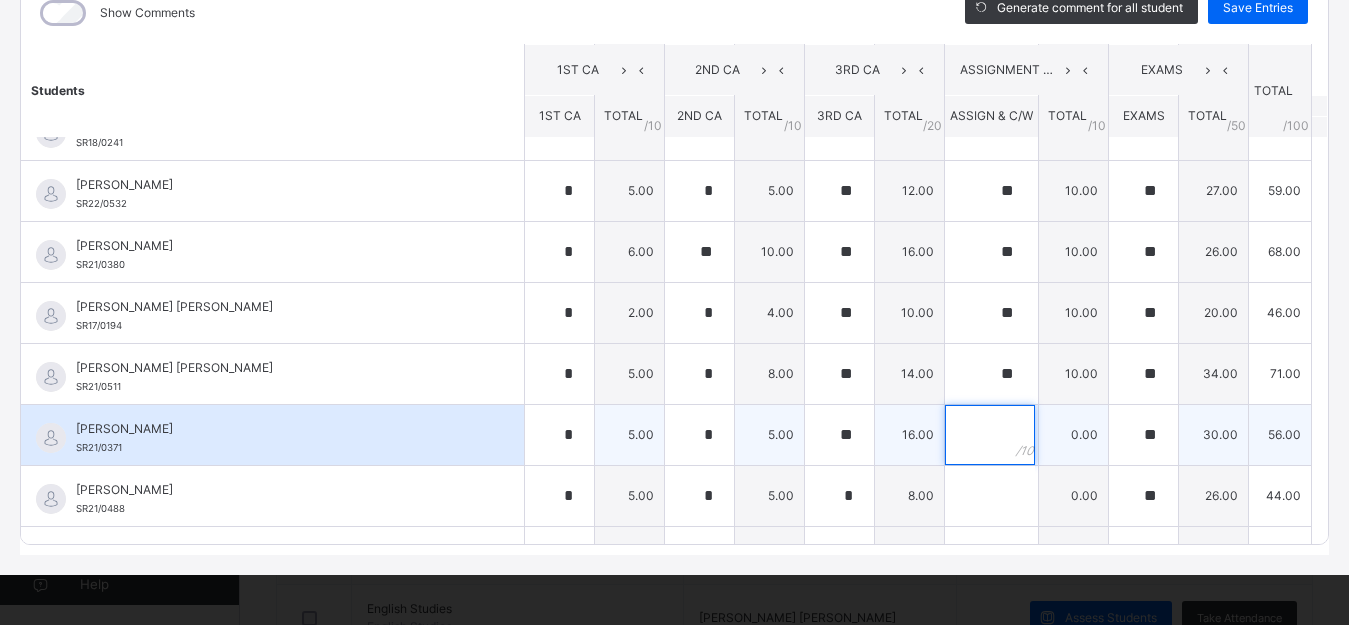 click at bounding box center (990, 435) 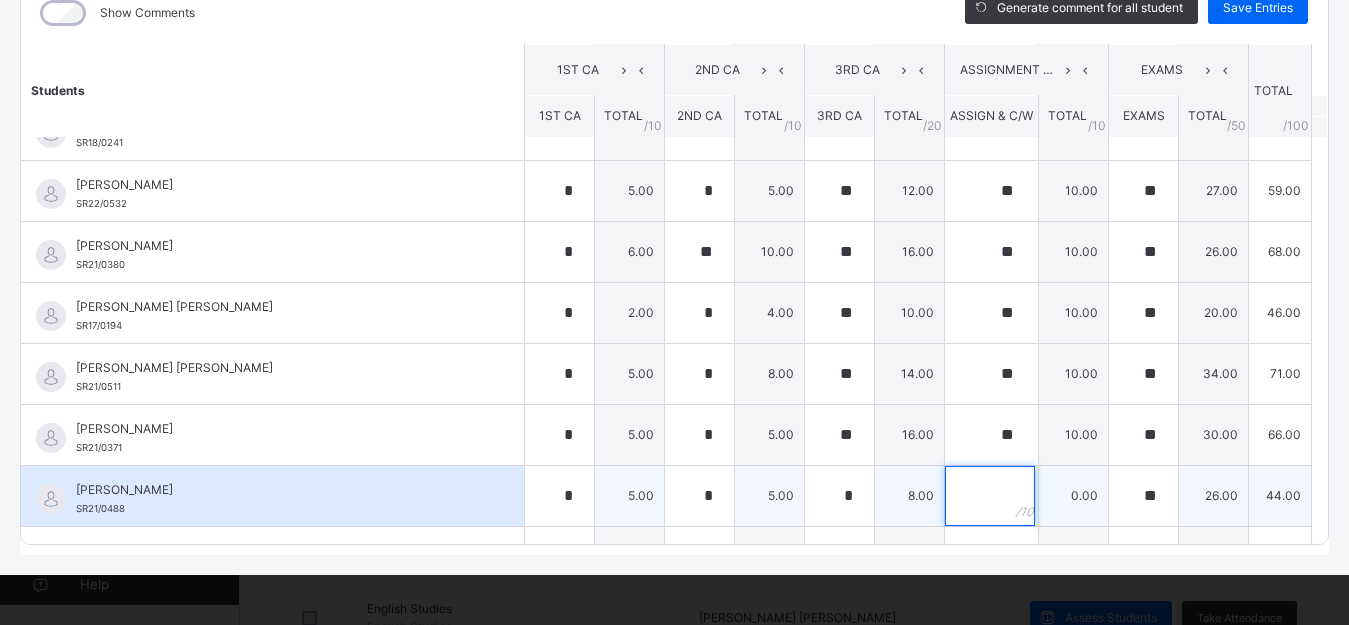 click at bounding box center (990, 496) 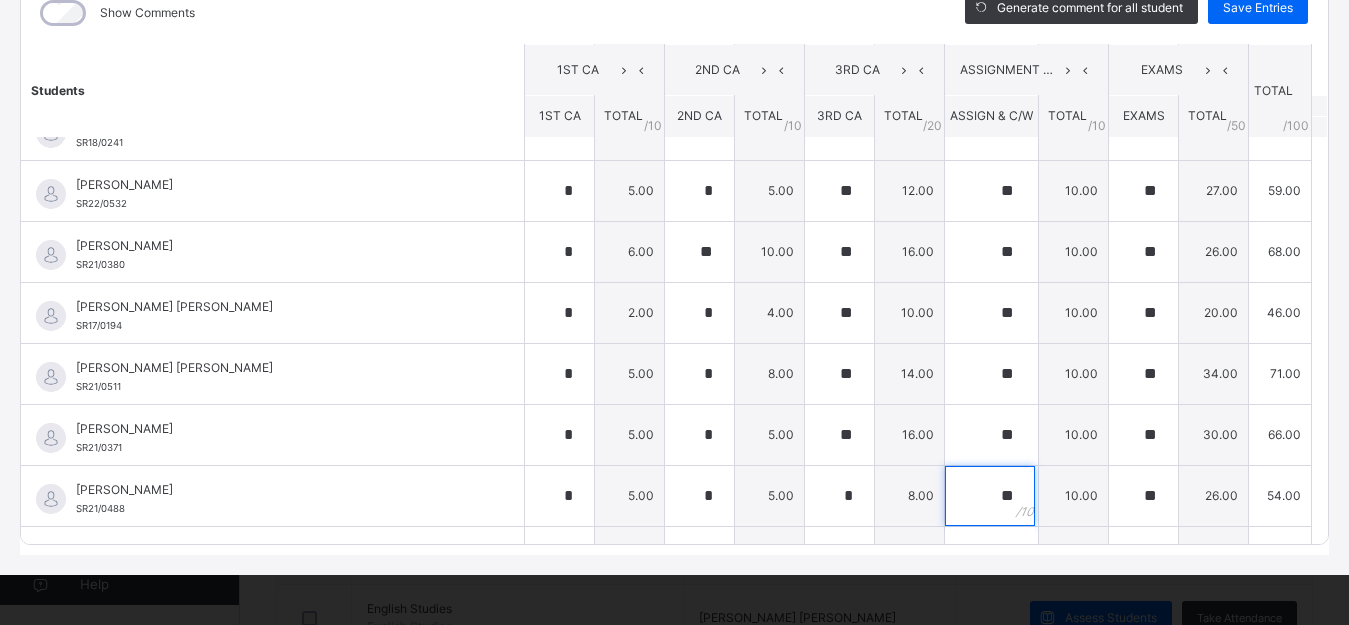 scroll, scrollTop: 360, scrollLeft: 0, axis: vertical 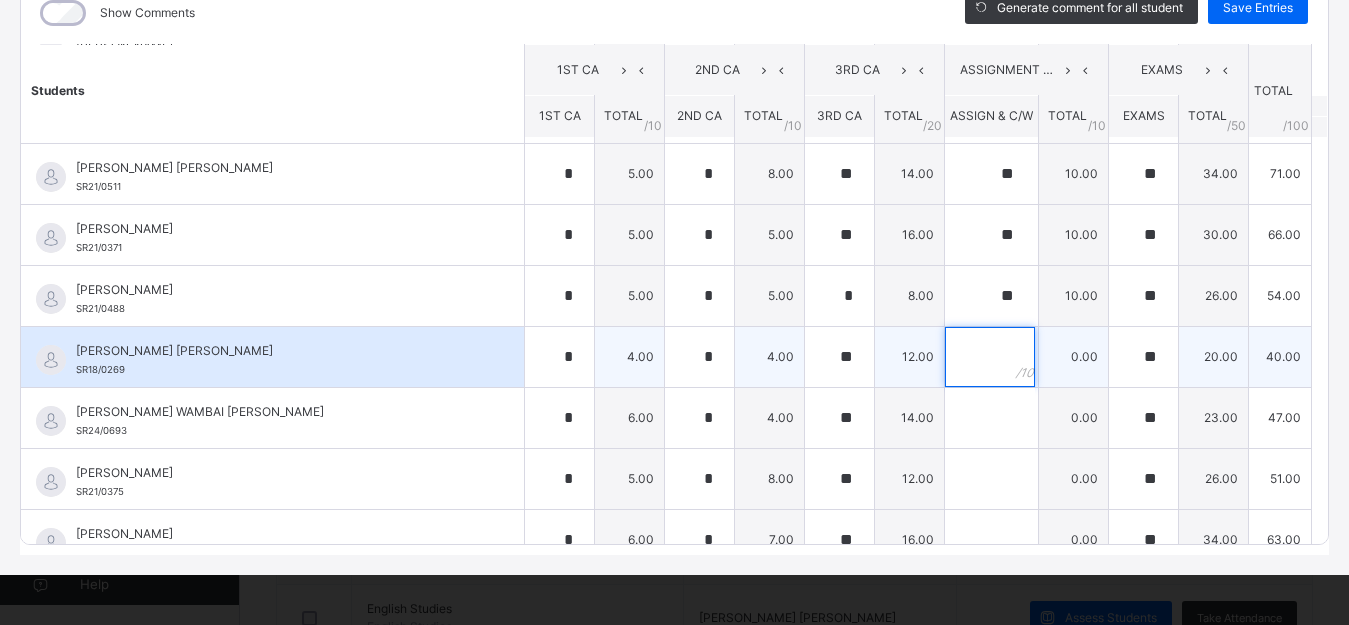 click at bounding box center [990, 357] 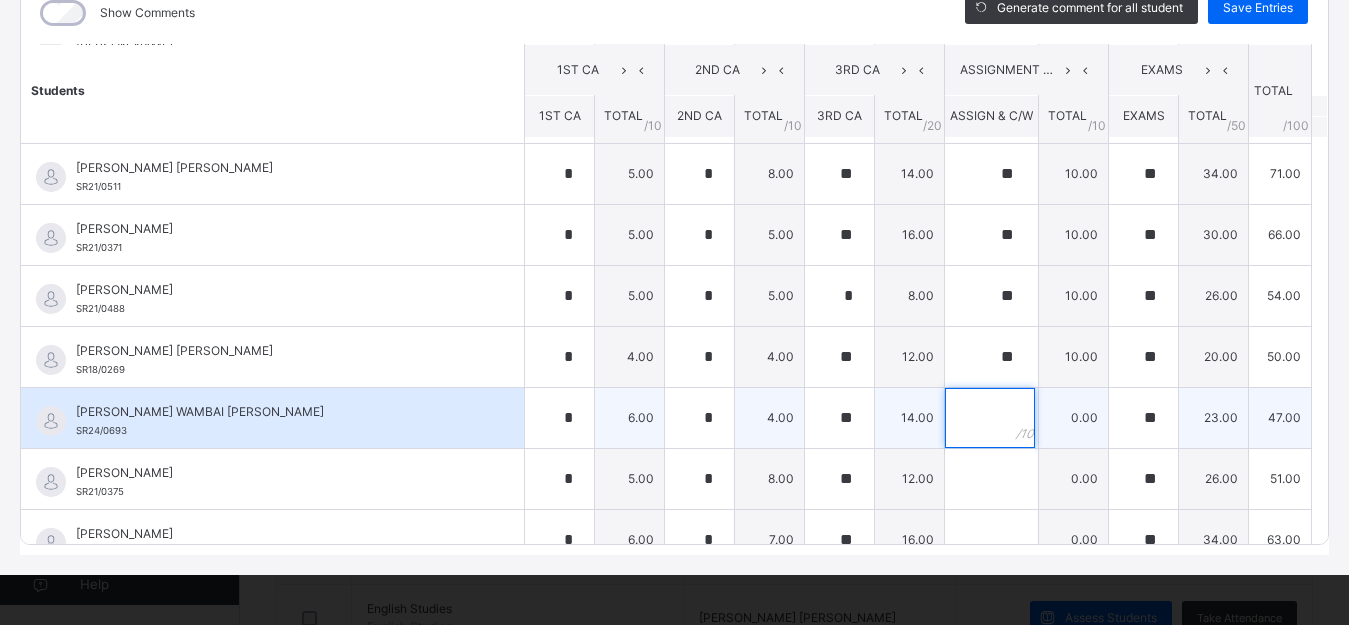 click at bounding box center (990, 418) 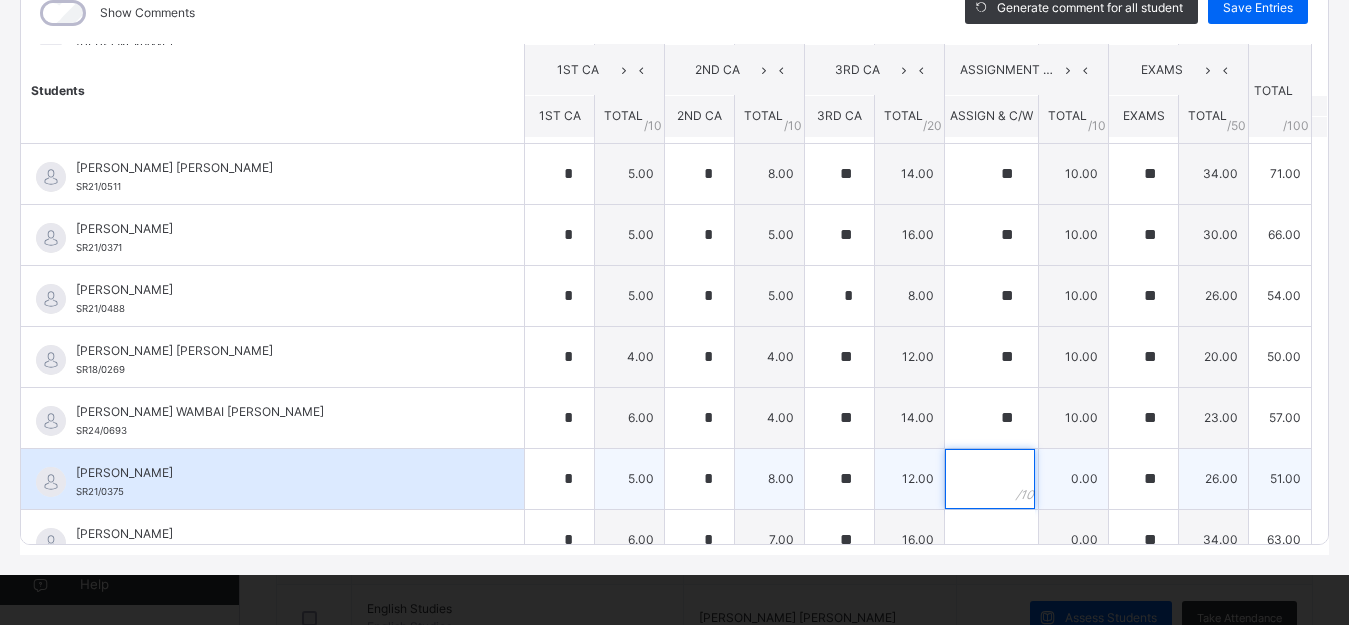 click at bounding box center (990, 479) 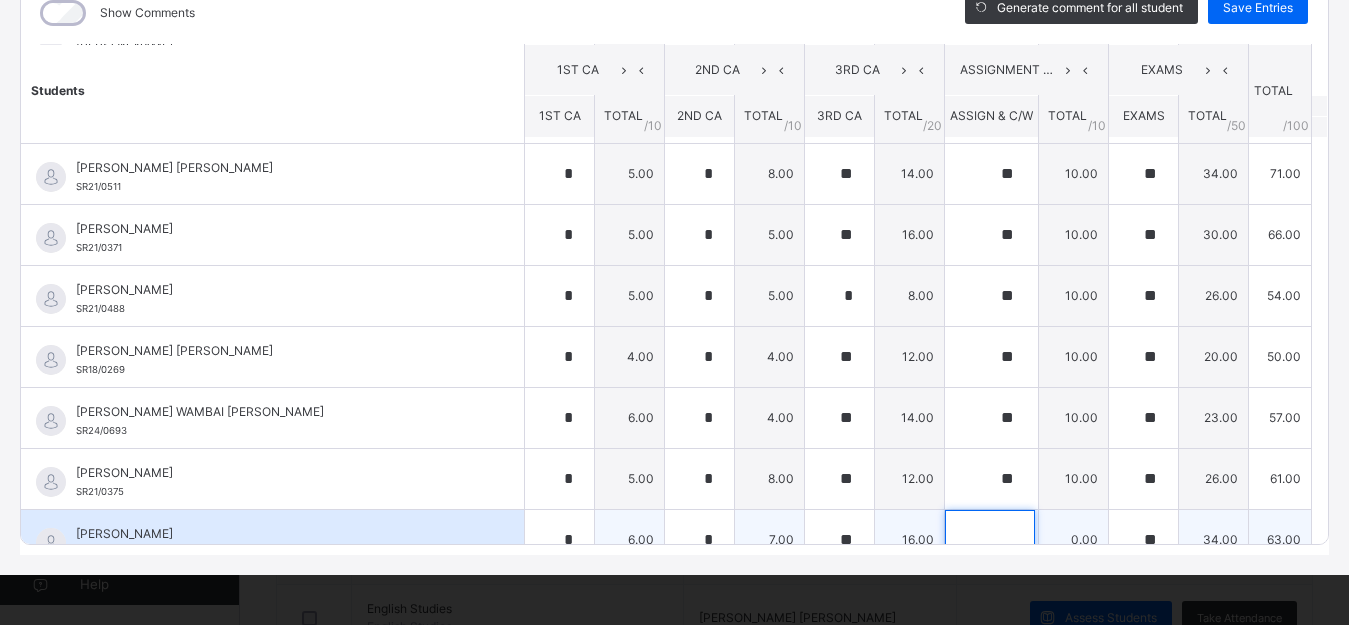 click at bounding box center [991, 540] 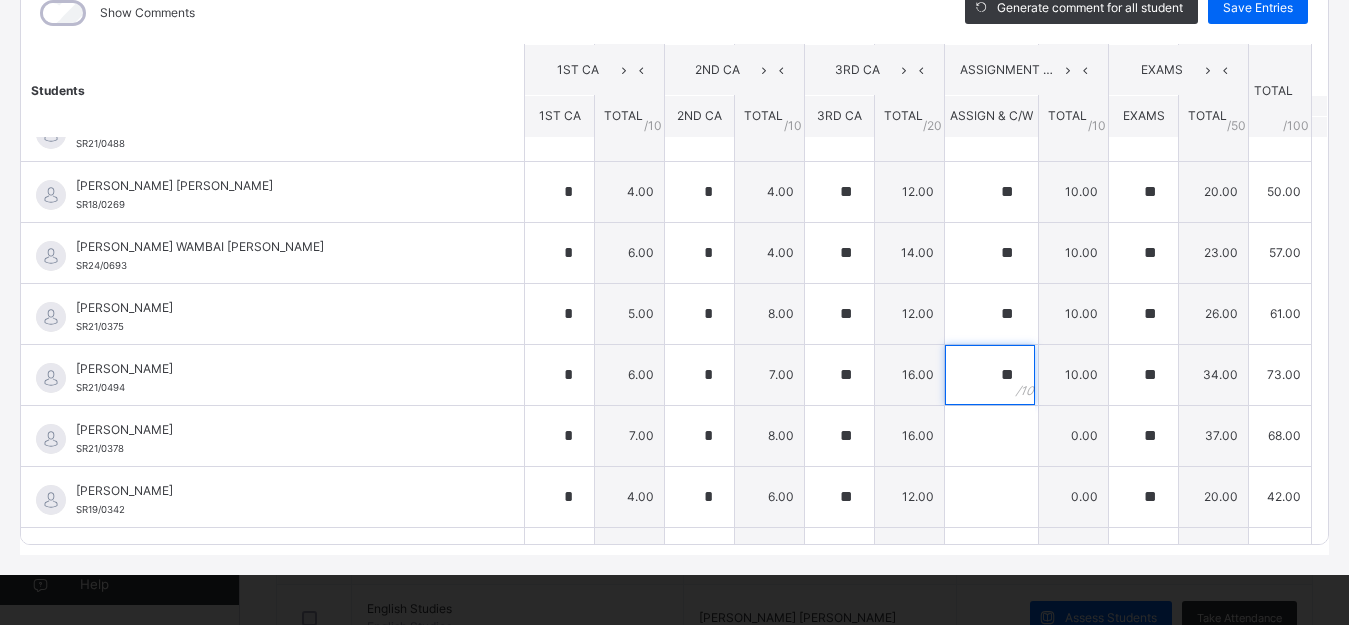 scroll, scrollTop: 565, scrollLeft: 0, axis: vertical 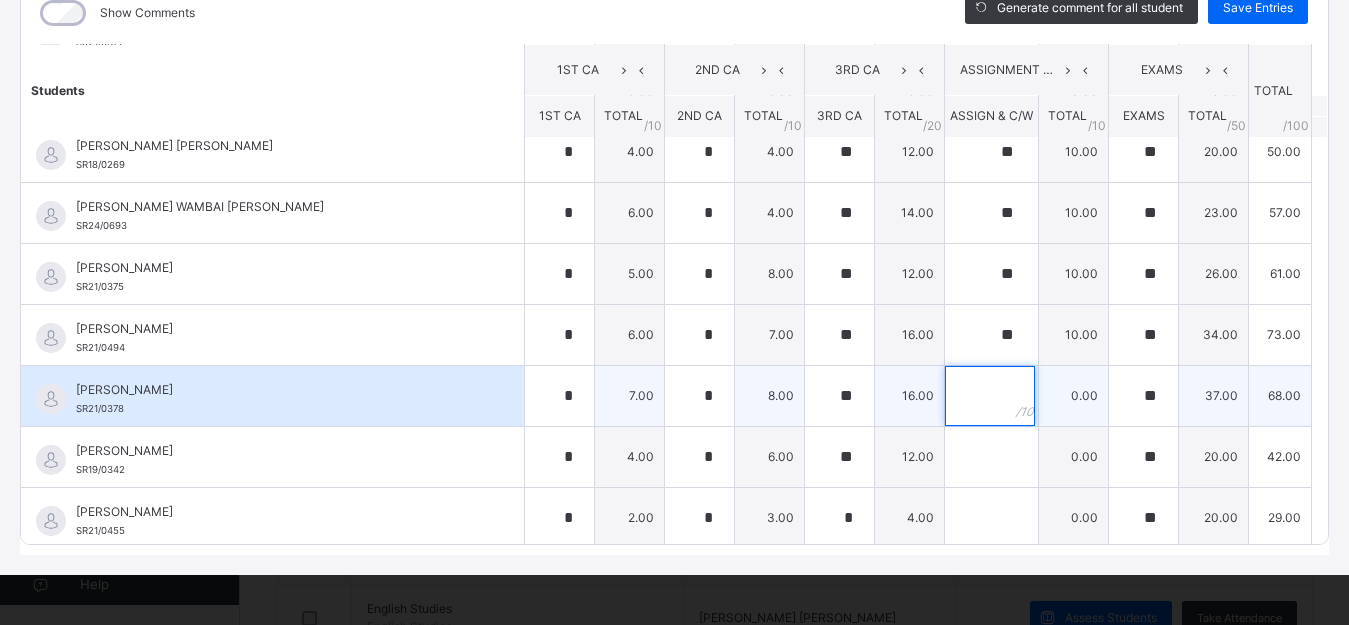 click at bounding box center (990, 396) 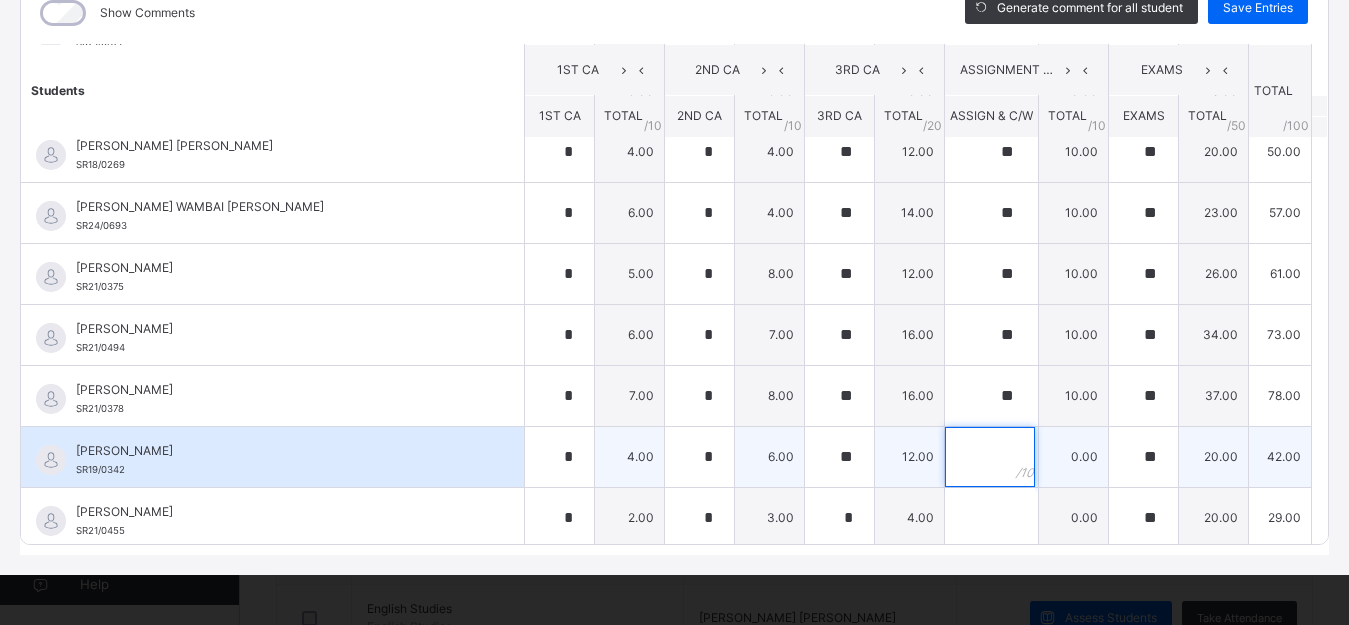 click at bounding box center [991, 457] 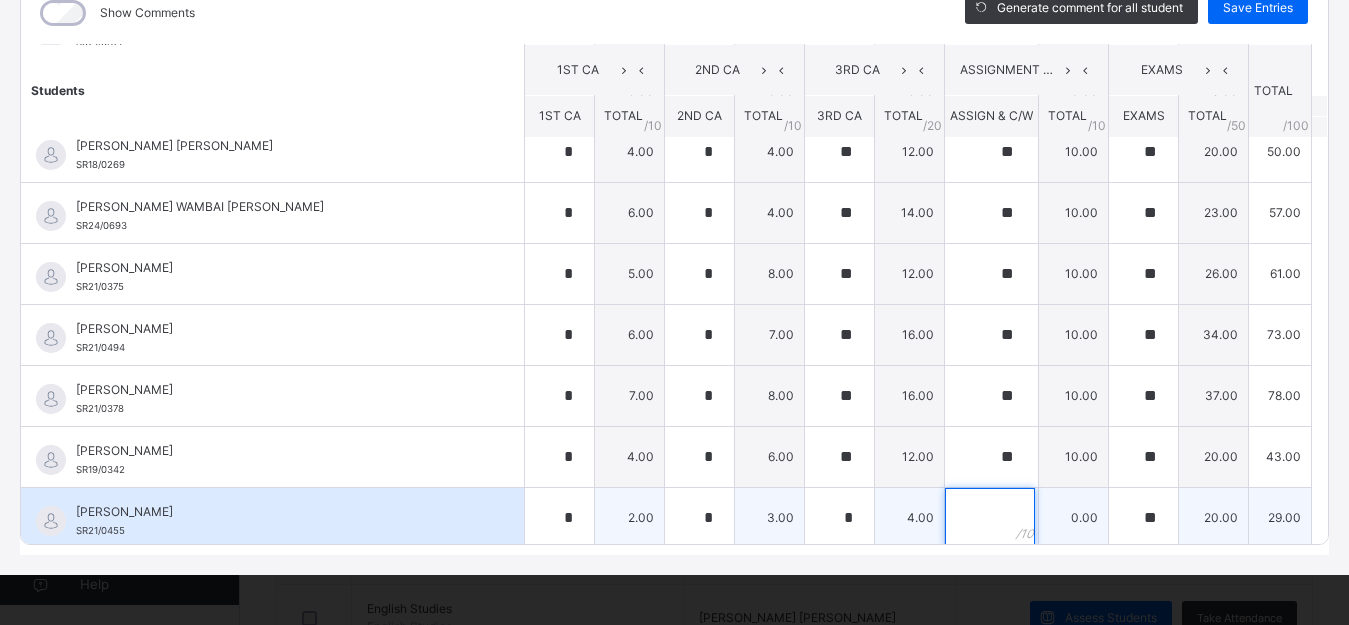 click at bounding box center (991, 518) 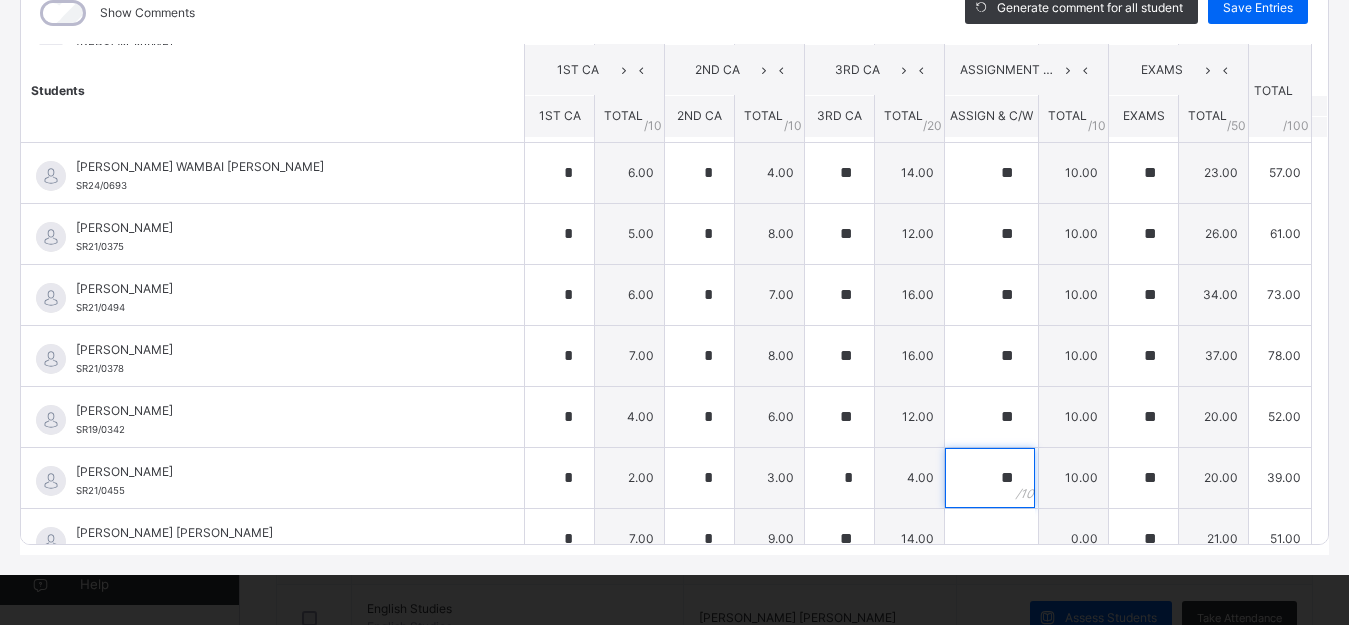 scroll, scrollTop: 645, scrollLeft: 0, axis: vertical 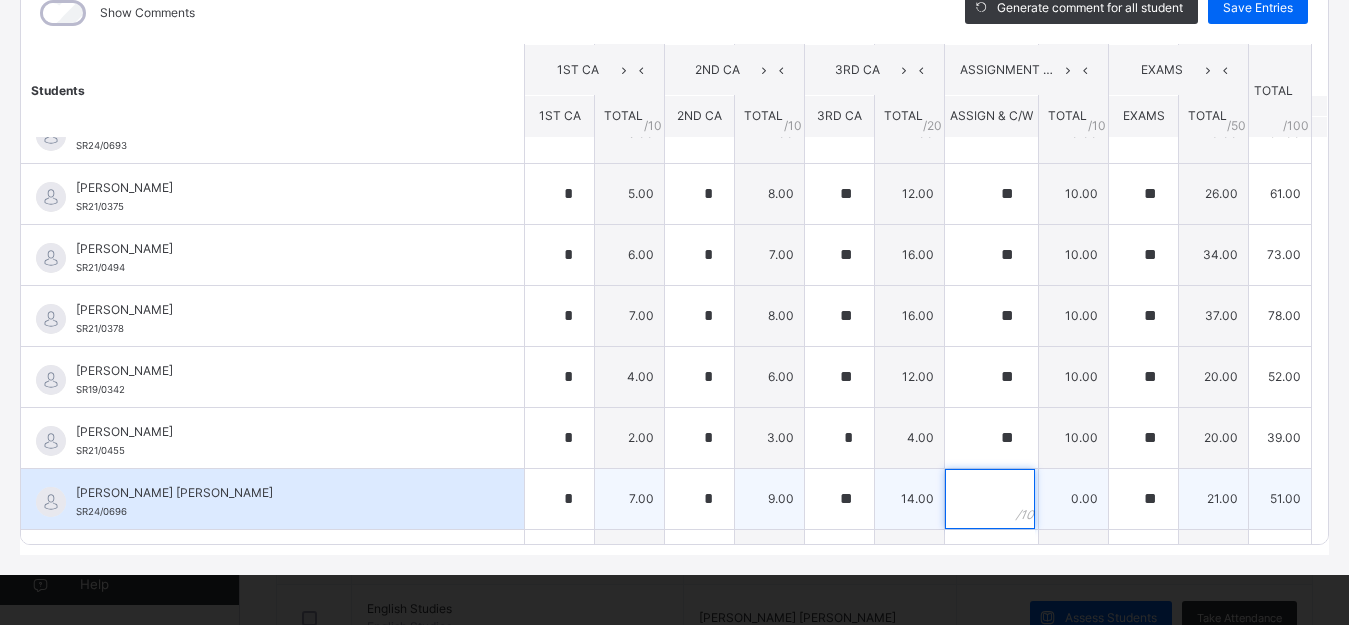 click at bounding box center (990, 499) 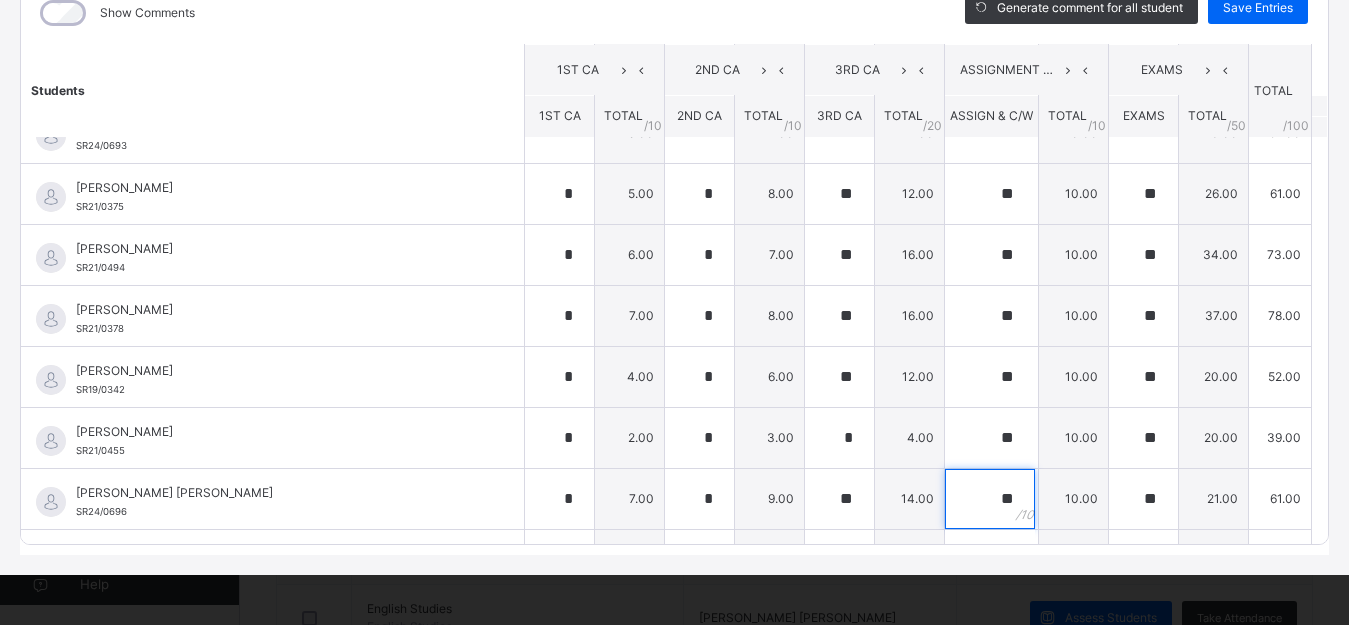 scroll, scrollTop: 685, scrollLeft: 0, axis: vertical 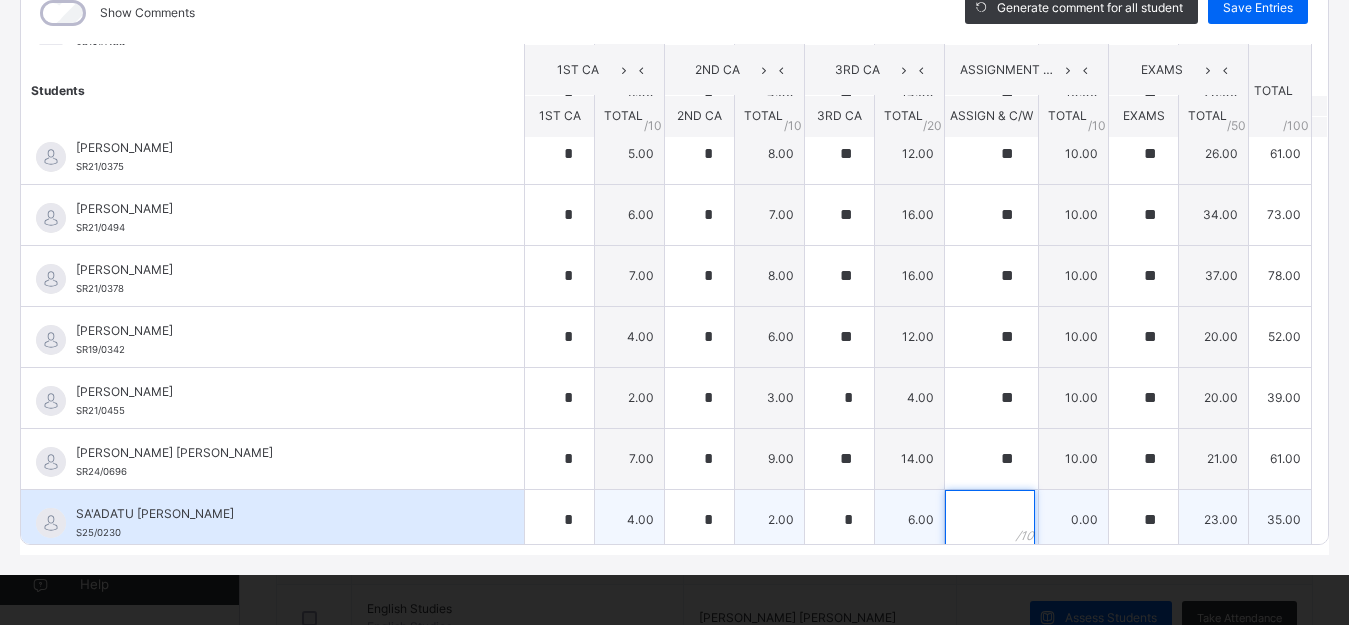click at bounding box center [990, 520] 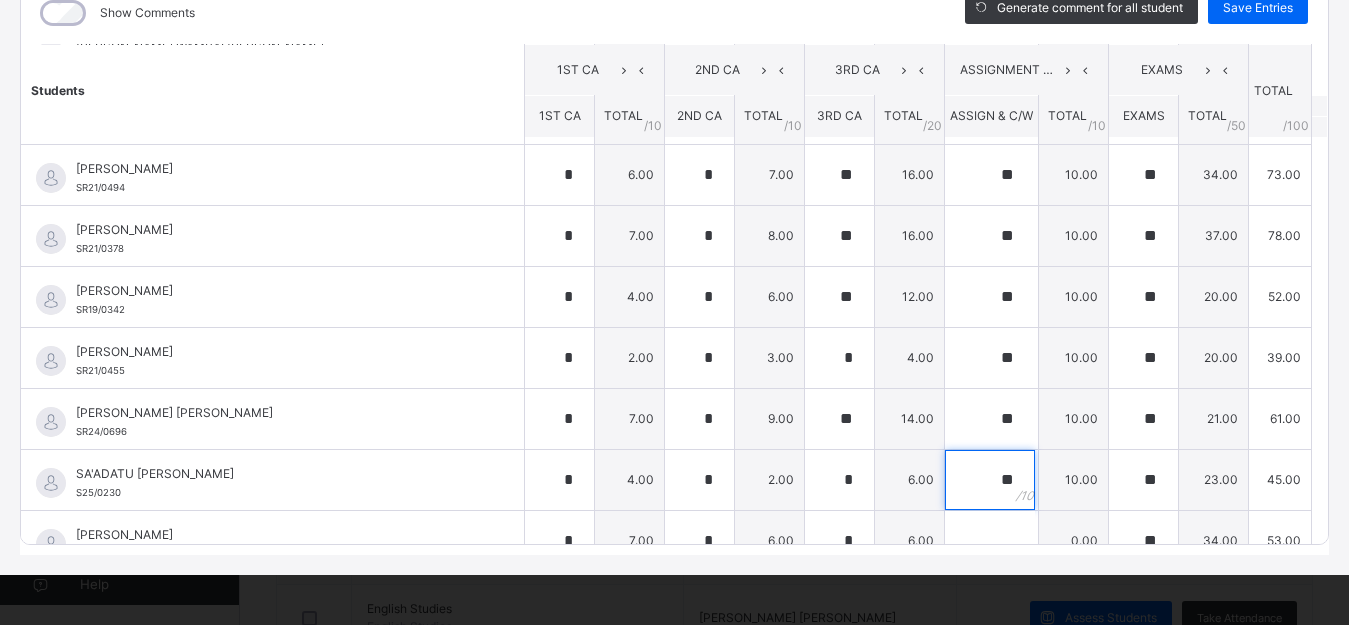 scroll, scrollTop: 765, scrollLeft: 0, axis: vertical 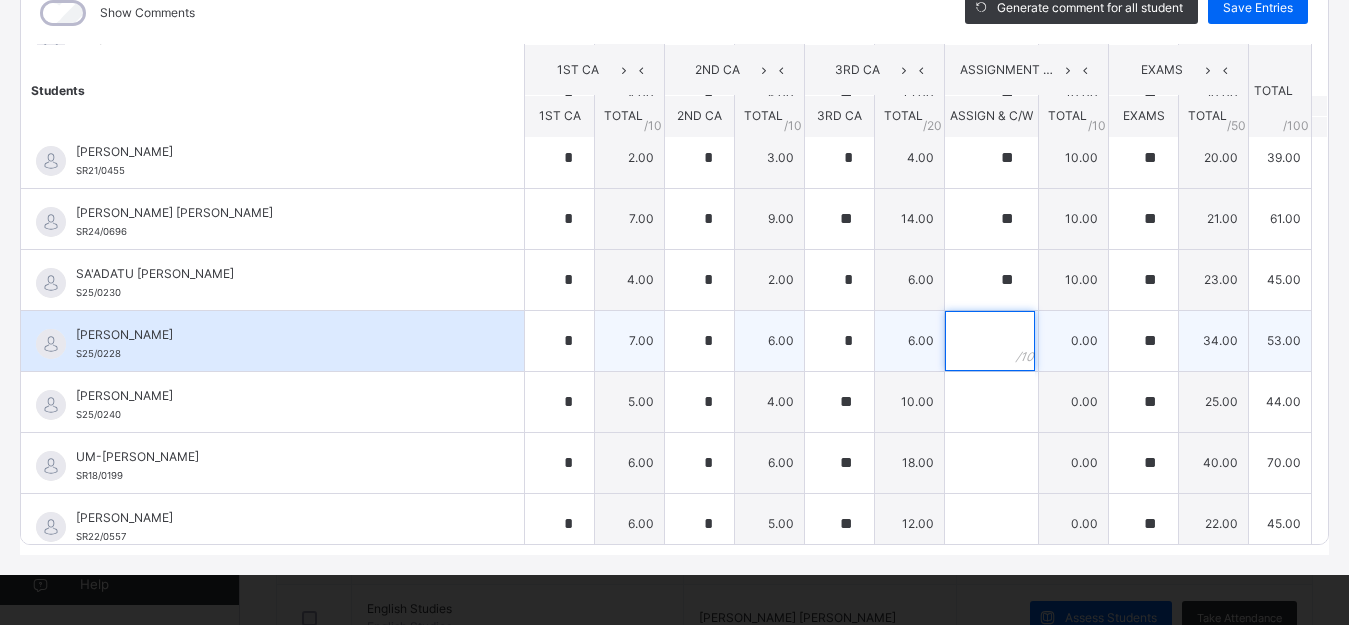 click at bounding box center (990, 341) 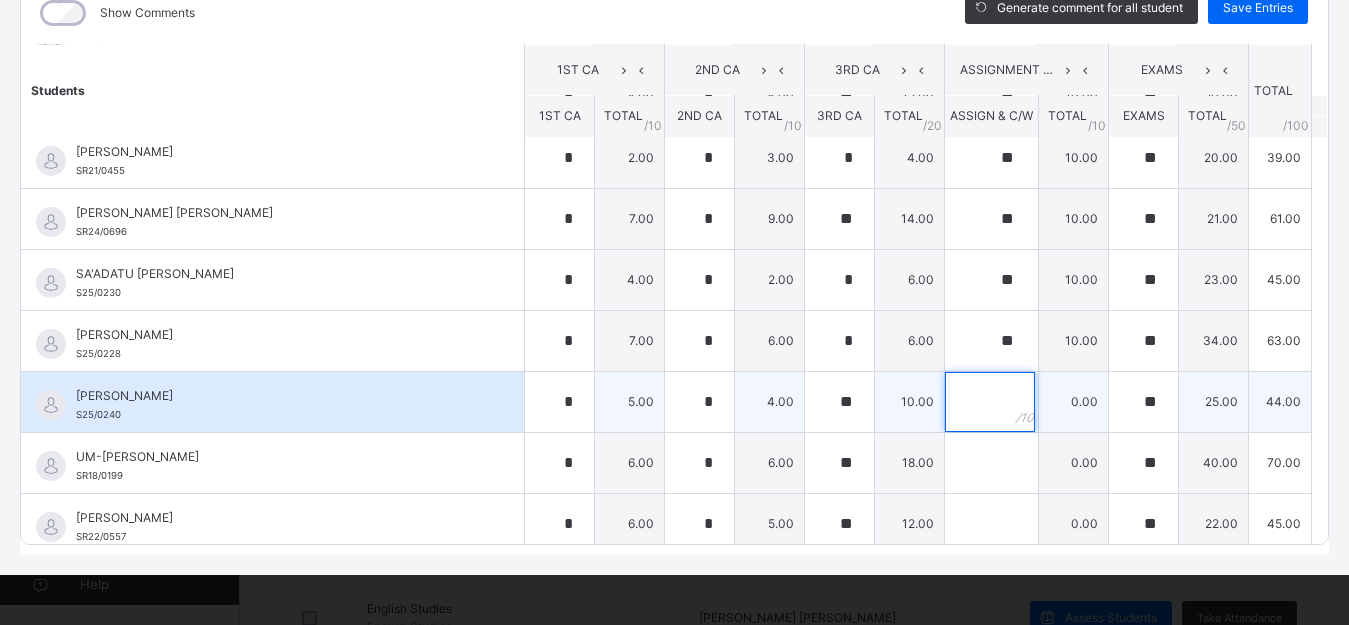click at bounding box center [990, 402] 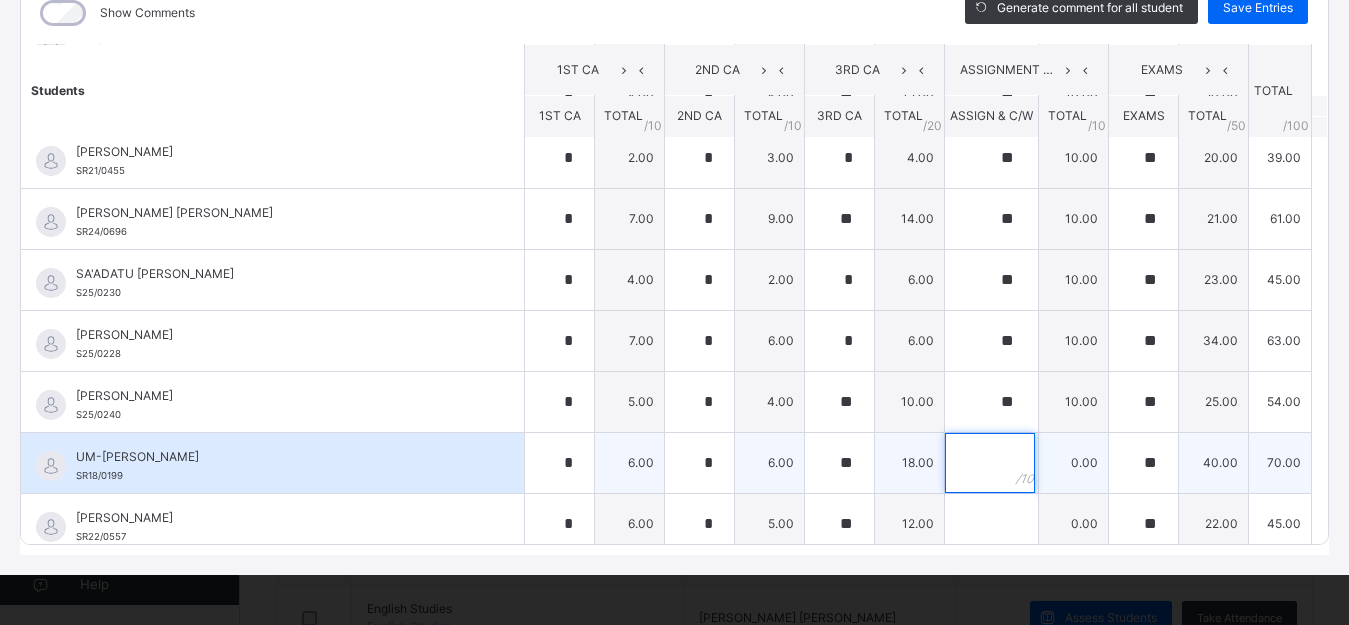 click at bounding box center (990, 463) 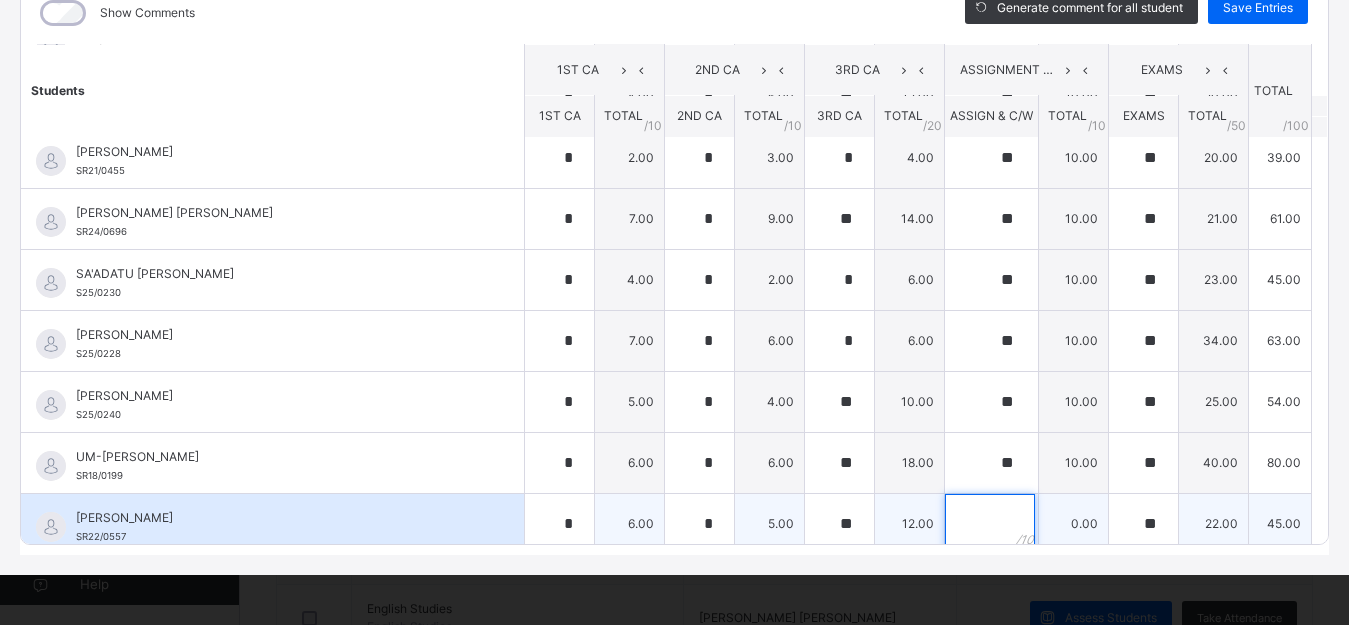 click at bounding box center [990, 524] 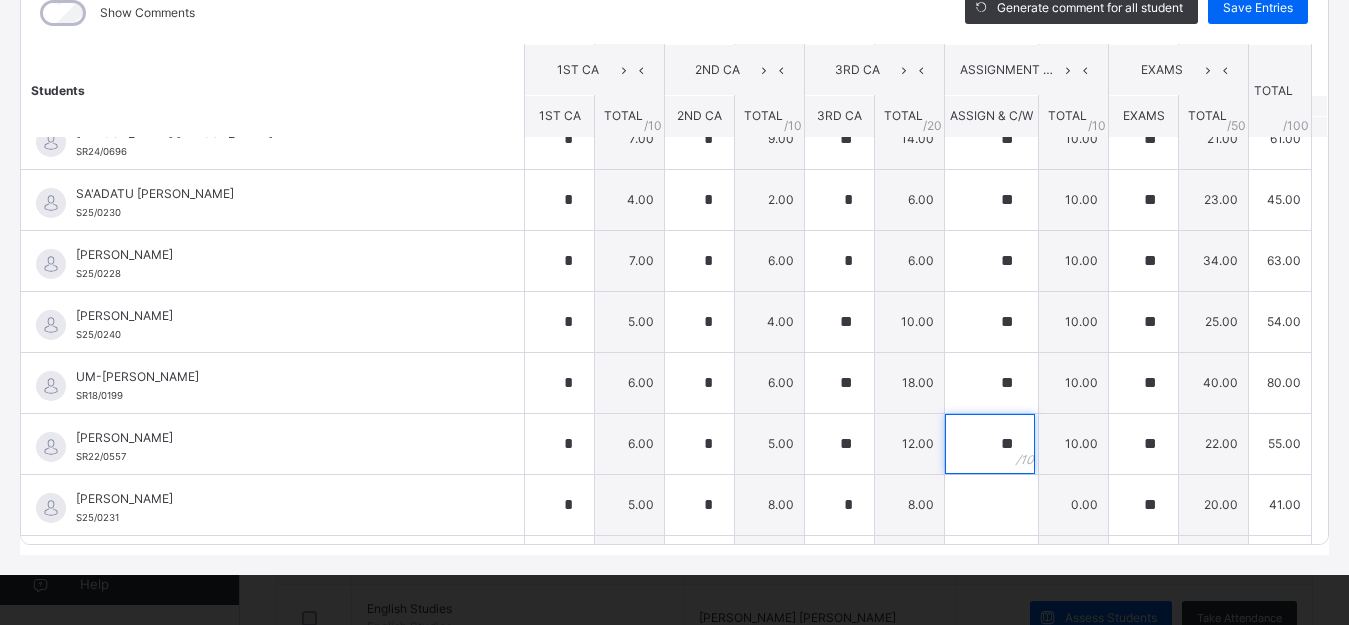 scroll, scrollTop: 1045, scrollLeft: 0, axis: vertical 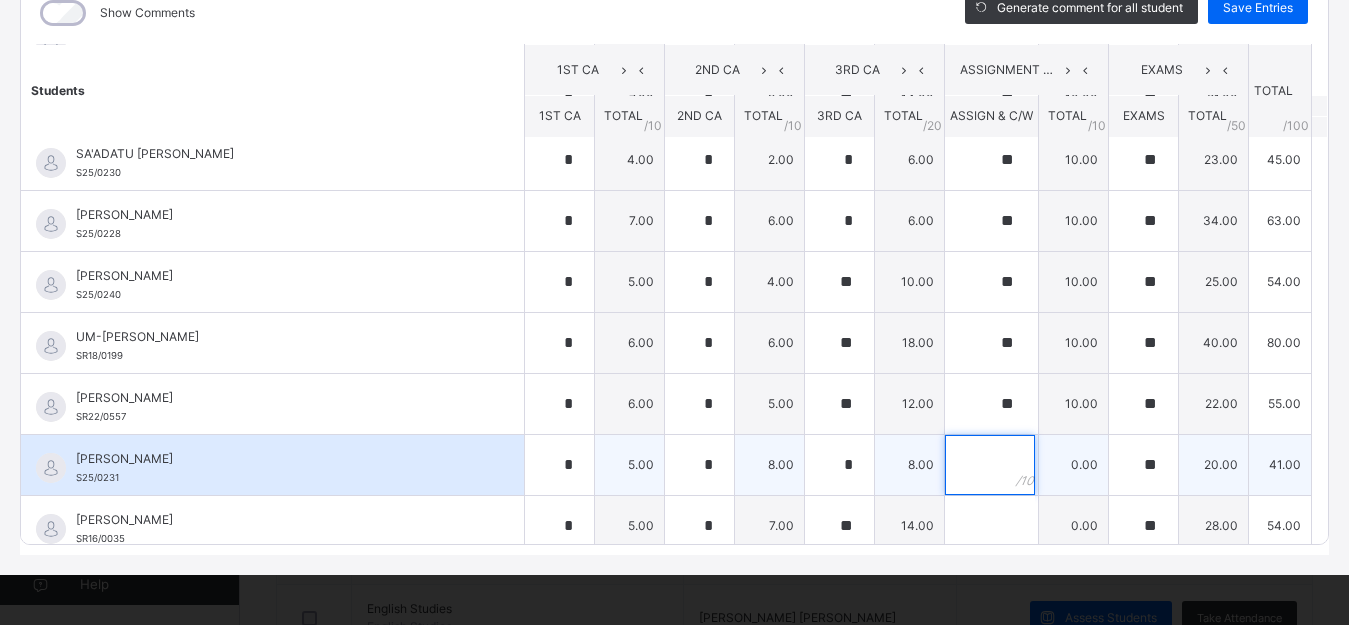 click at bounding box center (990, 465) 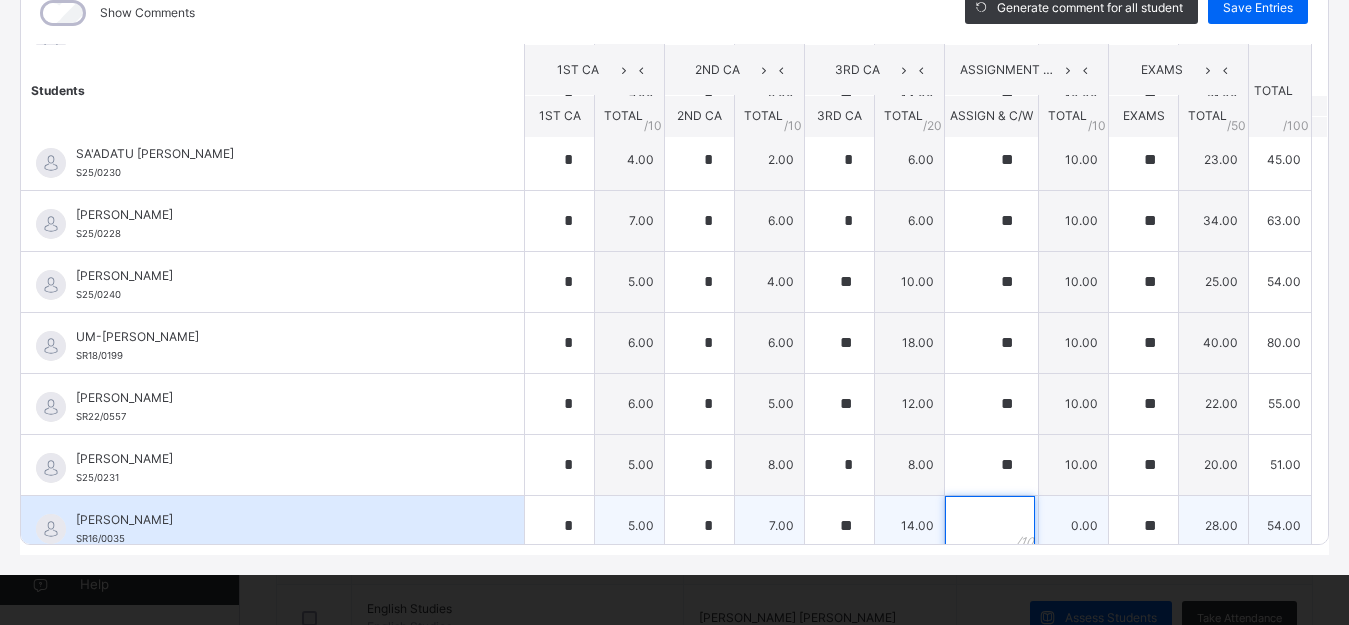 click at bounding box center (990, 526) 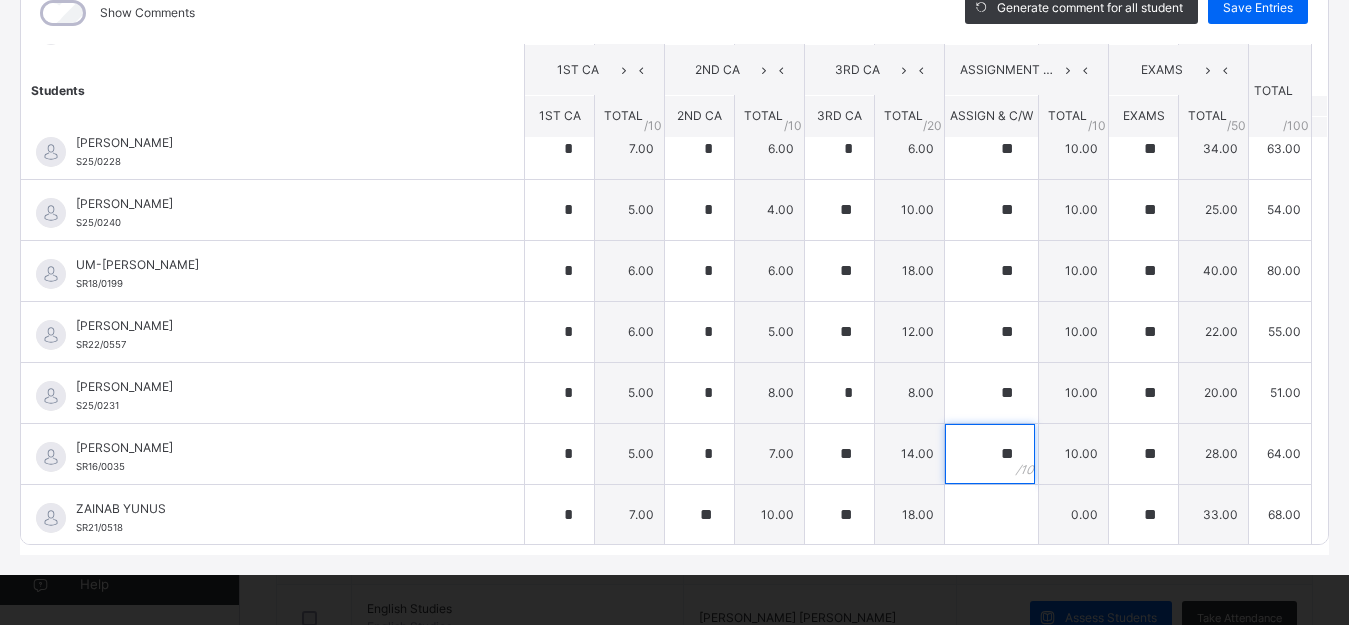 scroll, scrollTop: 1118, scrollLeft: 0, axis: vertical 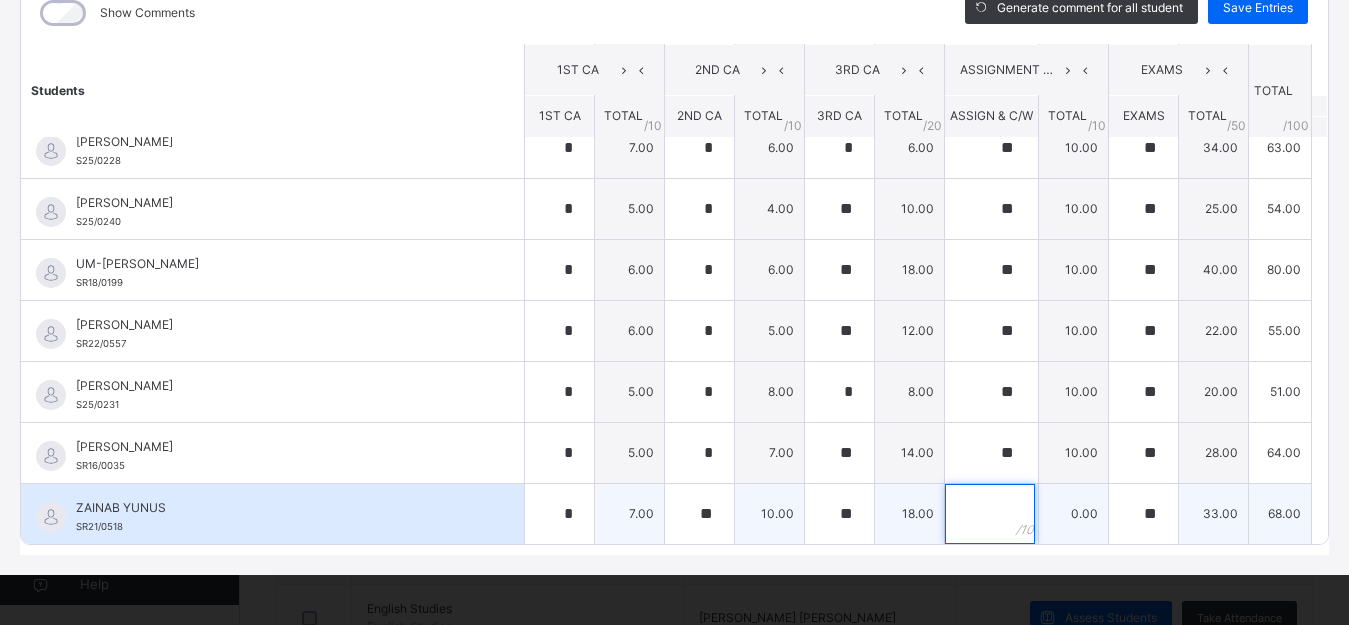click at bounding box center (990, 514) 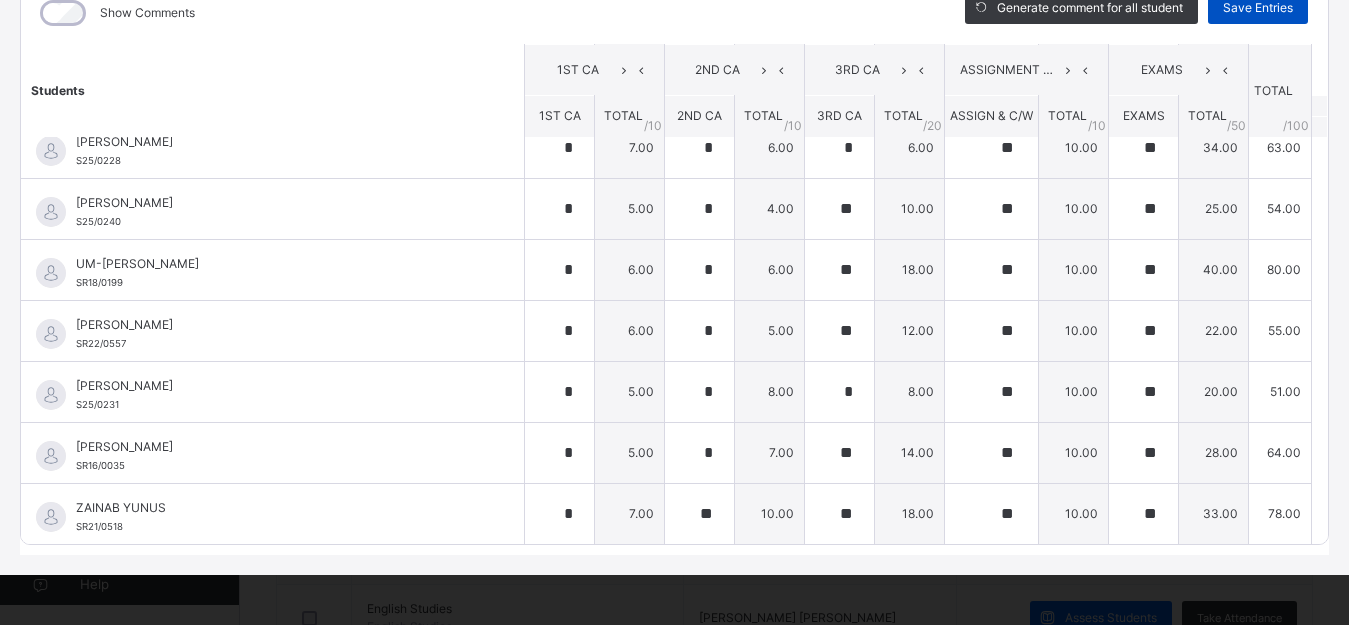 click on "Save Entries" at bounding box center [1258, 8] 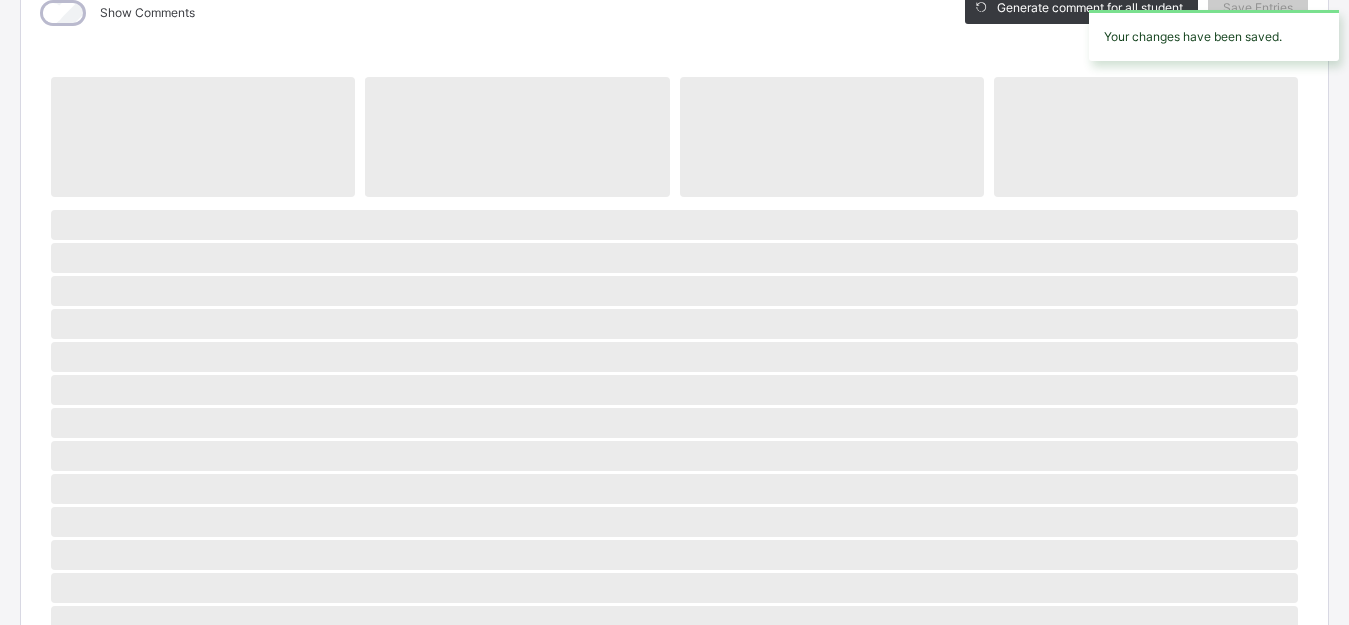 click on "Your changes have been saved." at bounding box center [1214, 35] 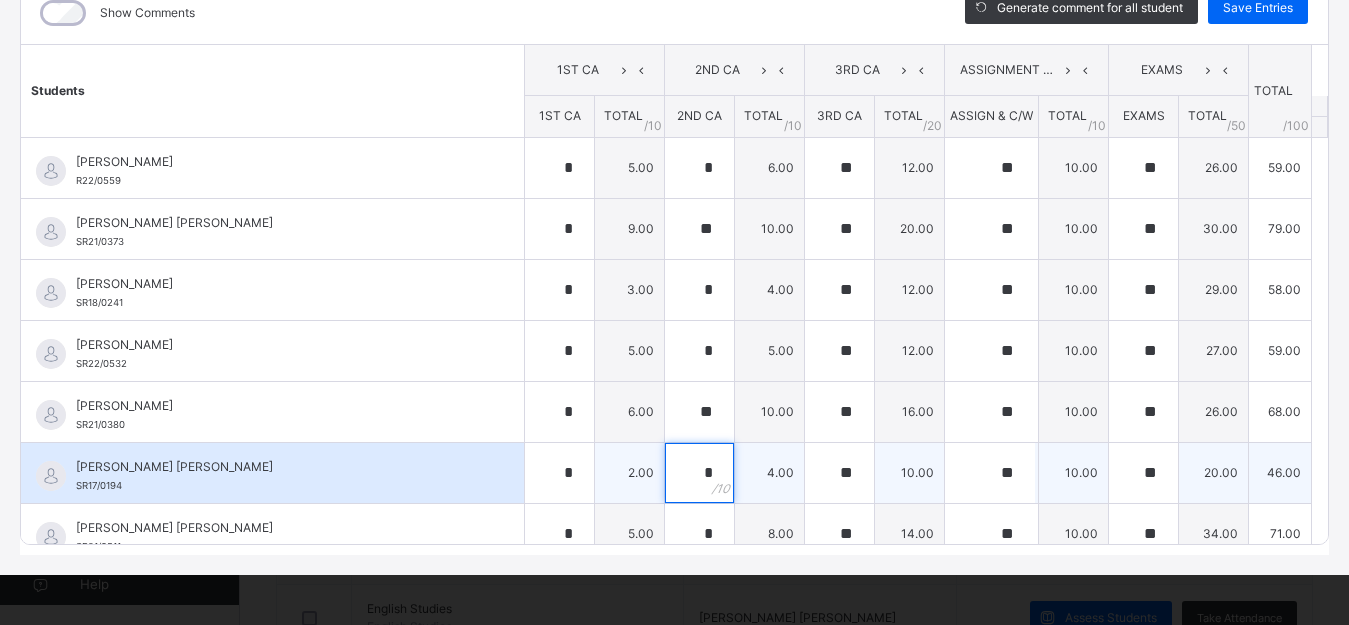 click on "*" at bounding box center (699, 473) 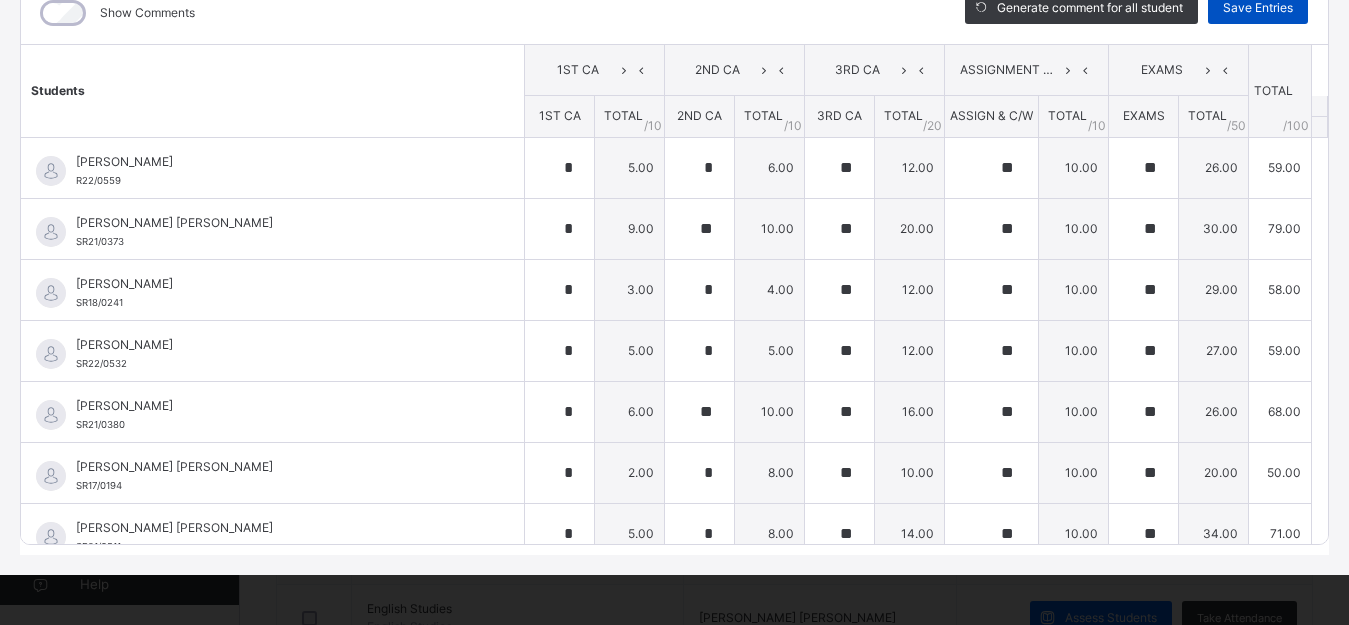click on "Save Entries" at bounding box center [1258, 8] 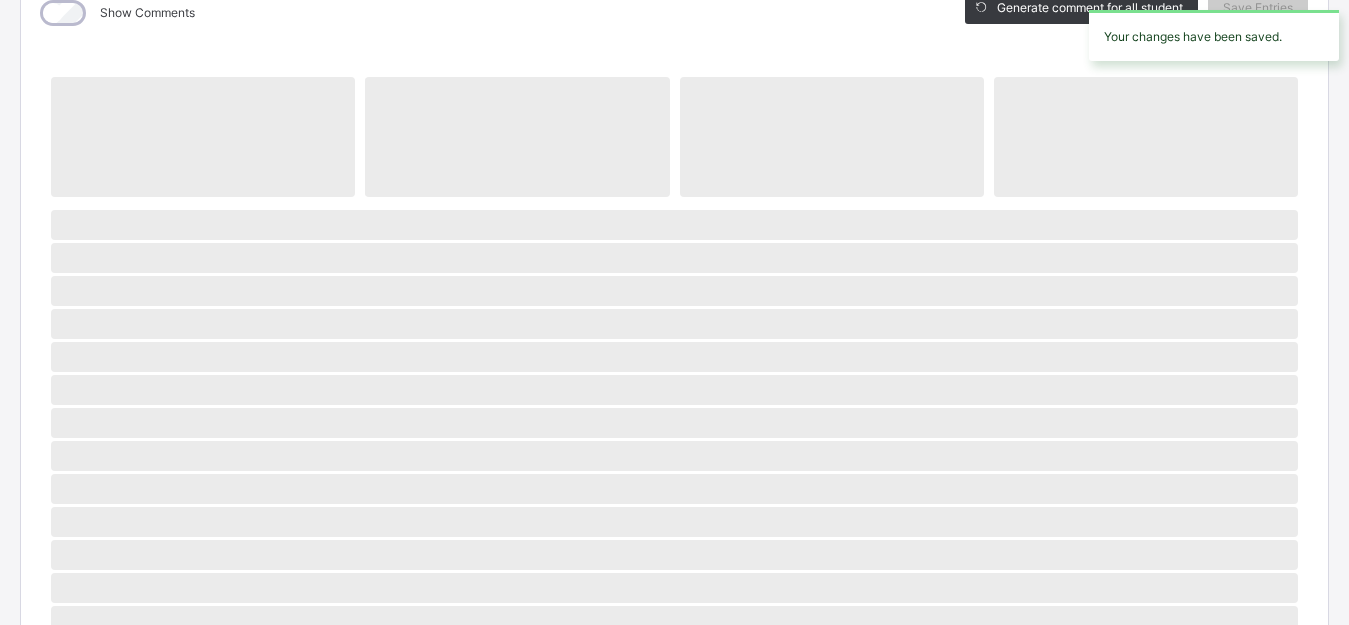 click on "Your changes have been saved." at bounding box center [1214, 35] 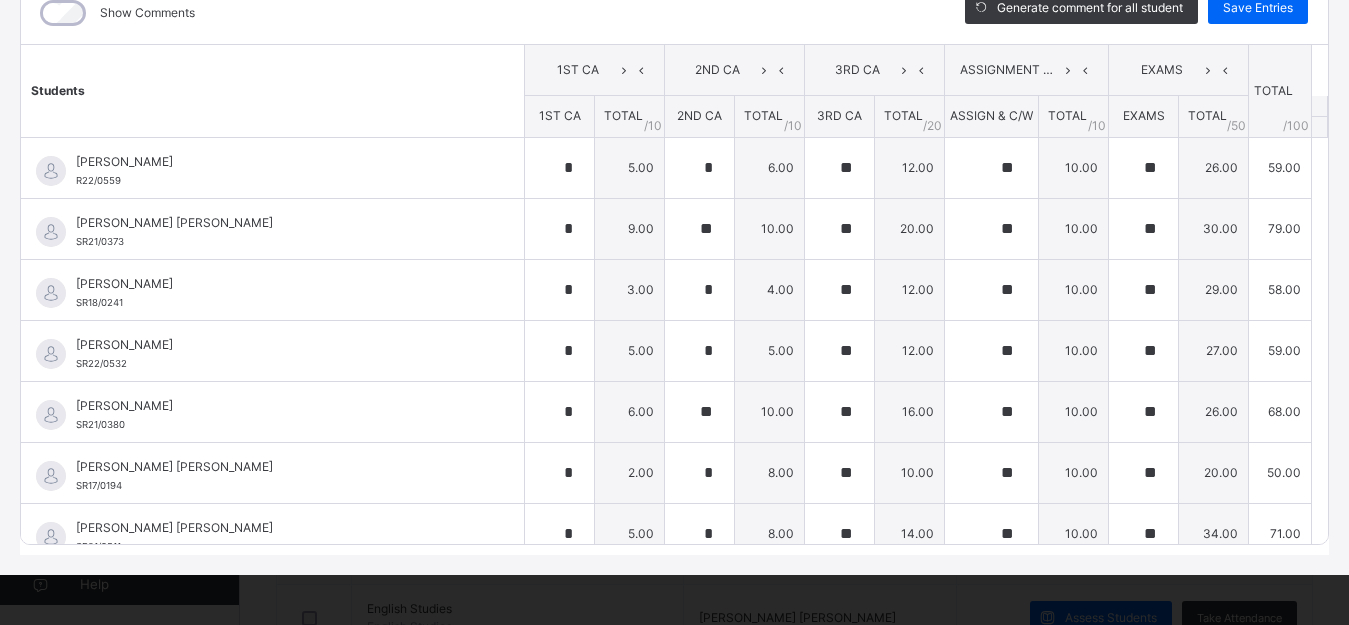 scroll, scrollTop: 82, scrollLeft: 0, axis: vertical 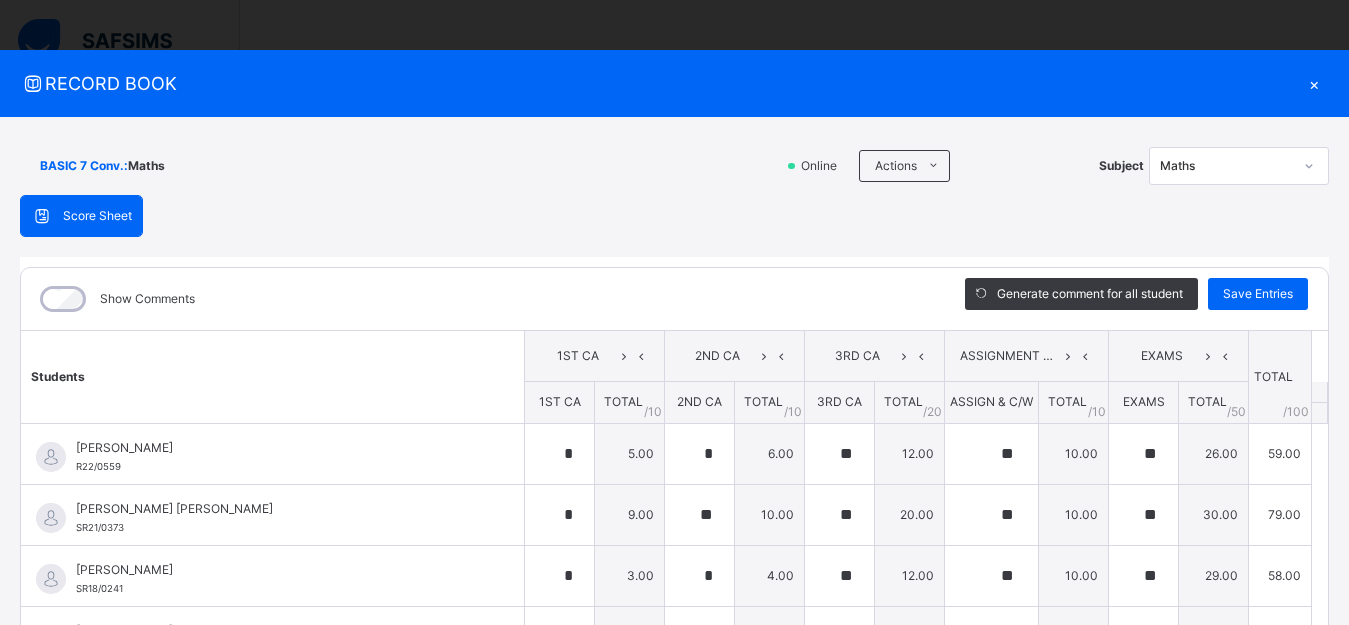 click on "×" at bounding box center [1314, 83] 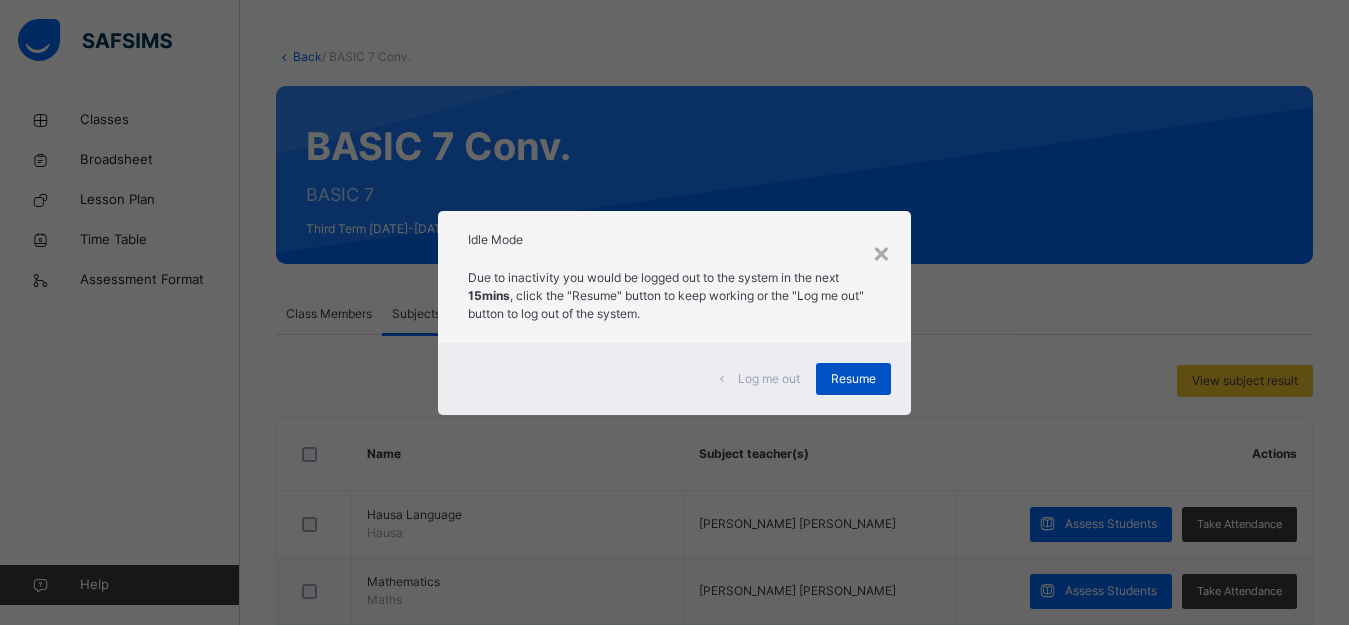 click on "Resume" at bounding box center (853, 379) 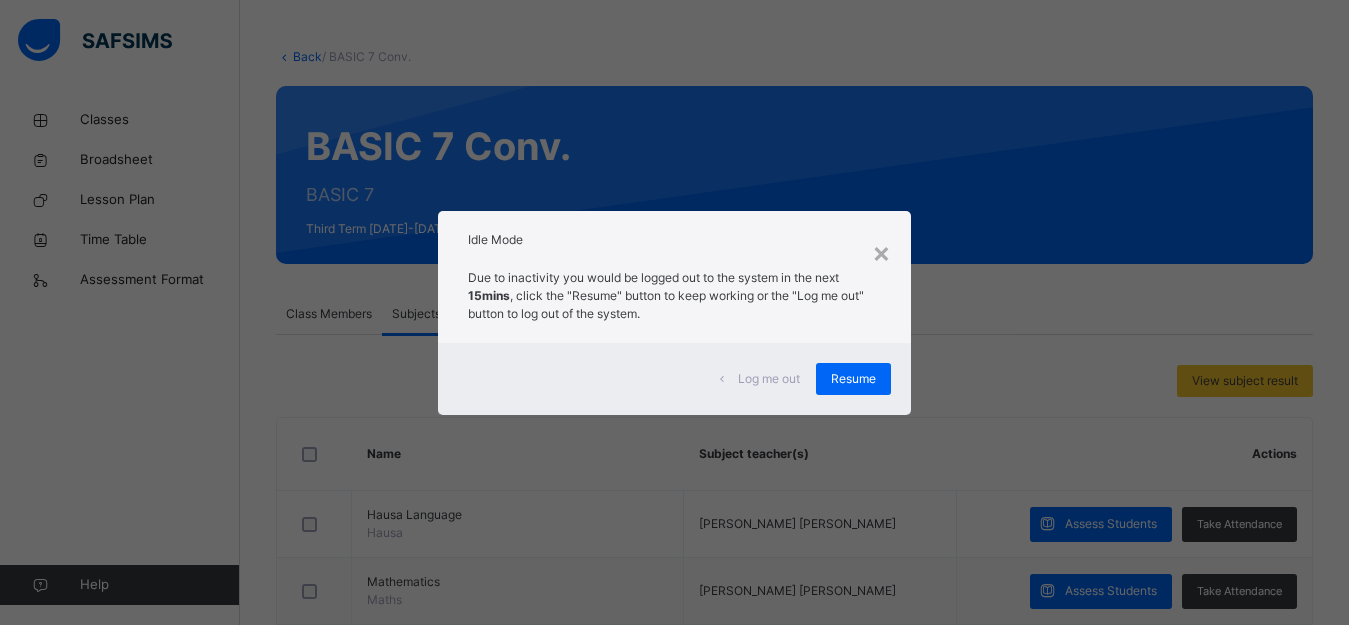 click on "View subject result" at bounding box center (794, 381) 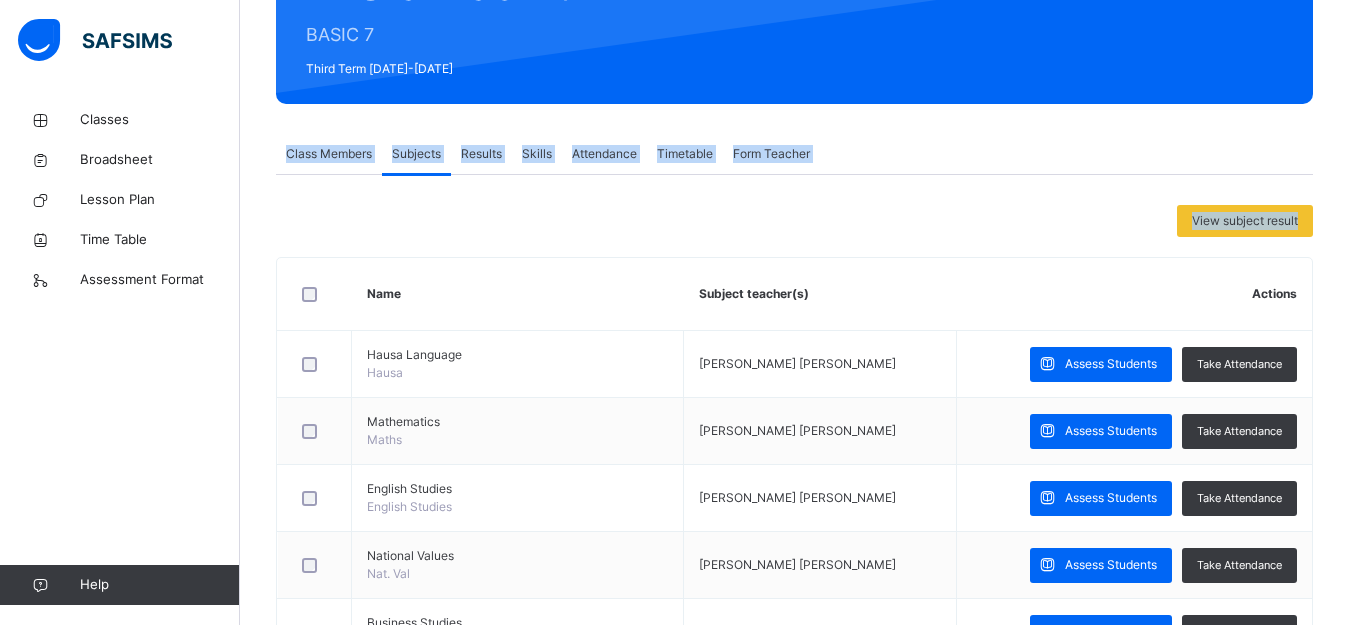 scroll, scrollTop: 322, scrollLeft: 0, axis: vertical 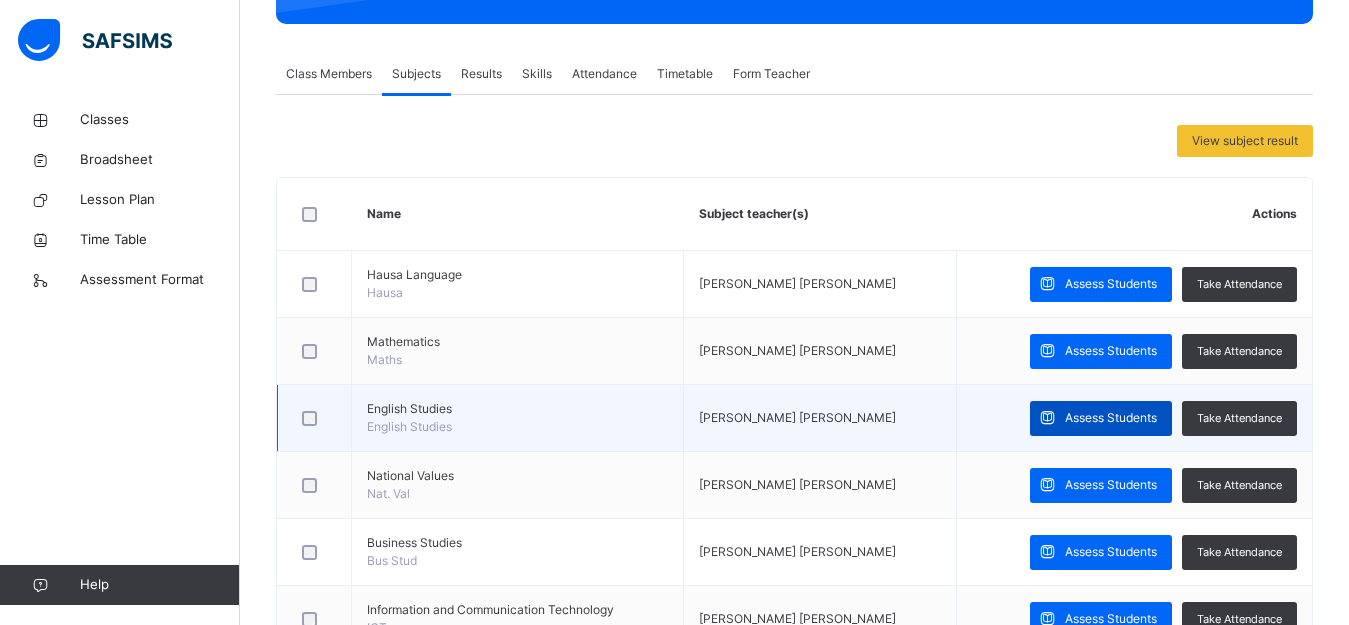 click on "Assess Students" at bounding box center [1111, 418] 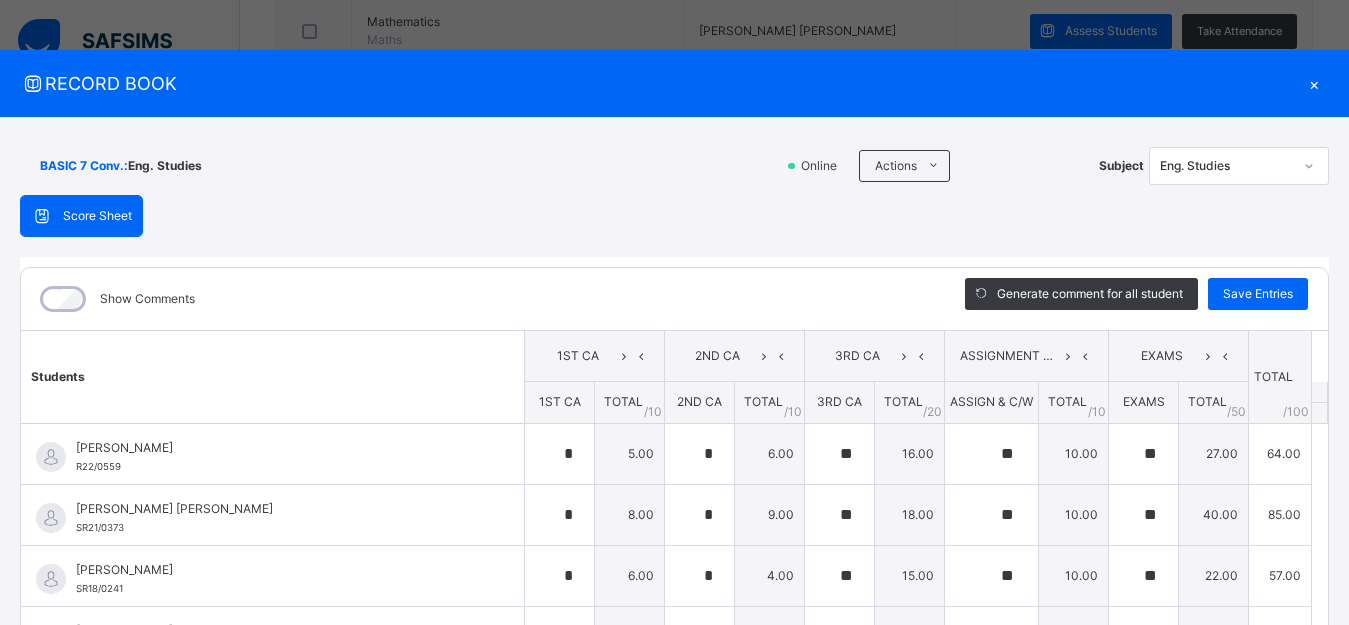 scroll, scrollTop: 668, scrollLeft: 0, axis: vertical 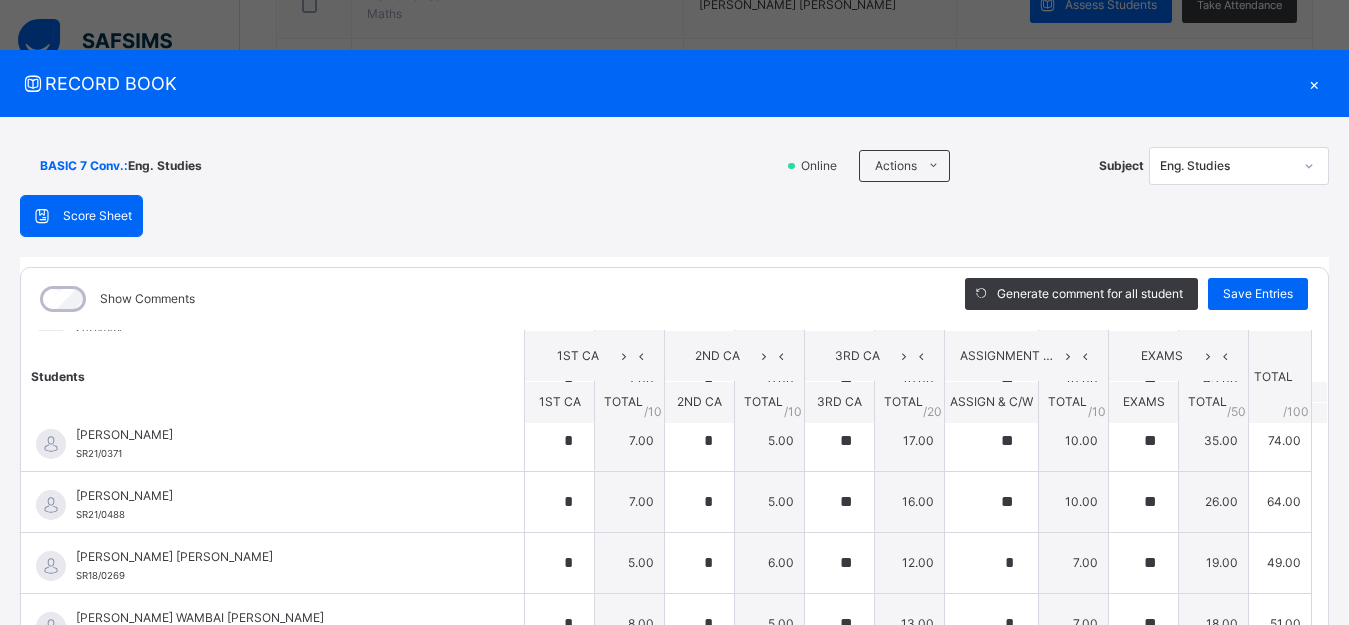 click on "Students 1ST CA 2ND CA 3RD CA  ASSIGNMENT & CLASS WORK EXAMS TOTAL /100 Comment 1ST CA TOTAL / 10 2ND CA TOTAL / 10 3RD CA TOTAL / 20 ASSIGN & C/W TOTAL / 10 EXAMS TOTAL / 50 ABDULMUMINI  IBRAHIM R22/0559 ABDULMUMINI  IBRAHIM R22/0559 * 5.00 * 6.00 ** 16.00 ** 10.00 ** 27.00 64.00 Generate comment 0 / 250   ×   Subject Teacher’s Comment Generate and see in full the comment developed by the AI with an option to regenerate the comment JS ABDULMUMINI  IBRAHIM   R22/0559   Total 64.00  / 100.00 Sims Bot   Regenerate     Use this comment   AISHA ALI MOHAMMED SR21/0373 AISHA ALI MOHAMMED SR21/0373 * 8.00 * 9.00 ** 18.00 ** 10.00 ** 40.00 85.00 Generate comment 0 / 250   ×   Subject Teacher’s Comment Generate and see in full the comment developed by the AI with an option to regenerate the comment JS AISHA ALI MOHAMMED   SR21/0373   Total 85.00  / 100.00 Sims Bot   Regenerate     Use this comment   AISHA LAWAL MUHAMMAD SR18/0241 AISHA LAWAL MUHAMMAD SR18/0241 * 6.00 * 4.00 ** 15.00 ** 10.00 ** 22.00 57.00 0 /" at bounding box center [674, 699] 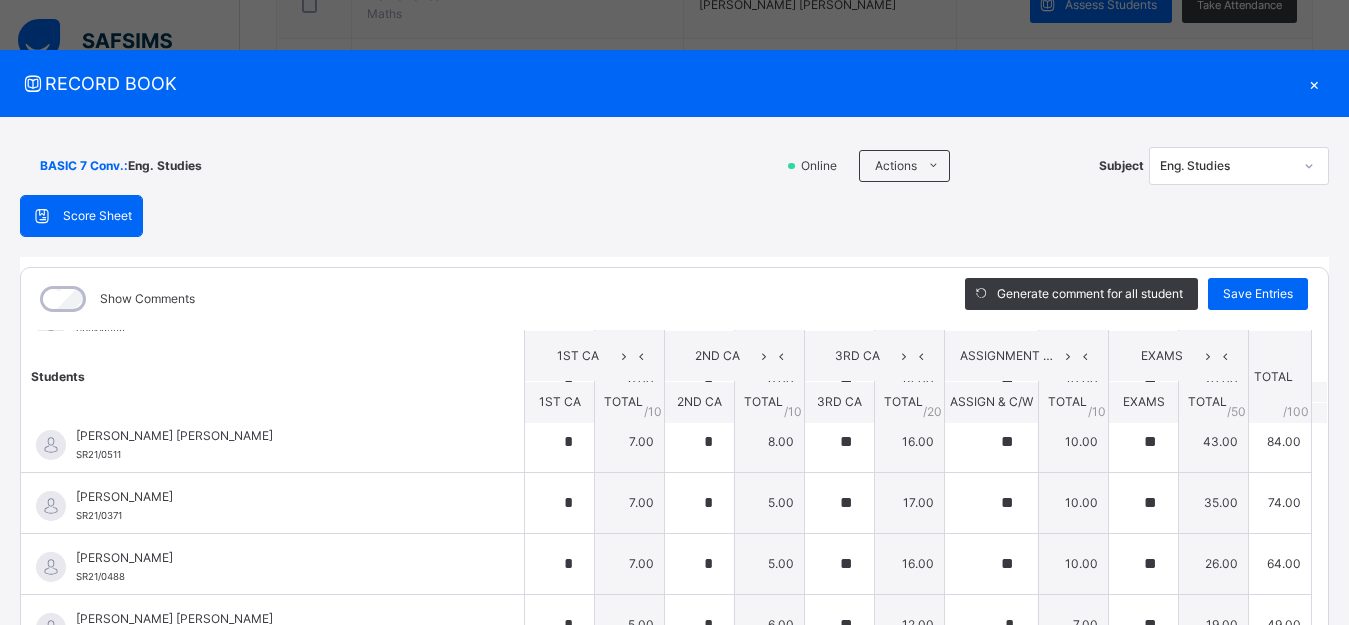 click on "Students 1ST CA 2ND CA 3RD CA  ASSIGNMENT & CLASS WORK EXAMS TOTAL /100 Comment 1ST CA TOTAL / 10 2ND CA TOTAL / 10 3RD CA TOTAL / 20 ASSIGN & C/W TOTAL / 10 EXAMS TOTAL / 50 ABDULMUMINI  IBRAHIM R22/0559 ABDULMUMINI  IBRAHIM R22/0559 * 5.00 * 6.00 ** 16.00 ** 10.00 ** 27.00 64.00 Generate comment 0 / 250   ×   Subject Teacher’s Comment Generate and see in full the comment developed by the AI with an option to regenerate the comment JS ABDULMUMINI  IBRAHIM   R22/0559   Total 64.00  / 100.00 Sims Bot   Regenerate     Use this comment   AISHA ALI MOHAMMED SR21/0373 AISHA ALI MOHAMMED SR21/0373 * 8.00 * 9.00 ** 18.00 ** 10.00 ** 40.00 85.00 Generate comment 0 / 250   ×   Subject Teacher’s Comment Generate and see in full the comment developed by the AI with an option to regenerate the comment JS AISHA ALI MOHAMMED   SR21/0373   Total 85.00  / 100.00 Sims Bot   Regenerate     Use this comment   AISHA LAWAL MUHAMMAD SR18/0241 AISHA LAWAL MUHAMMAD SR18/0241 * 6.00 * 4.00 ** 15.00 ** 10.00 ** 22.00 57.00 0 /" at bounding box center (674, 580) 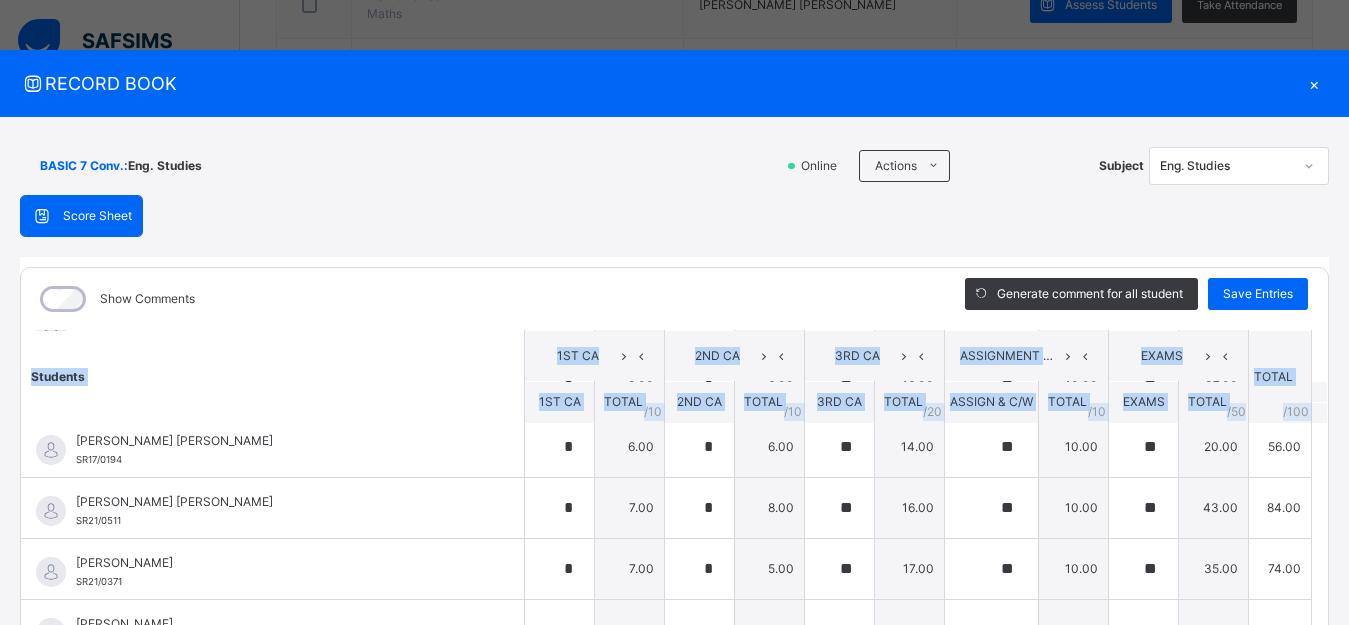 scroll, scrollTop: 749, scrollLeft: 0, axis: vertical 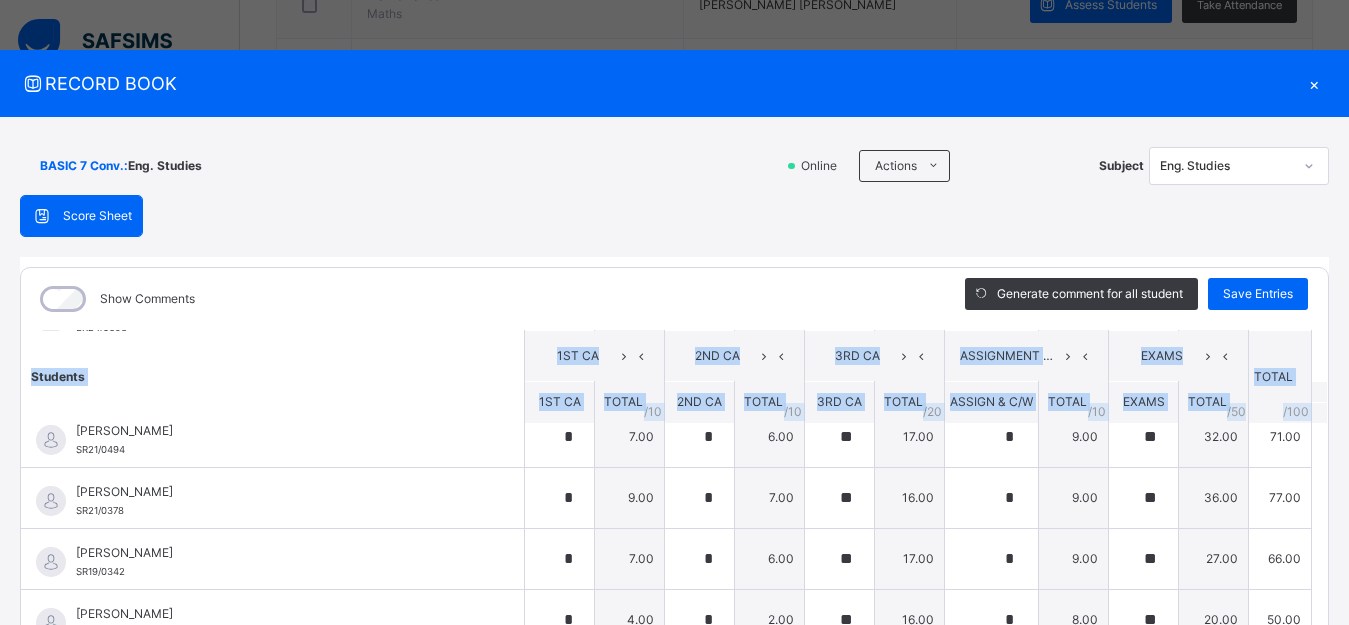click on "Students 1ST CA 2ND CA 3RD CA  ASSIGNMENT & CLASS WORK EXAMS TOTAL /100 Comment 1ST CA TOTAL / 10 2ND CA TOTAL / 10 3RD CA TOTAL / 20 ASSIGN & C/W TOTAL / 10 EXAMS TOTAL / 50 ABDULMUMINI  IBRAHIM R22/0559 ABDULMUMINI  IBRAHIM R22/0559 * 5.00 * 6.00 ** 16.00 ** 10.00 ** 27.00 64.00 Generate comment 0 / 250   ×   Subject Teacher’s Comment Generate and see in full the comment developed by the AI with an option to regenerate the comment JS ABDULMUMINI  IBRAHIM   R22/0559   Total 64.00  / 100.00 Sims Bot   Regenerate     Use this comment   AISHA ALI MOHAMMED SR21/0373 AISHA ALI MOHAMMED SR21/0373 * 8.00 * 9.00 ** 18.00 ** 10.00 ** 40.00 85.00 Generate comment 0 / 250   ×   Subject Teacher’s Comment Generate and see in full the comment developed by the AI with an option to regenerate the comment JS AISHA ALI MOHAMMED   SR21/0373   Total 85.00  / 100.00 Sims Bot   Regenerate     Use this comment   AISHA LAWAL MUHAMMAD SR18/0241 AISHA LAWAL MUHAMMAD SR18/0241 * 6.00 * 4.00 ** 15.00 ** 10.00 ** 22.00 57.00 0 /" at bounding box center [674, 390] 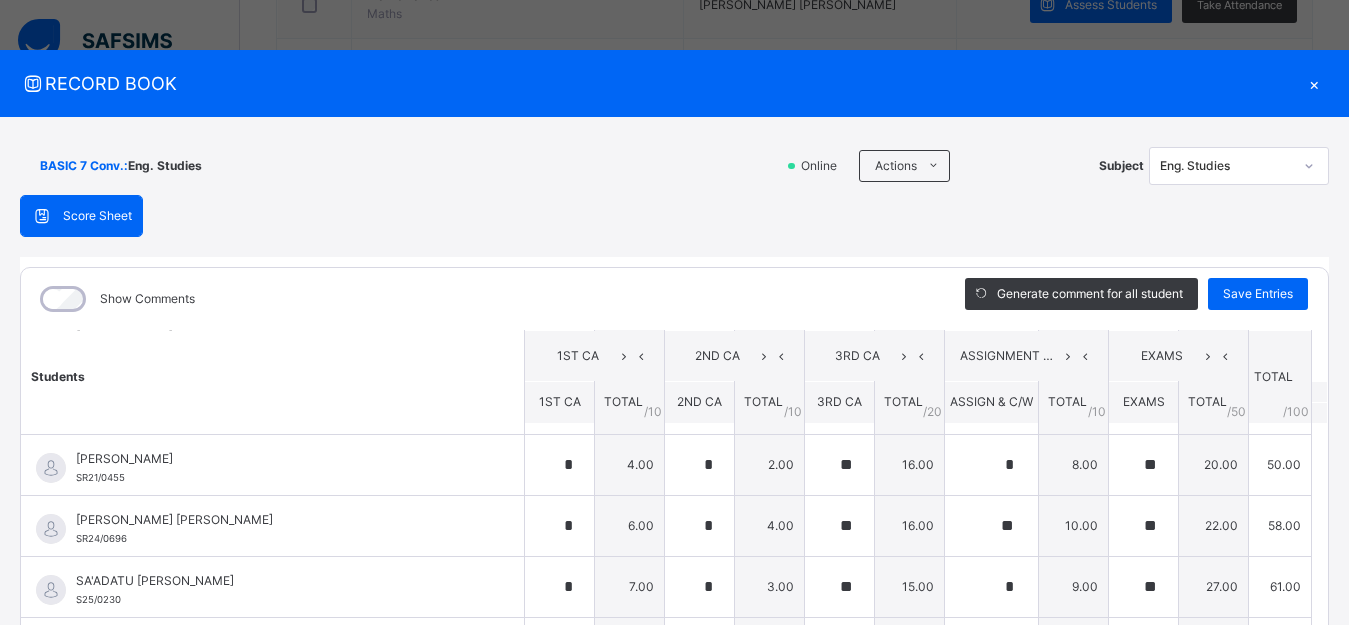 scroll, scrollTop: 1118, scrollLeft: 0, axis: vertical 